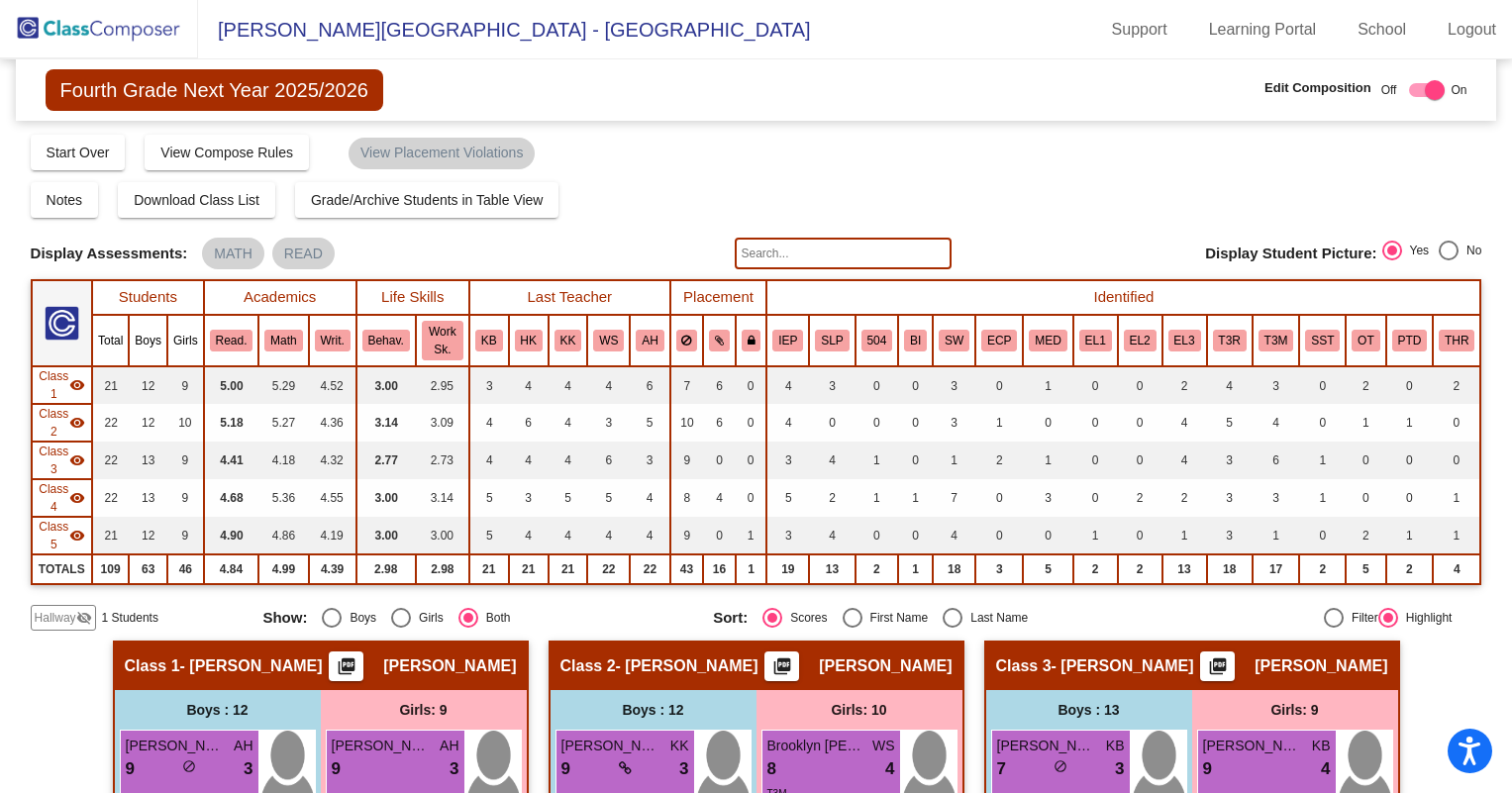 scroll, scrollTop: 0, scrollLeft: 0, axis: both 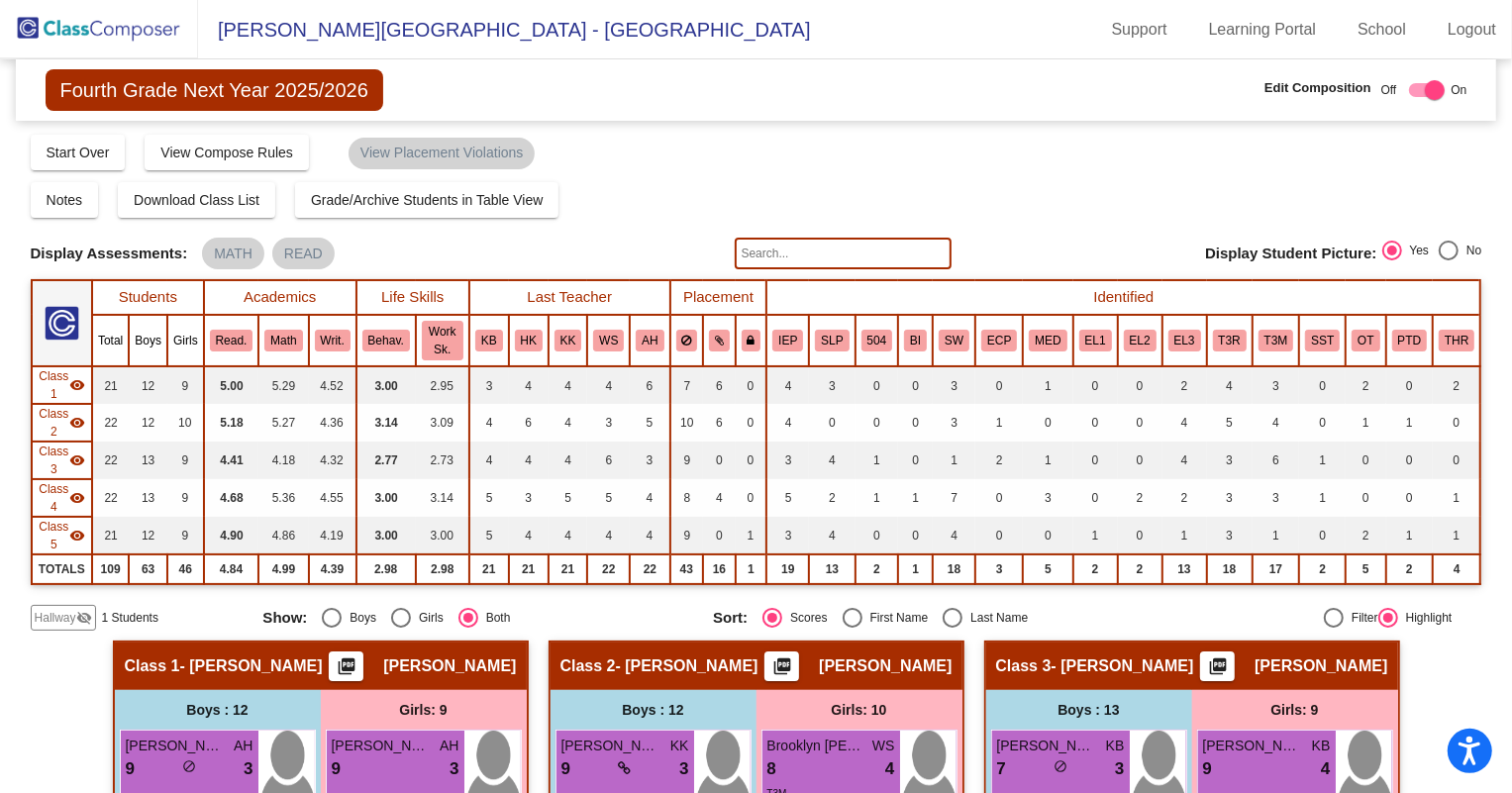 click 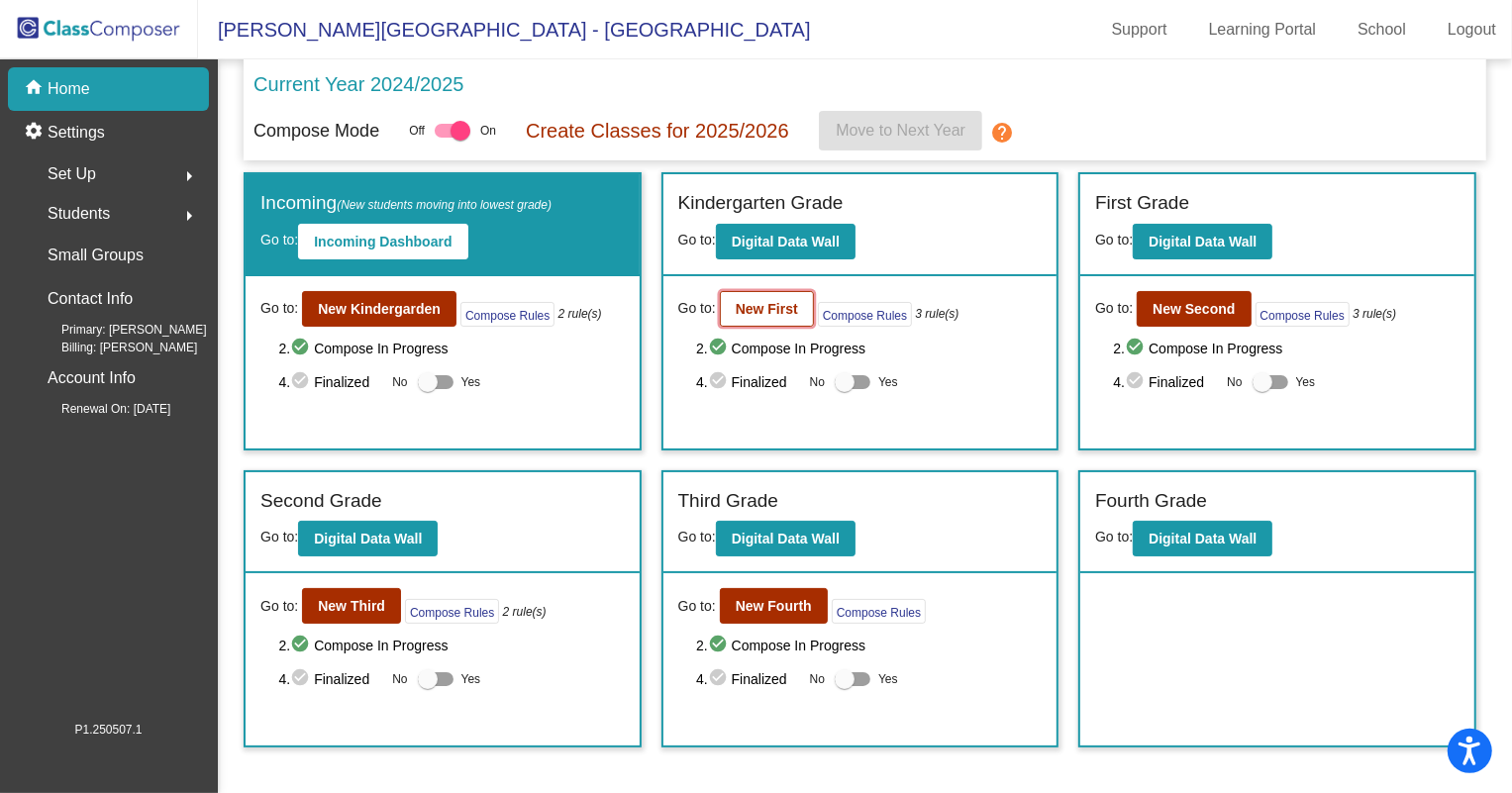 click on "New First" 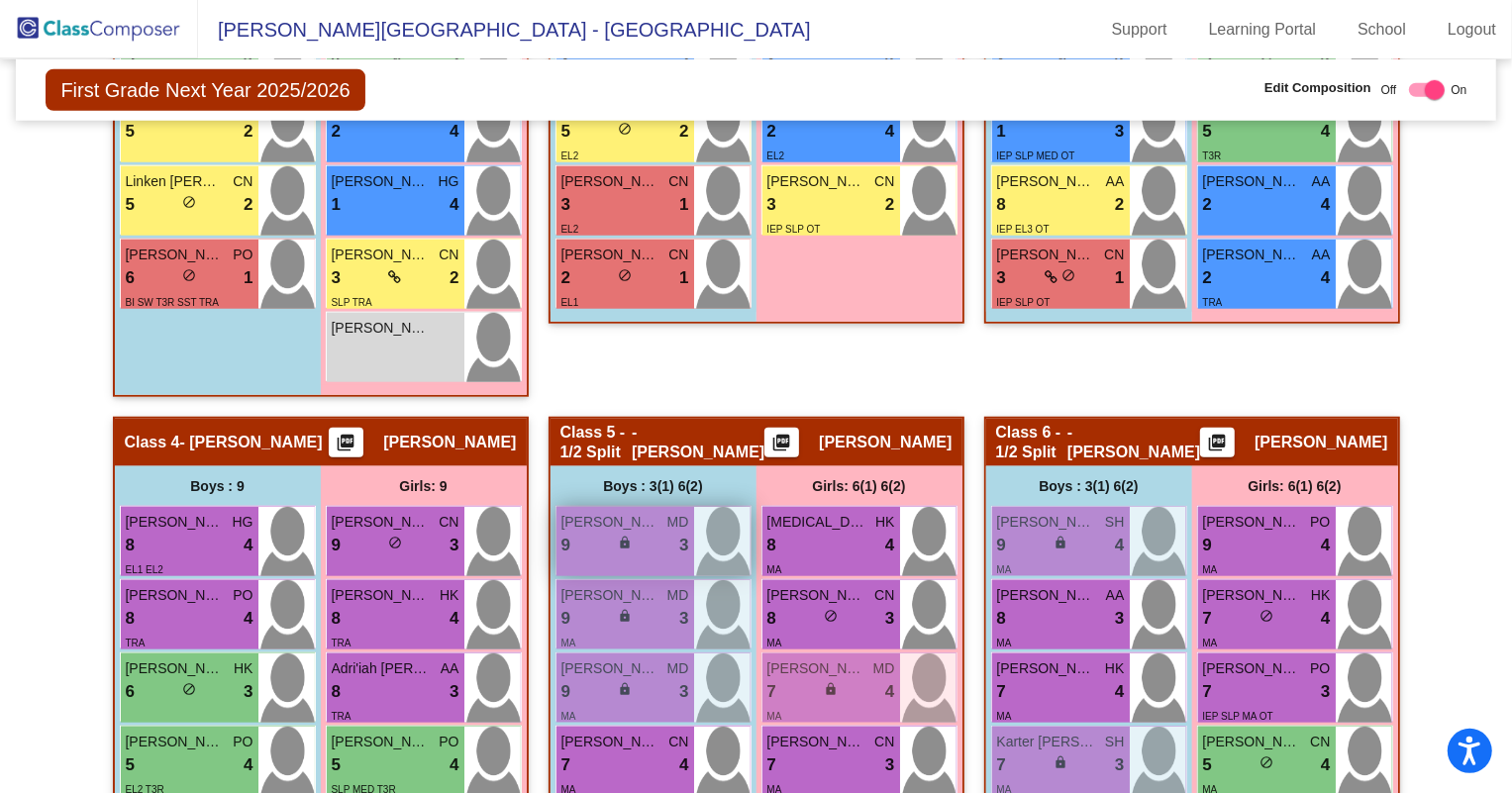 scroll, scrollTop: 1169, scrollLeft: 0, axis: vertical 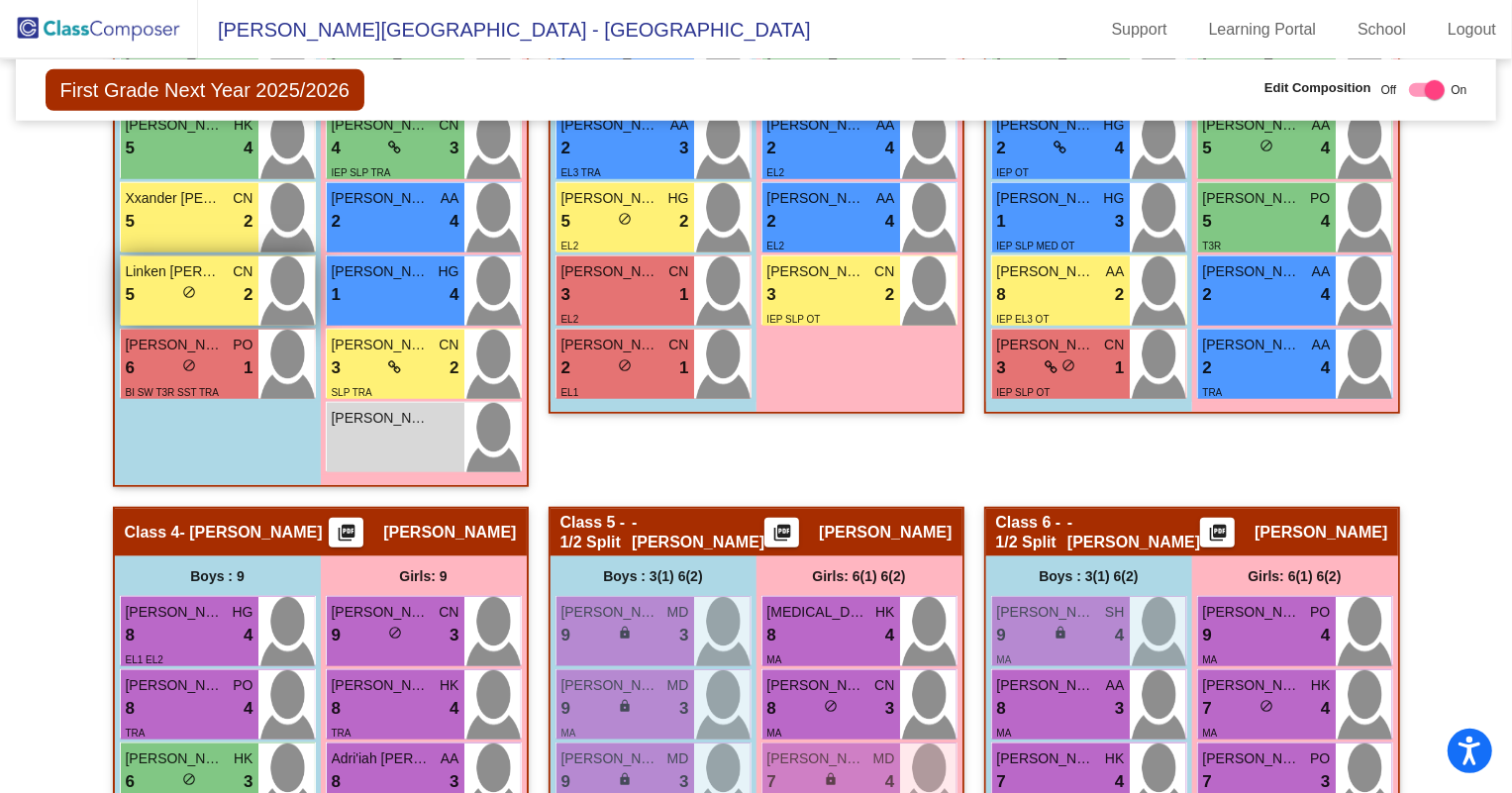 click on "5 lock do_not_disturb_alt 2" at bounding box center (189, 295) 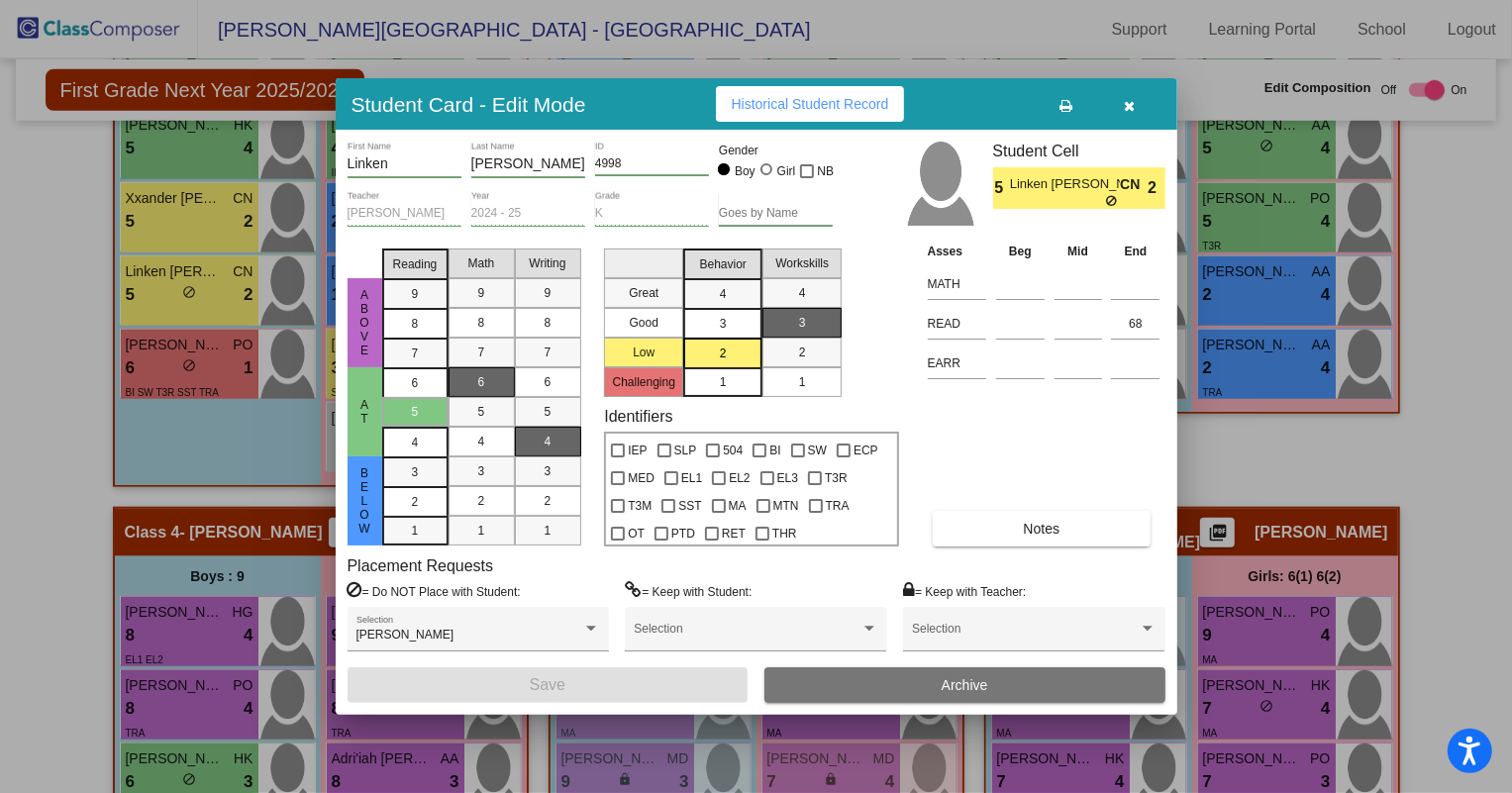 click at bounding box center (756, 396) 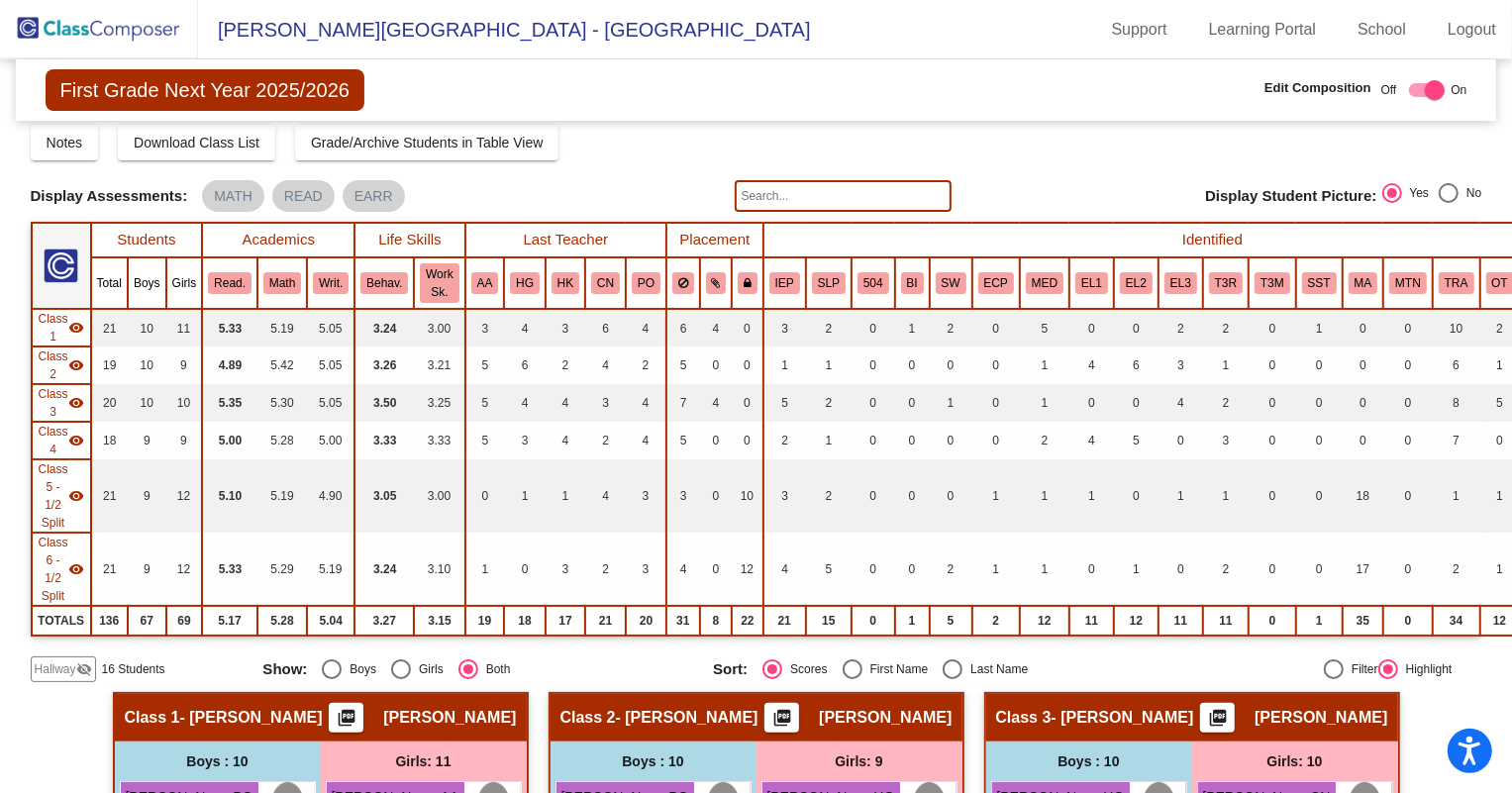 scroll, scrollTop: 0, scrollLeft: 0, axis: both 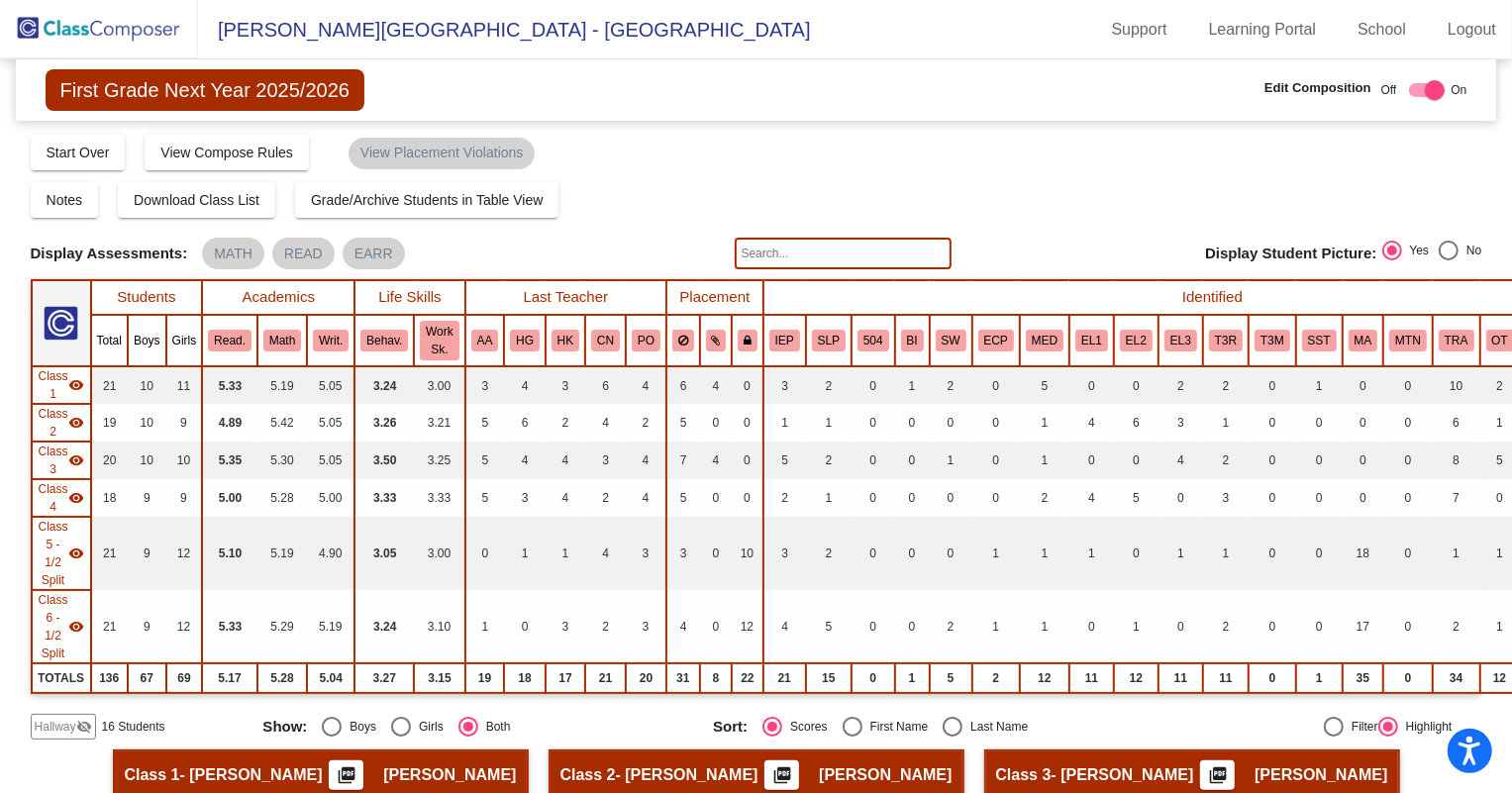 click on "First Grade Next Year 2025/2026" 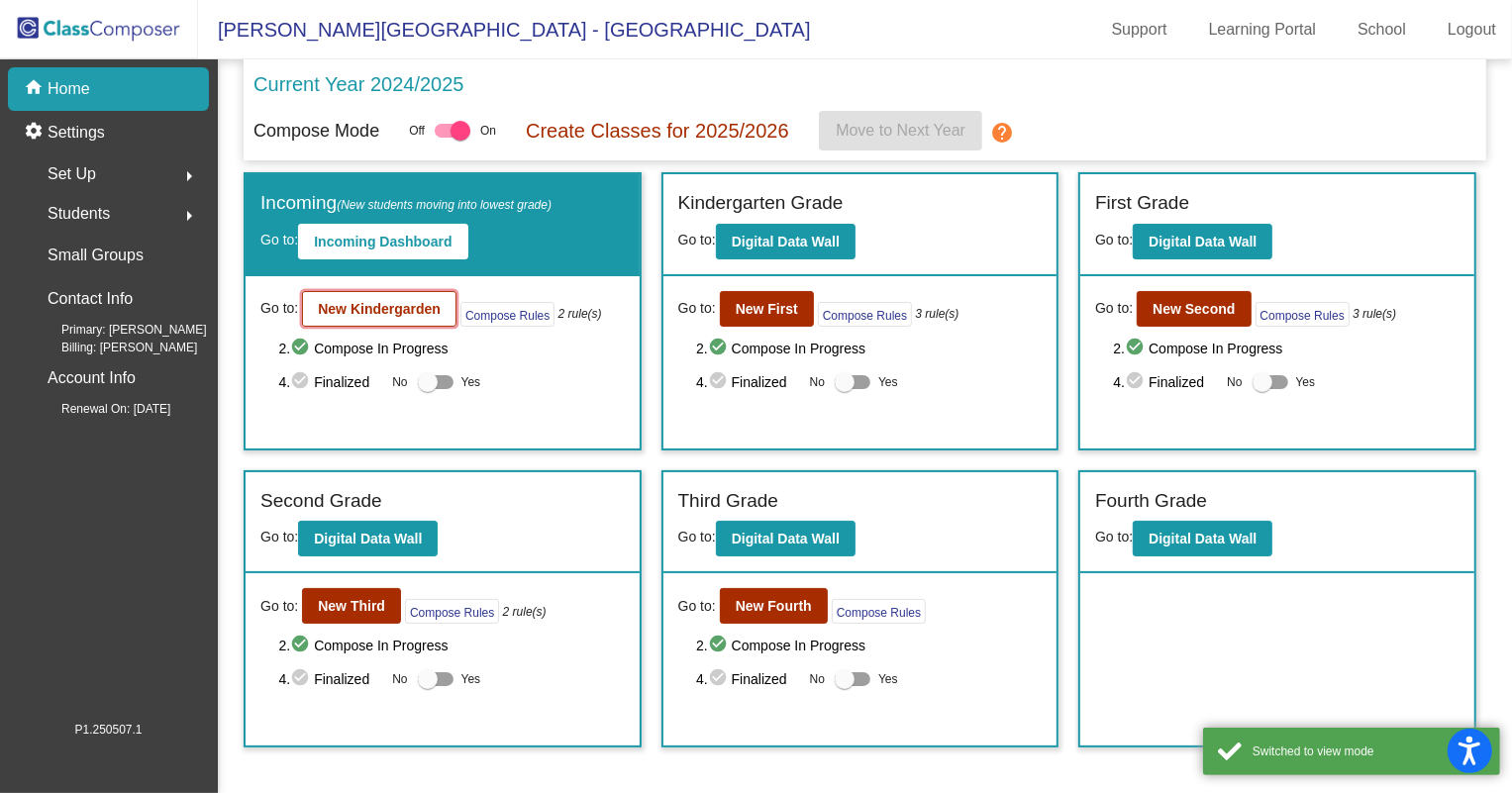 click on "New Kindergarden" 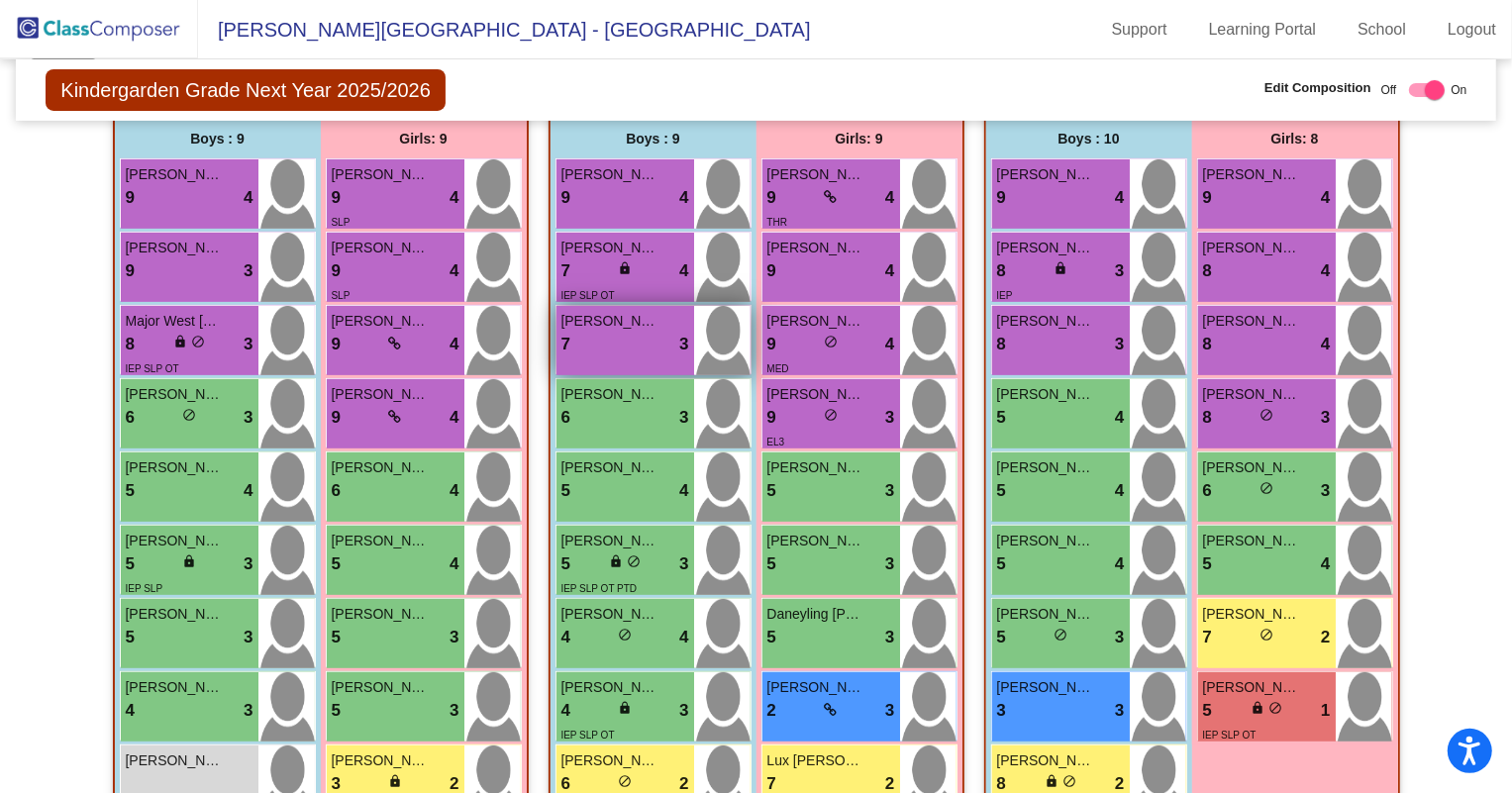 scroll, scrollTop: 594, scrollLeft: 0, axis: vertical 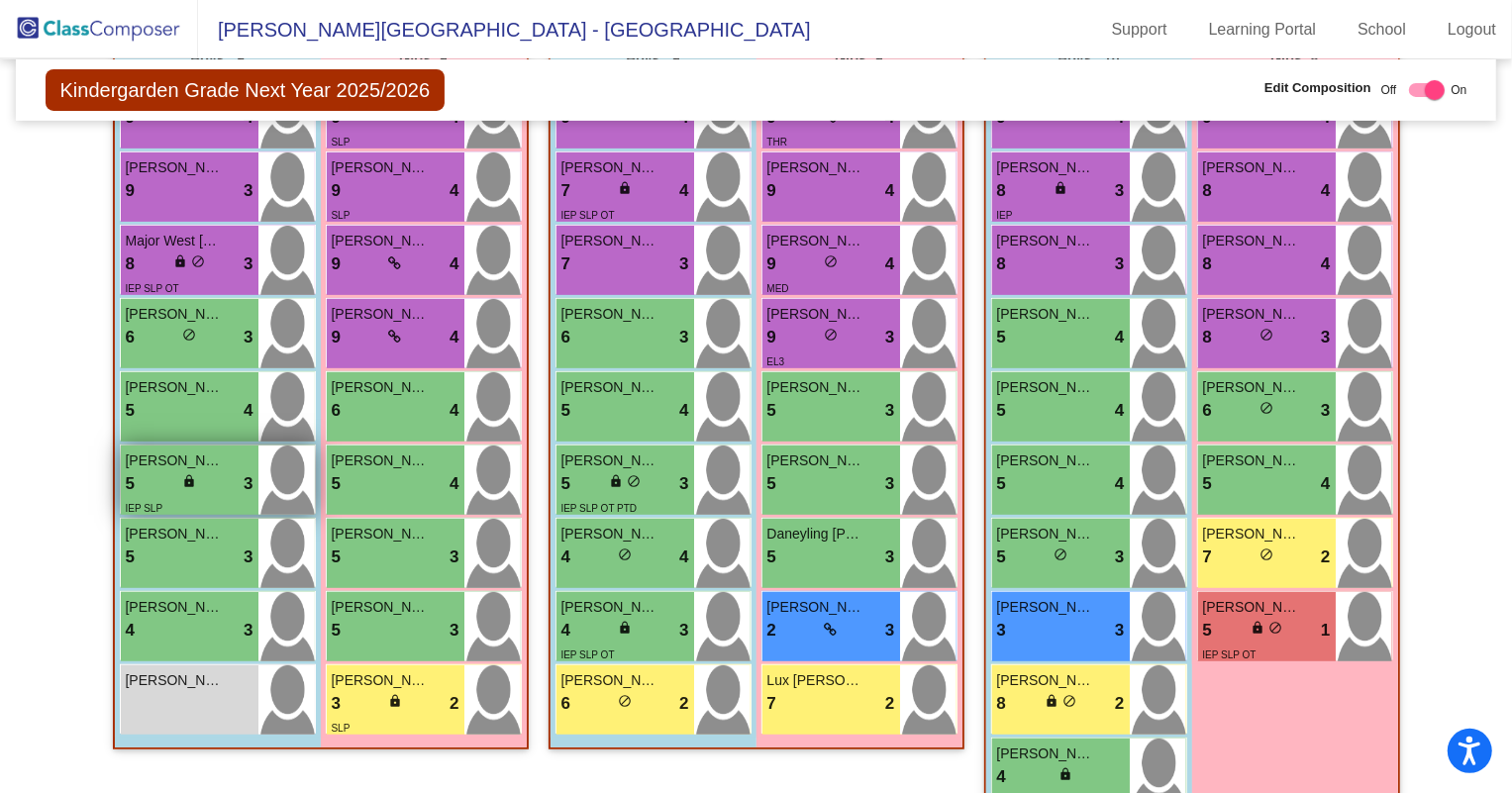 click on "5 lock do_not_disturb_alt 3" at bounding box center [189, 484] 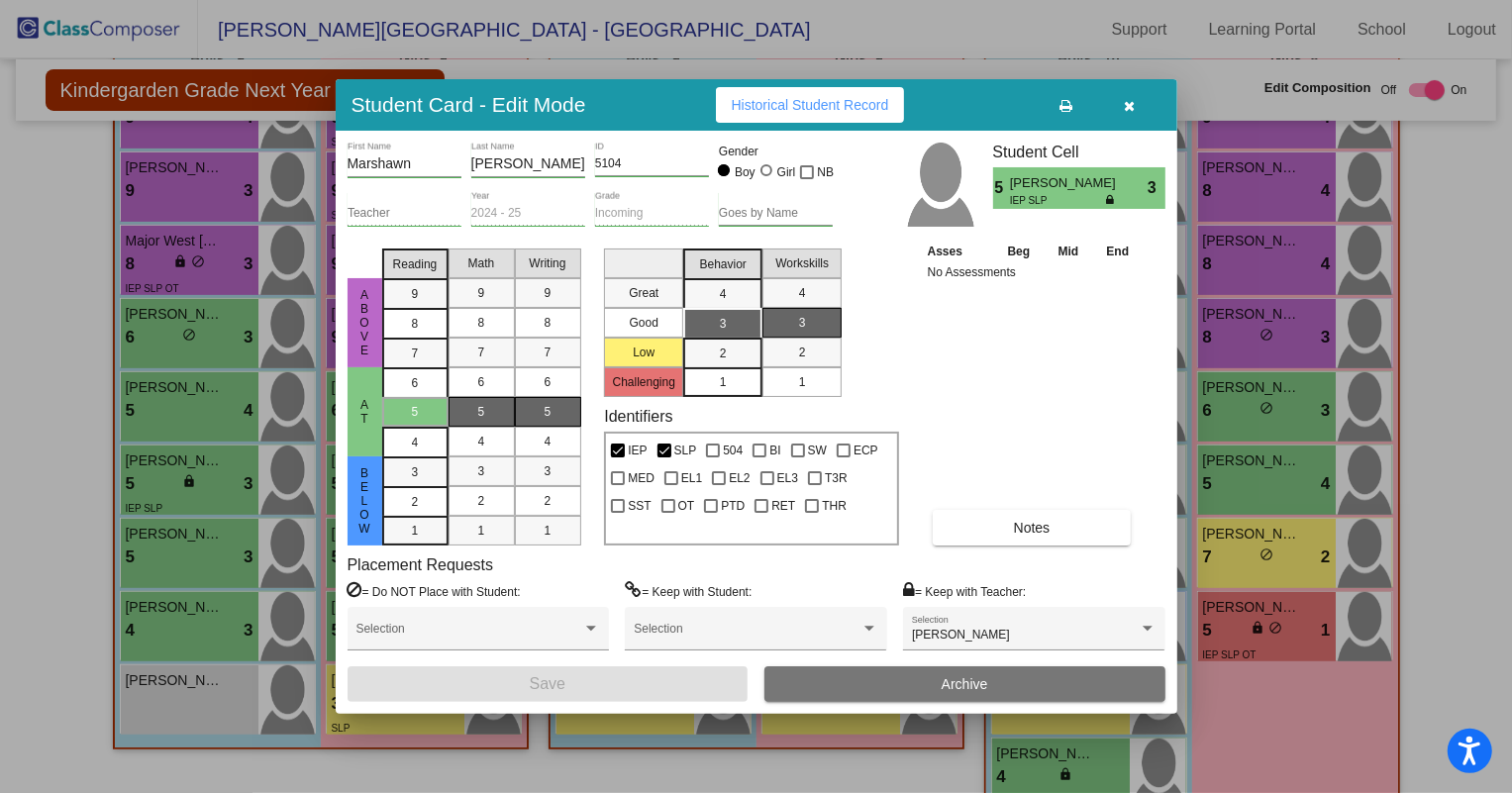 drag, startPoint x: 1310, startPoint y: 716, endPoint x: 1299, endPoint y: 713, distance: 11.401754 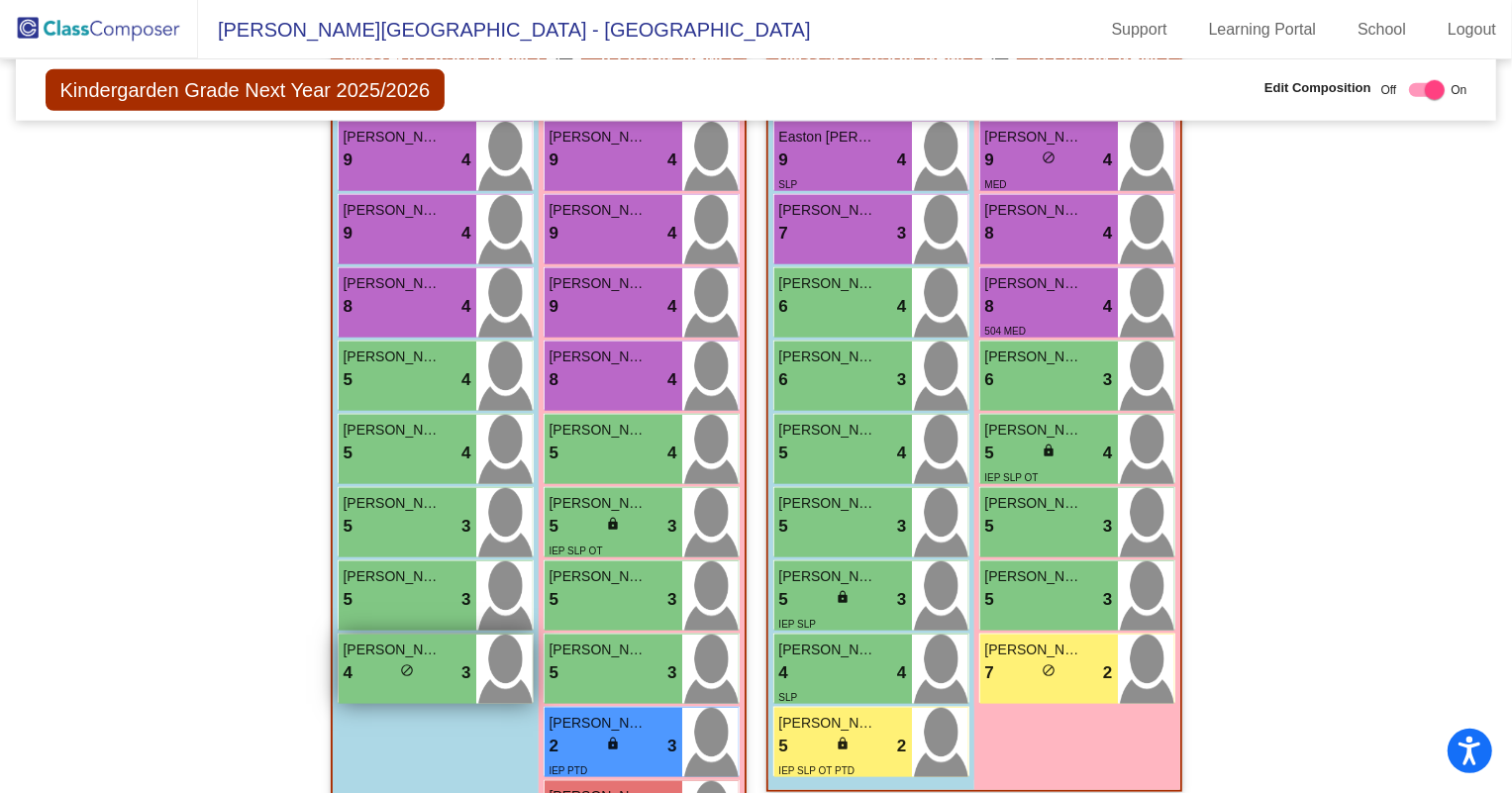 scroll, scrollTop: 1495, scrollLeft: 0, axis: vertical 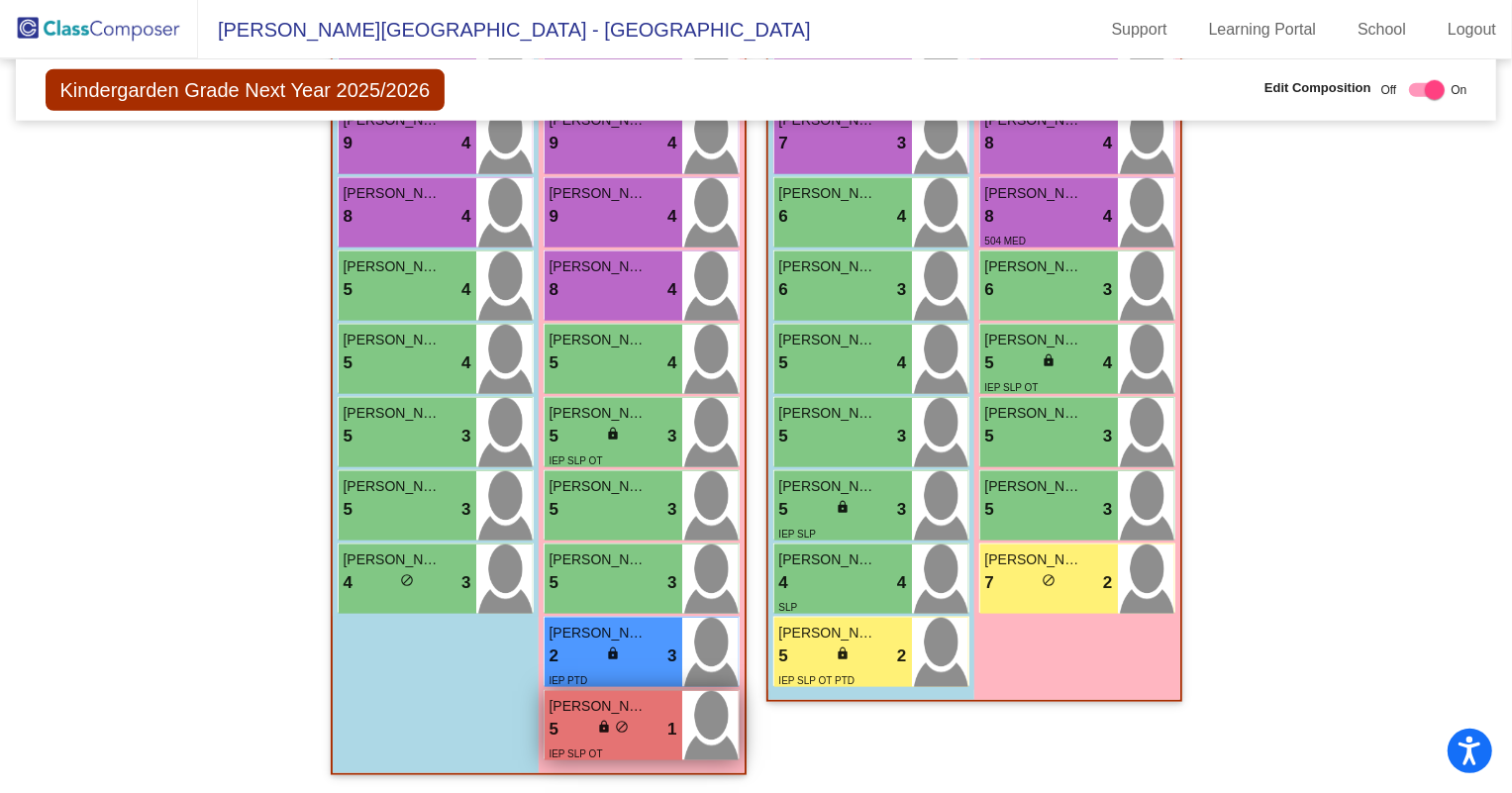 click on "lock do_not_disturb_alt" at bounding box center (613, 729) 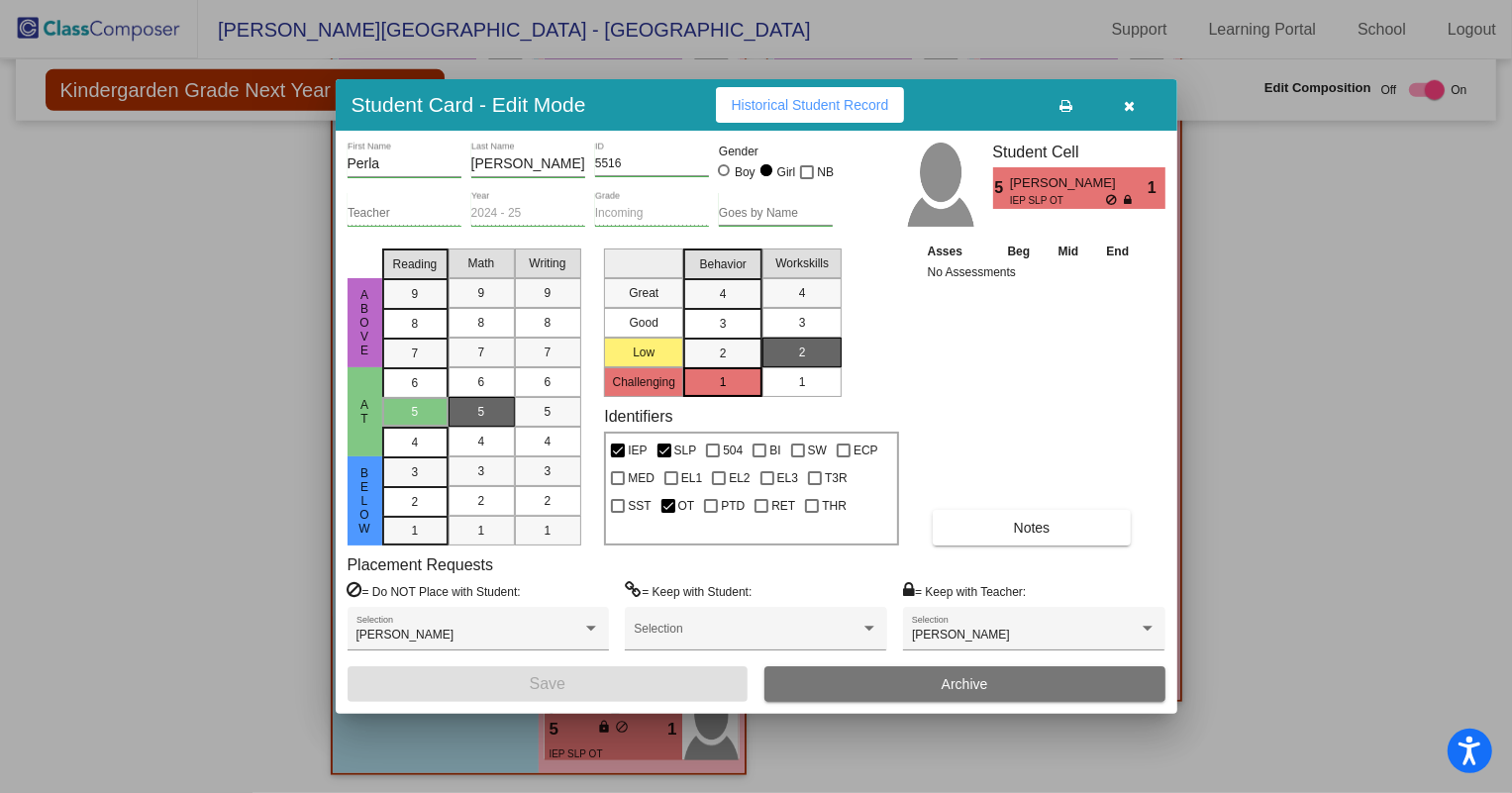 drag, startPoint x: 1314, startPoint y: 399, endPoint x: 1248, endPoint y: 404, distance: 66.18912 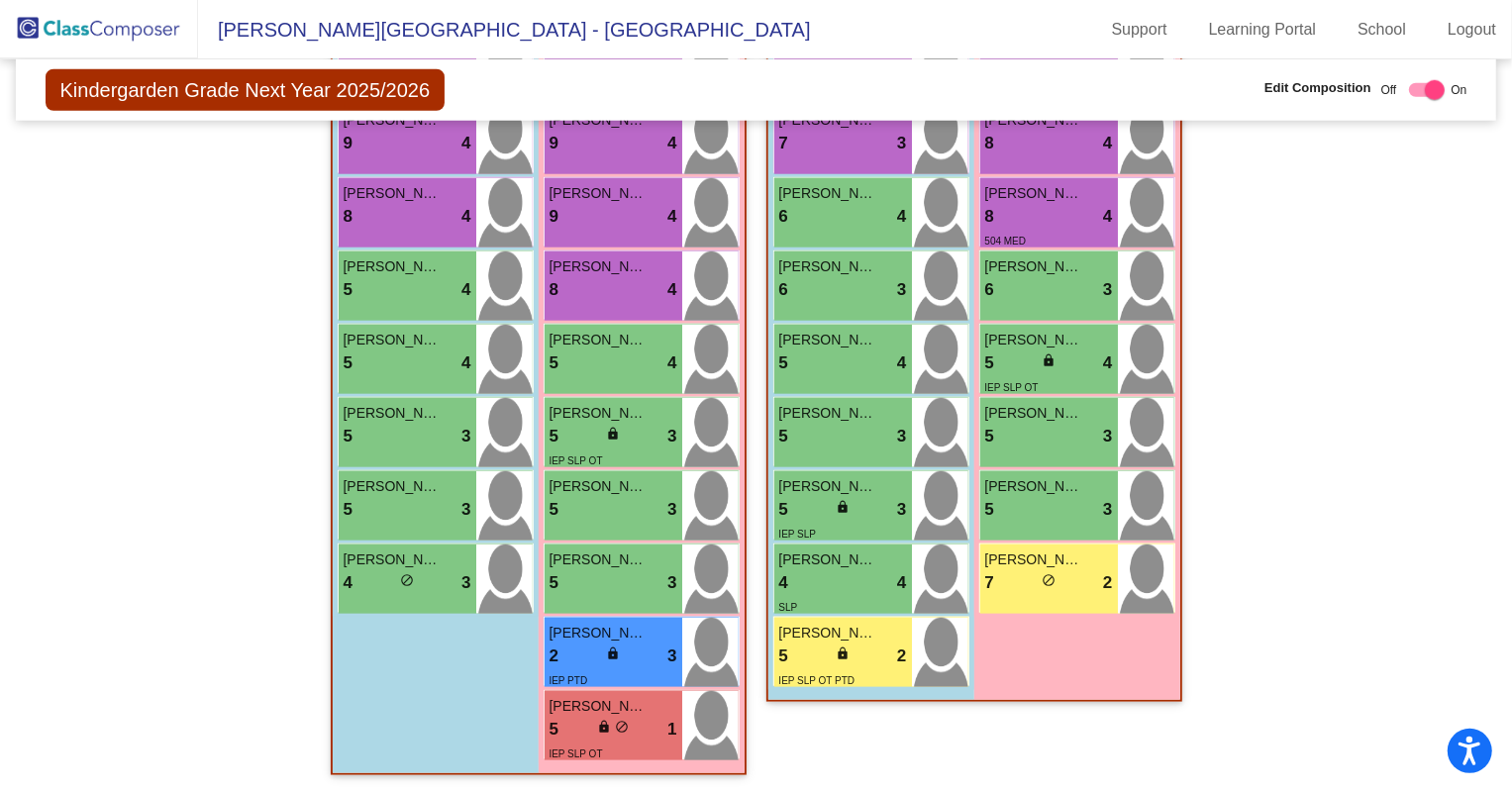 drag, startPoint x: 530, startPoint y: 762, endPoint x: 515, endPoint y: 754, distance: 17 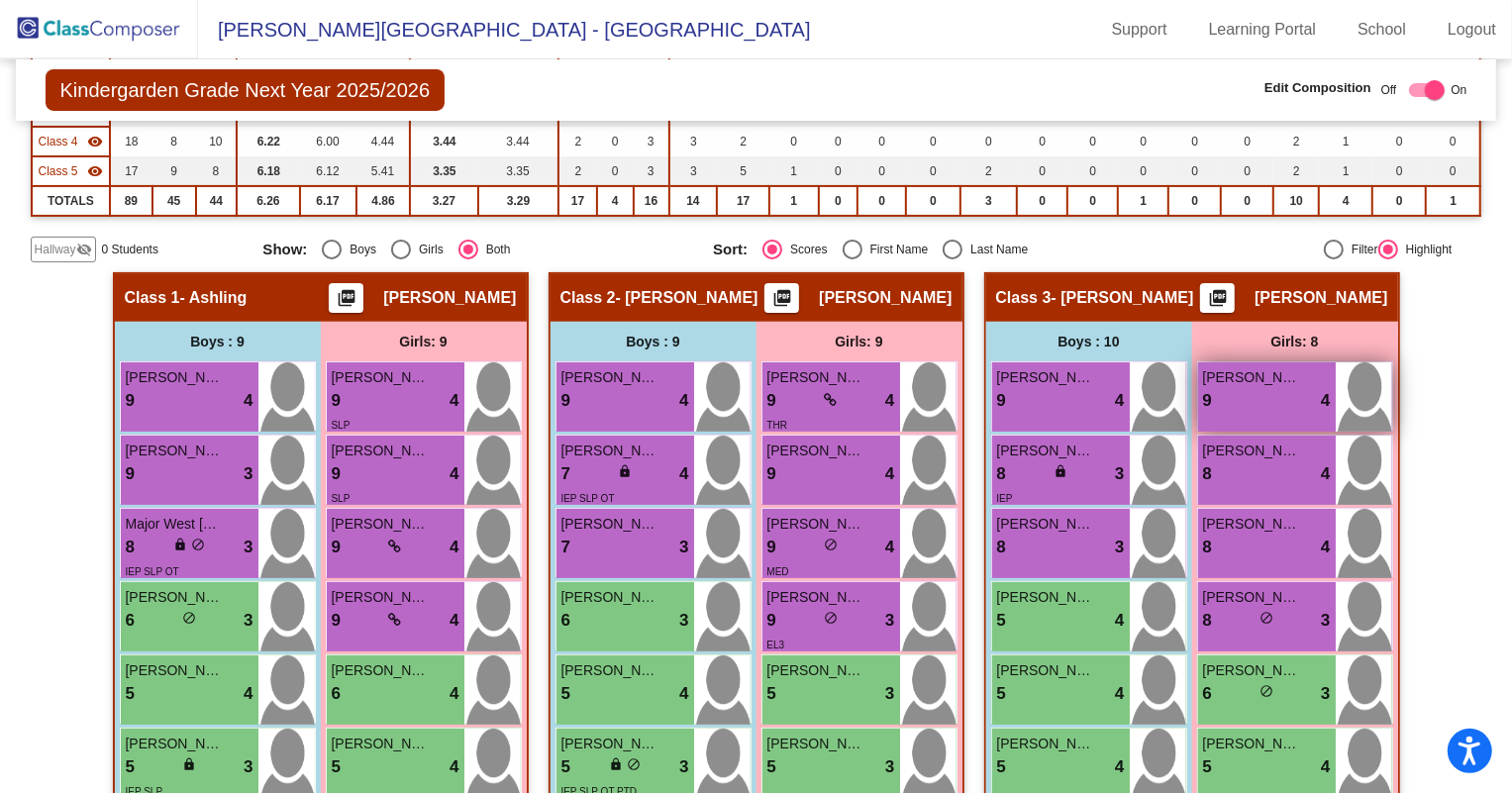 scroll, scrollTop: 54, scrollLeft: 0, axis: vertical 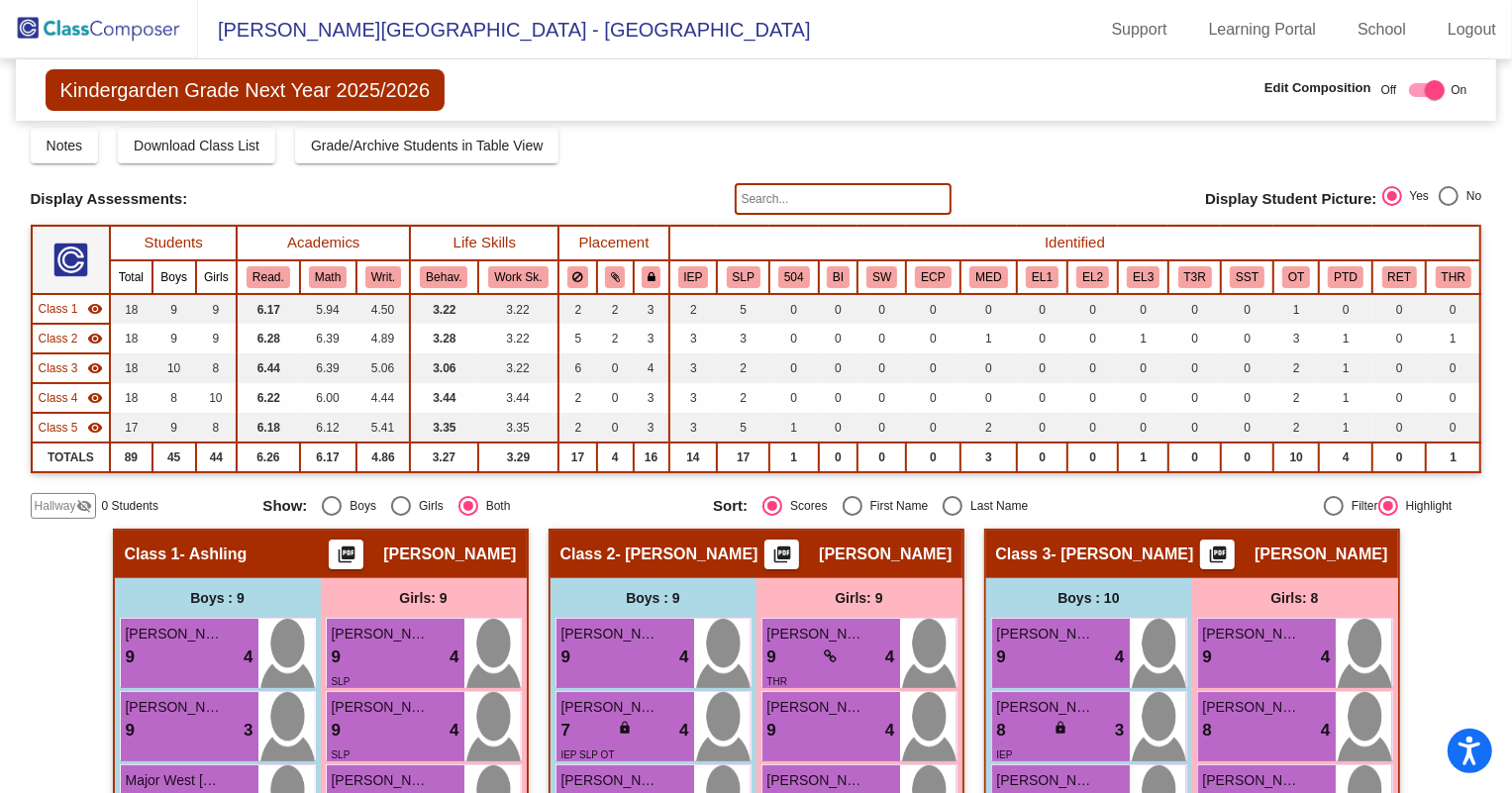 click 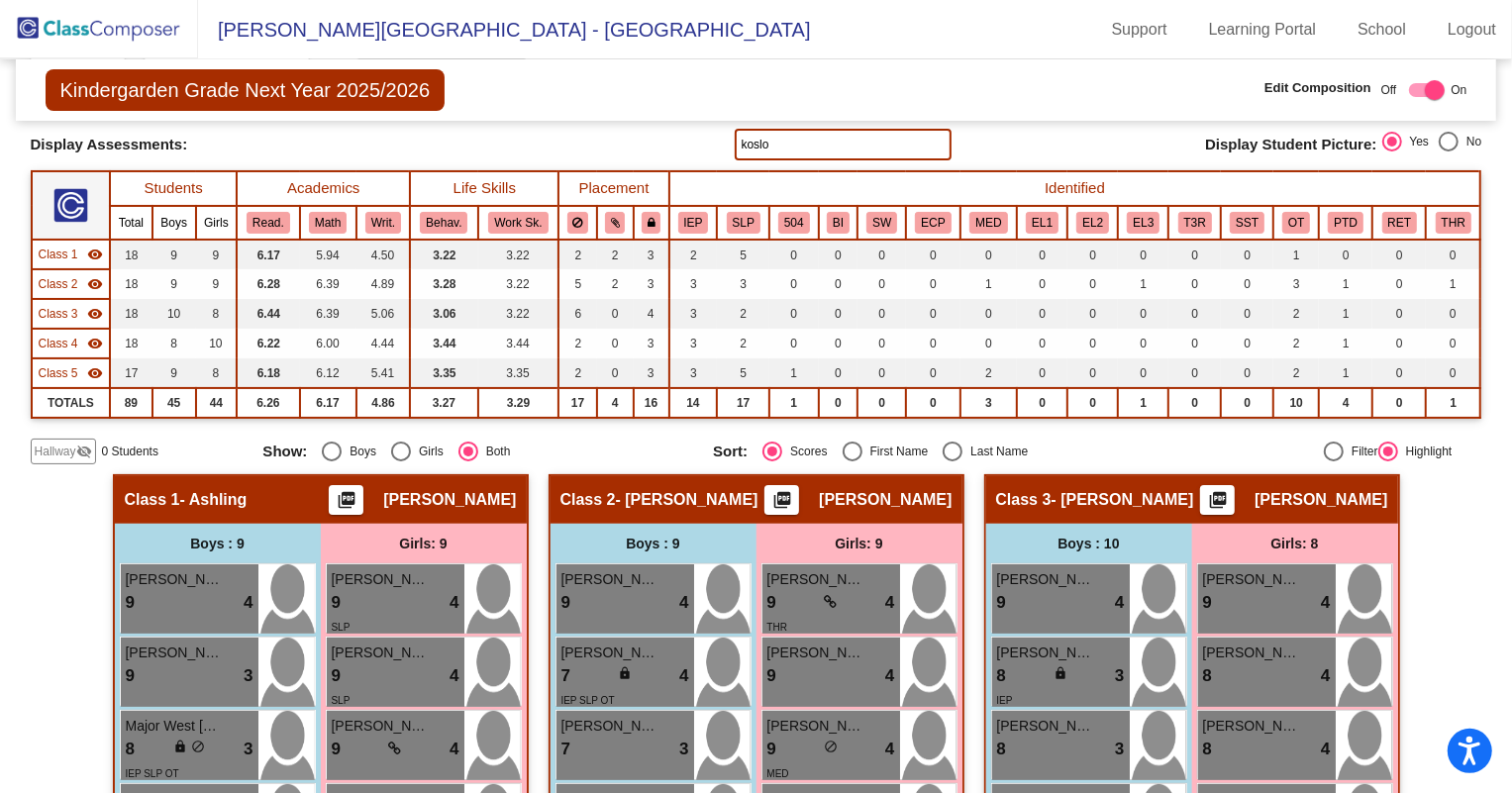 scroll, scrollTop: 0, scrollLeft: 0, axis: both 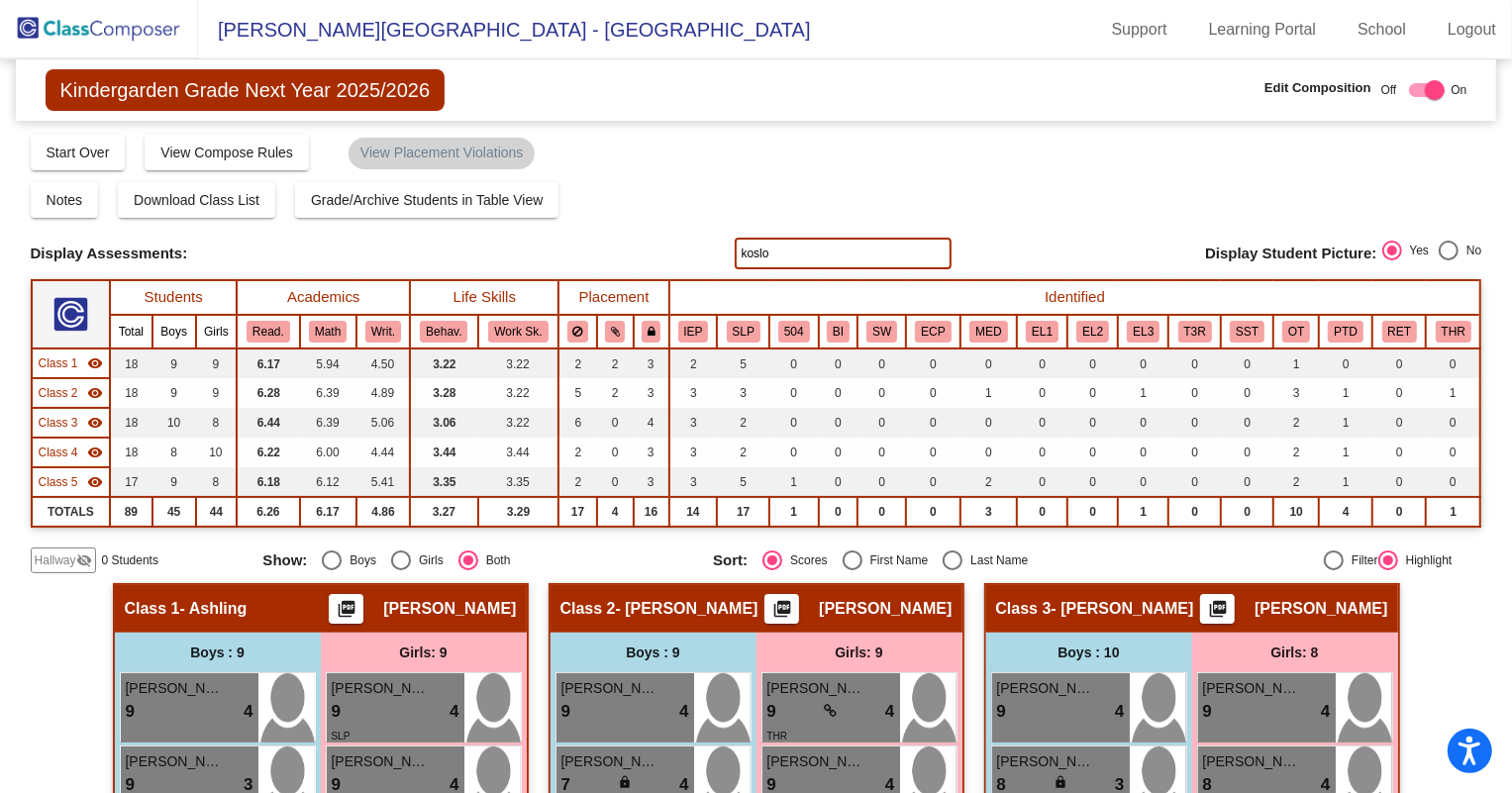 drag, startPoint x: 839, startPoint y: 253, endPoint x: 651, endPoint y: 235, distance: 188.85974 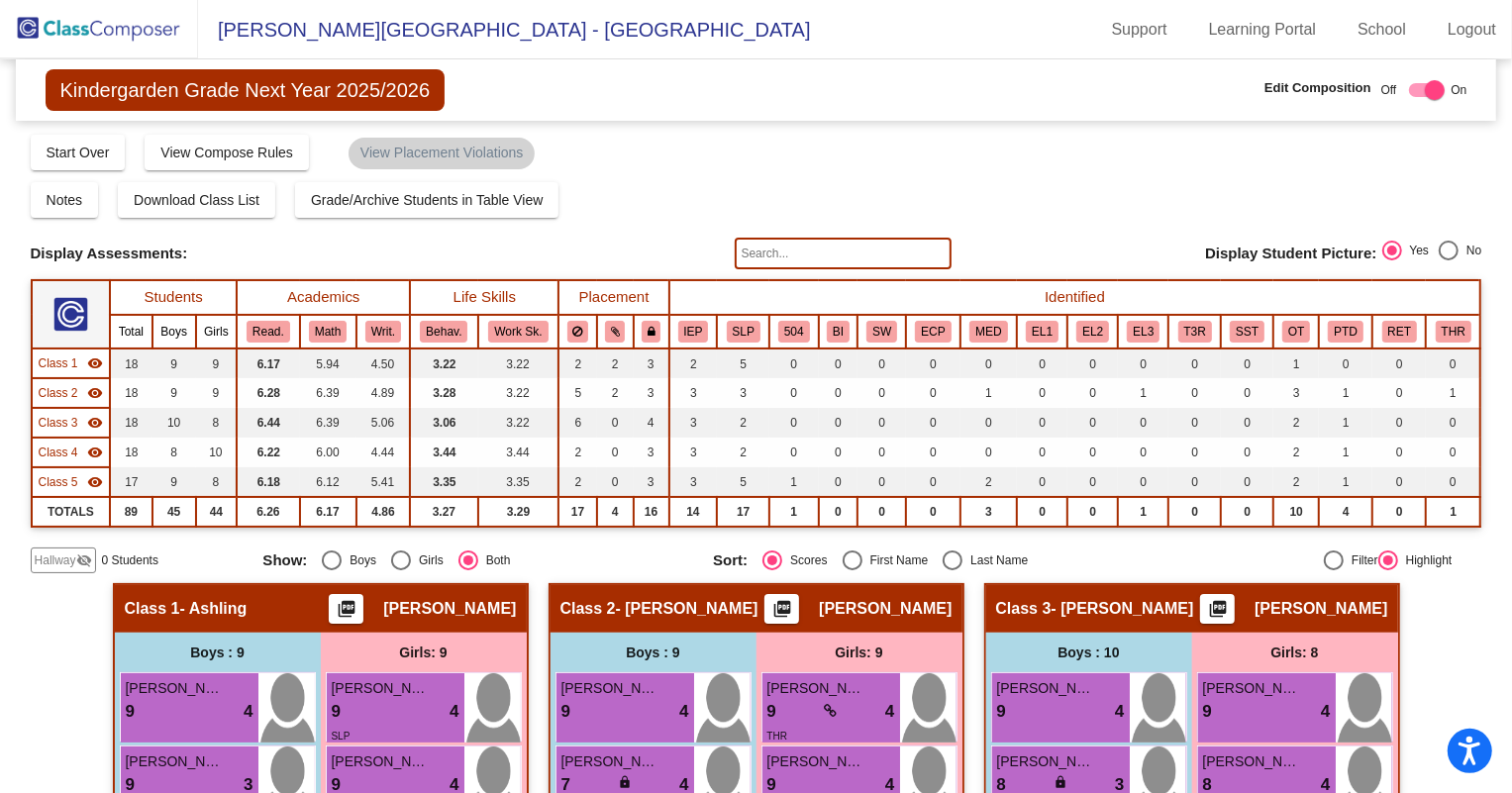 type 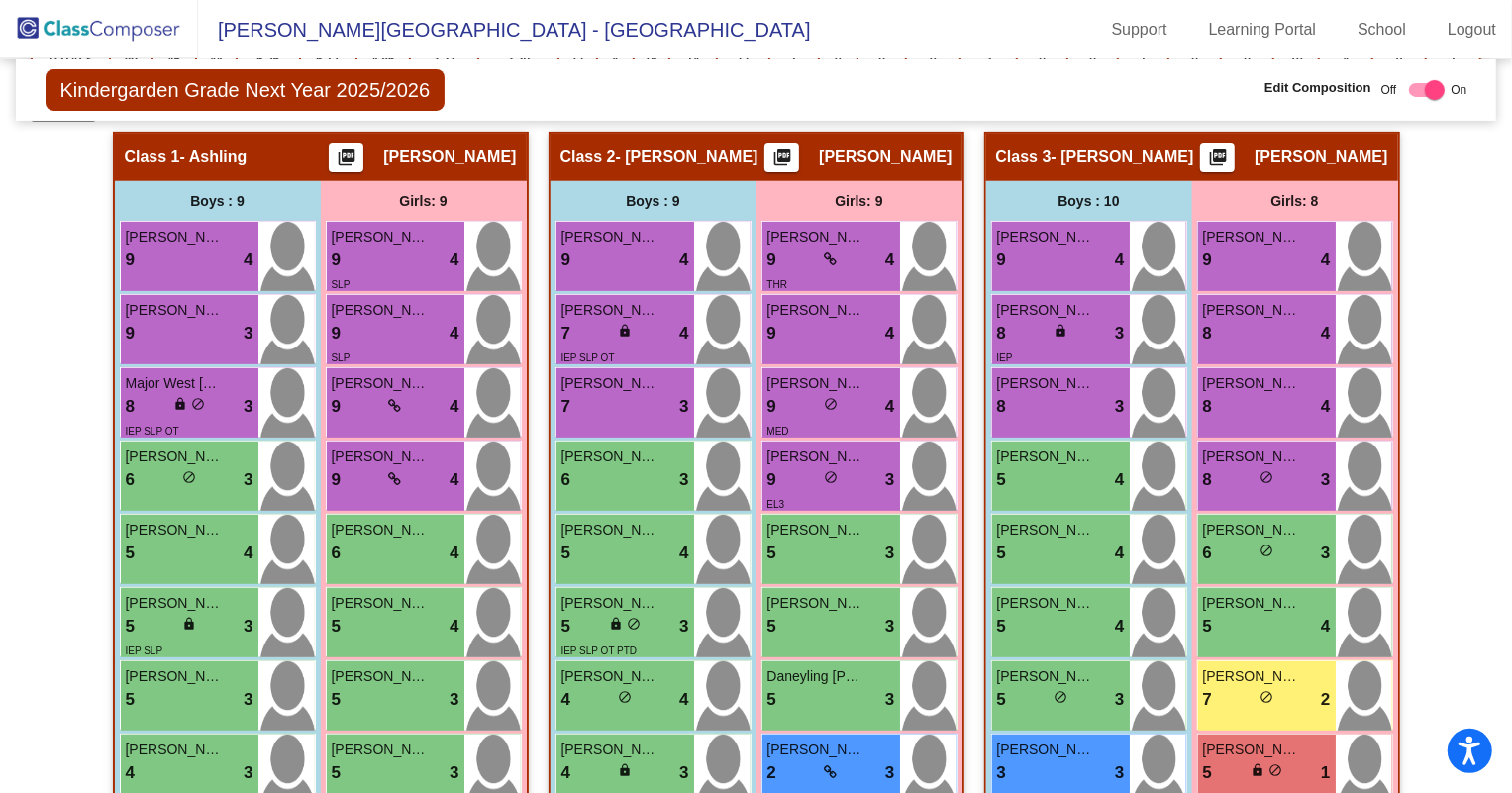 scroll, scrollTop: 449, scrollLeft: 0, axis: vertical 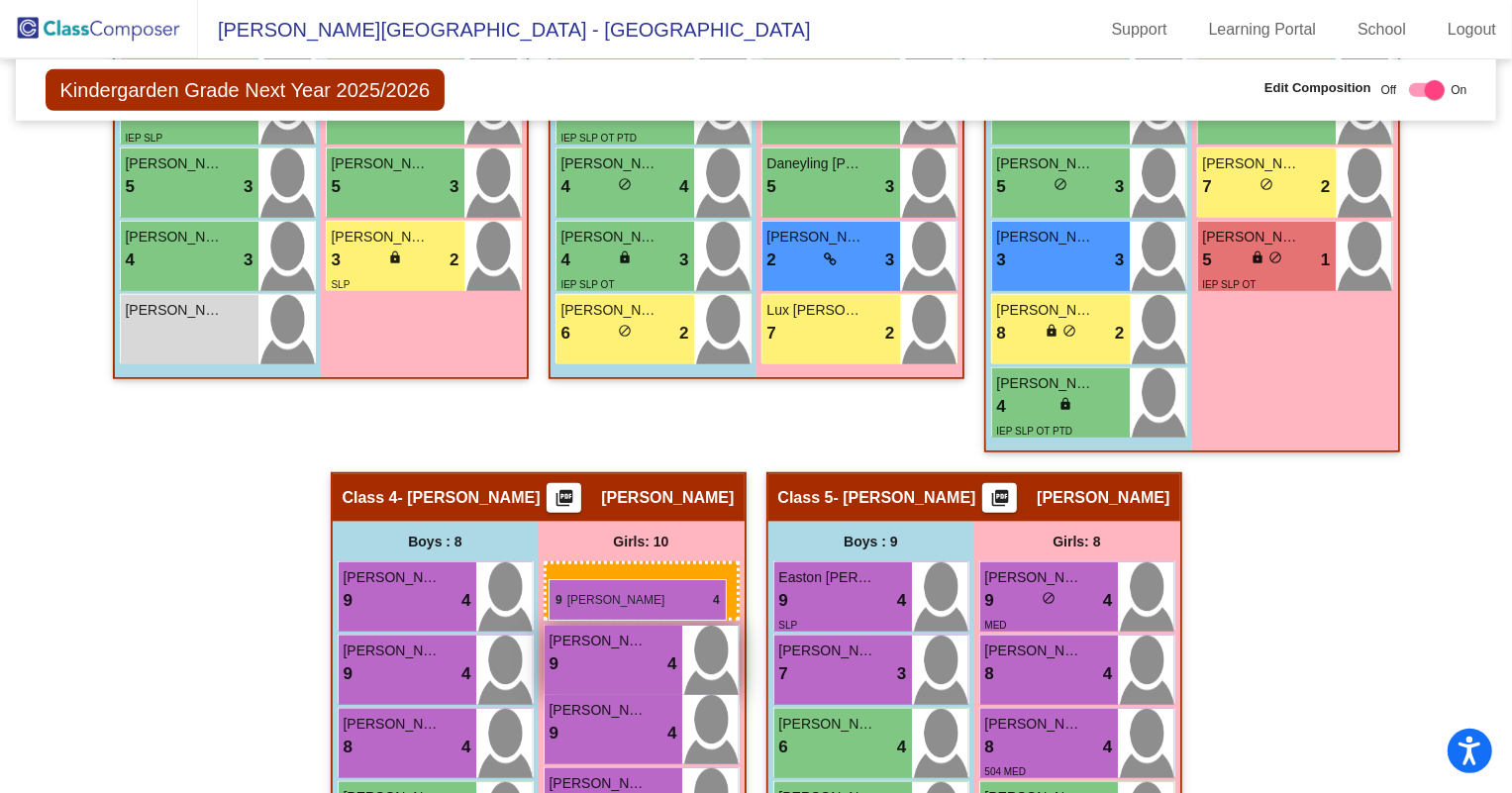 drag, startPoint x: 390, startPoint y: 321, endPoint x: 546, endPoint y: 584, distance: 305.78587 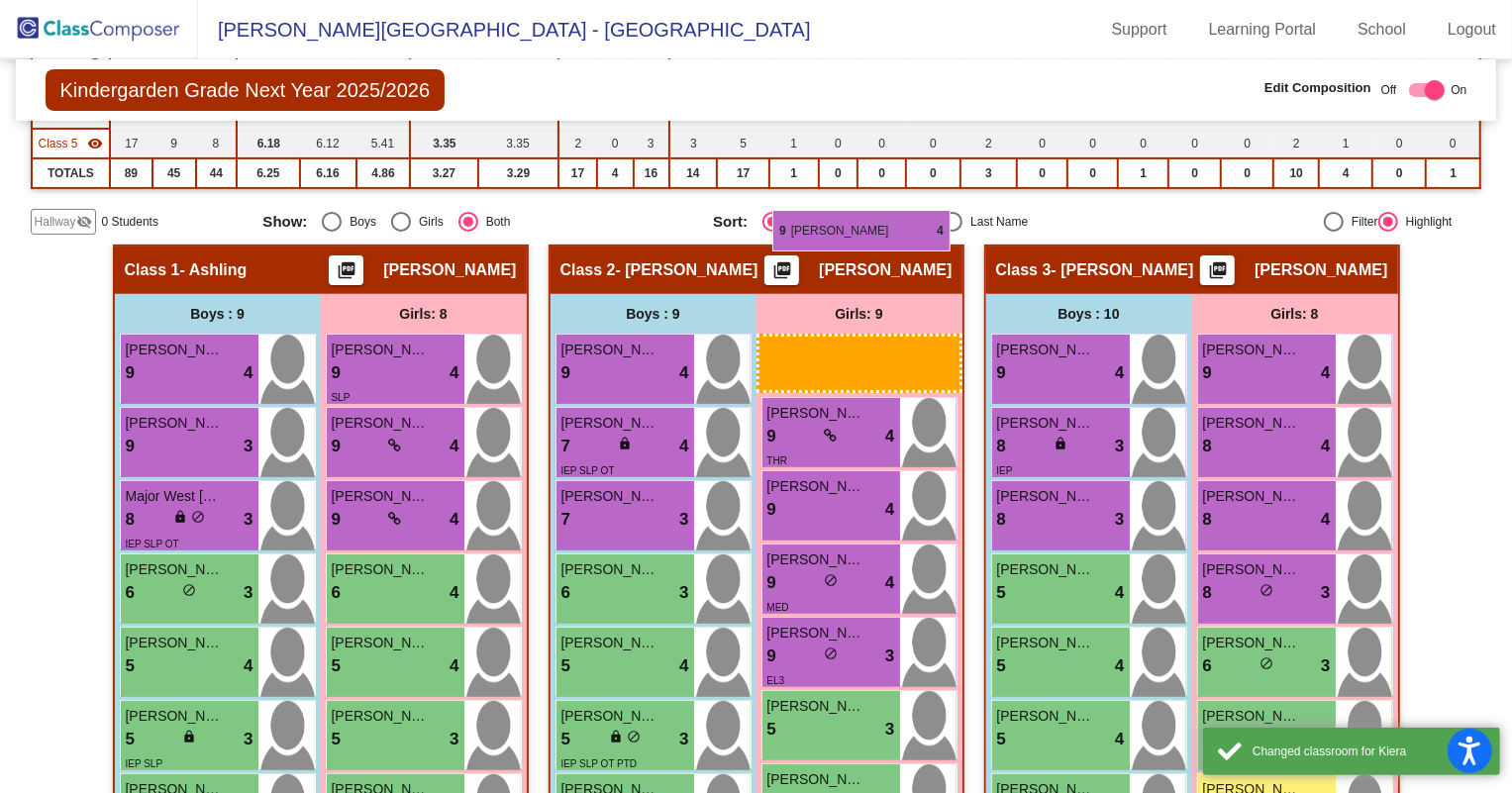 scroll, scrollTop: 335, scrollLeft: 0, axis: vertical 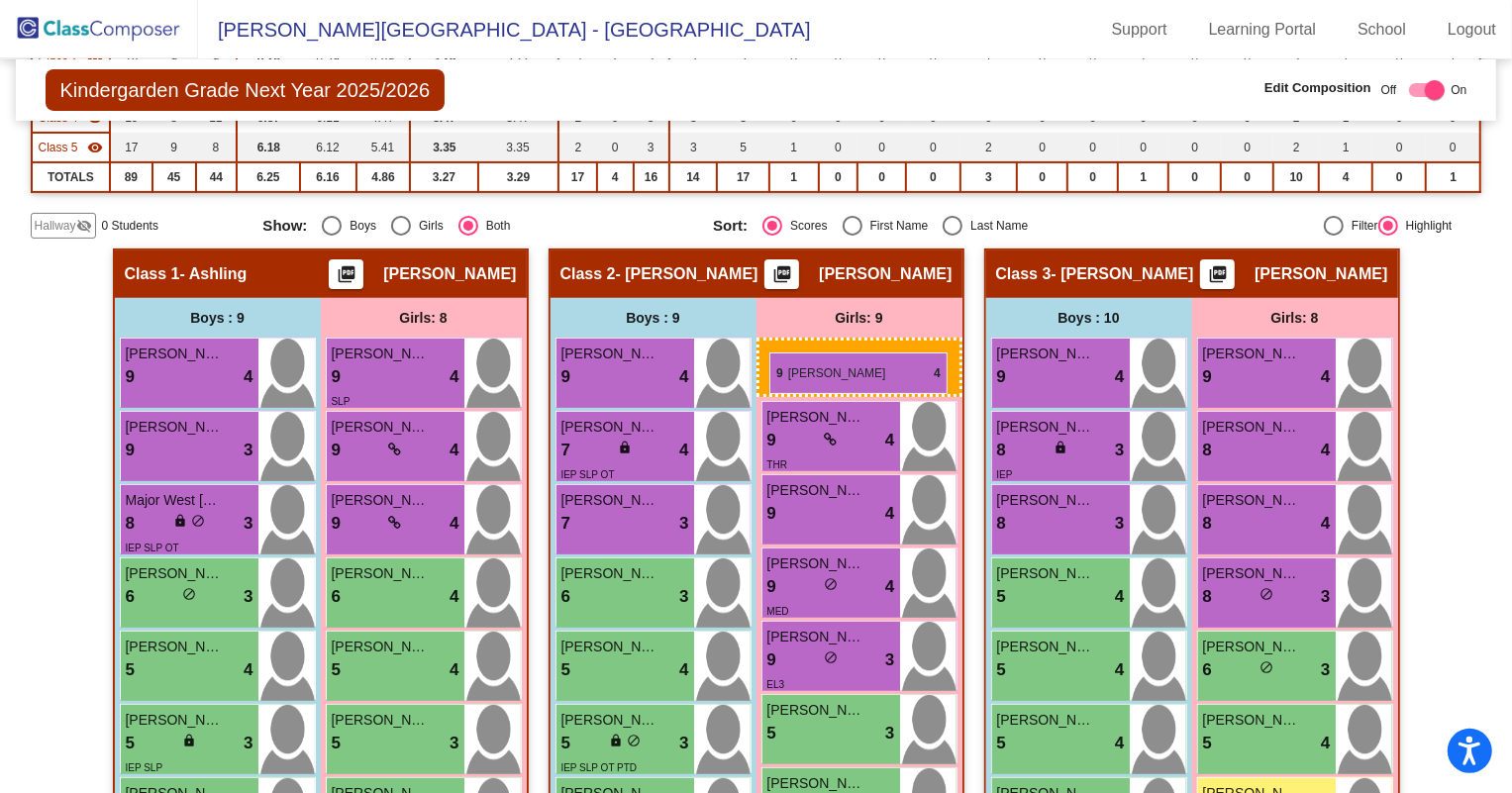 drag, startPoint x: 603, startPoint y: 664, endPoint x: 768, endPoint y: 352, distance: 352.94334 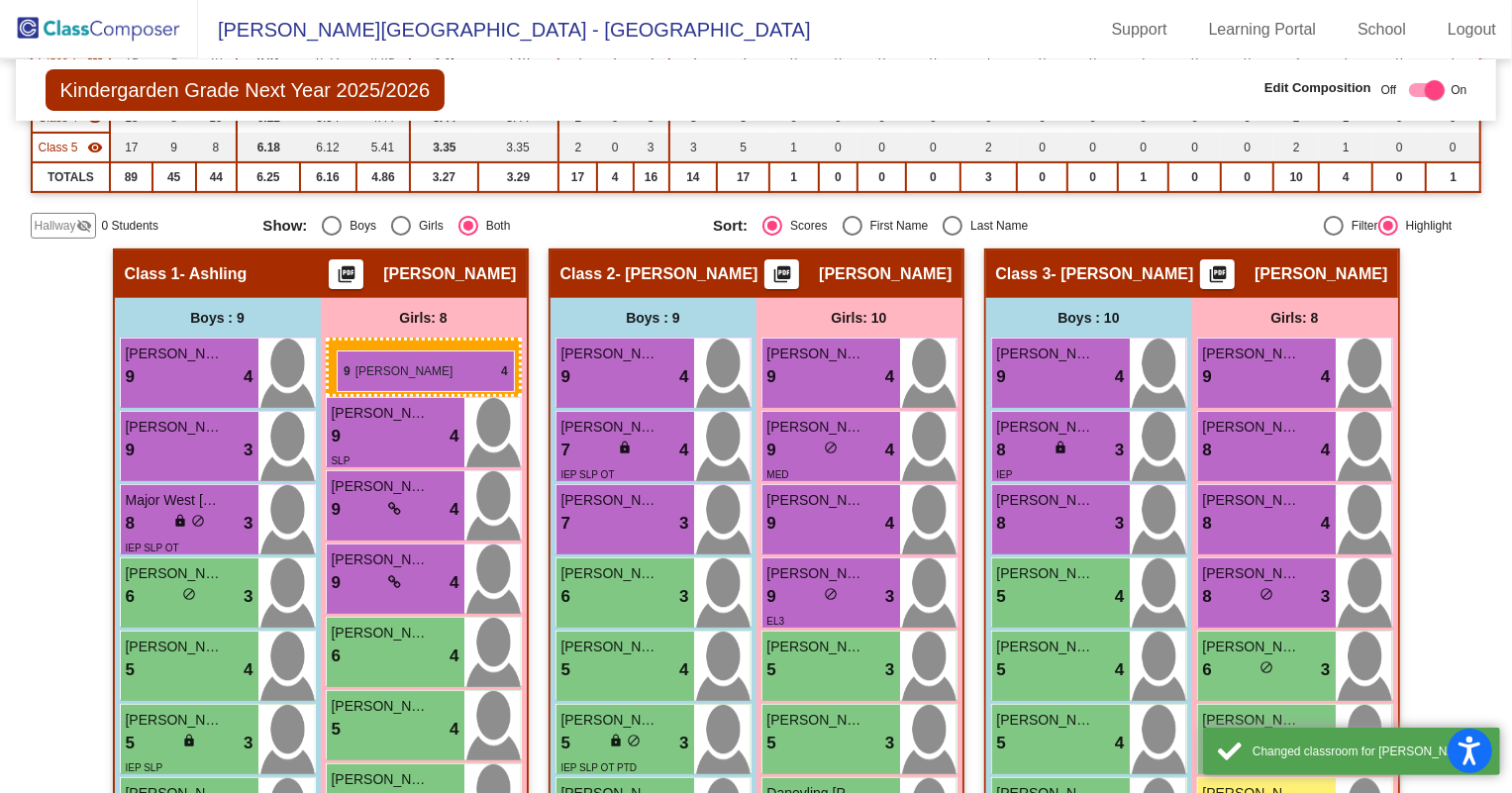 drag, startPoint x: 814, startPoint y: 359, endPoint x: 337, endPoint y: 350, distance: 477.085 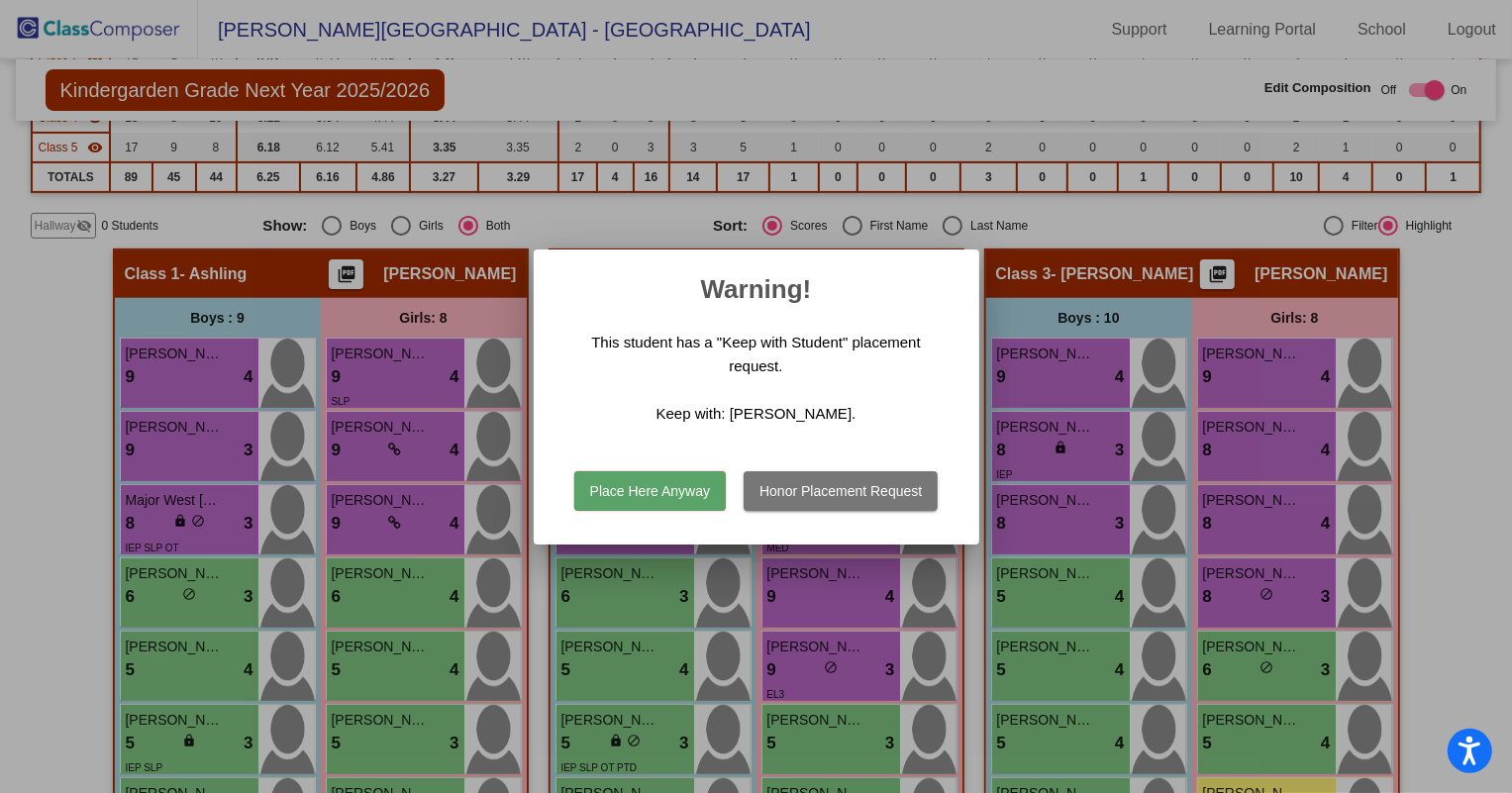 click on "Honor Placement Request" at bounding box center (841, 491) 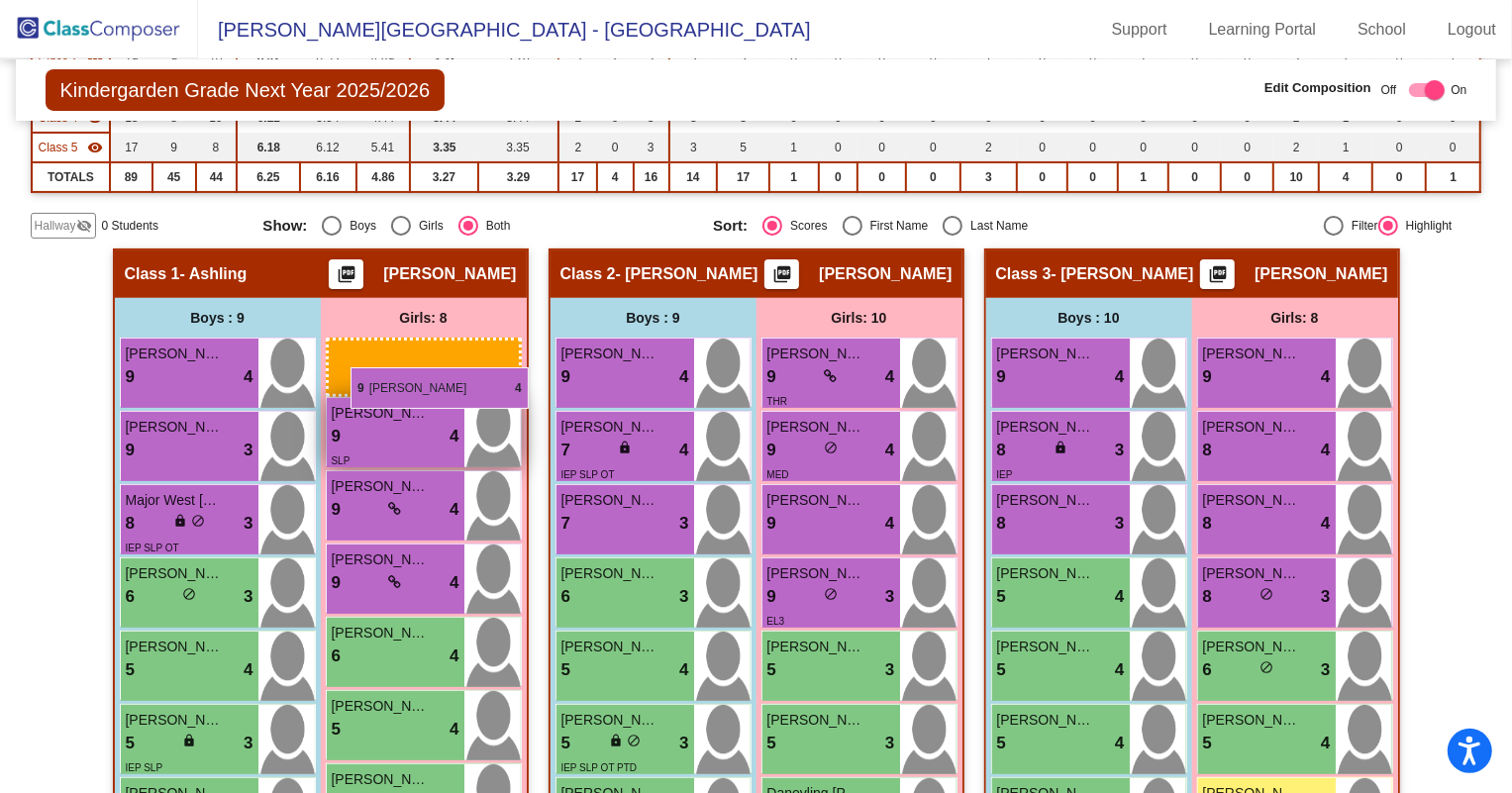 drag, startPoint x: 805, startPoint y: 450, endPoint x: 325, endPoint y: 346, distance: 491.1375 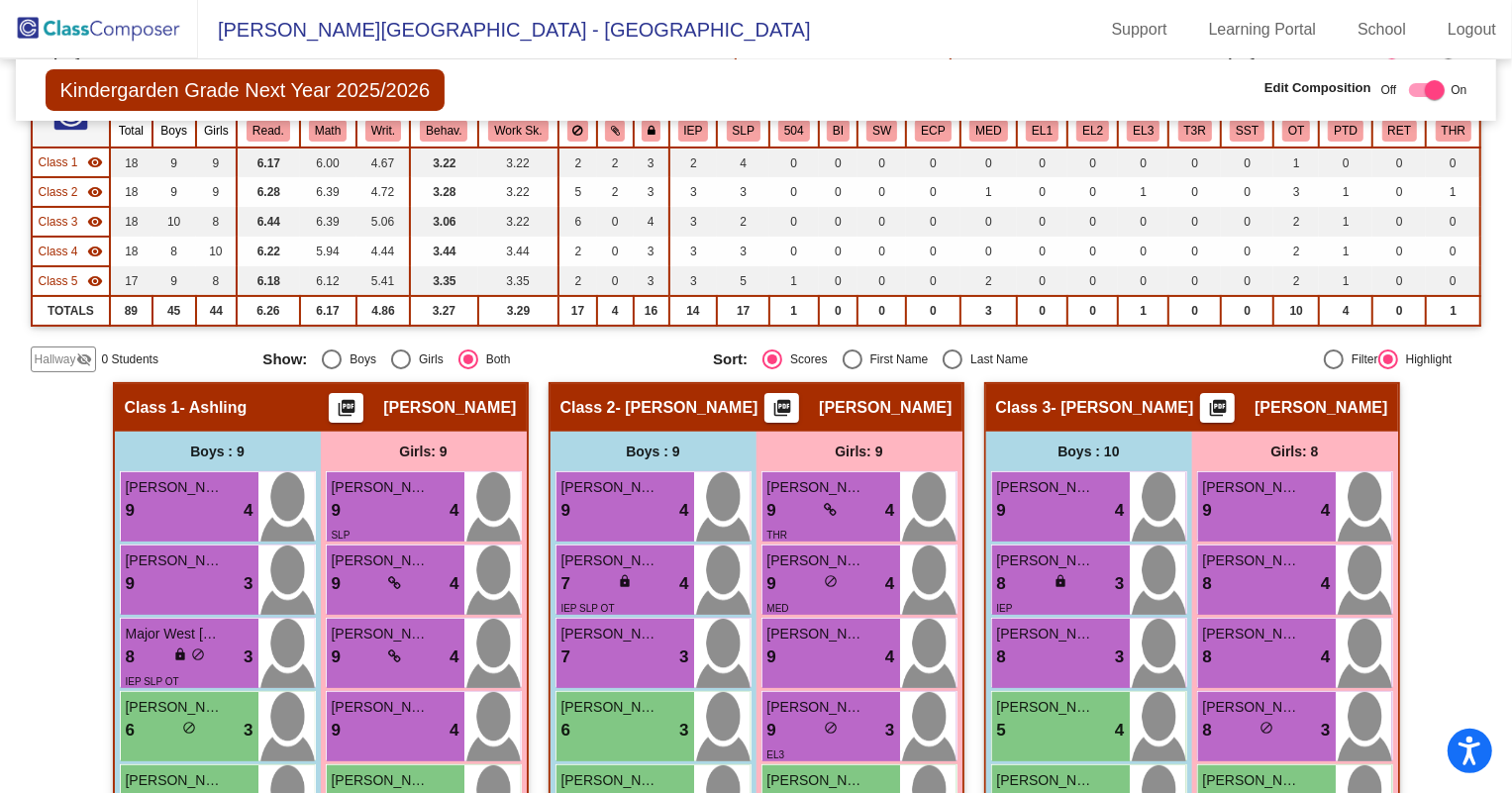 scroll, scrollTop: 89, scrollLeft: 0, axis: vertical 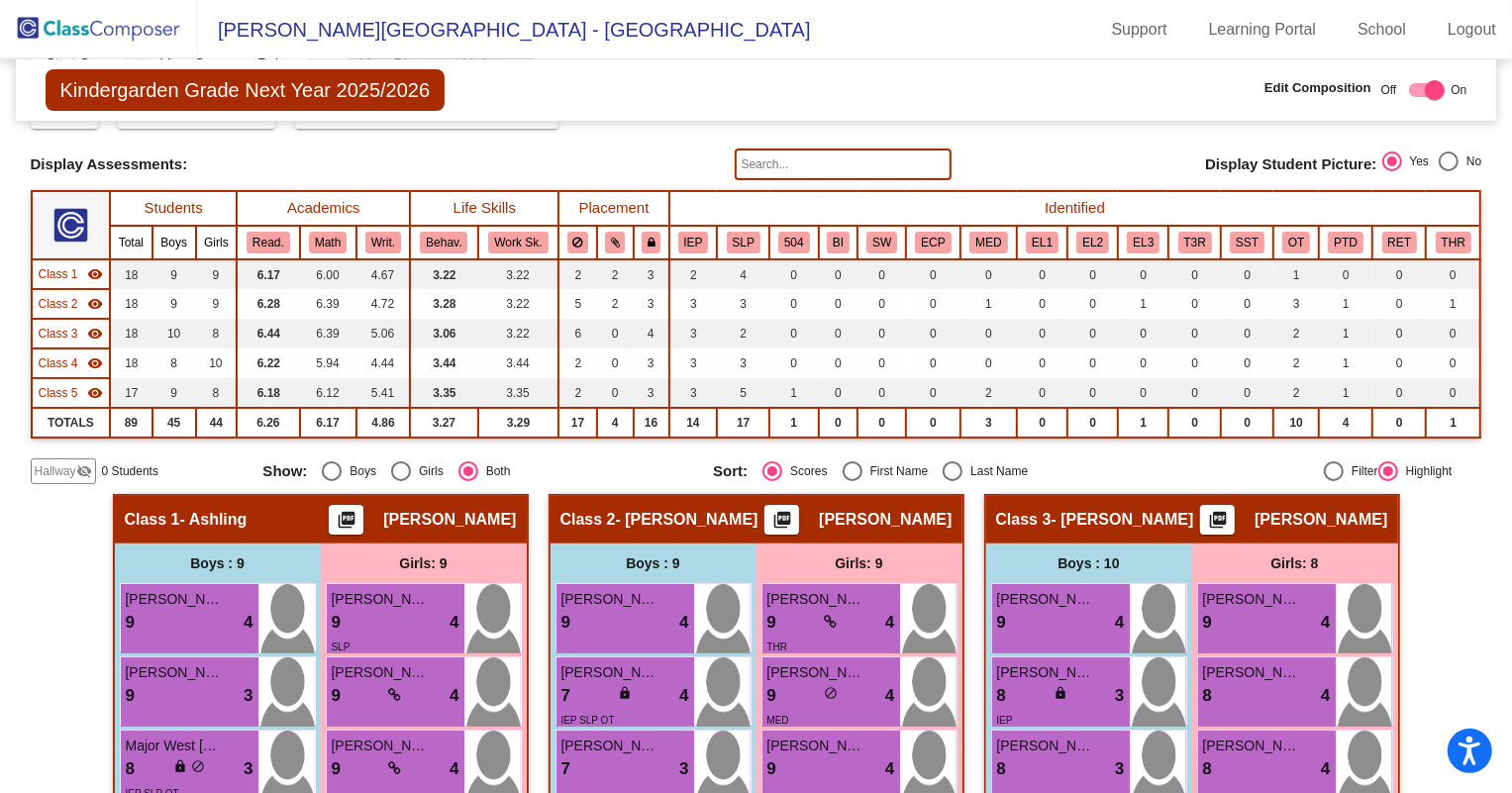 click 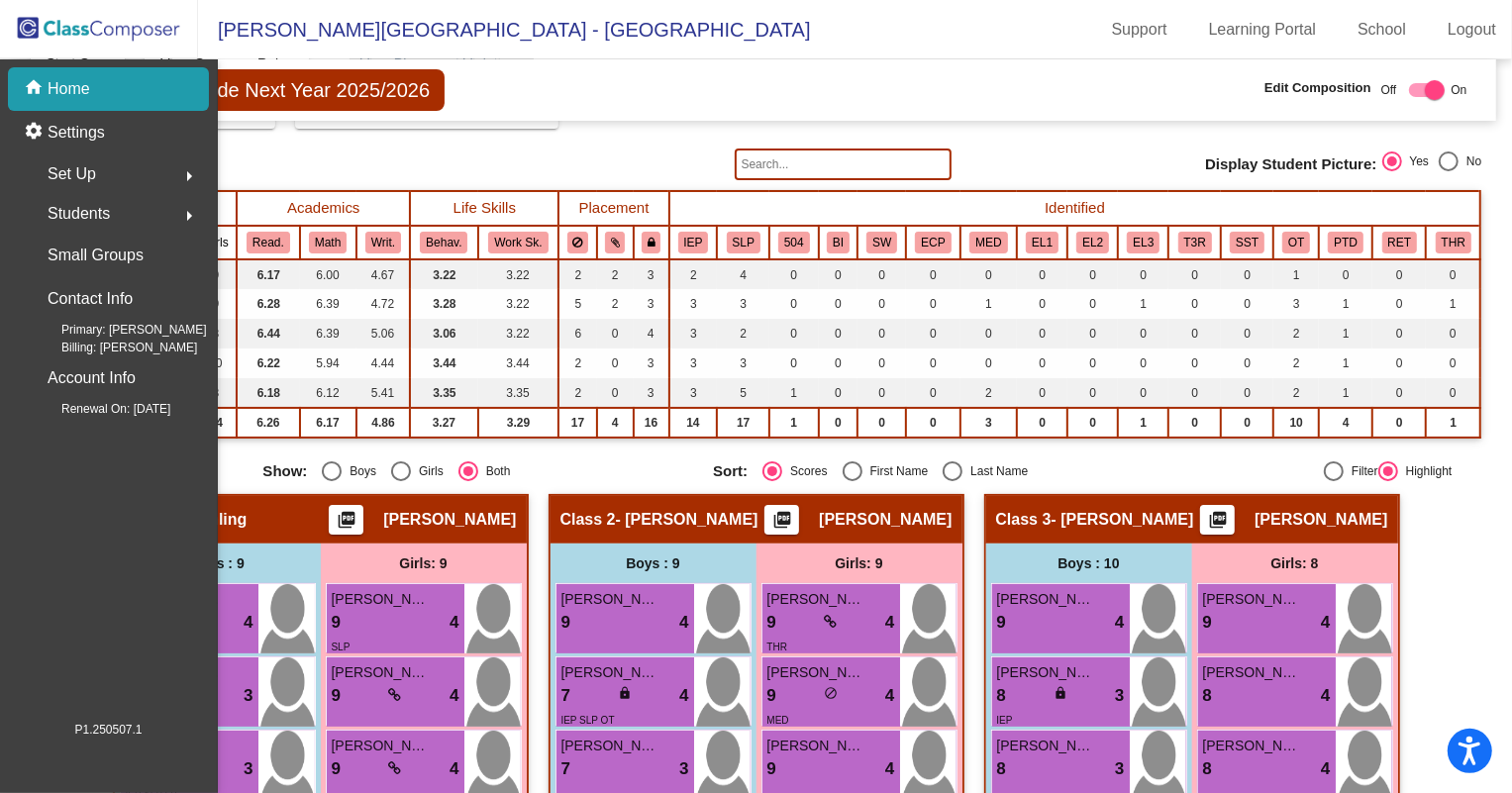 scroll, scrollTop: 0, scrollLeft: 0, axis: both 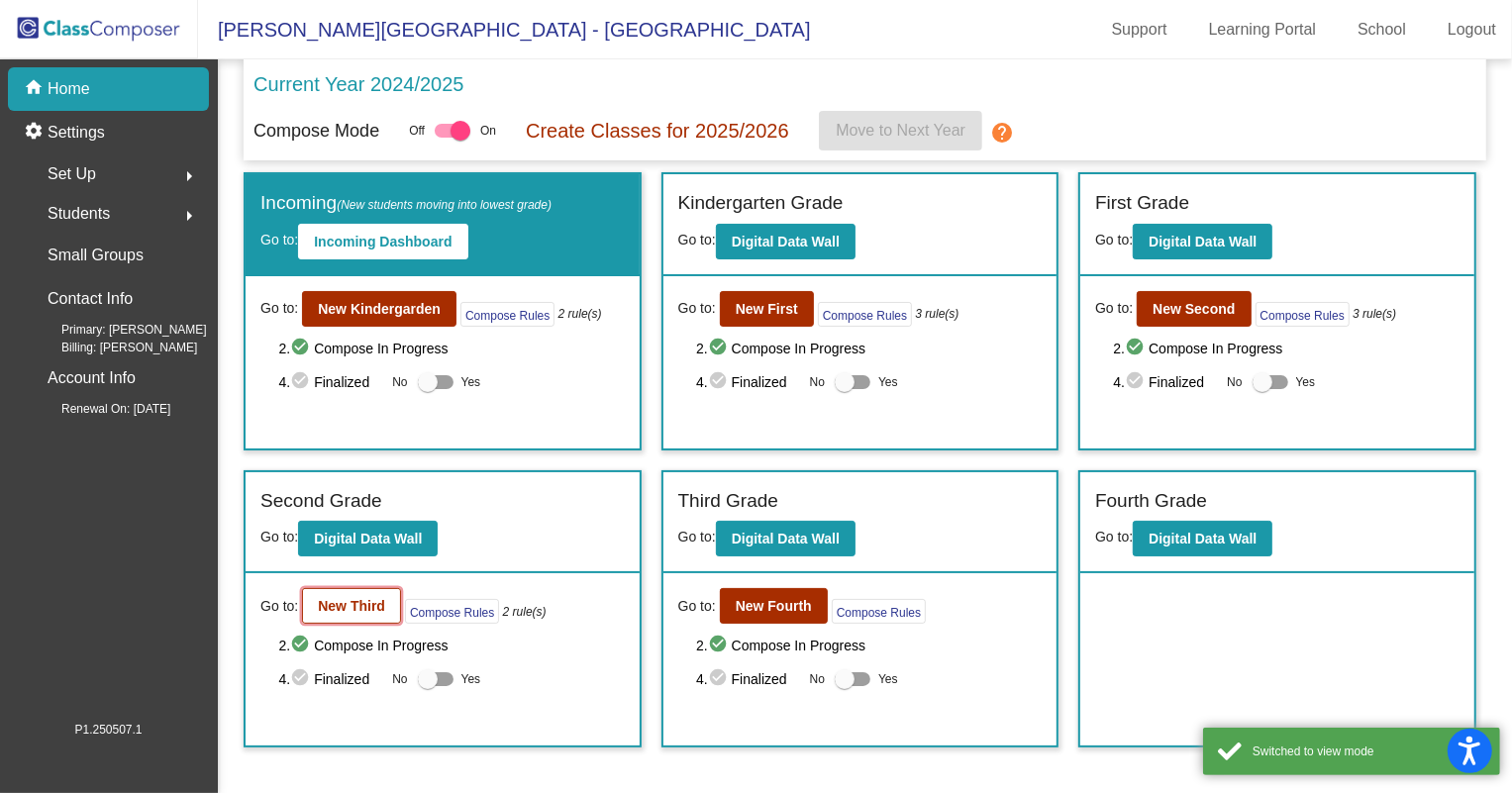click on "New Third" 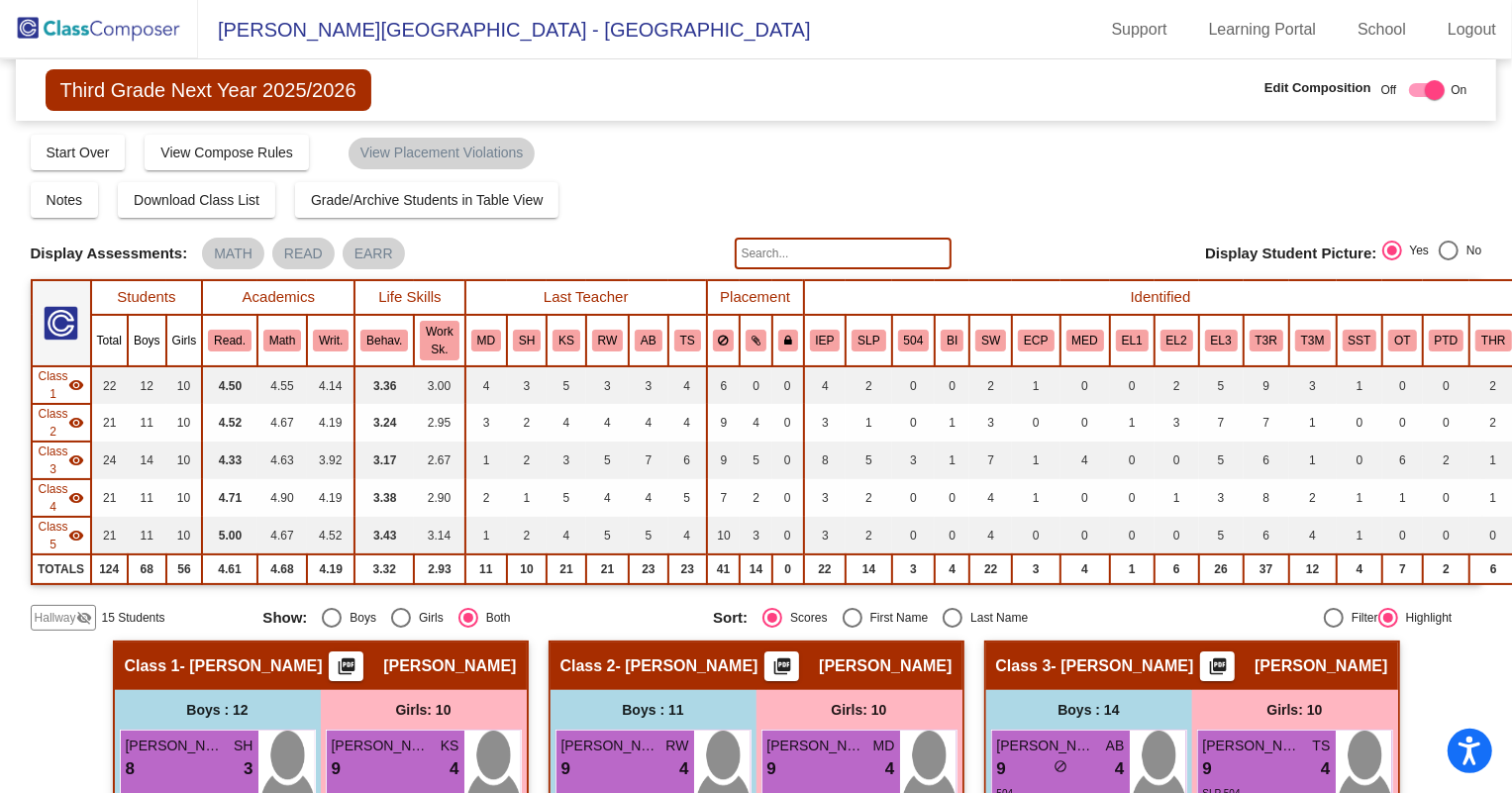 scroll, scrollTop: 269, scrollLeft: 0, axis: vertical 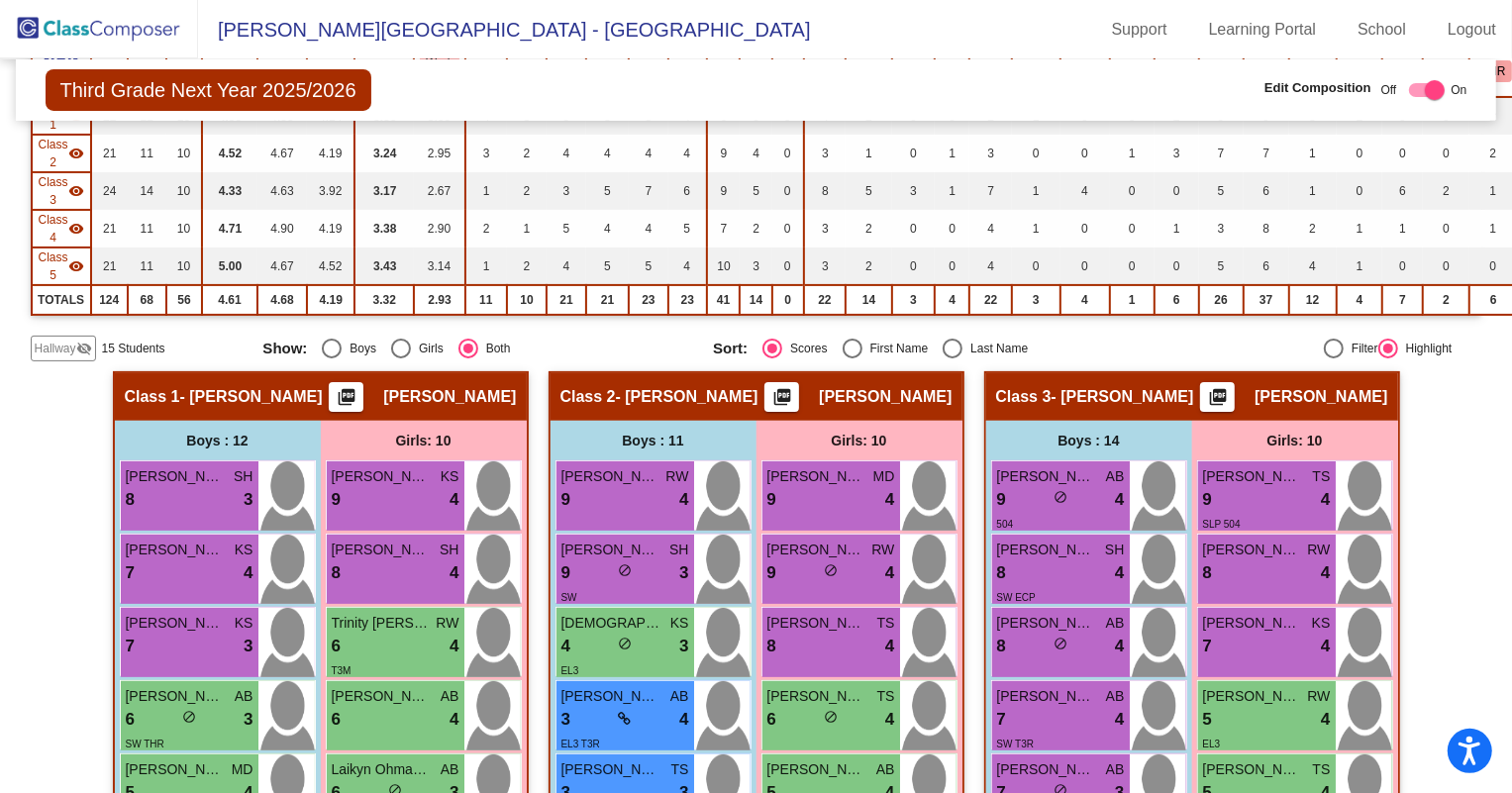 click on "Hallway" 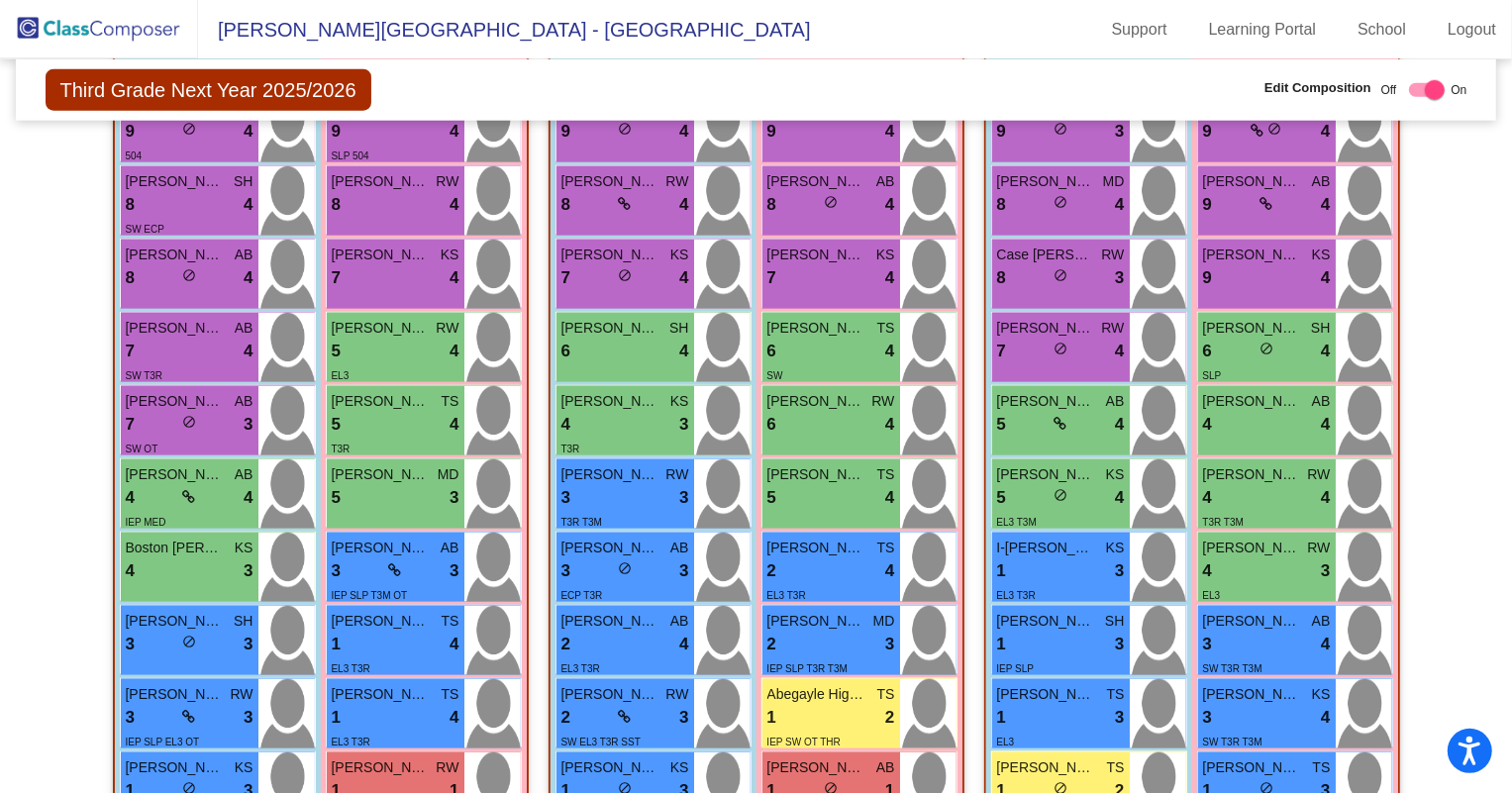 scroll, scrollTop: 1620, scrollLeft: 0, axis: vertical 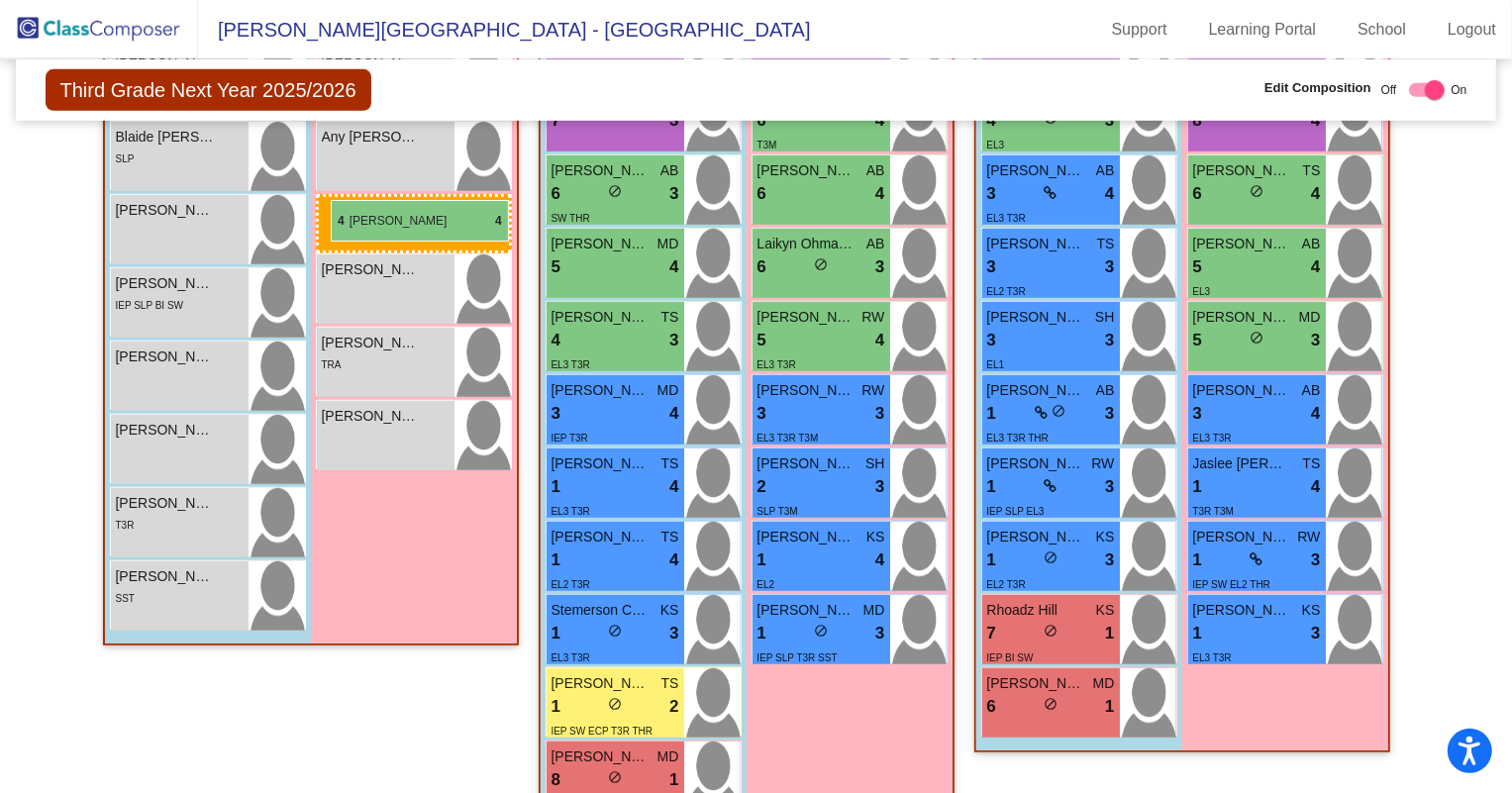 drag, startPoint x: 1260, startPoint y: 422, endPoint x: 331, endPoint y: 200, distance: 955.15706 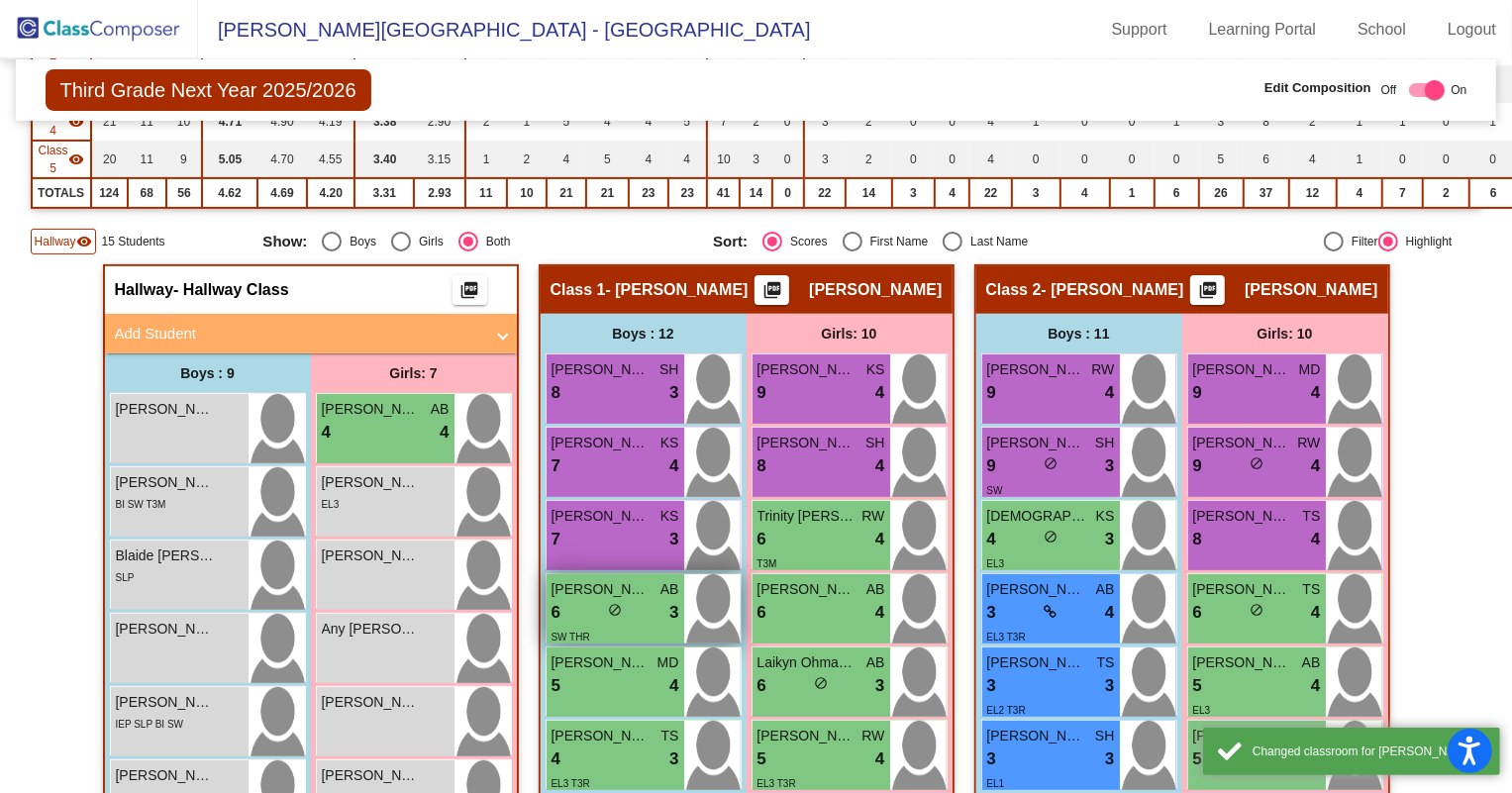 scroll, scrollTop: 346, scrollLeft: 0, axis: vertical 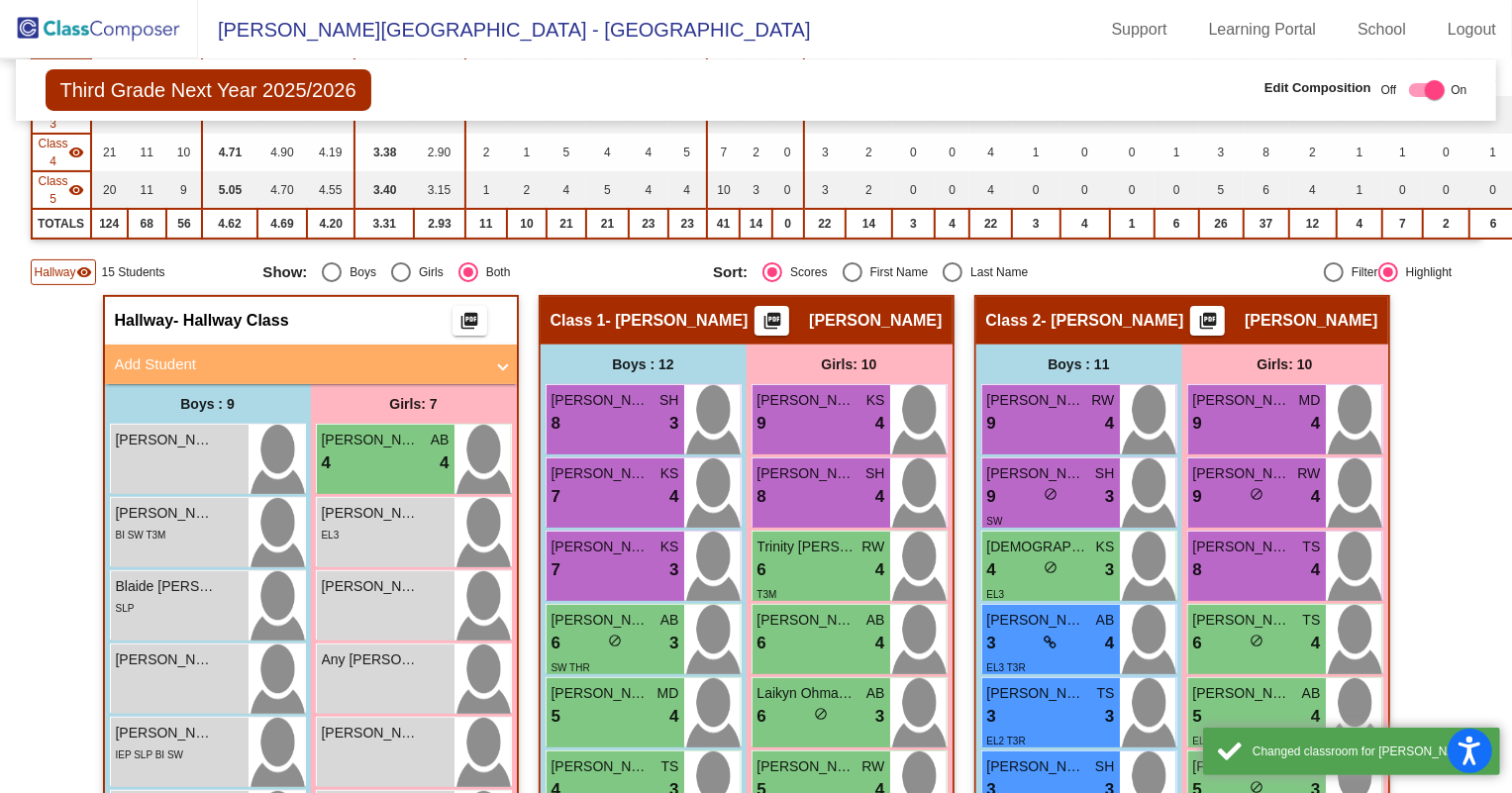 click 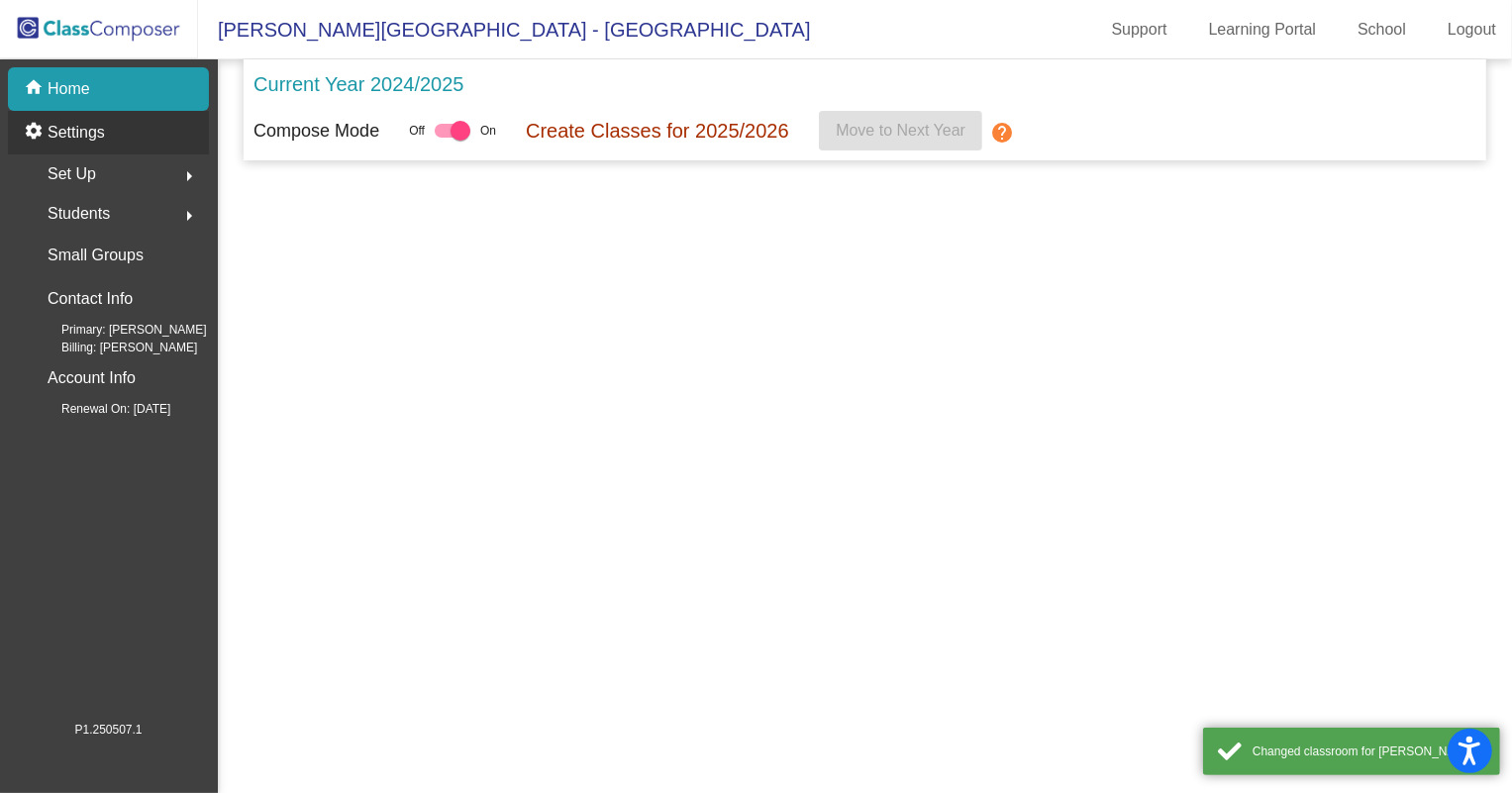 scroll, scrollTop: 0, scrollLeft: 0, axis: both 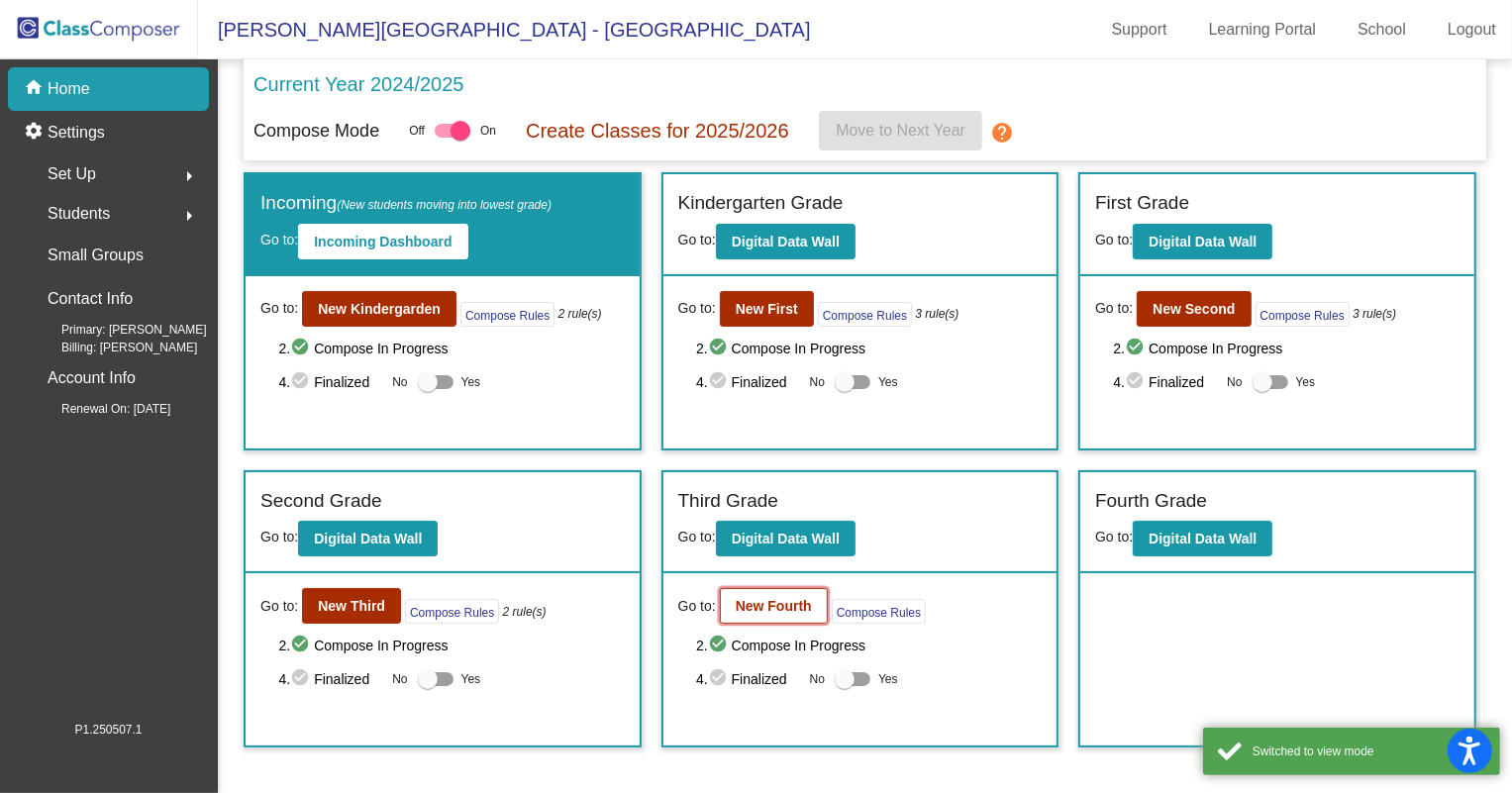 click on "New Fourth" 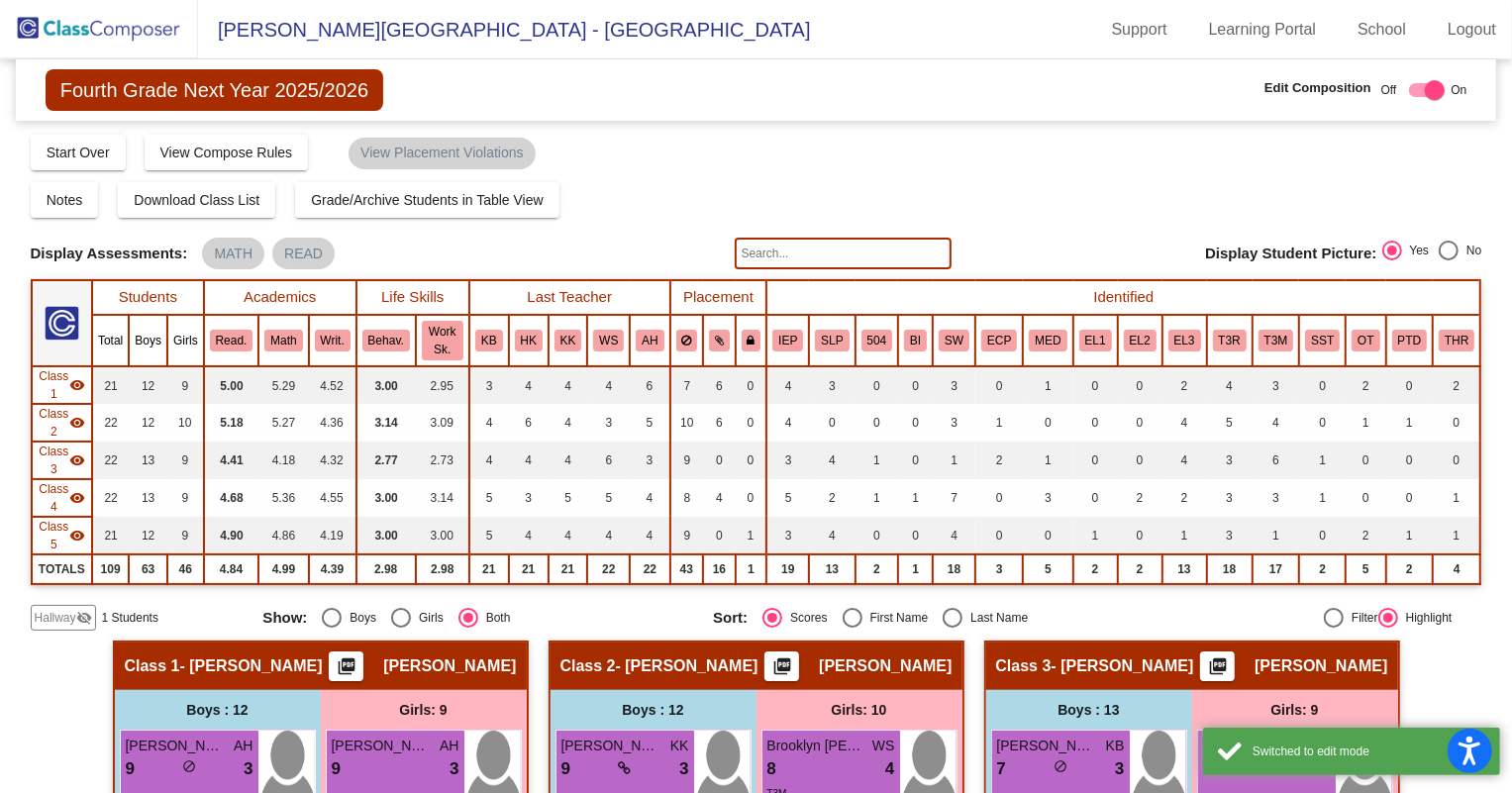 click 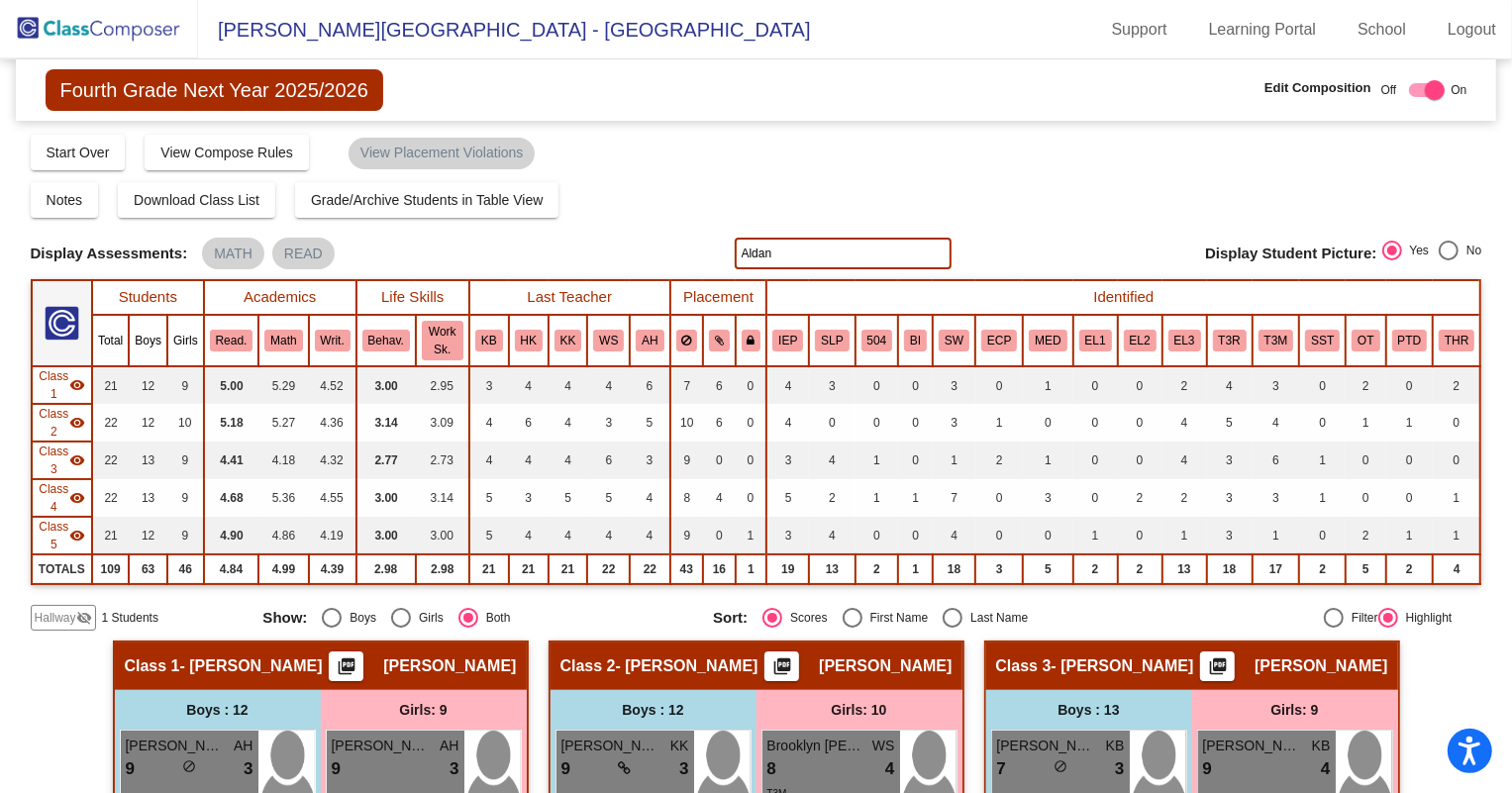 type on "[PERSON_NAME]" 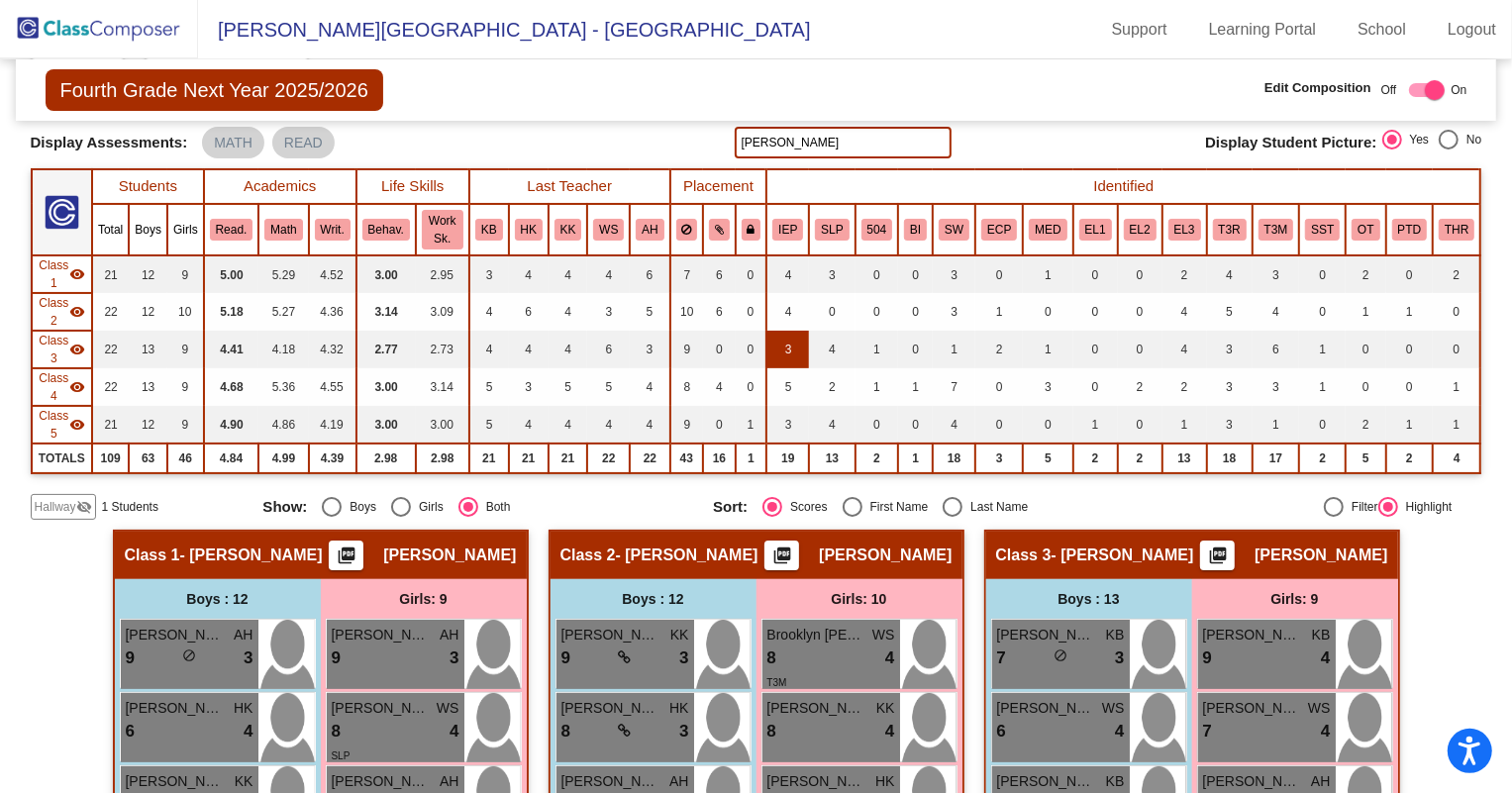 scroll, scrollTop: 0, scrollLeft: 0, axis: both 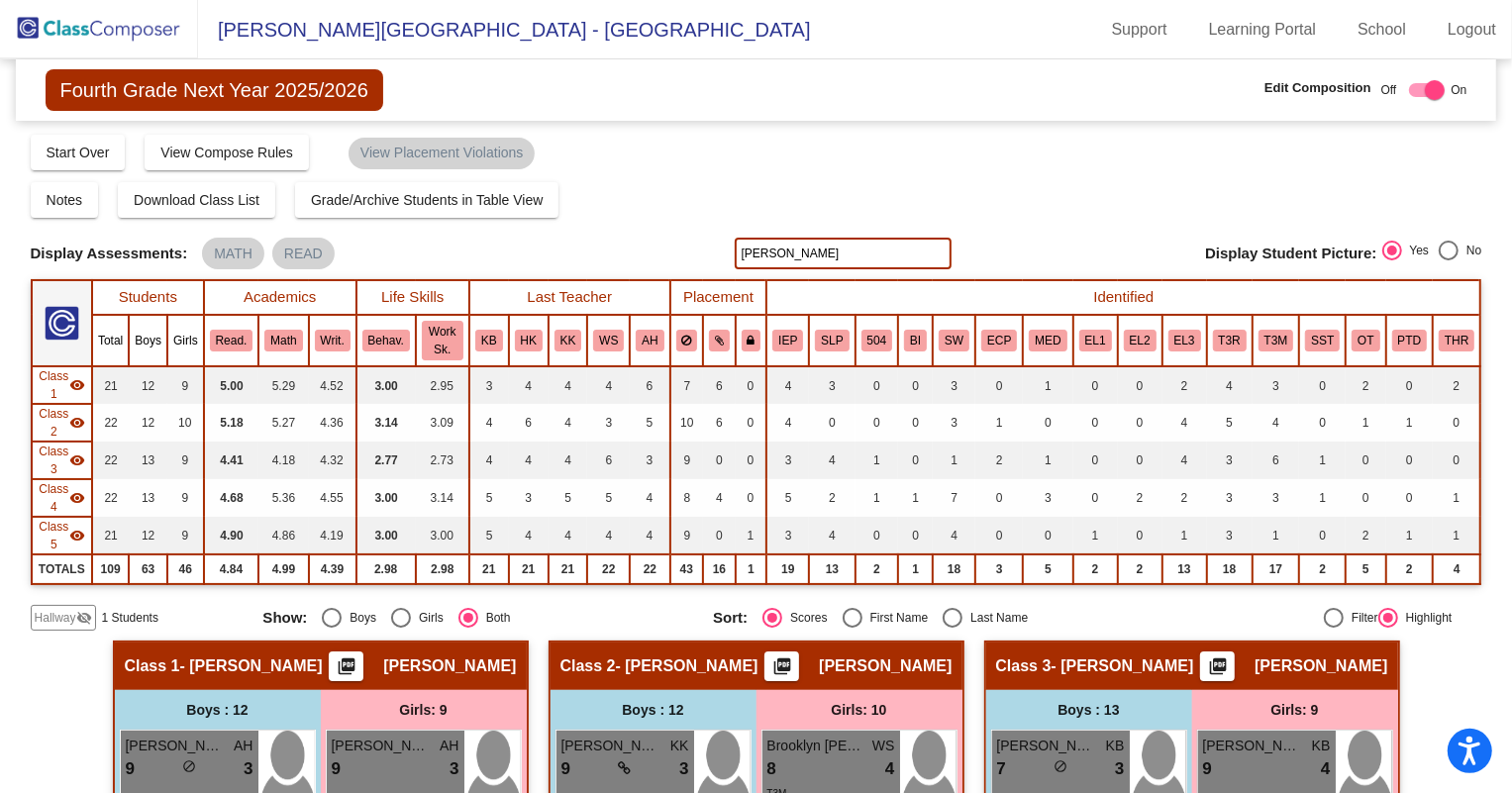 drag, startPoint x: 782, startPoint y: 250, endPoint x: 614, endPoint y: 265, distance: 168.66831 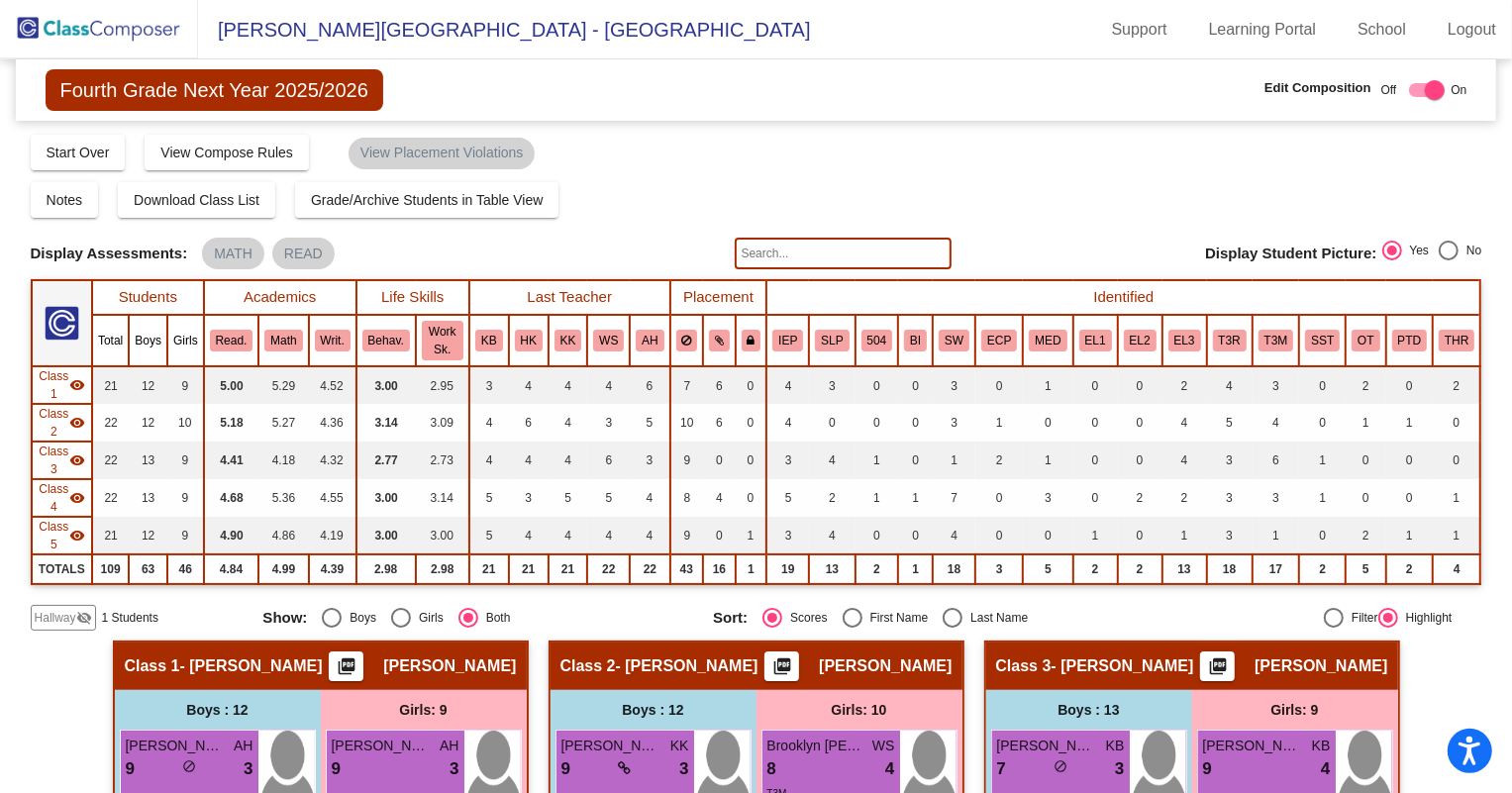 click on "Hallway" 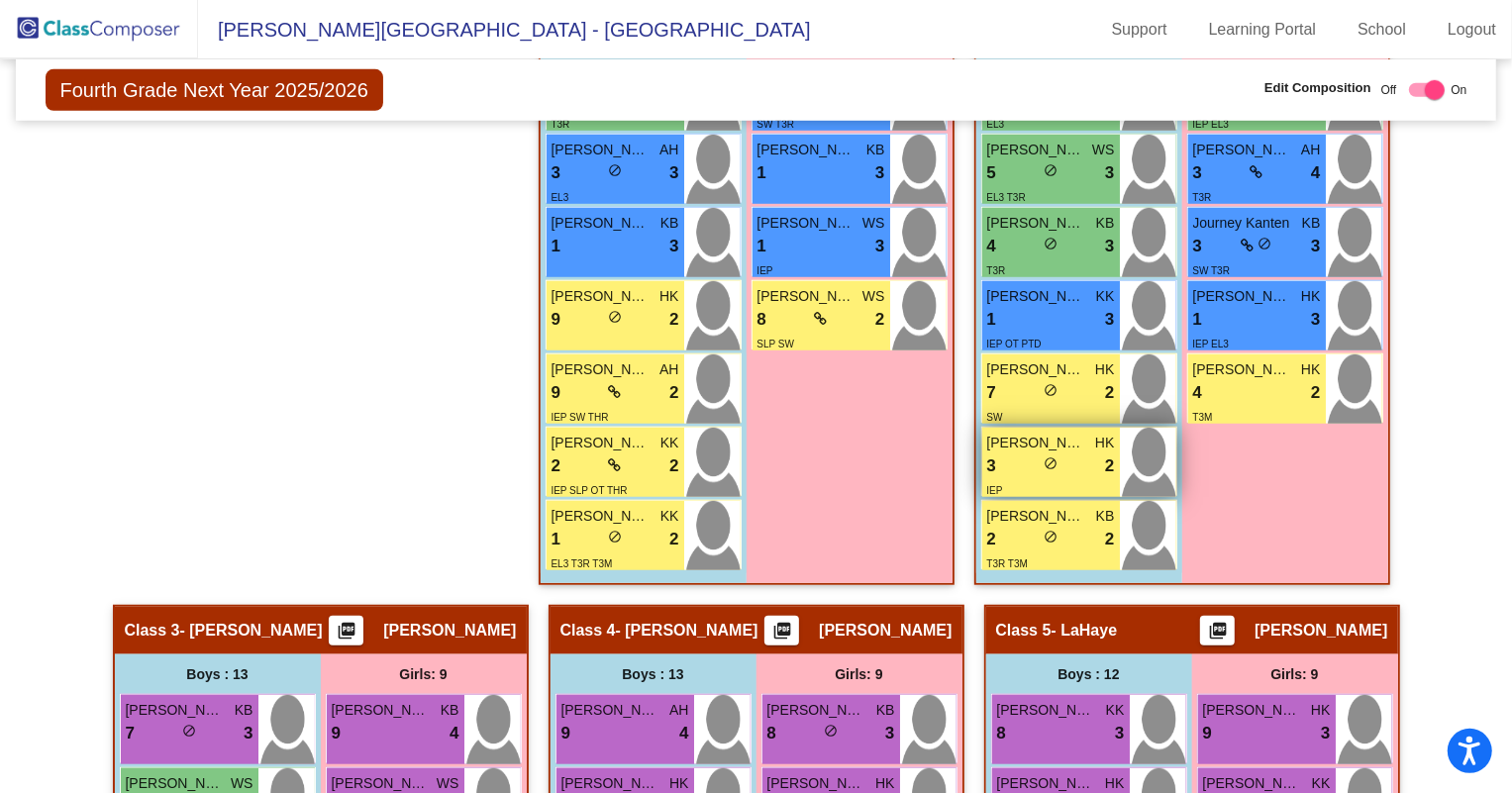 scroll, scrollTop: 810, scrollLeft: 0, axis: vertical 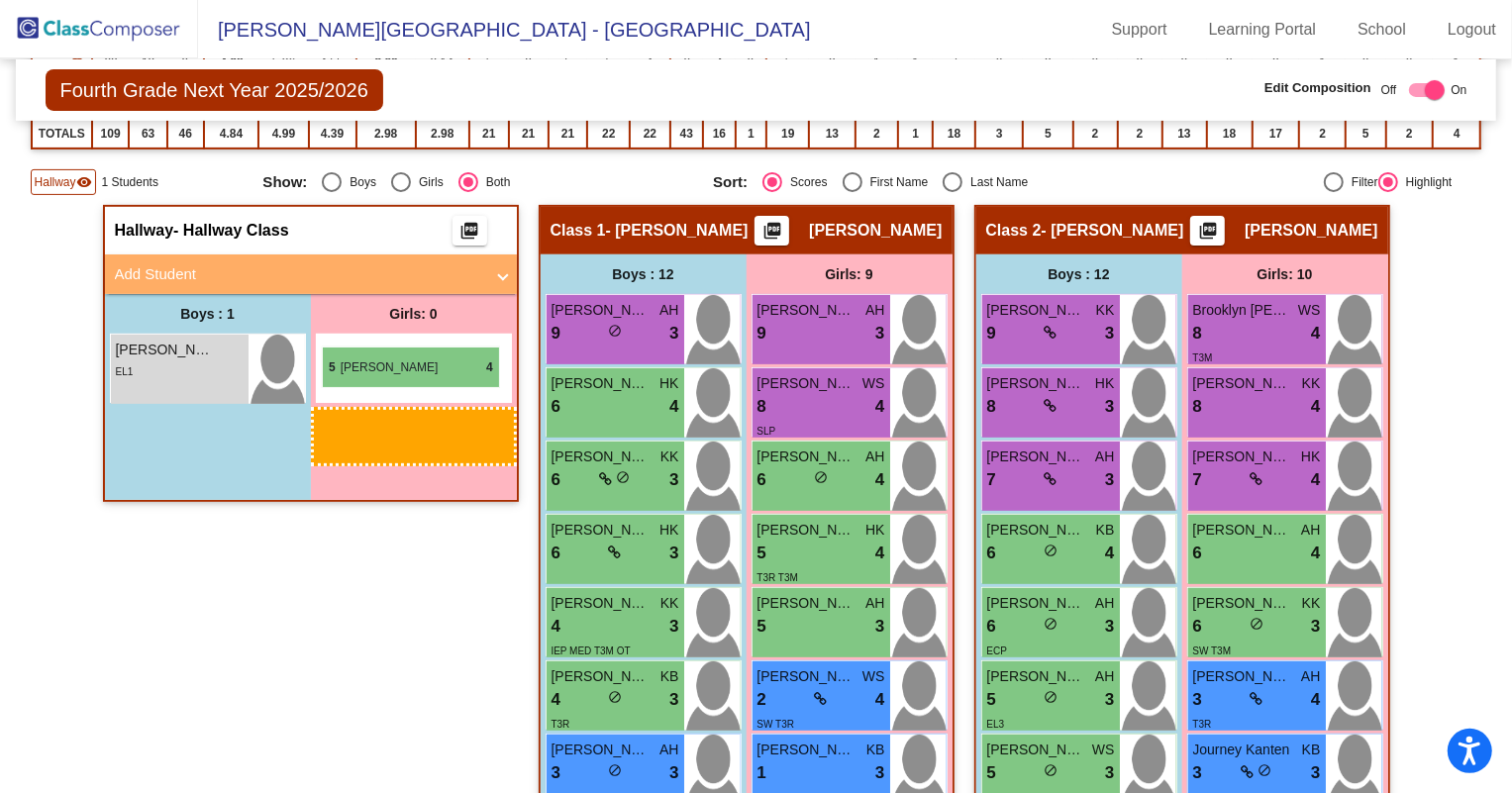 drag, startPoint x: 1223, startPoint y: 309, endPoint x: 322, endPoint y: 347, distance: 901.801 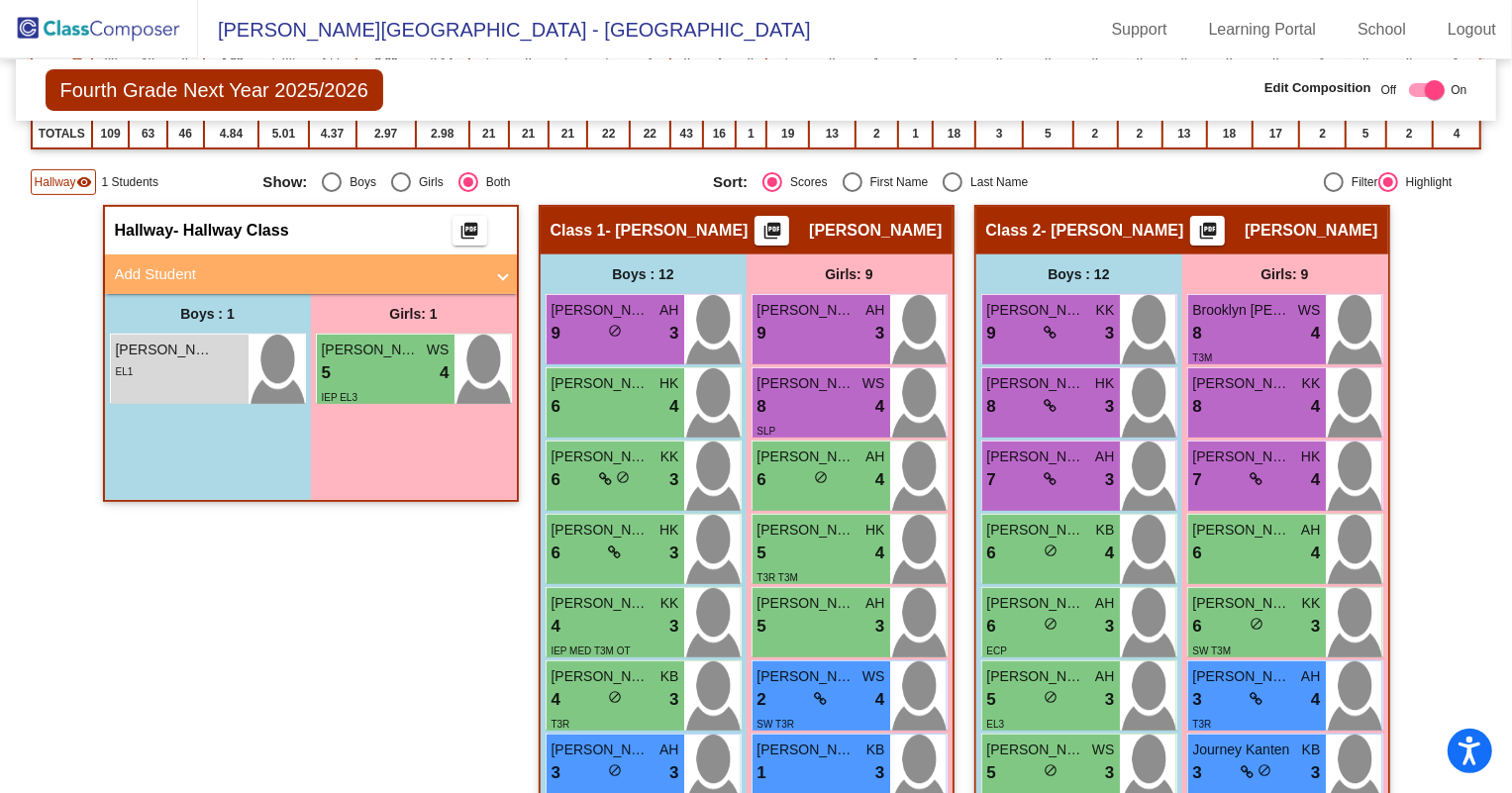 click 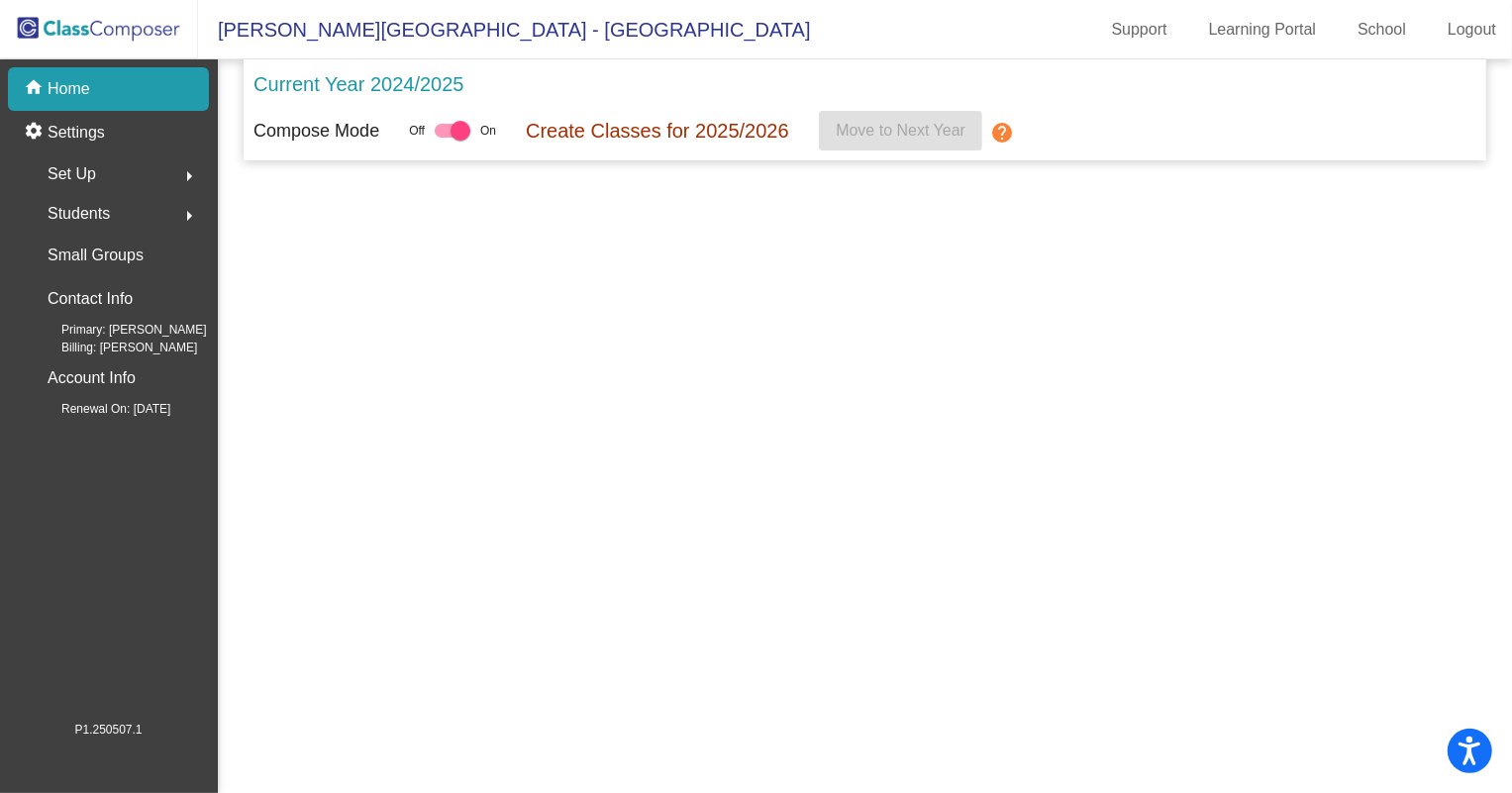 scroll, scrollTop: 0, scrollLeft: 0, axis: both 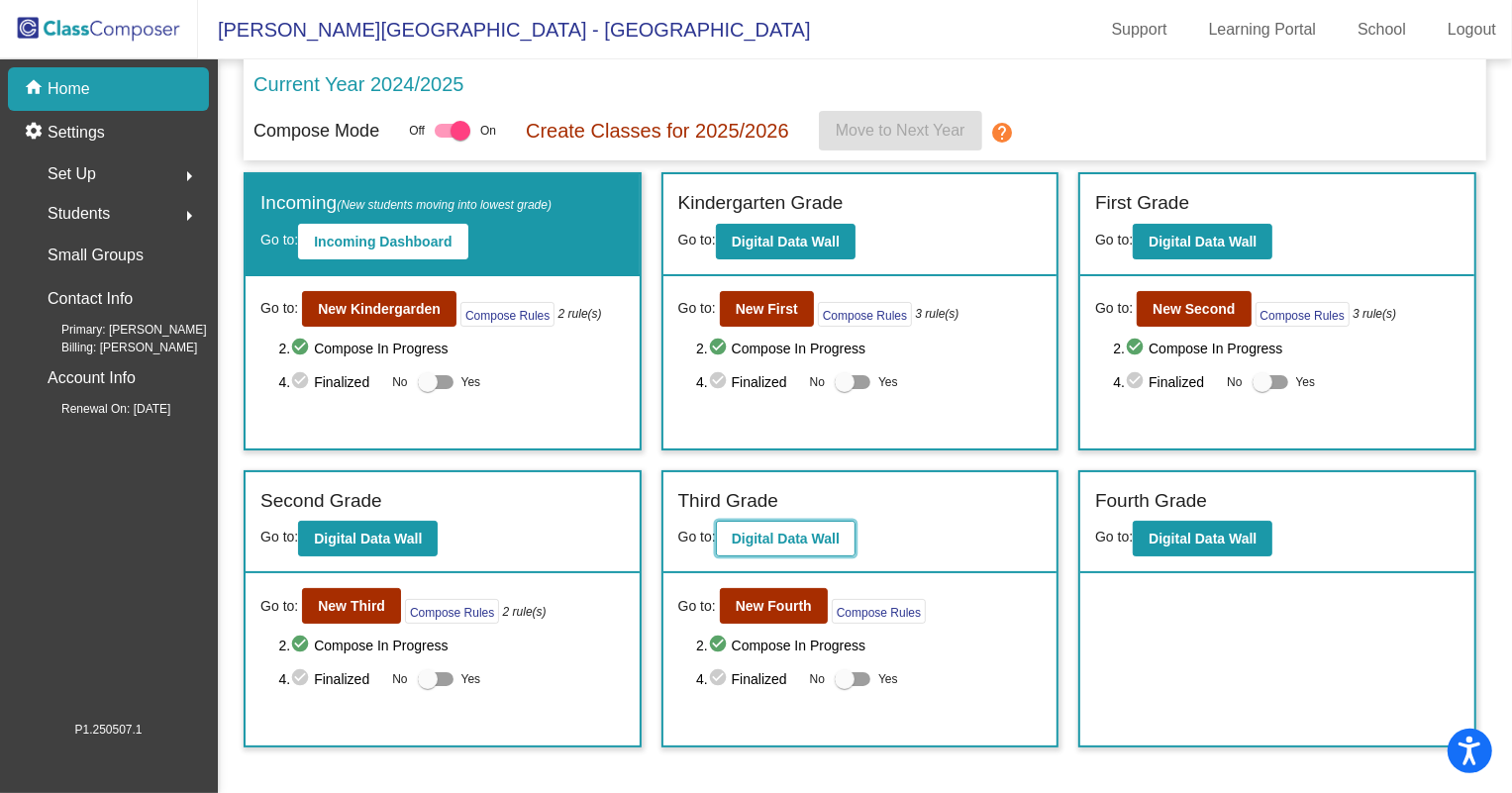 click on "Digital Data Wall" 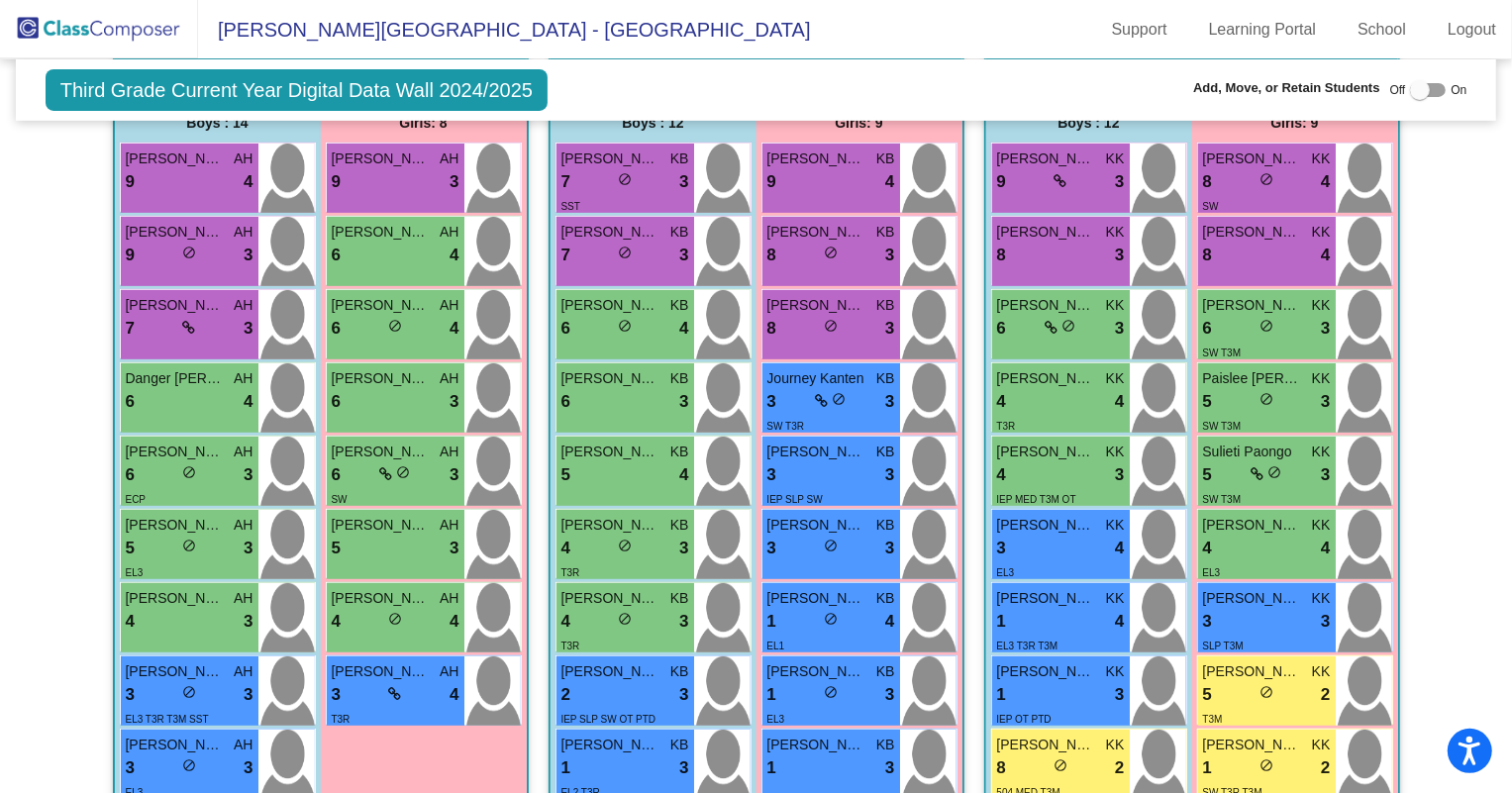 scroll, scrollTop: 554, scrollLeft: 0, axis: vertical 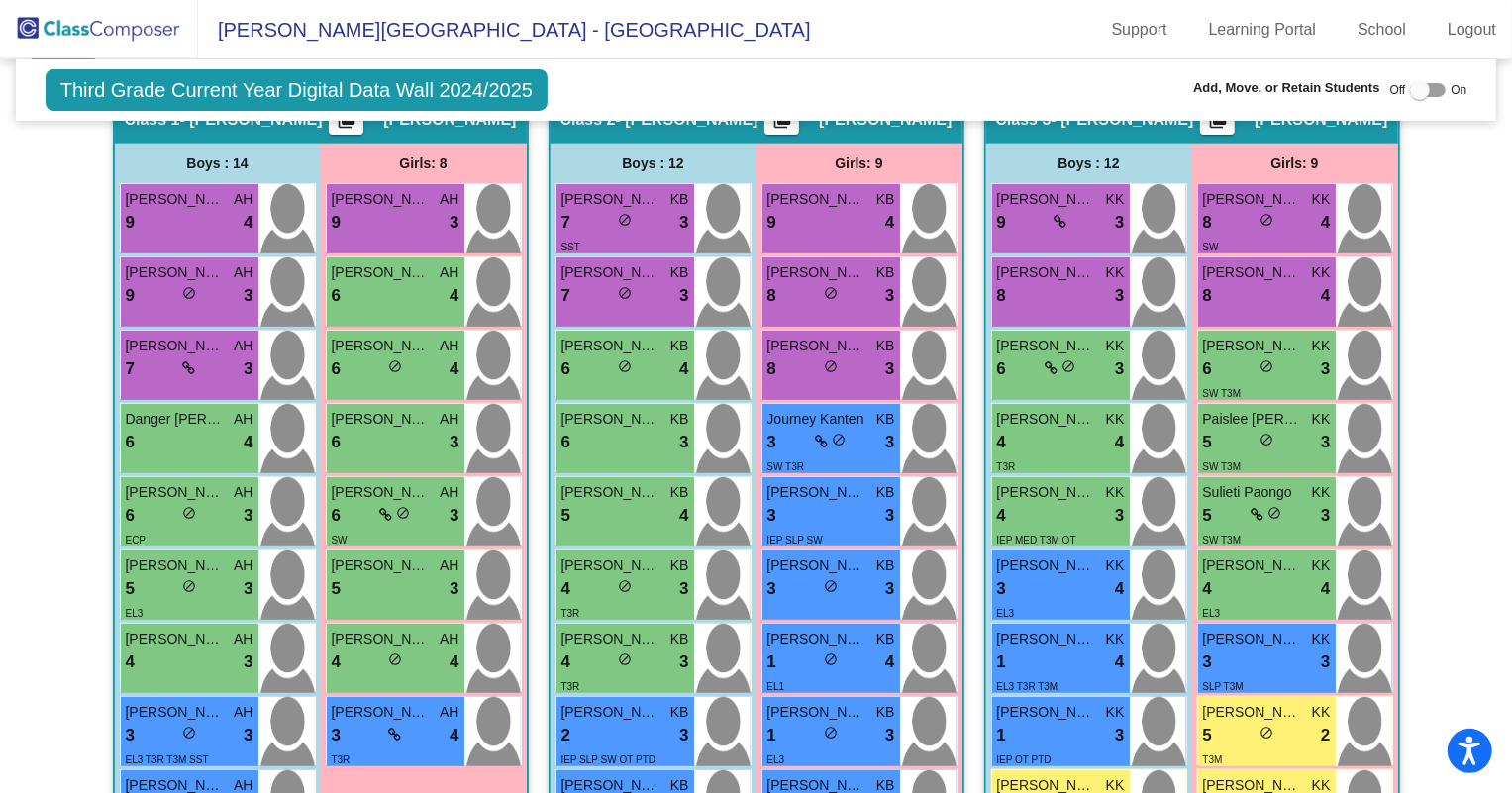 click 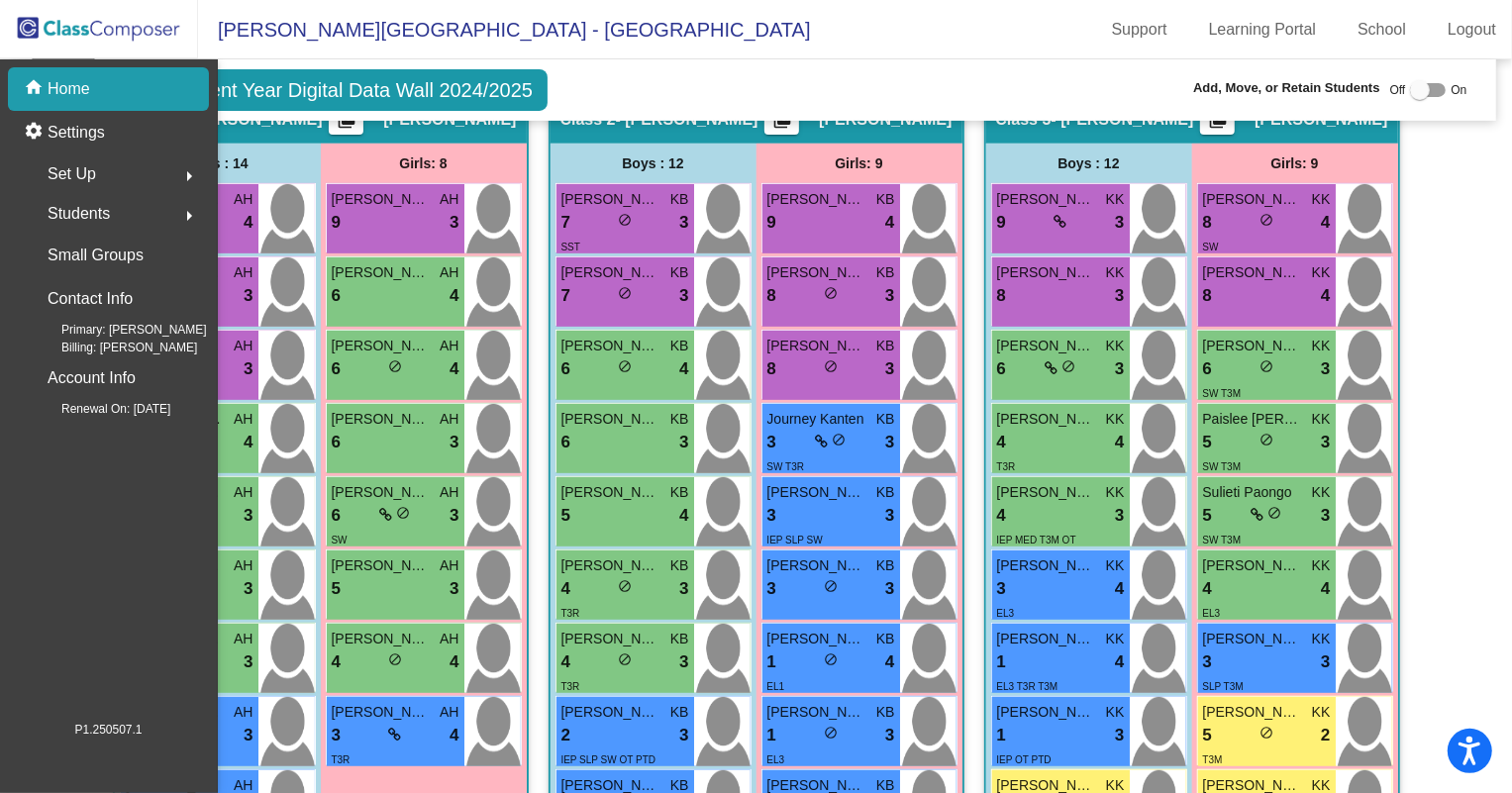 scroll, scrollTop: 0, scrollLeft: 0, axis: both 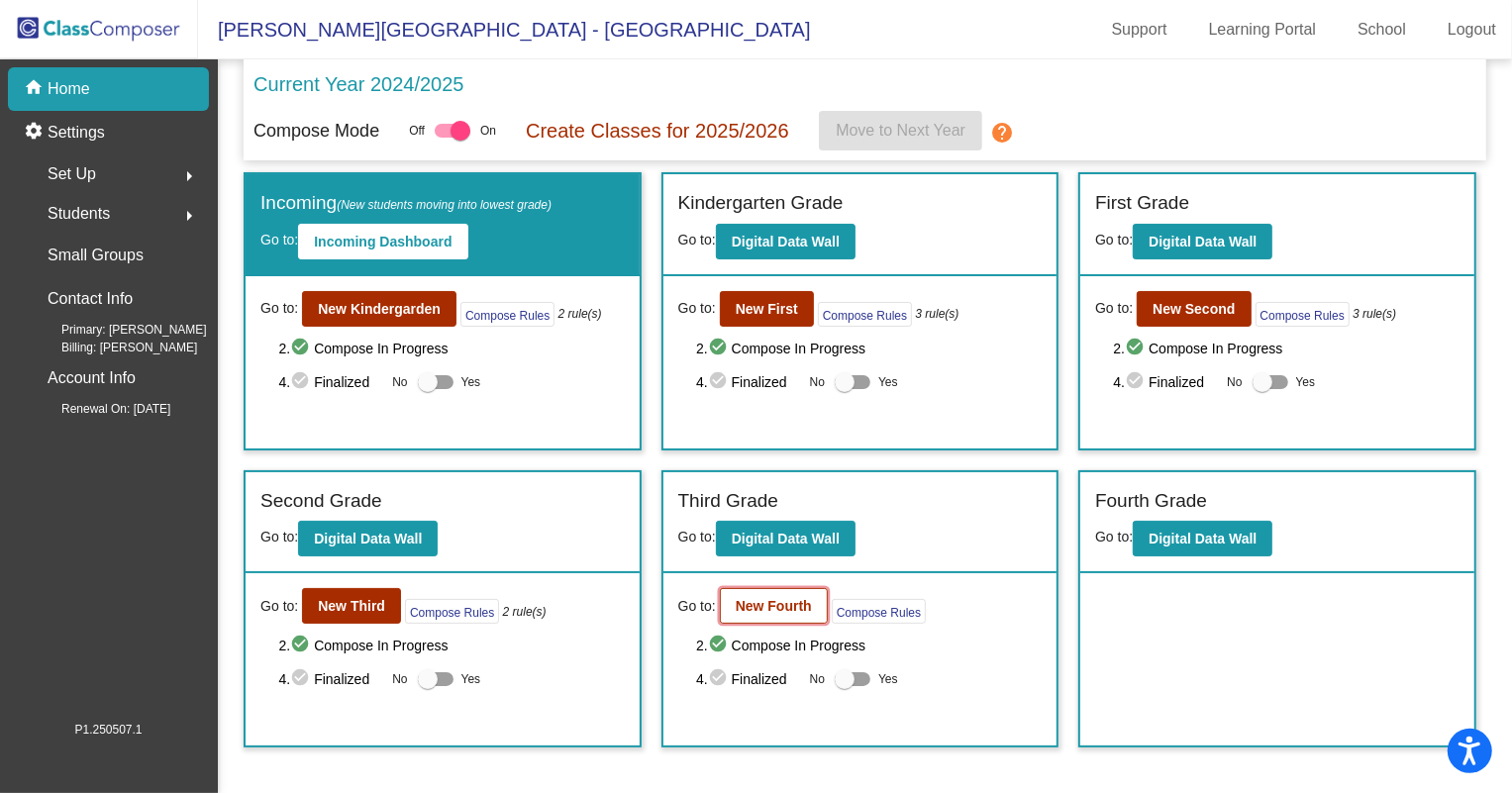 click on "New Fourth" 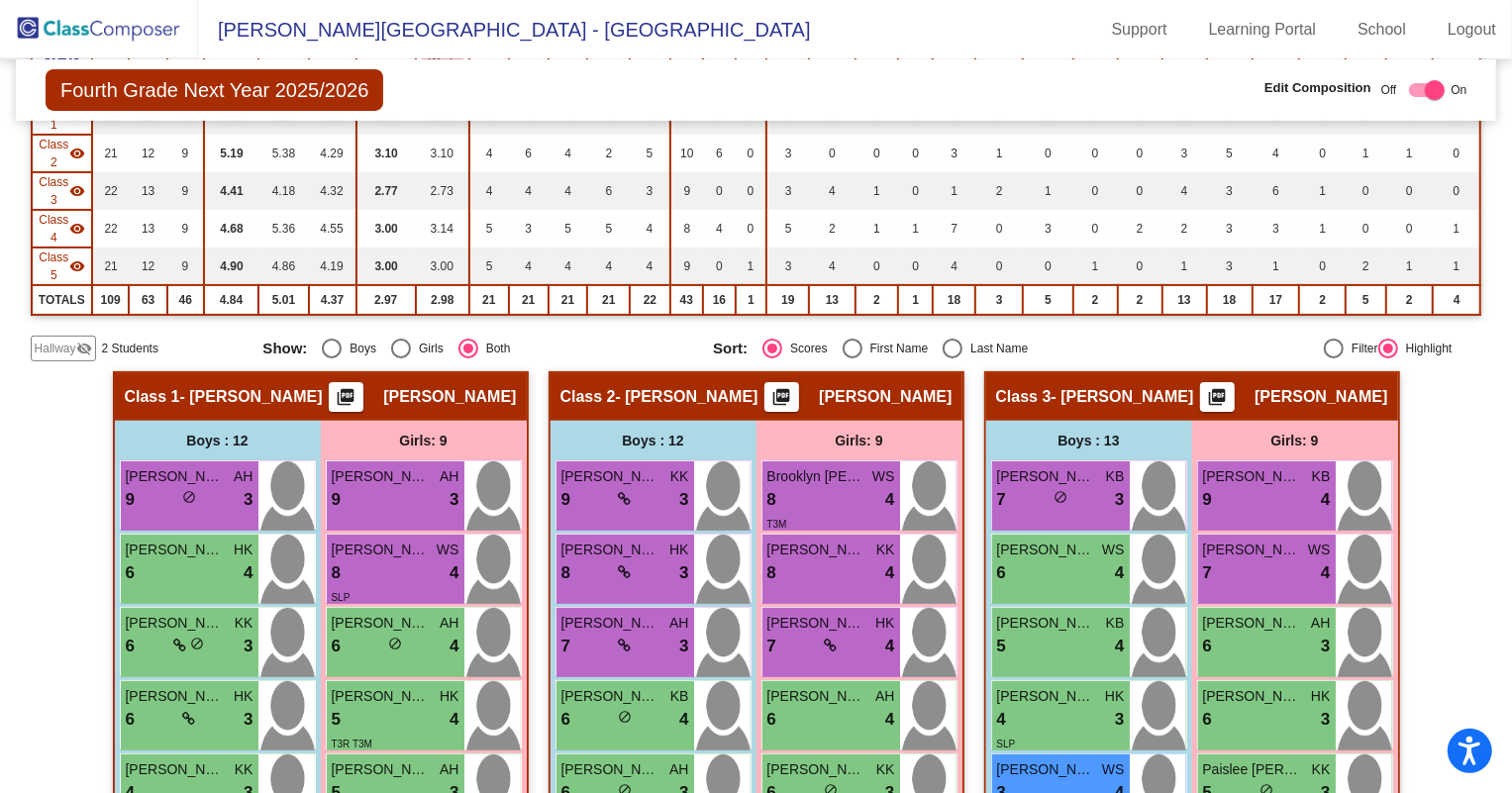 scroll, scrollTop: 359, scrollLeft: 0, axis: vertical 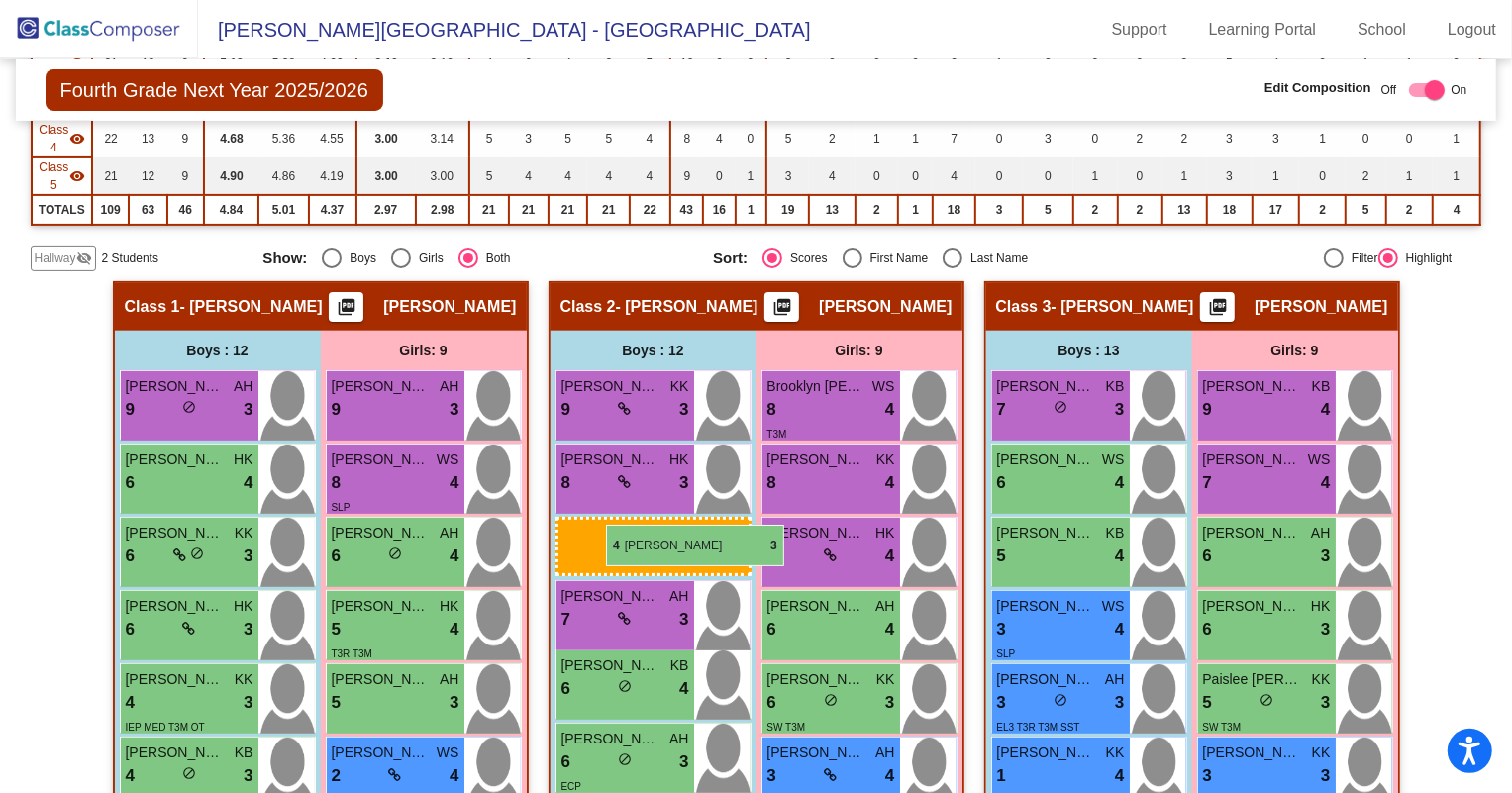 drag, startPoint x: 1059, startPoint y: 634, endPoint x: 606, endPoint y: 525, distance: 465.9292 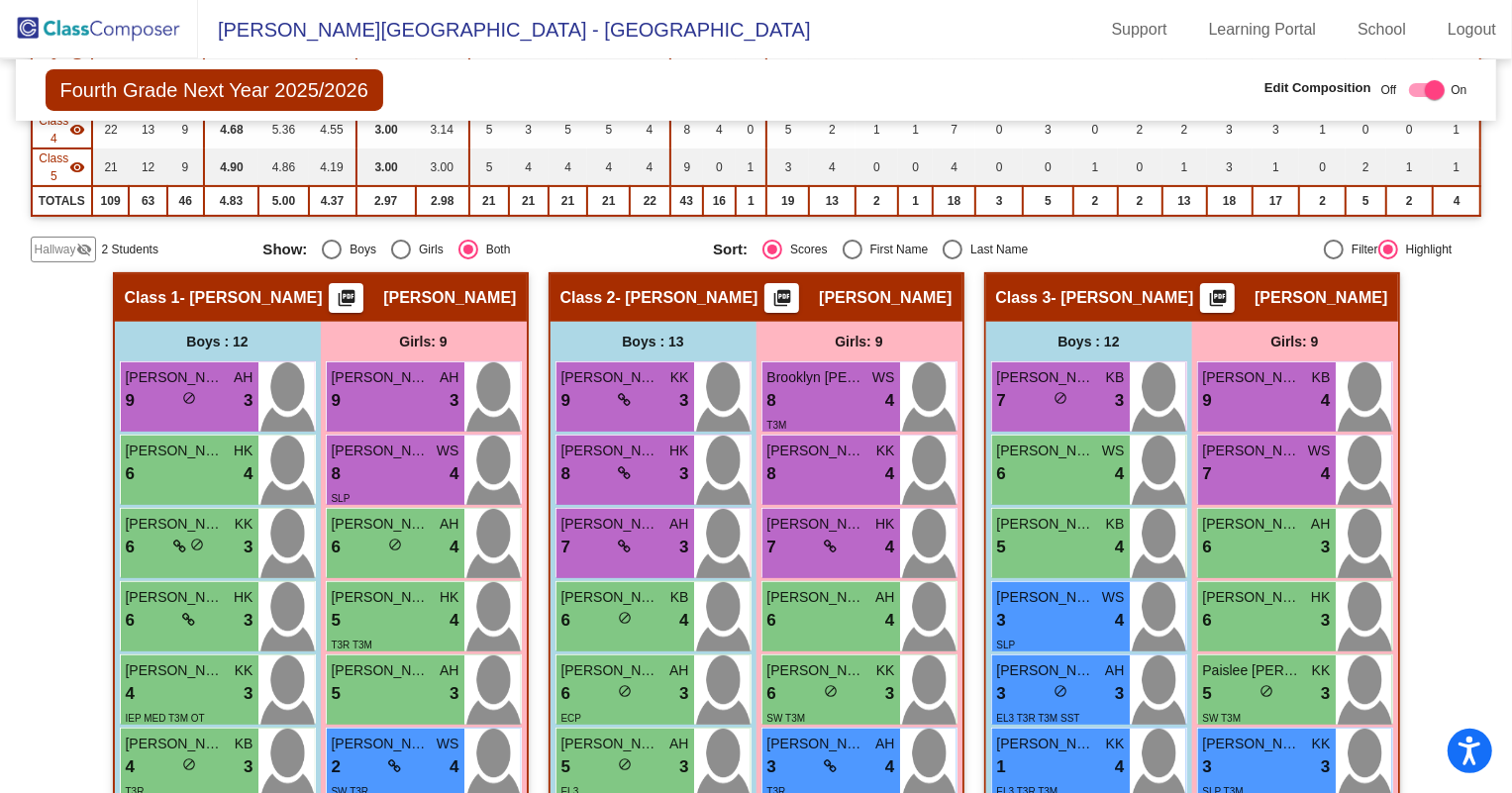 scroll, scrollTop: 359, scrollLeft: 0, axis: vertical 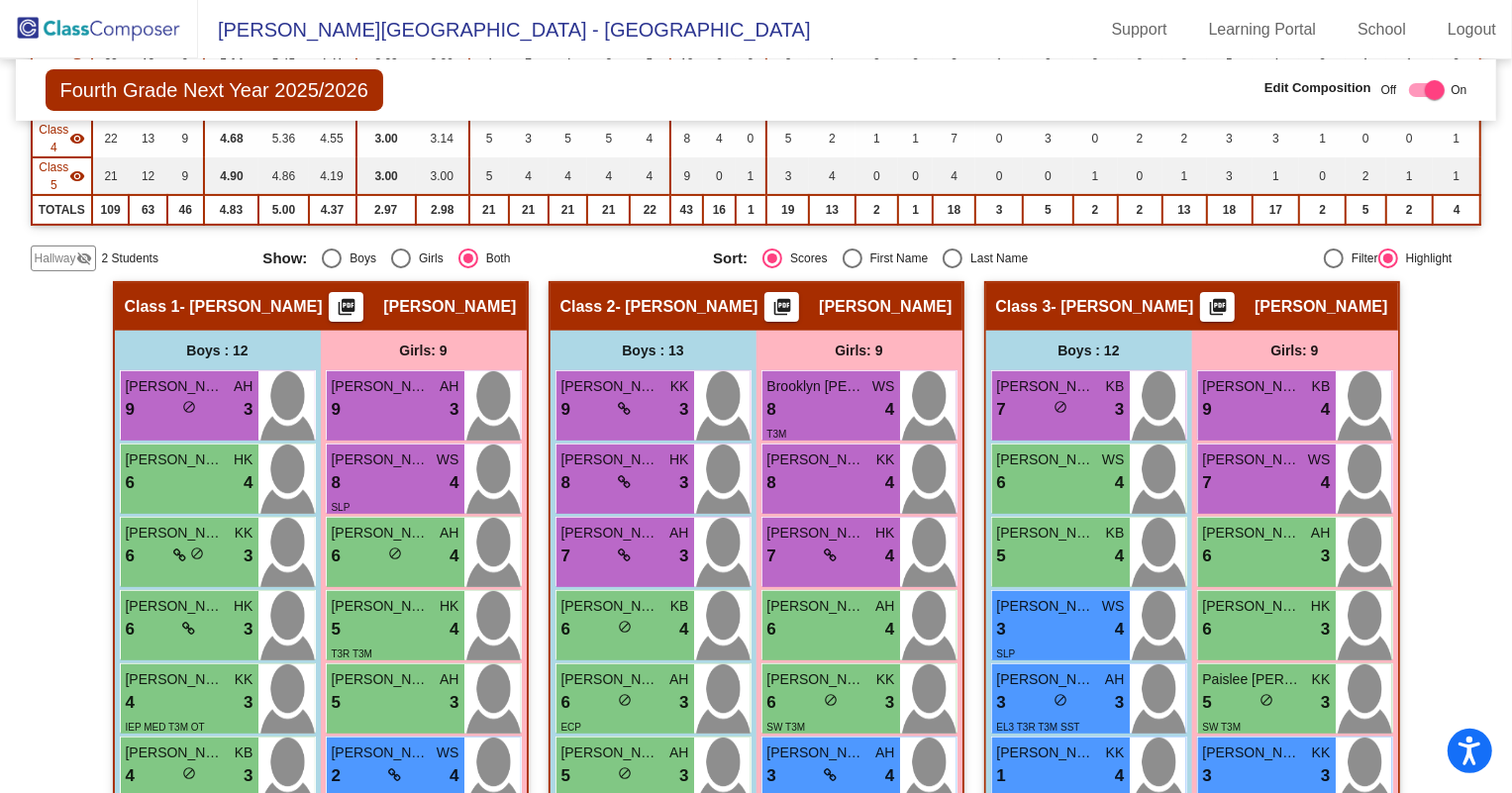 click 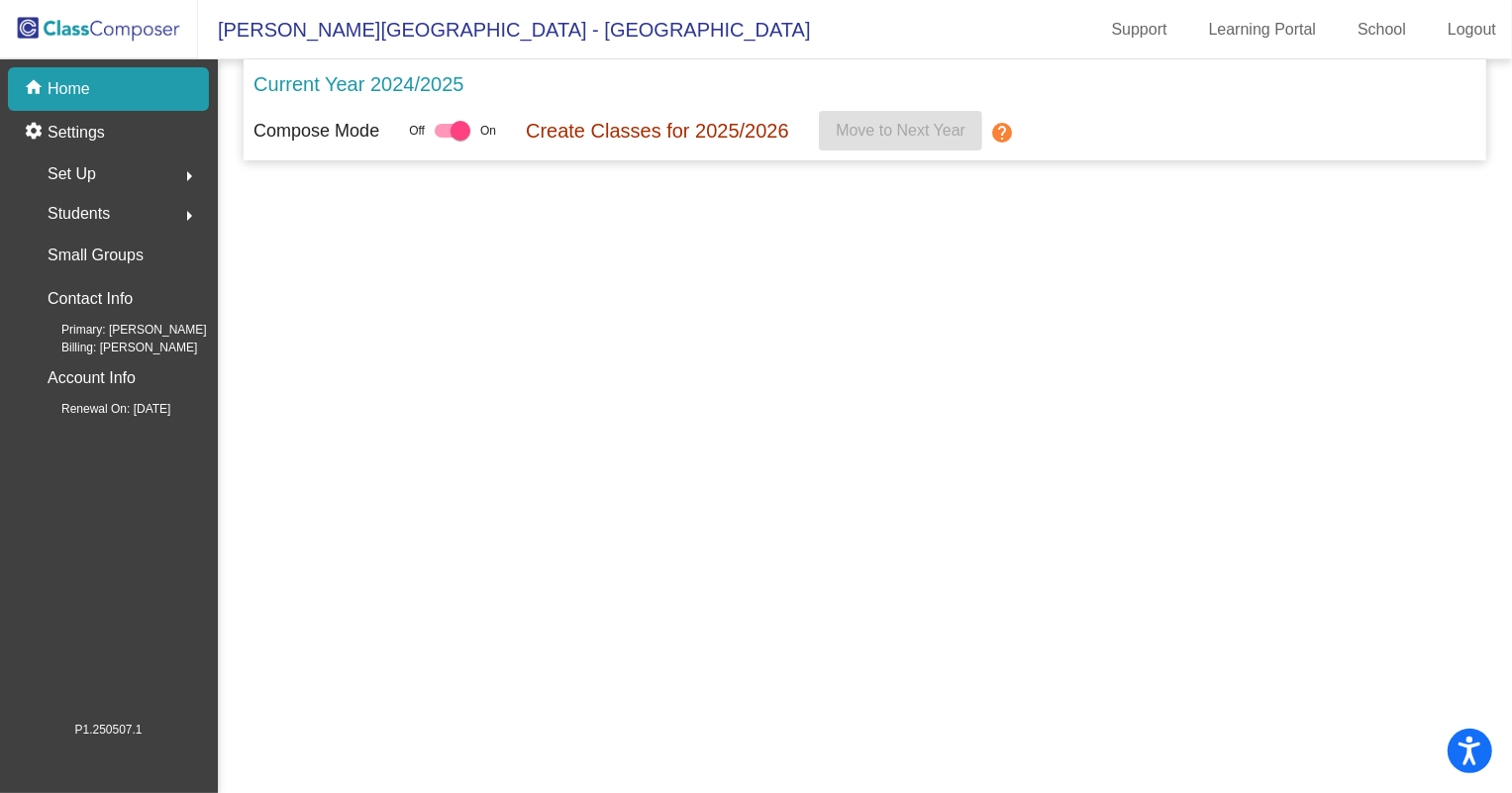 scroll, scrollTop: 0, scrollLeft: 0, axis: both 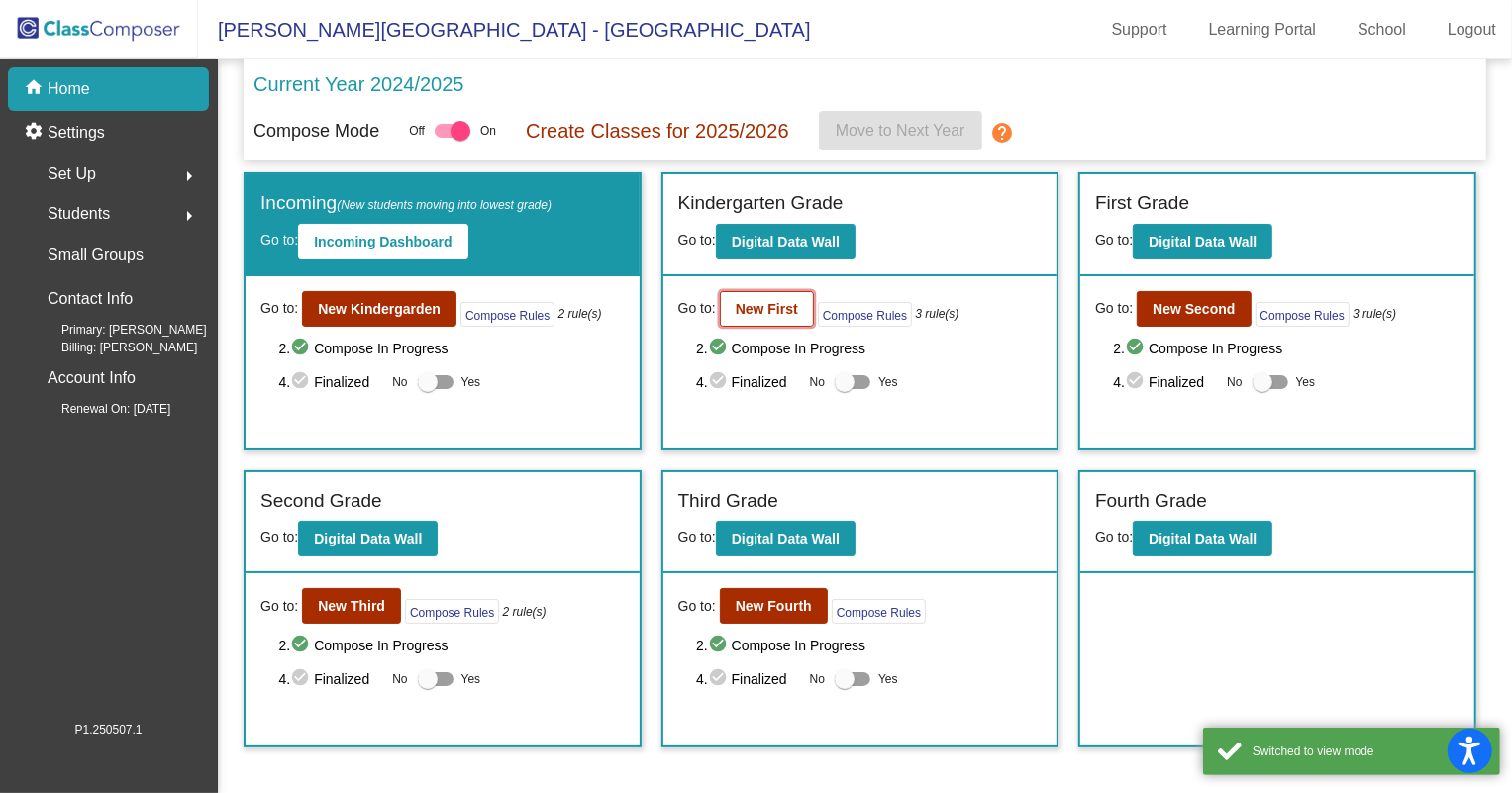 click on "New First" 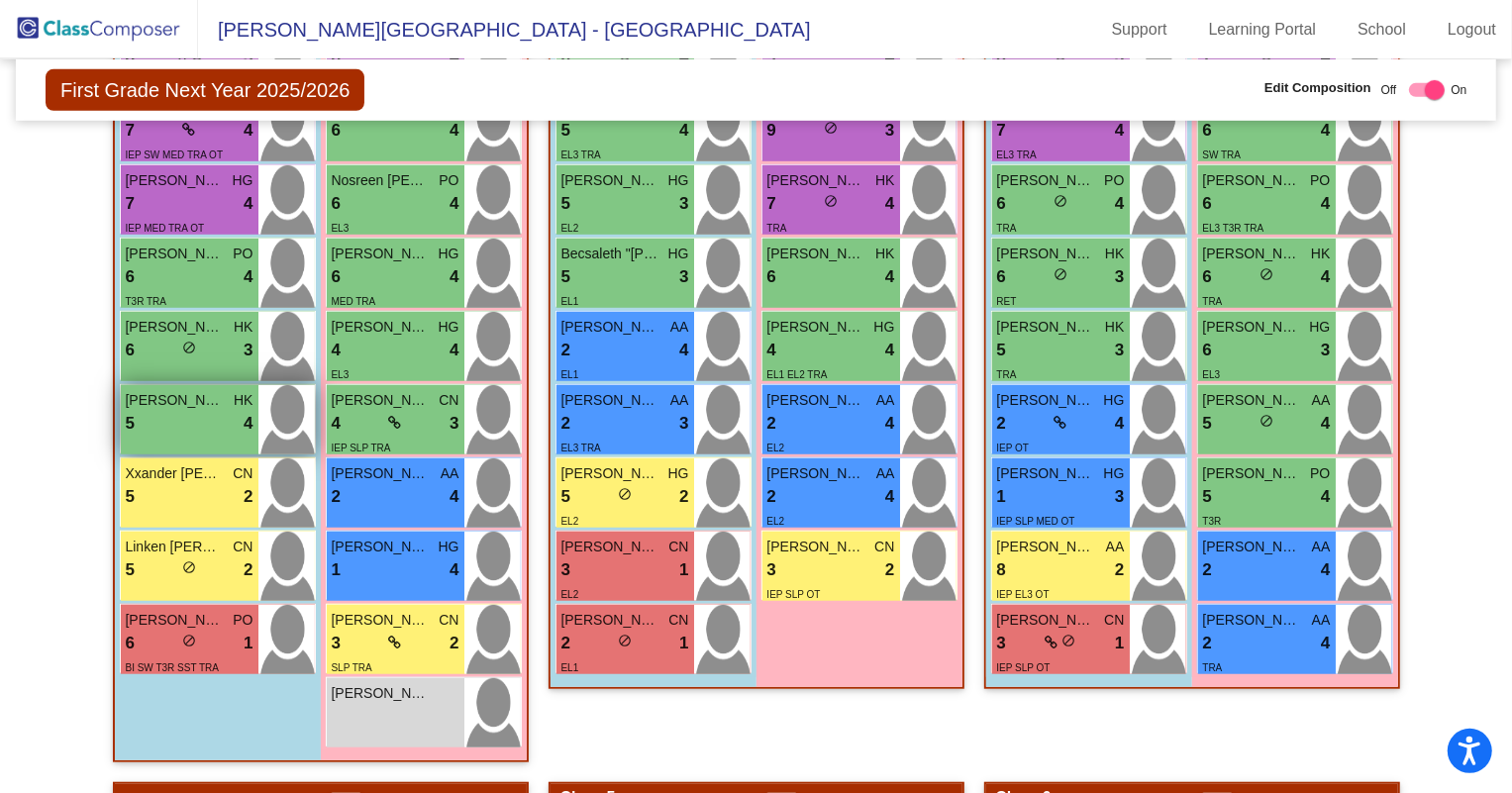 scroll, scrollTop: 900, scrollLeft: 0, axis: vertical 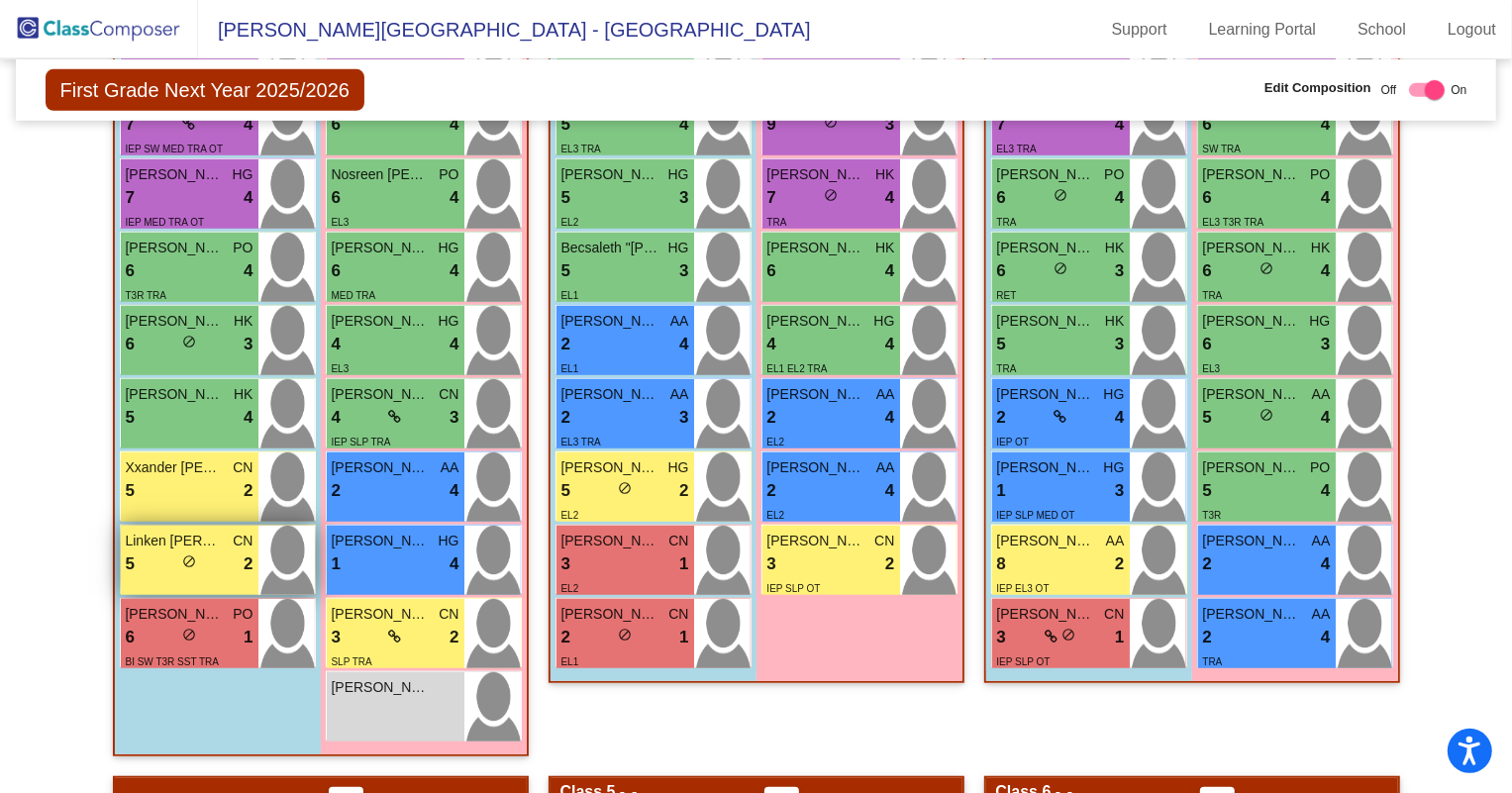 click on "Linken [PERSON_NAME]" at bounding box center [175, 541] 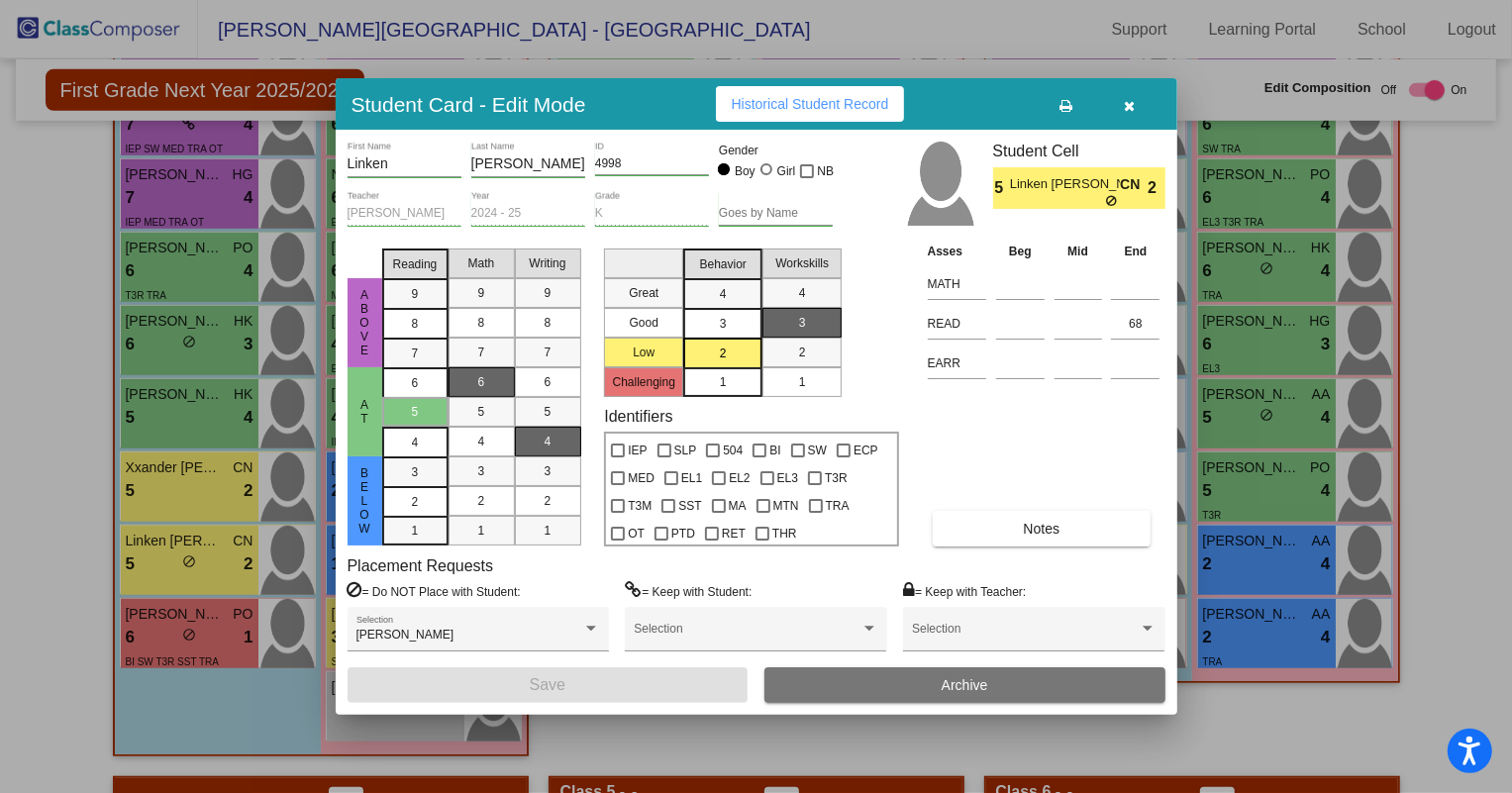 click at bounding box center [756, 396] 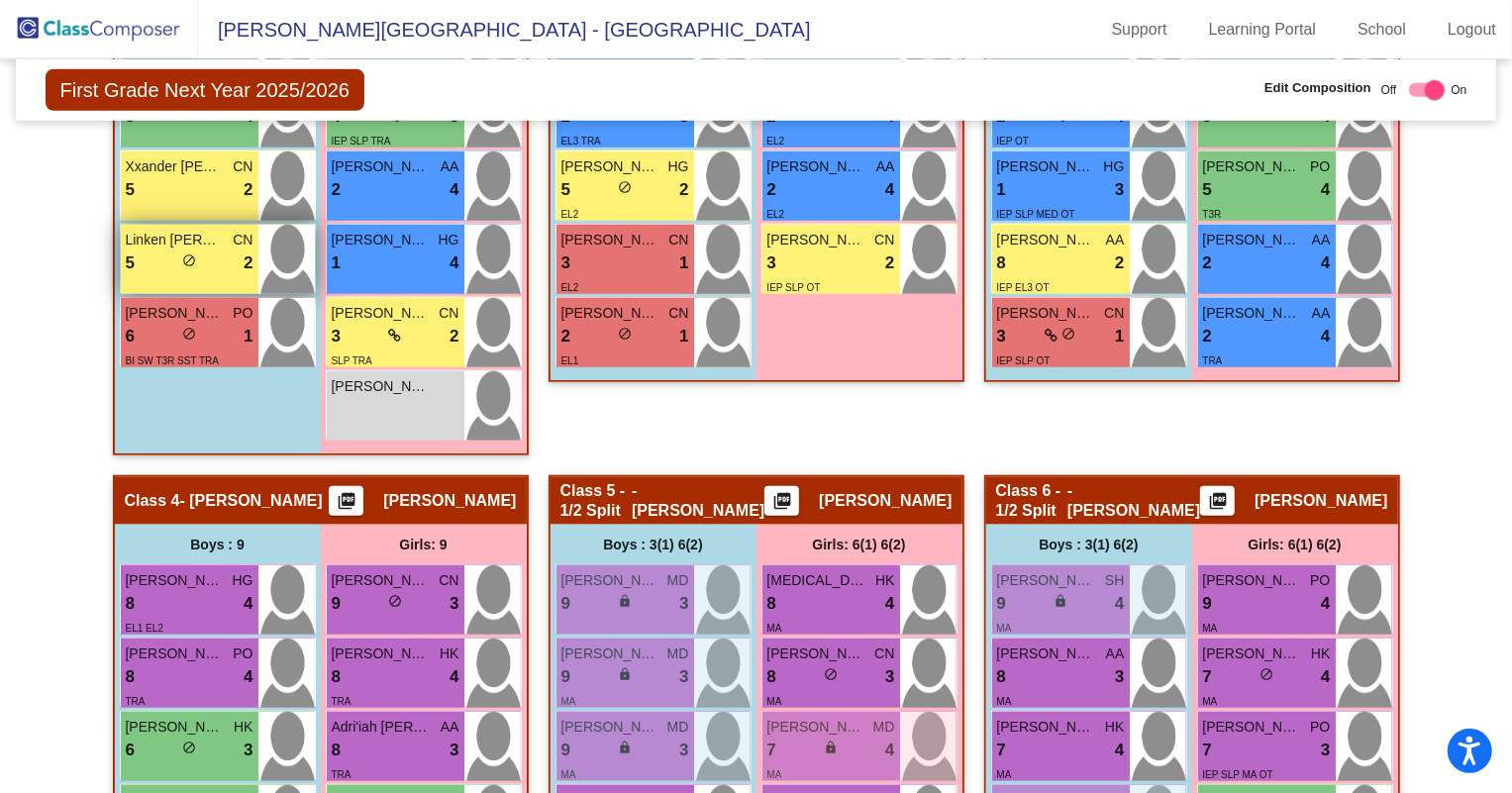 scroll, scrollTop: 1259, scrollLeft: 0, axis: vertical 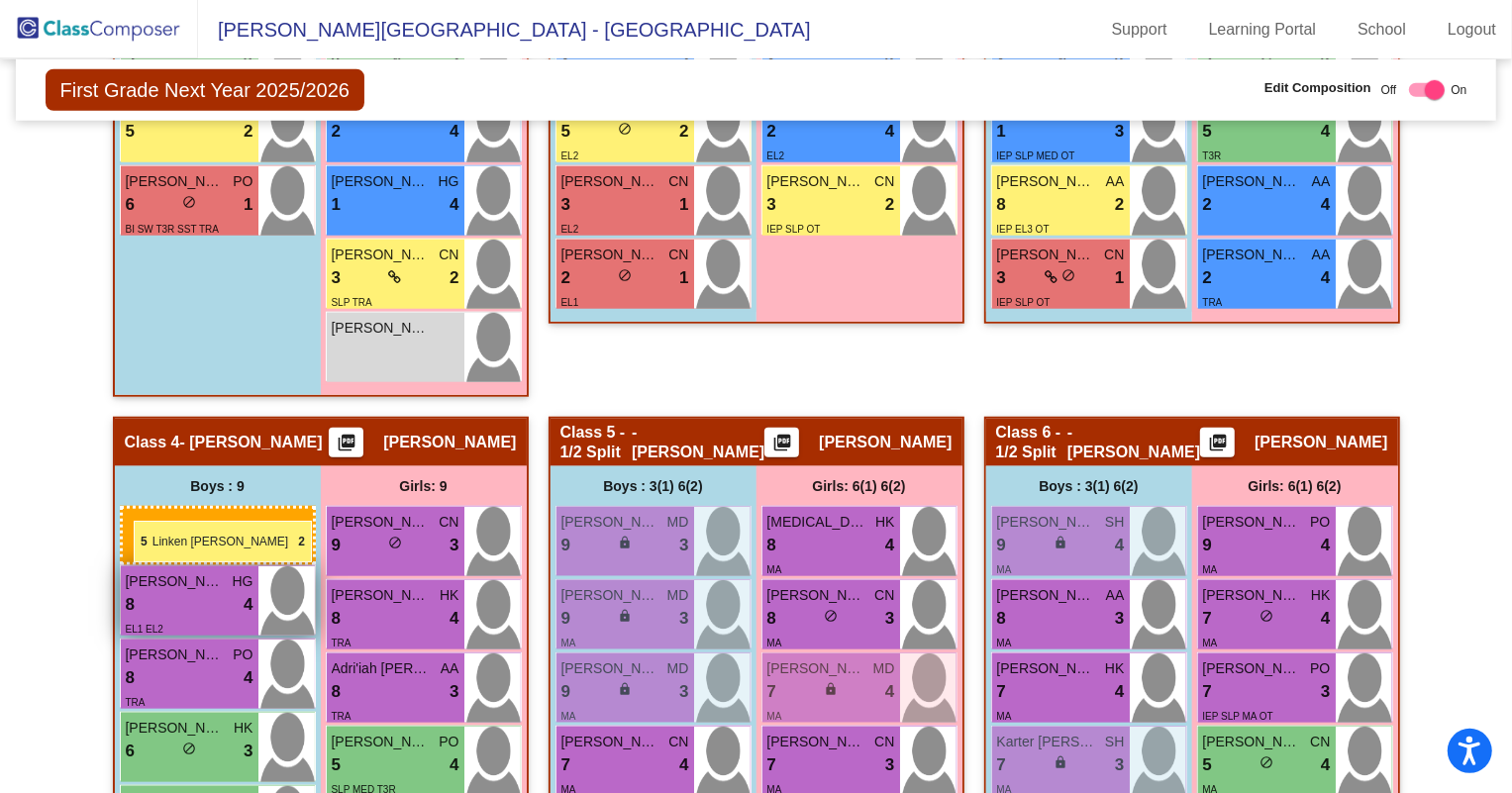 drag, startPoint x: 166, startPoint y: 178, endPoint x: 124, endPoint y: 515, distance: 339.60713 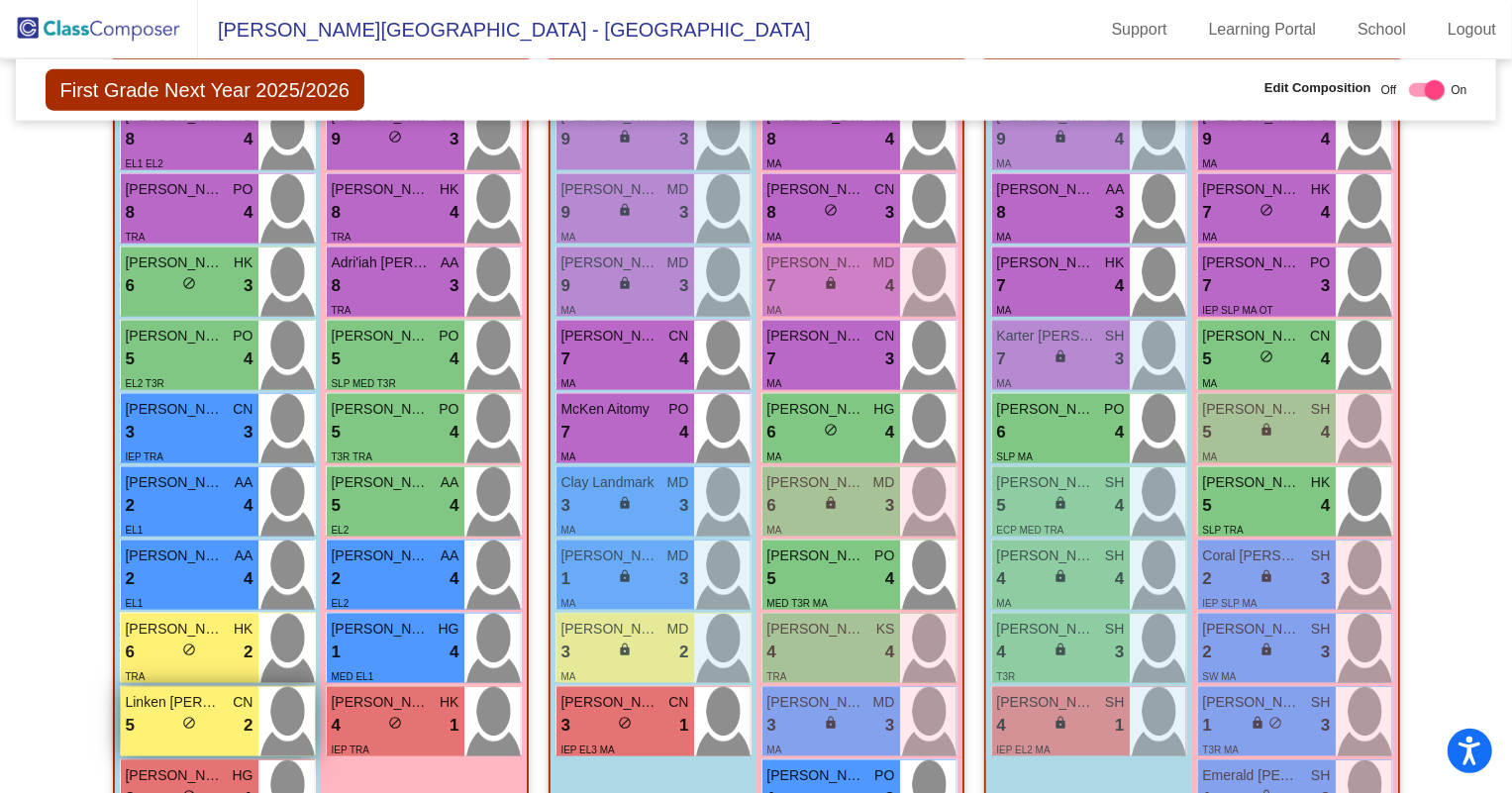 scroll, scrollTop: 1800, scrollLeft: 0, axis: vertical 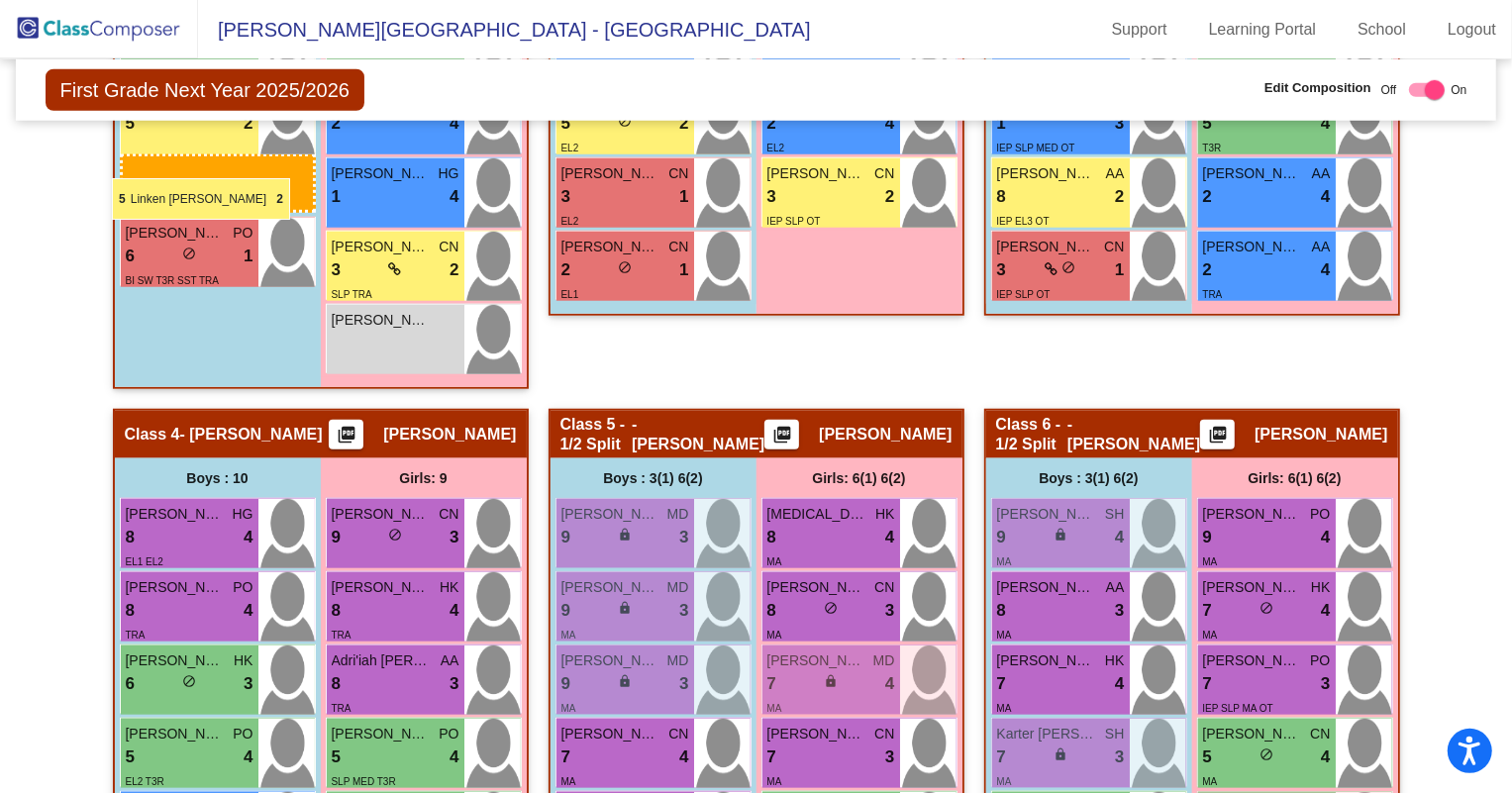 drag, startPoint x: 163, startPoint y: 572, endPoint x: 111, endPoint y: 176, distance: 399.39955 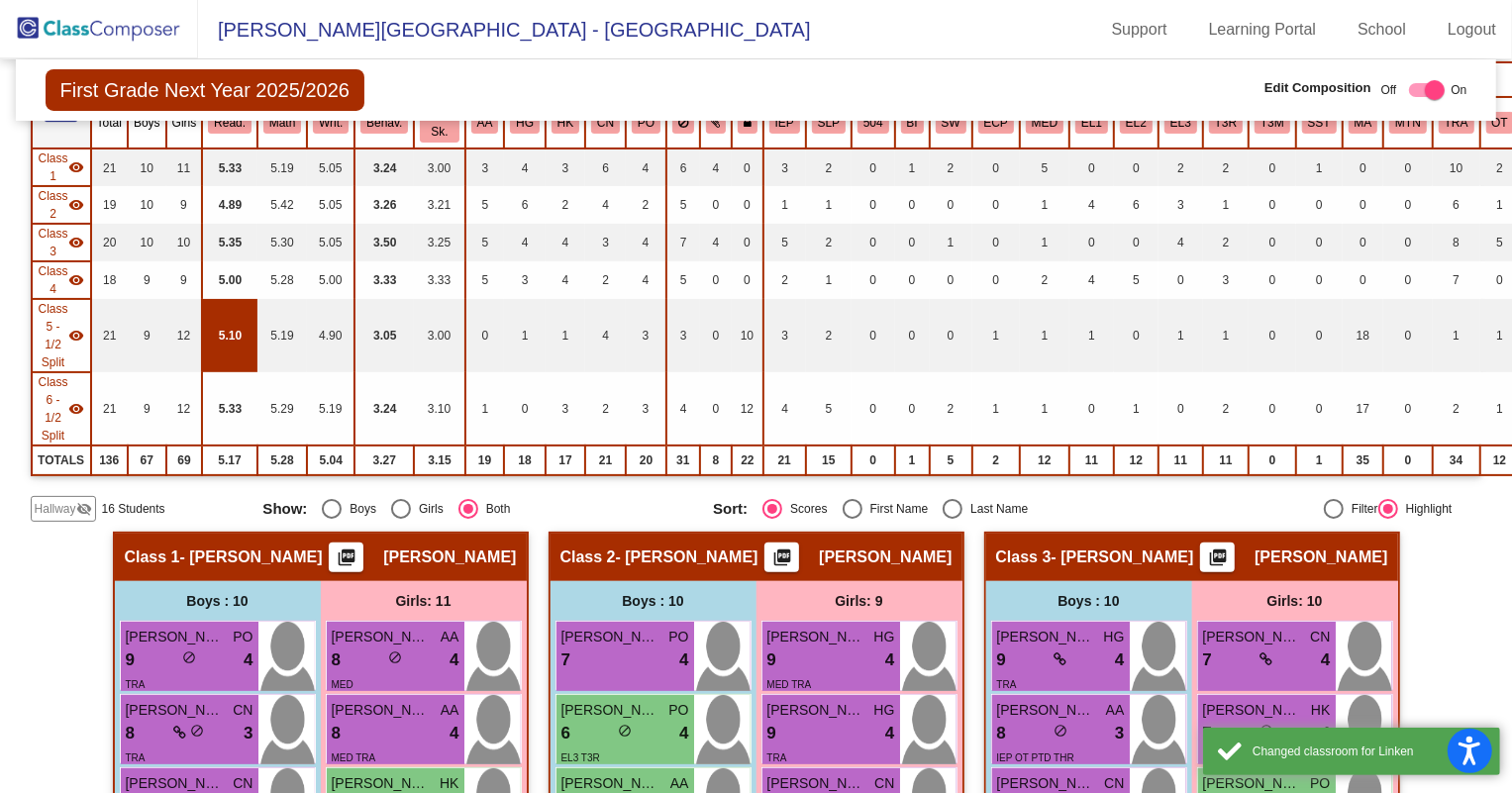 scroll, scrollTop: 187, scrollLeft: 0, axis: vertical 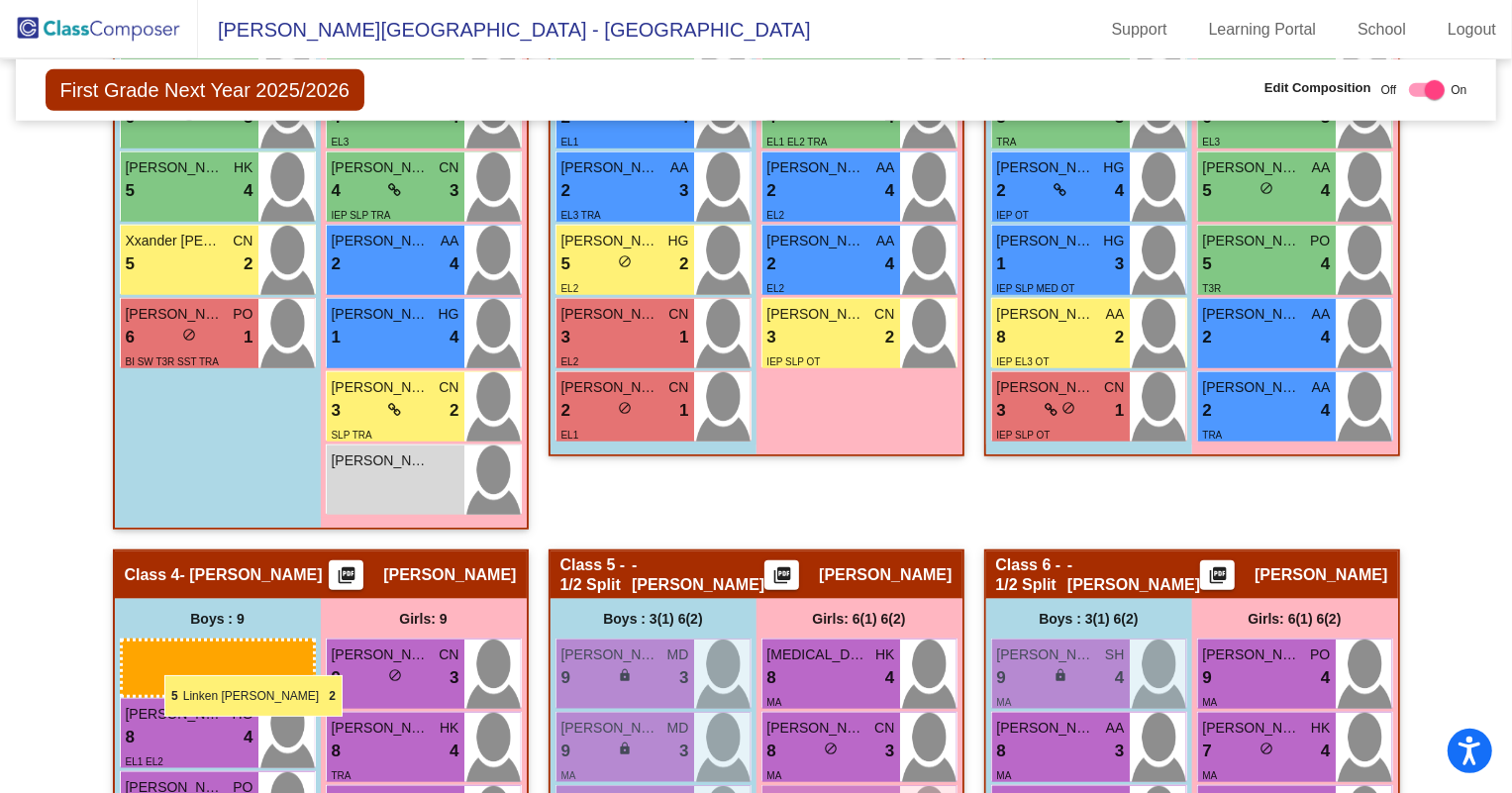 drag, startPoint x: 214, startPoint y: 412, endPoint x: 160, endPoint y: 673, distance: 266.52767 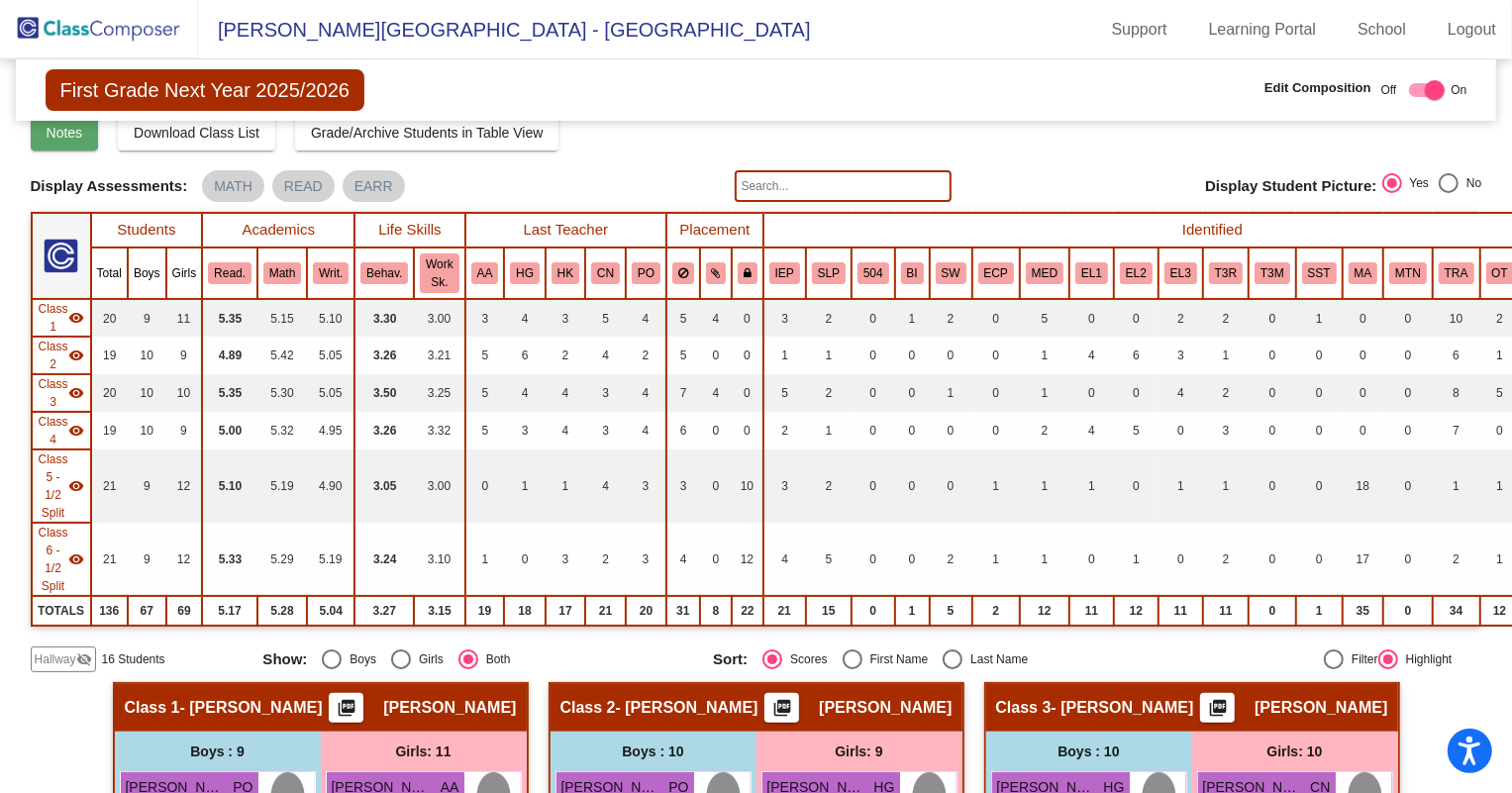 scroll, scrollTop: 0, scrollLeft: 0, axis: both 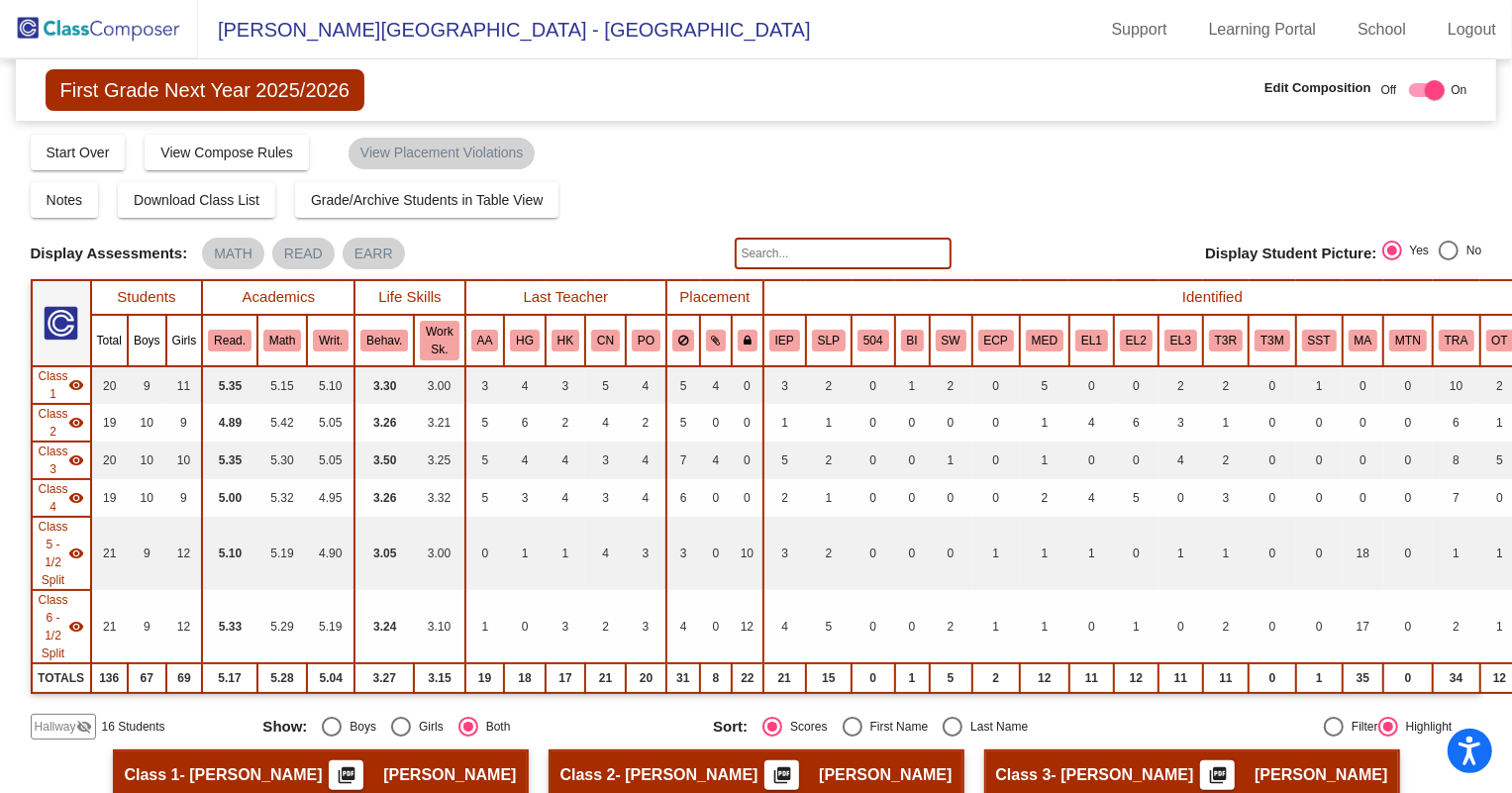 click 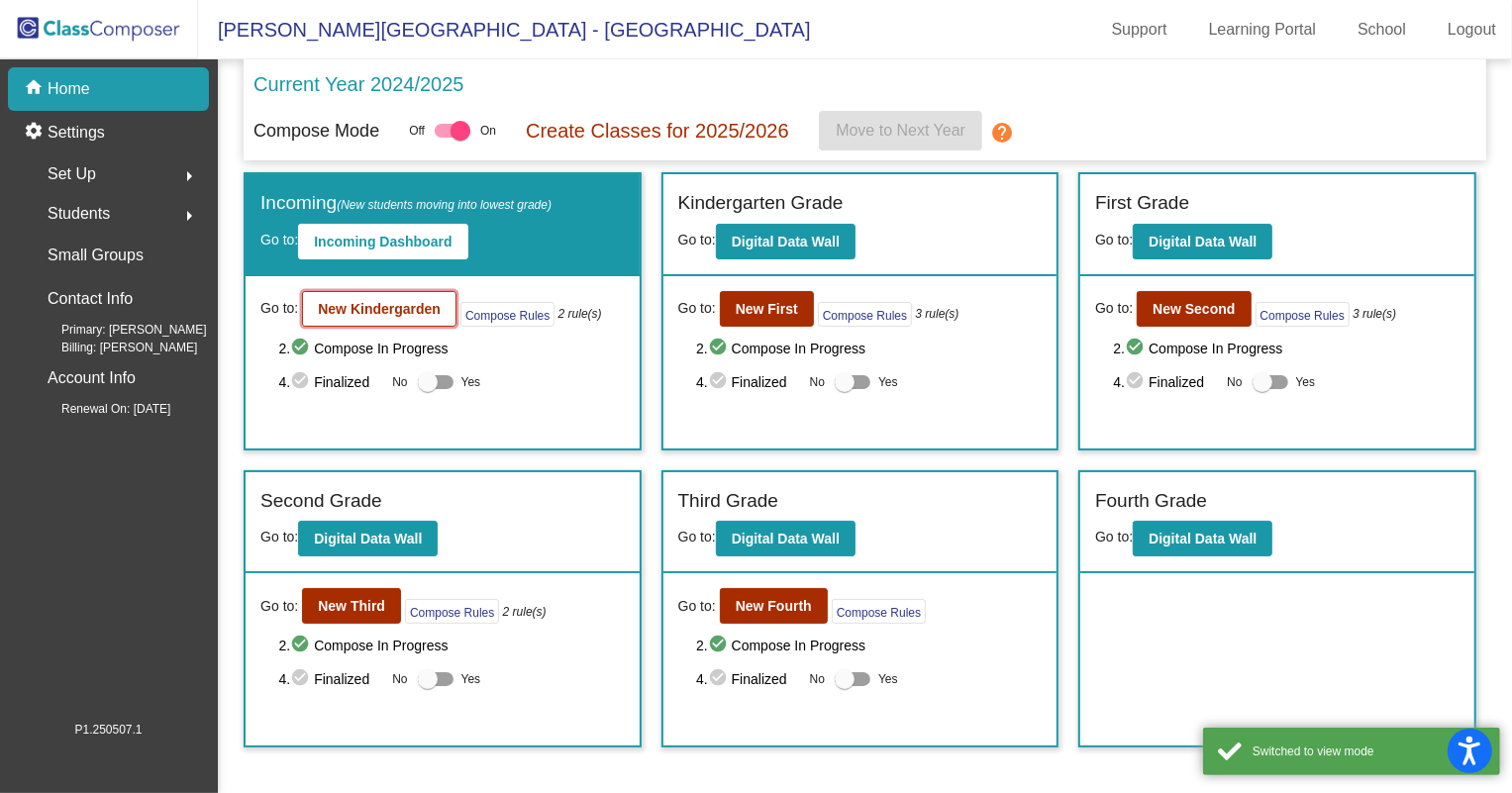 click on "New Kindergarden" 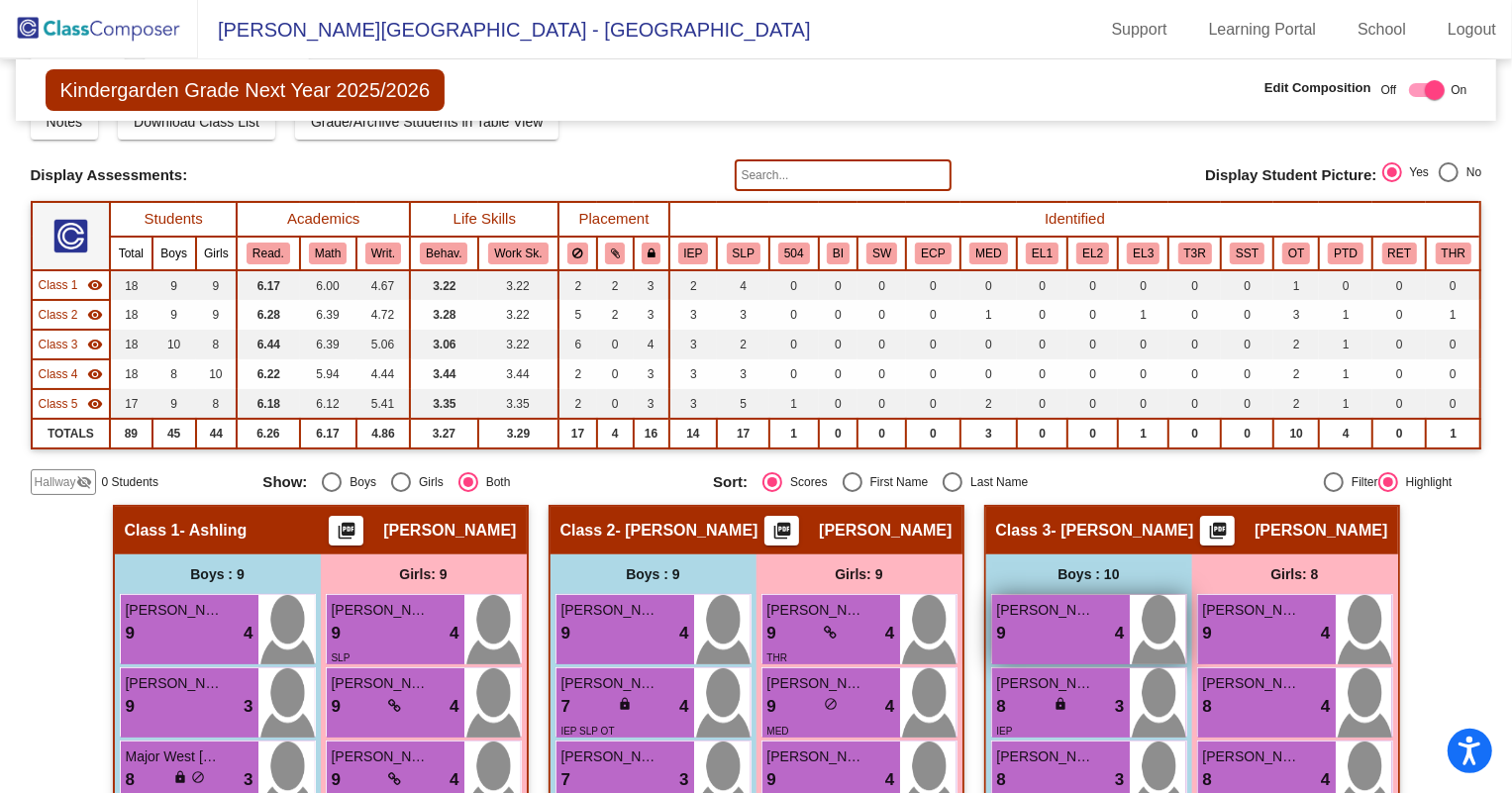 scroll, scrollTop: 359, scrollLeft: 0, axis: vertical 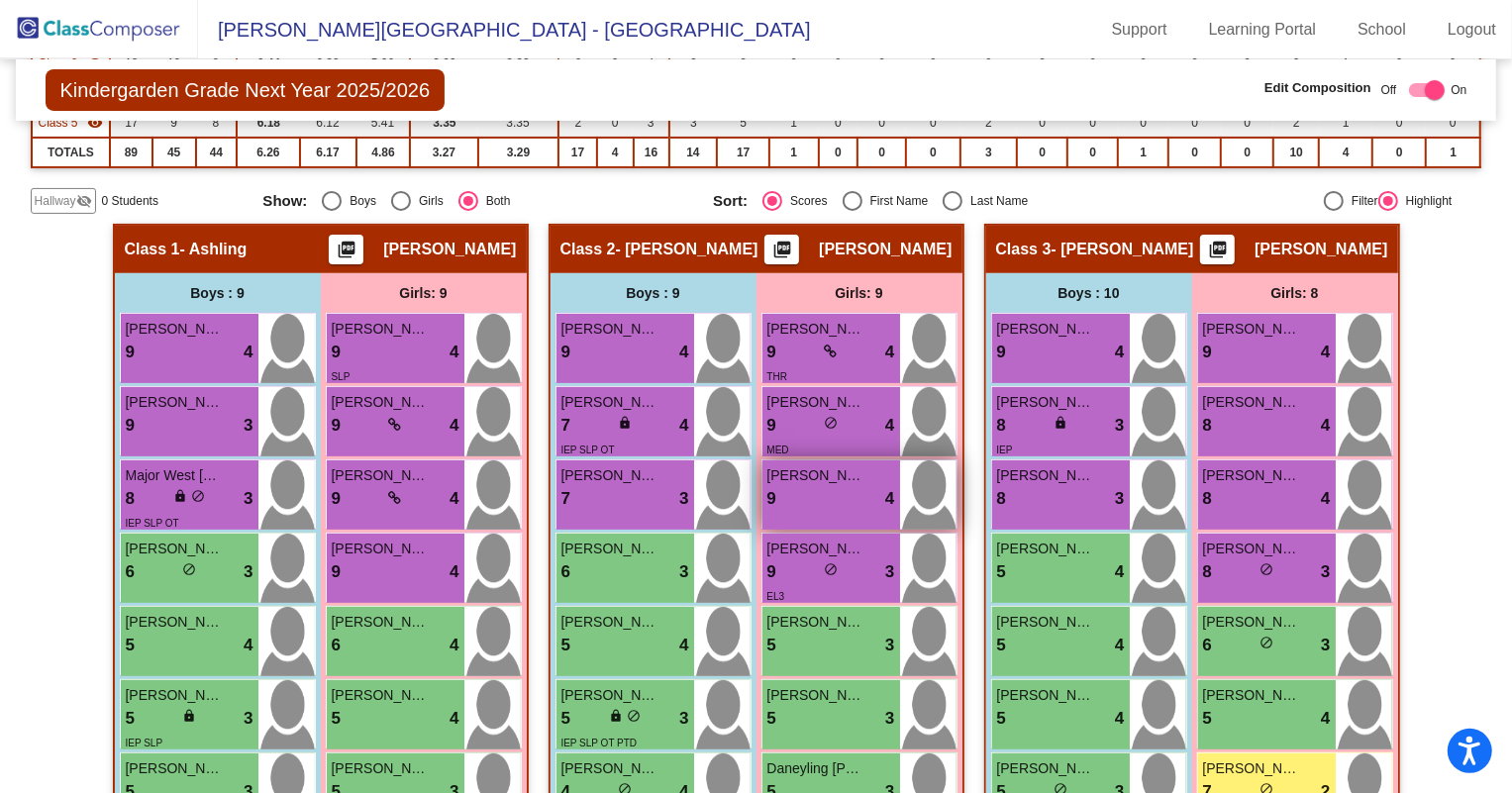 click at bounding box center (928, 495) 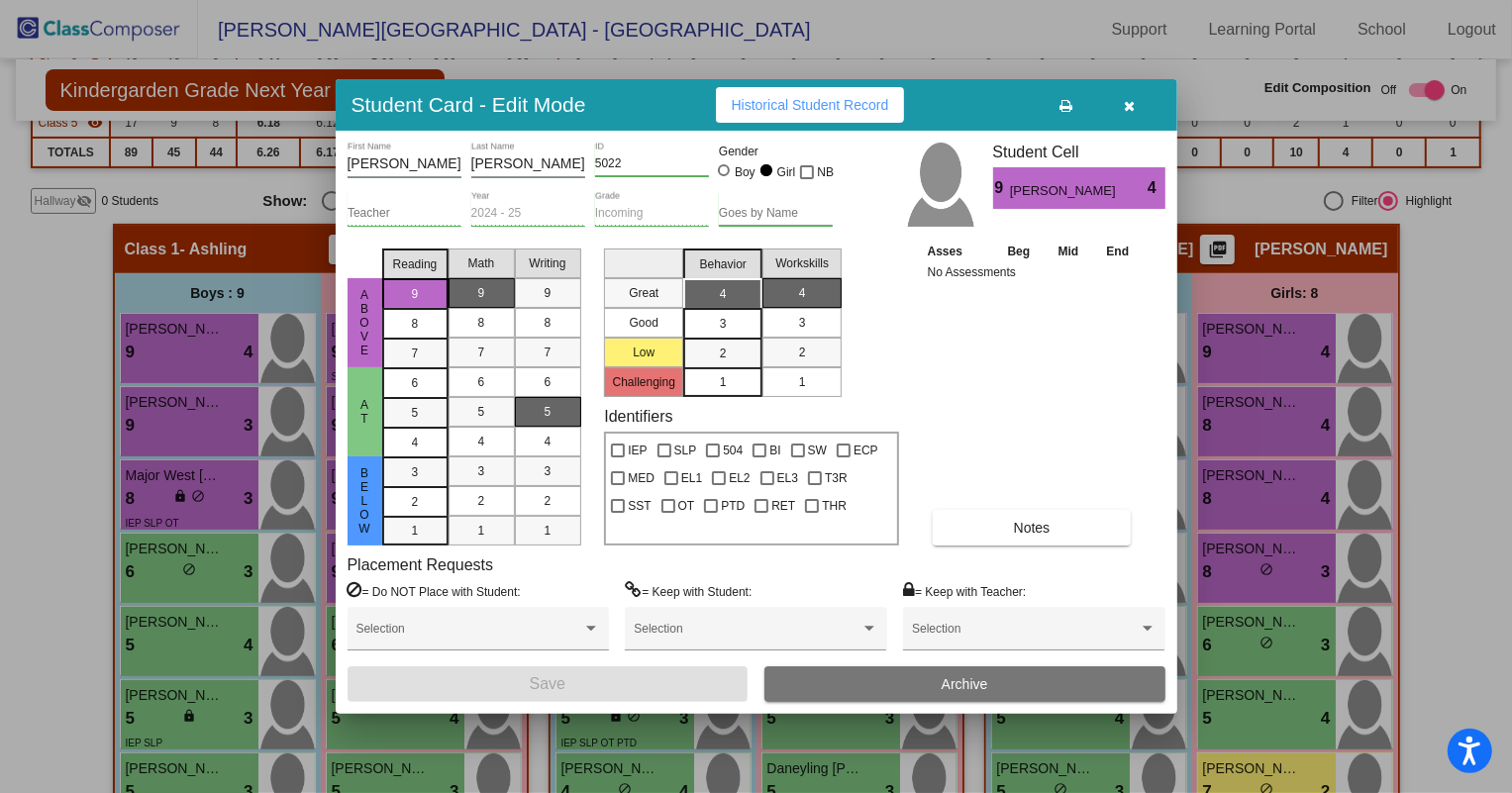 click at bounding box center (1130, 105) 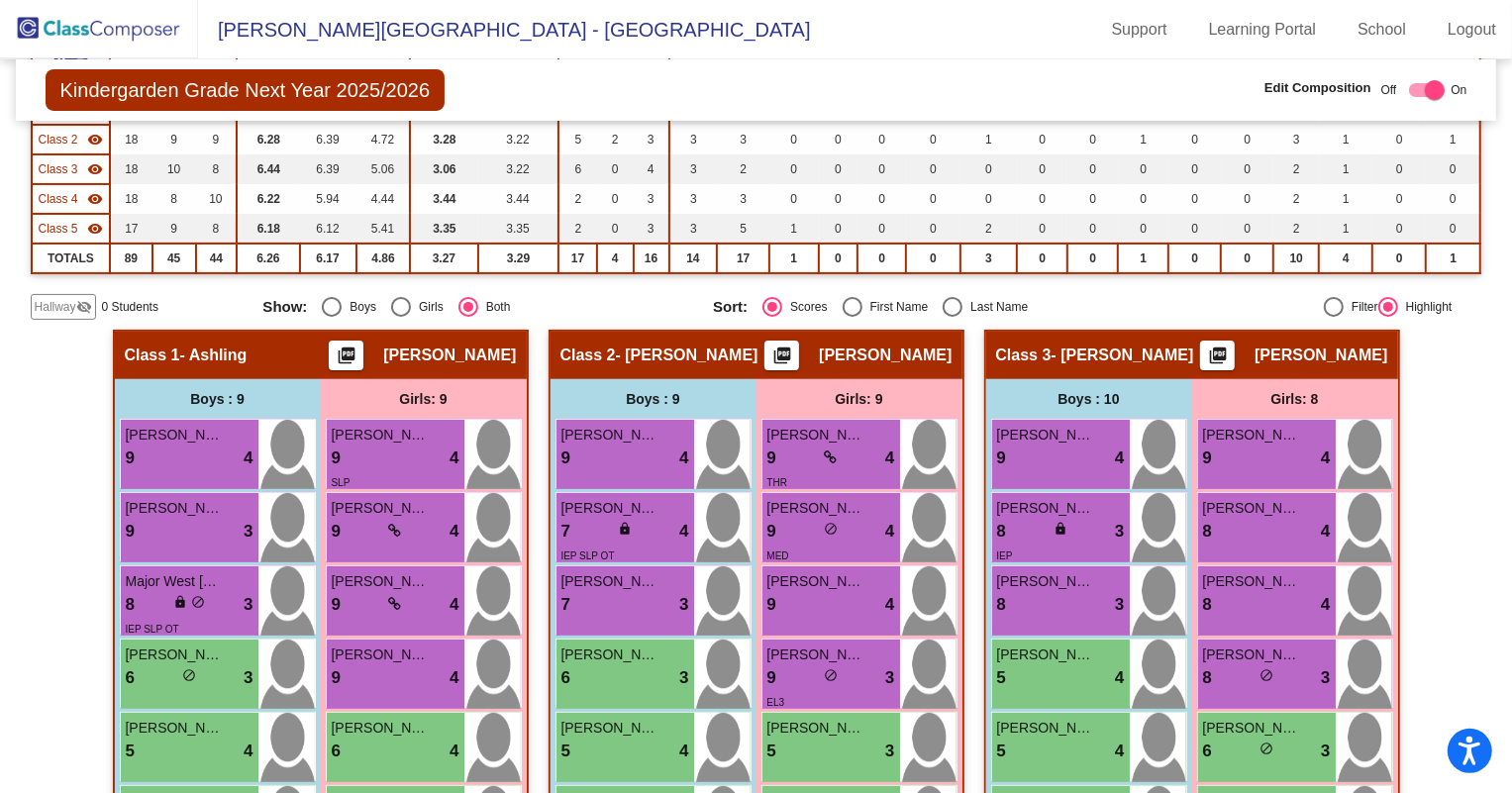 scroll, scrollTop: 0, scrollLeft: 0, axis: both 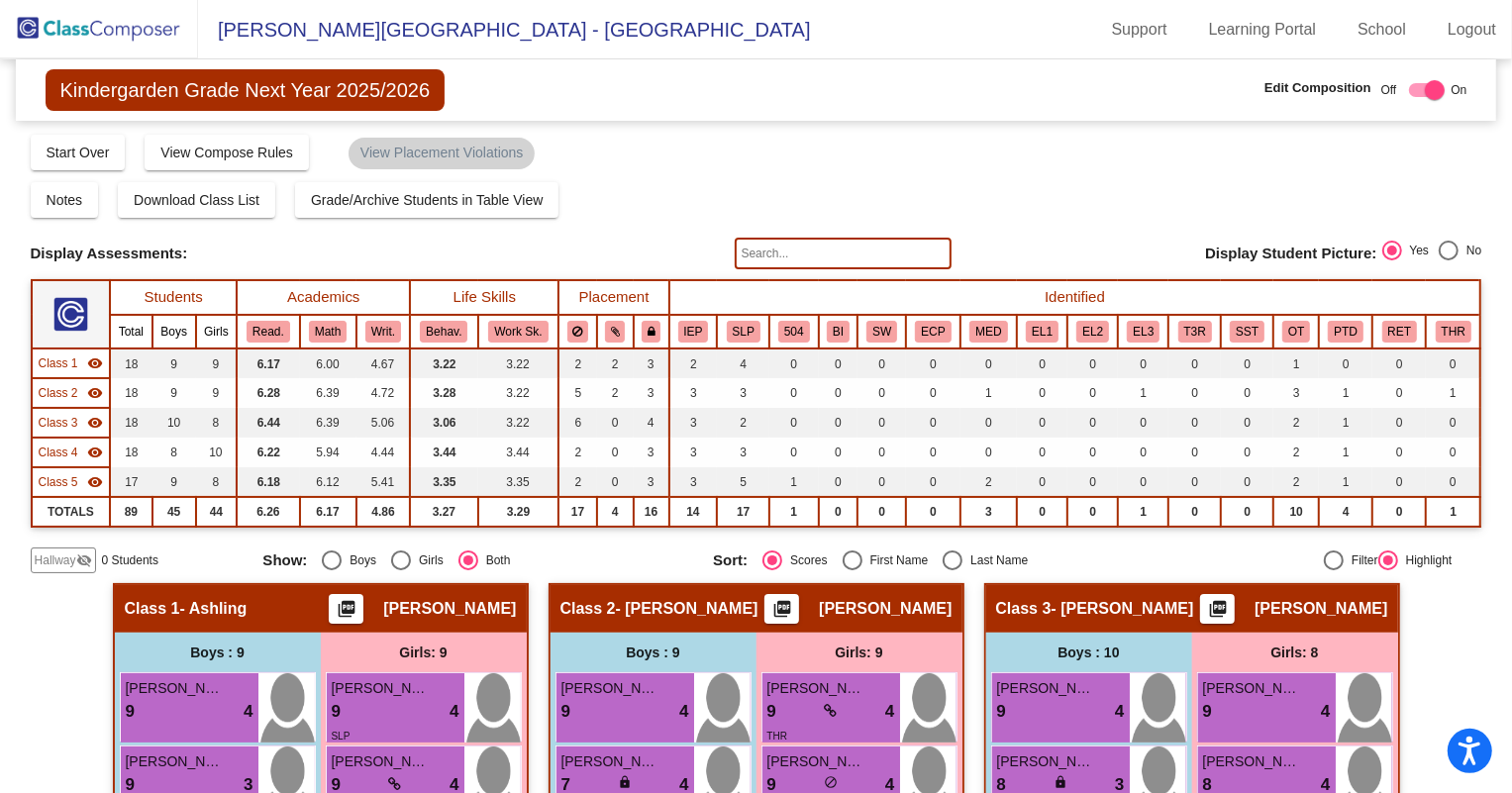 click 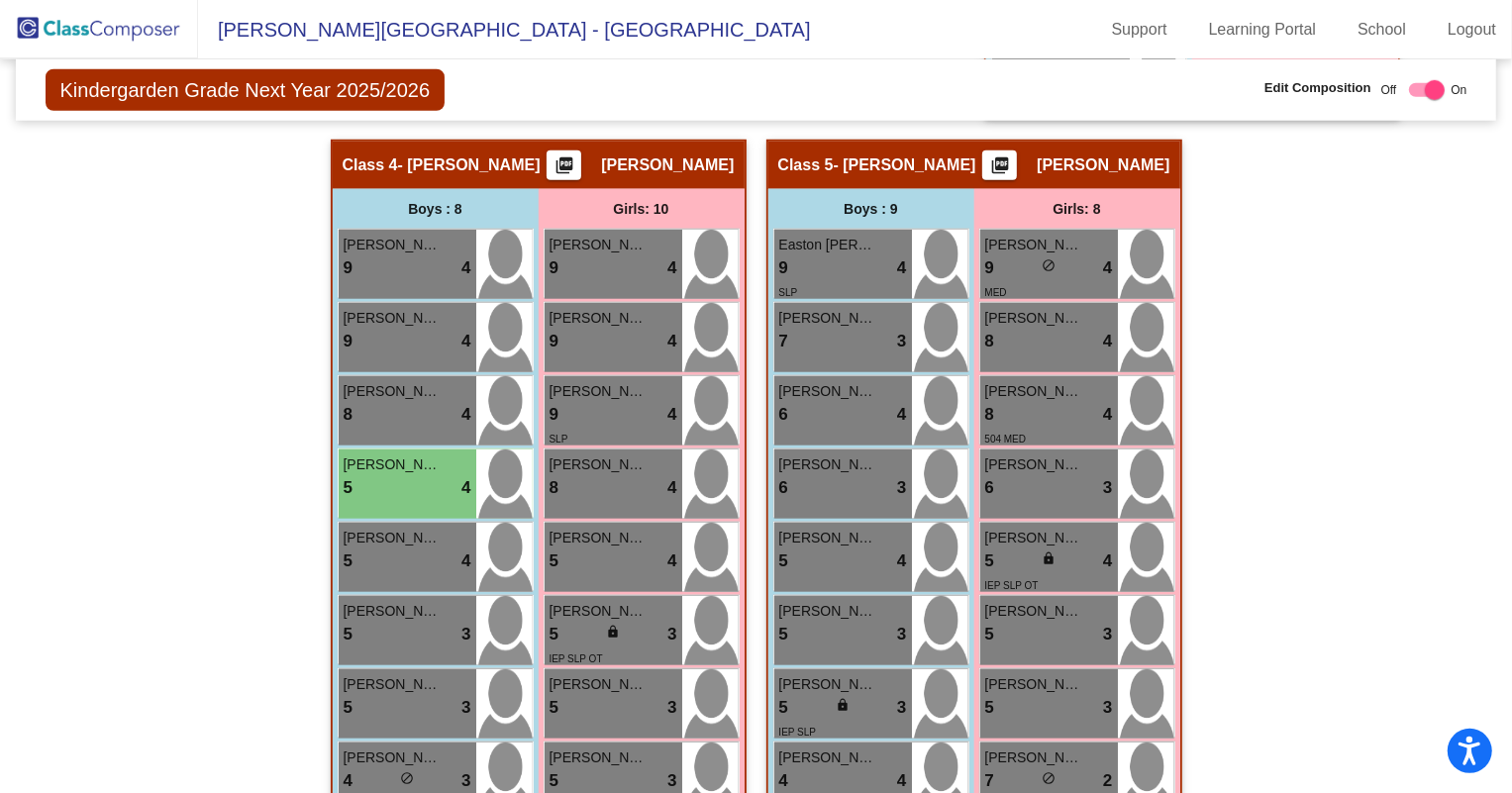 scroll, scrollTop: 1439, scrollLeft: 0, axis: vertical 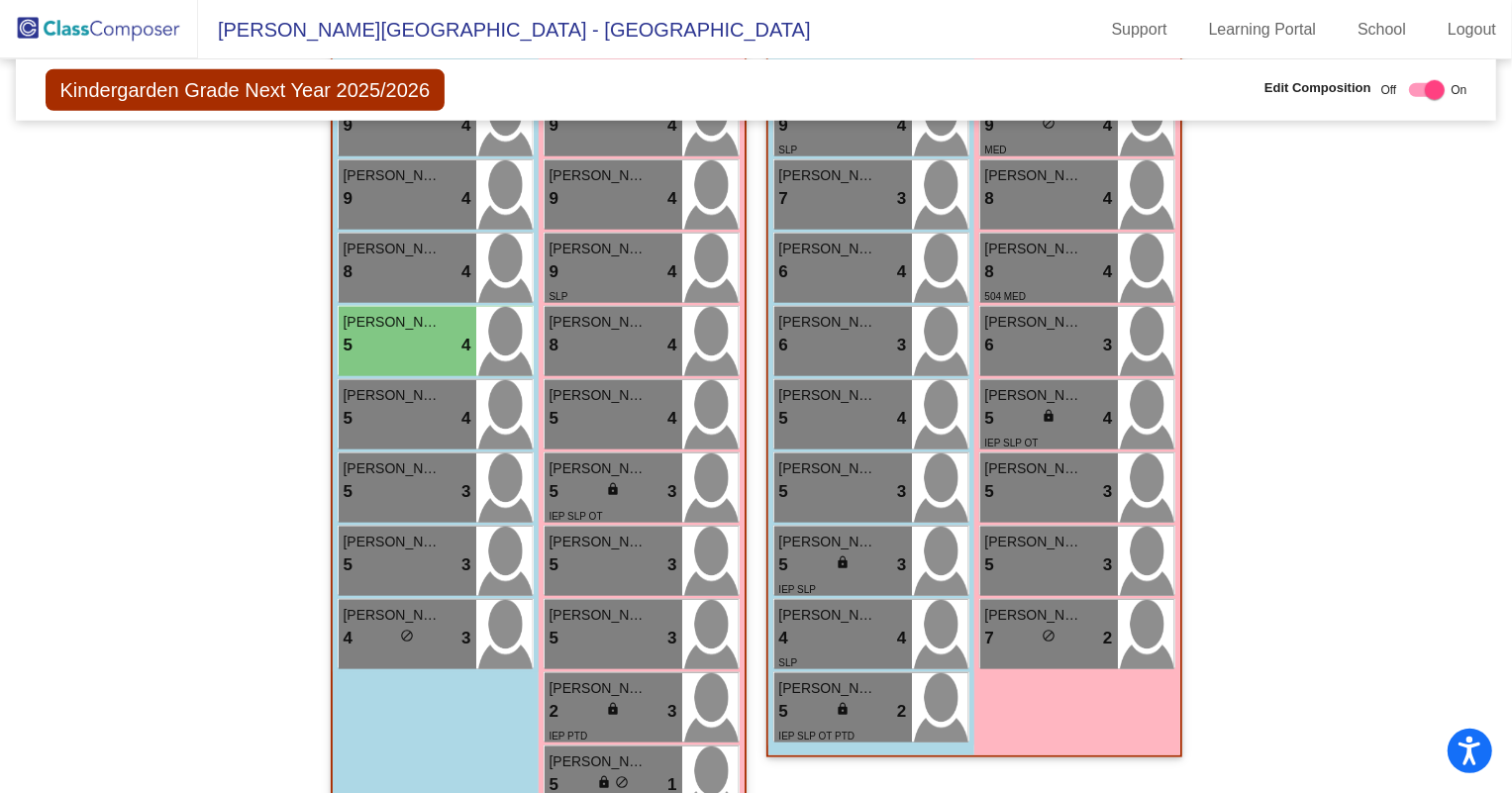 type on "[PERSON_NAME]" 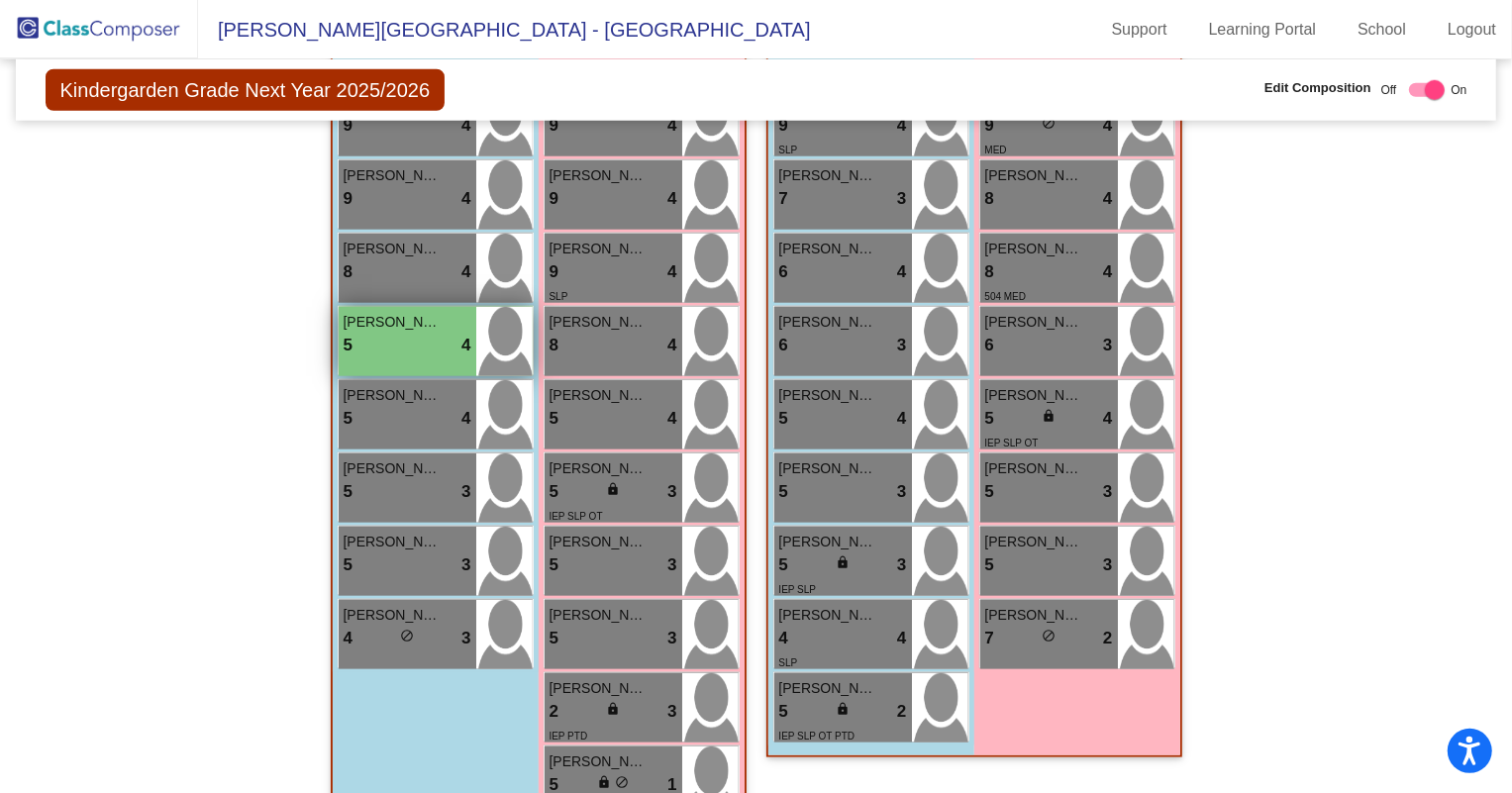 click on "[PERSON_NAME] 5 lock do_not_disturb_alt 4" at bounding box center (407, 342) 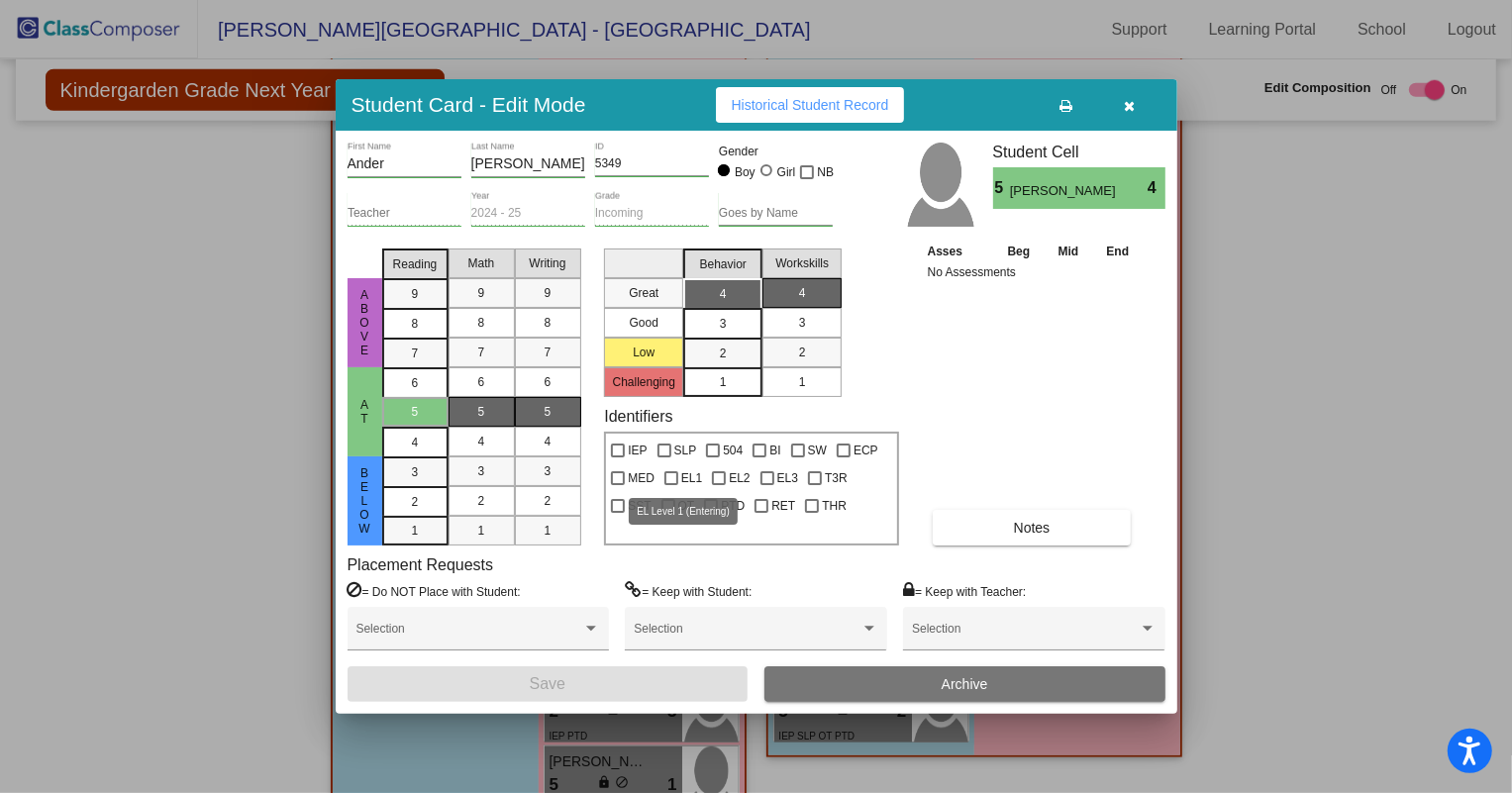 click at bounding box center (671, 478) 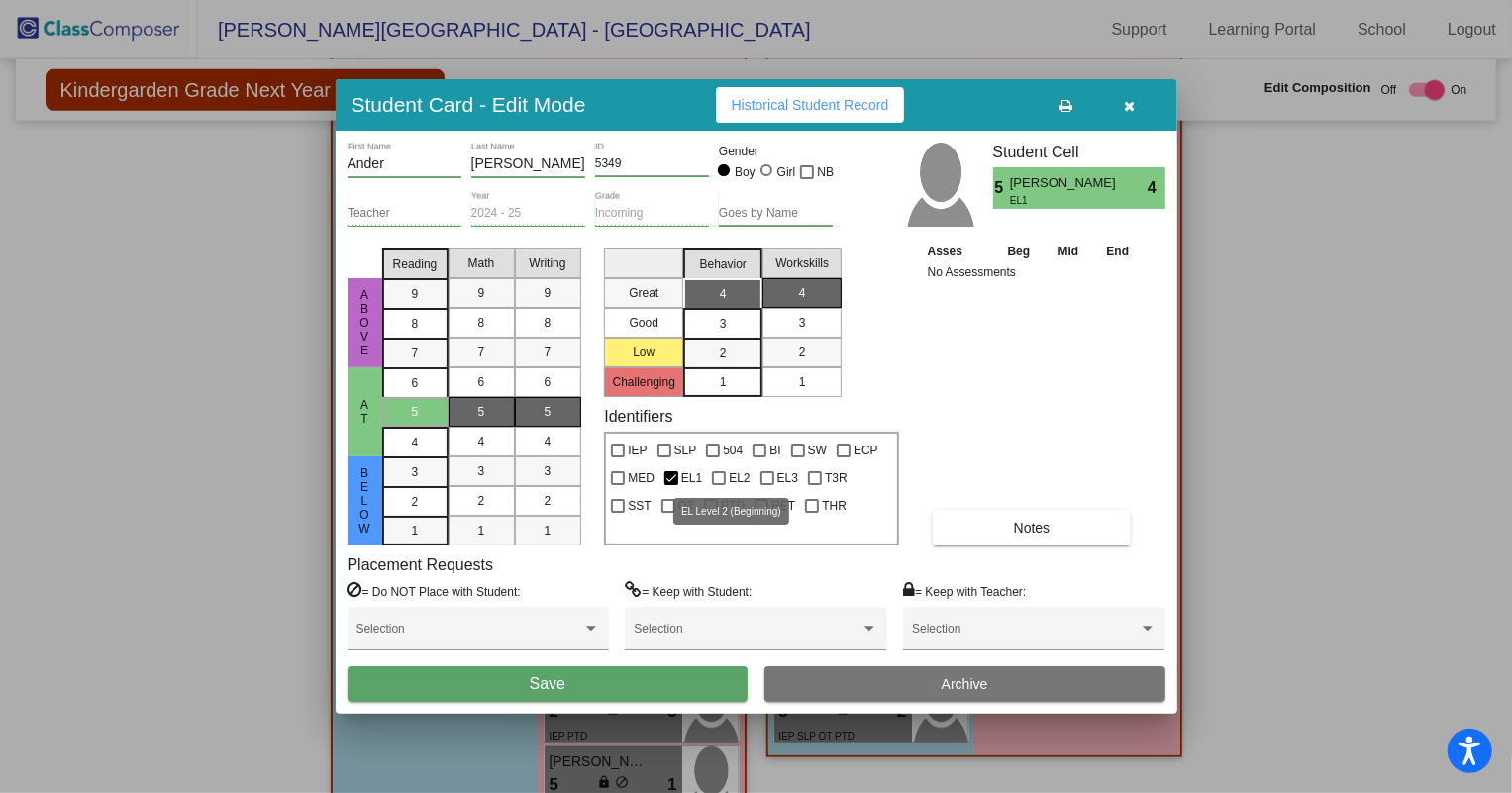 click at bounding box center (719, 478) 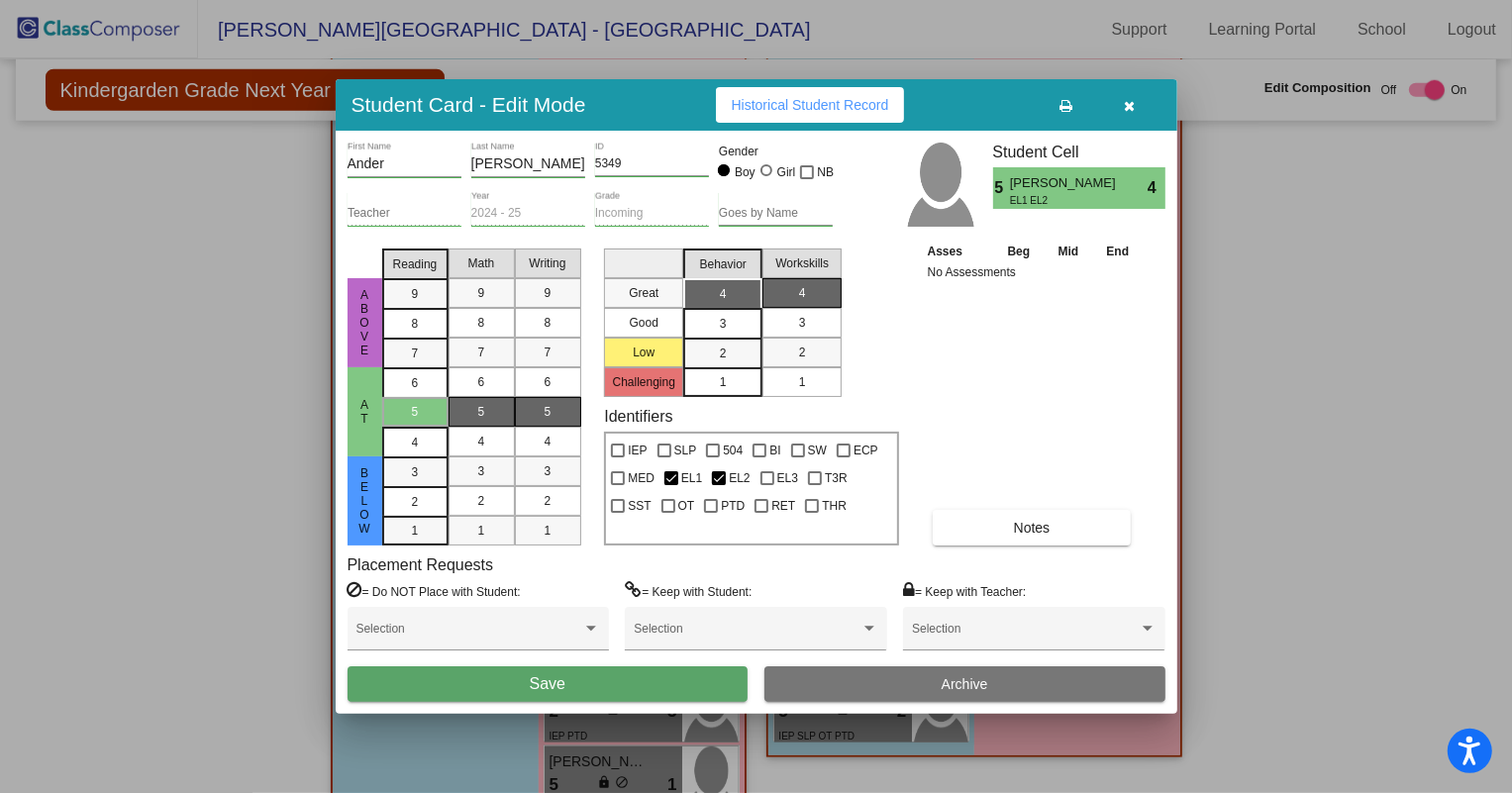 click on "Save" at bounding box center [548, 683] 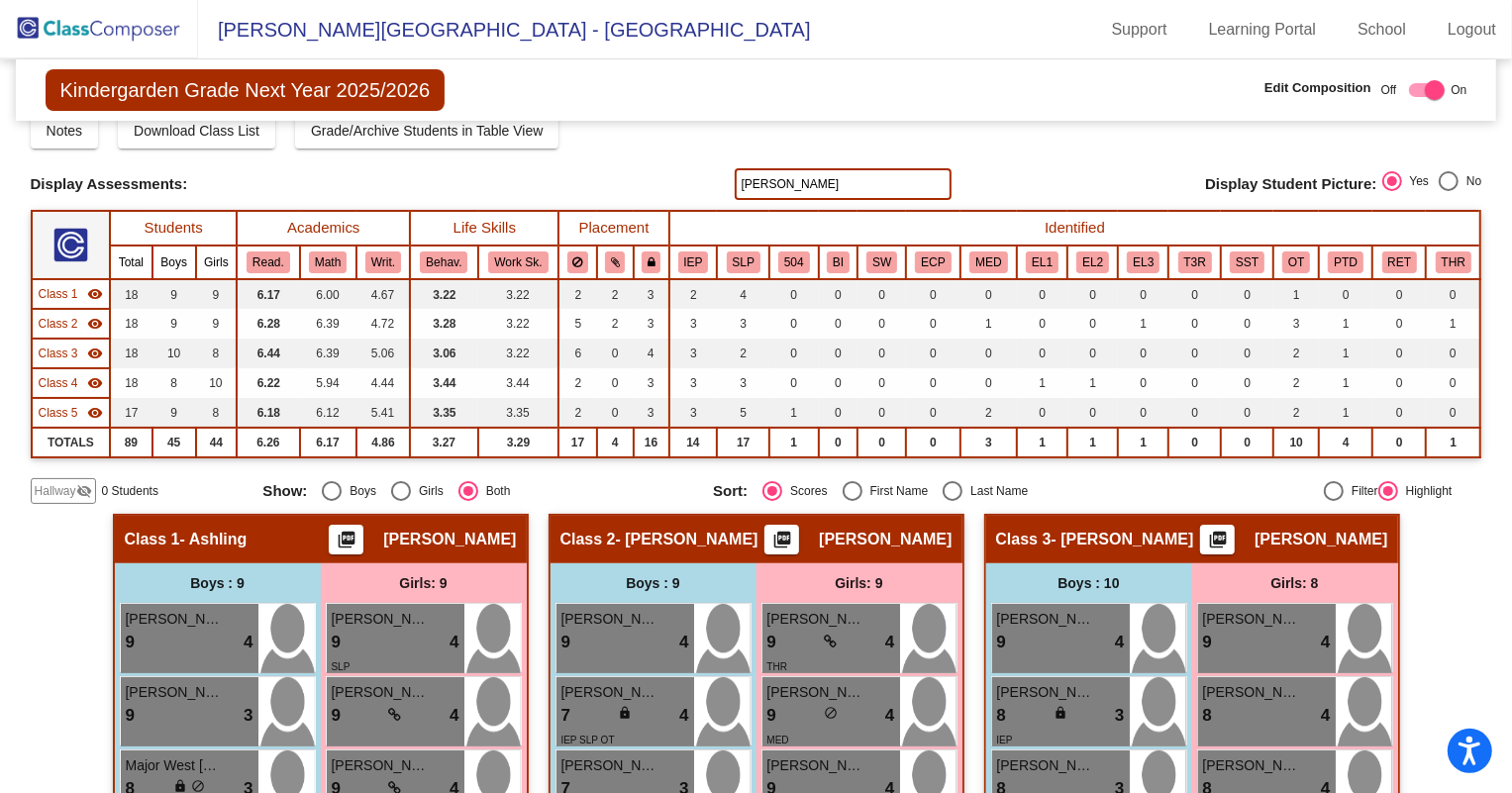 scroll, scrollTop: 0, scrollLeft: 0, axis: both 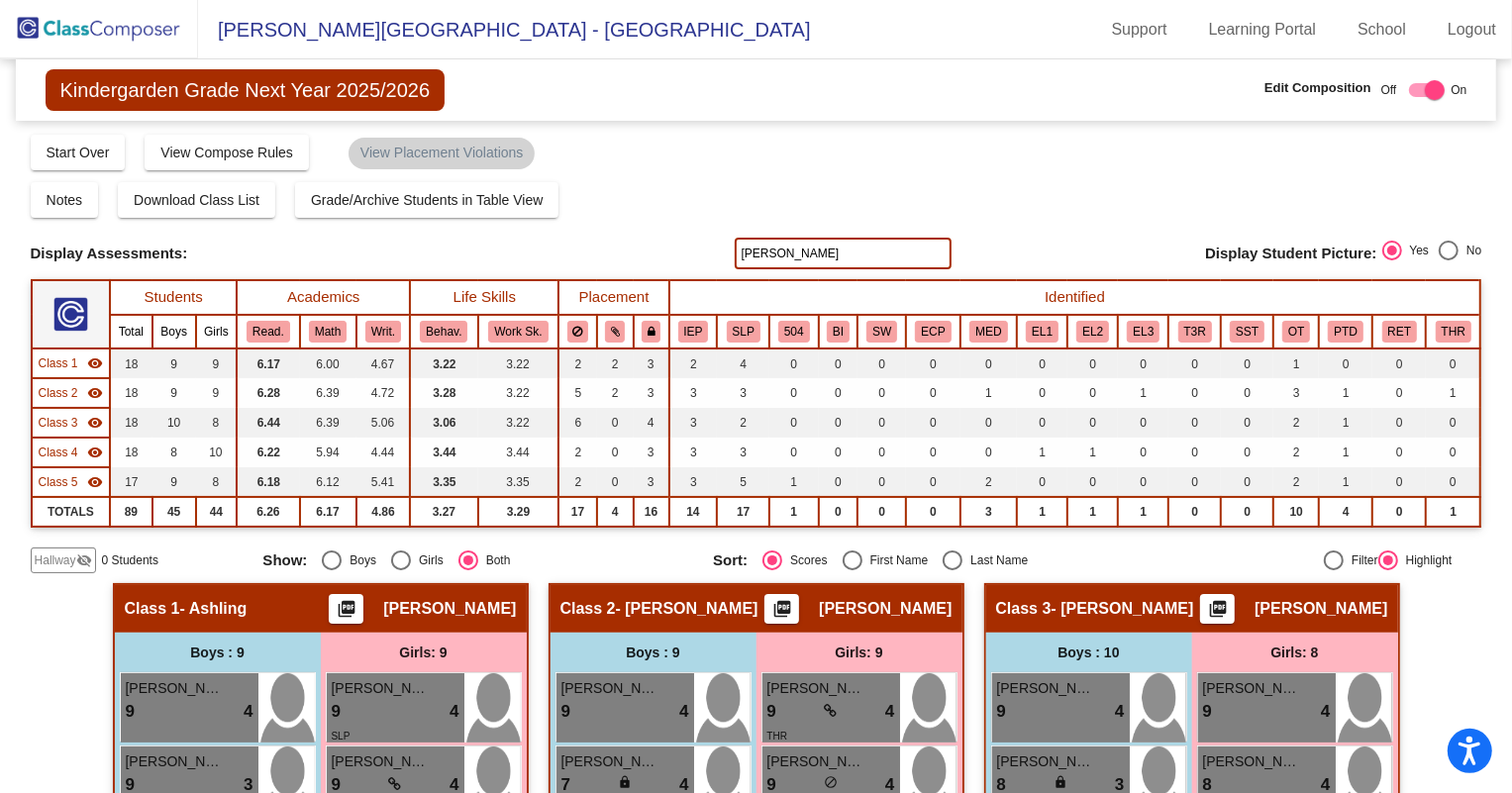 drag, startPoint x: 825, startPoint y: 259, endPoint x: 730, endPoint y: 262, distance: 95.04736 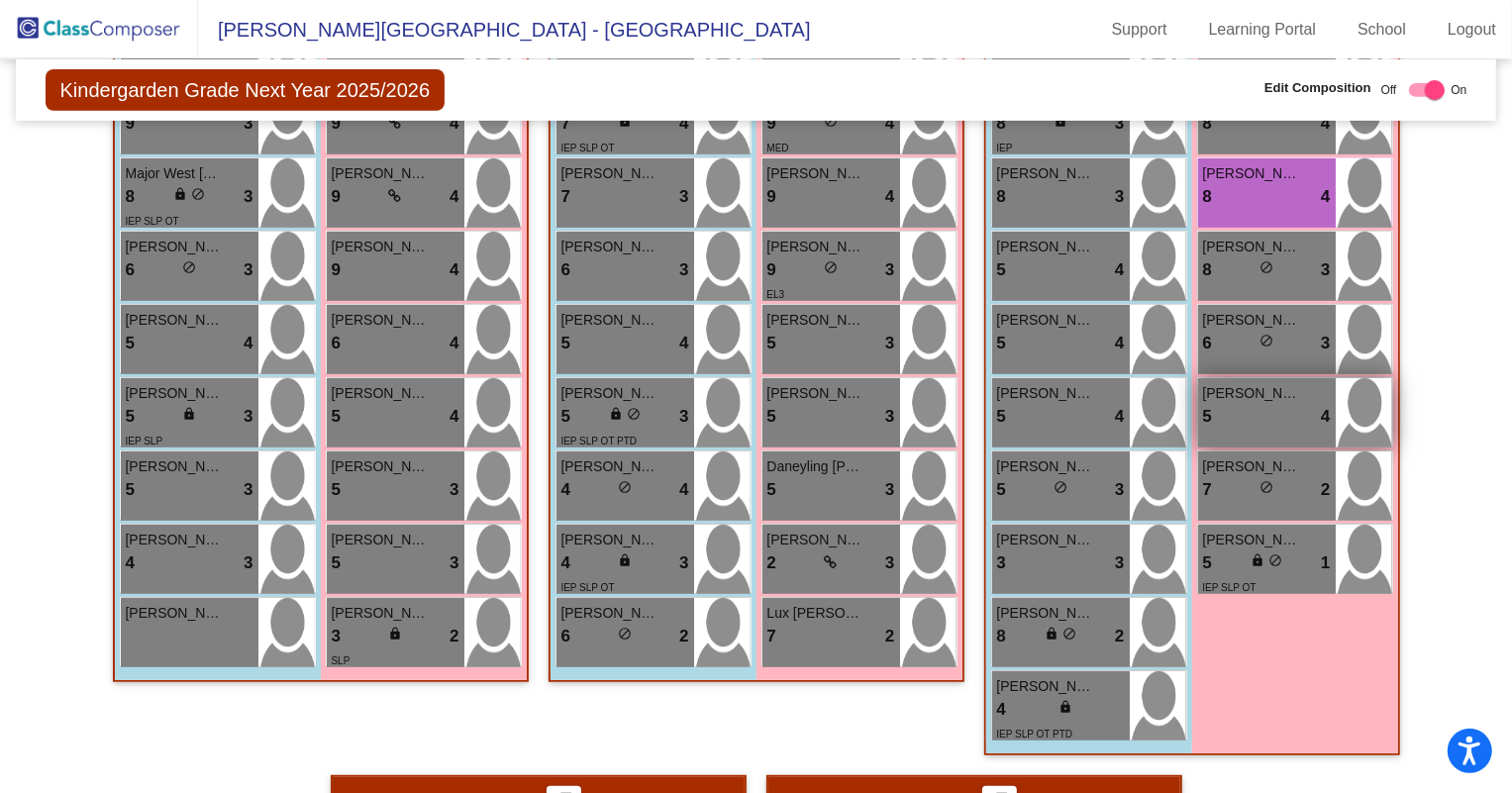 scroll, scrollTop: 630, scrollLeft: 0, axis: vertical 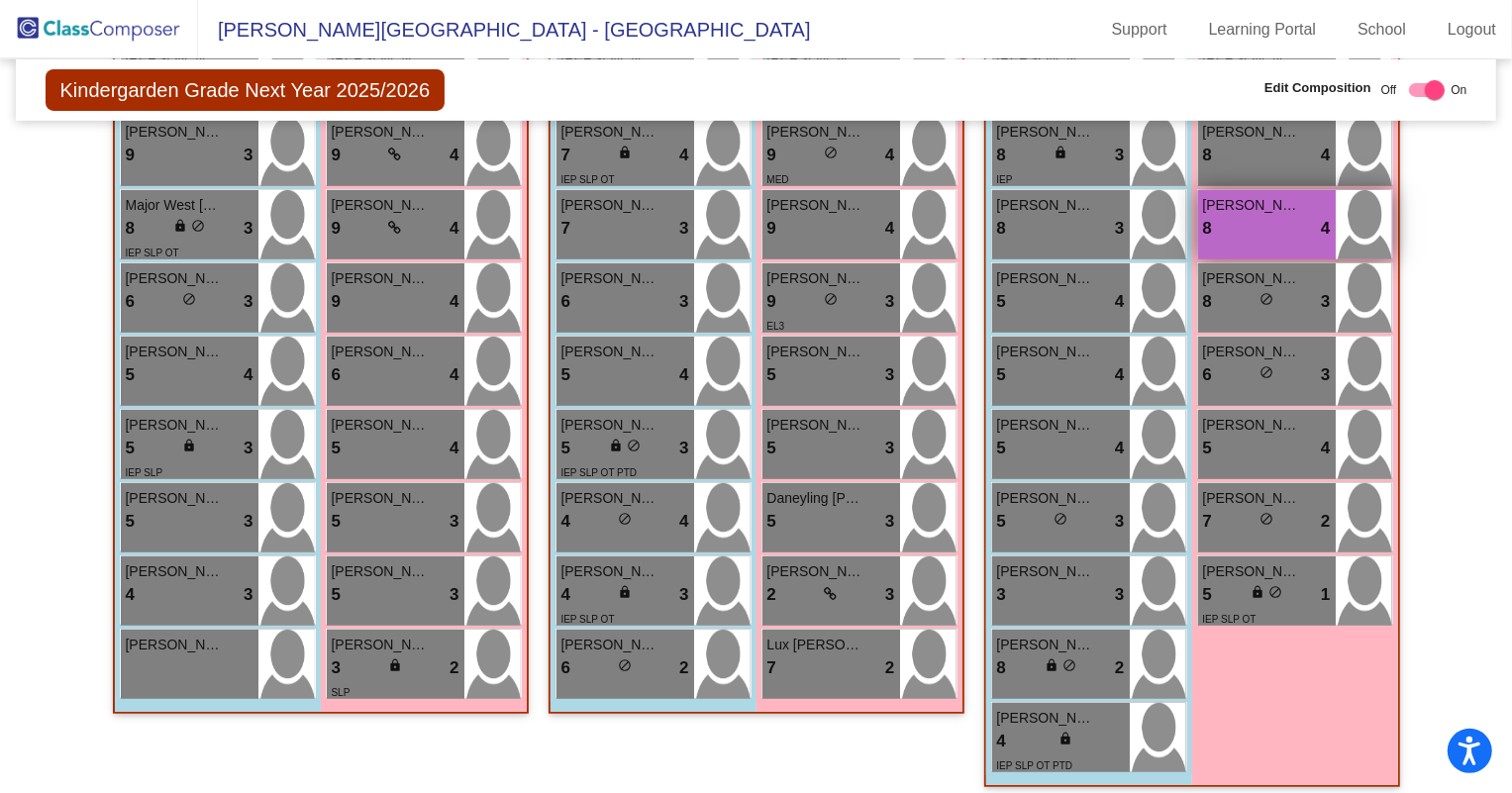 type on "[PERSON_NAME]" 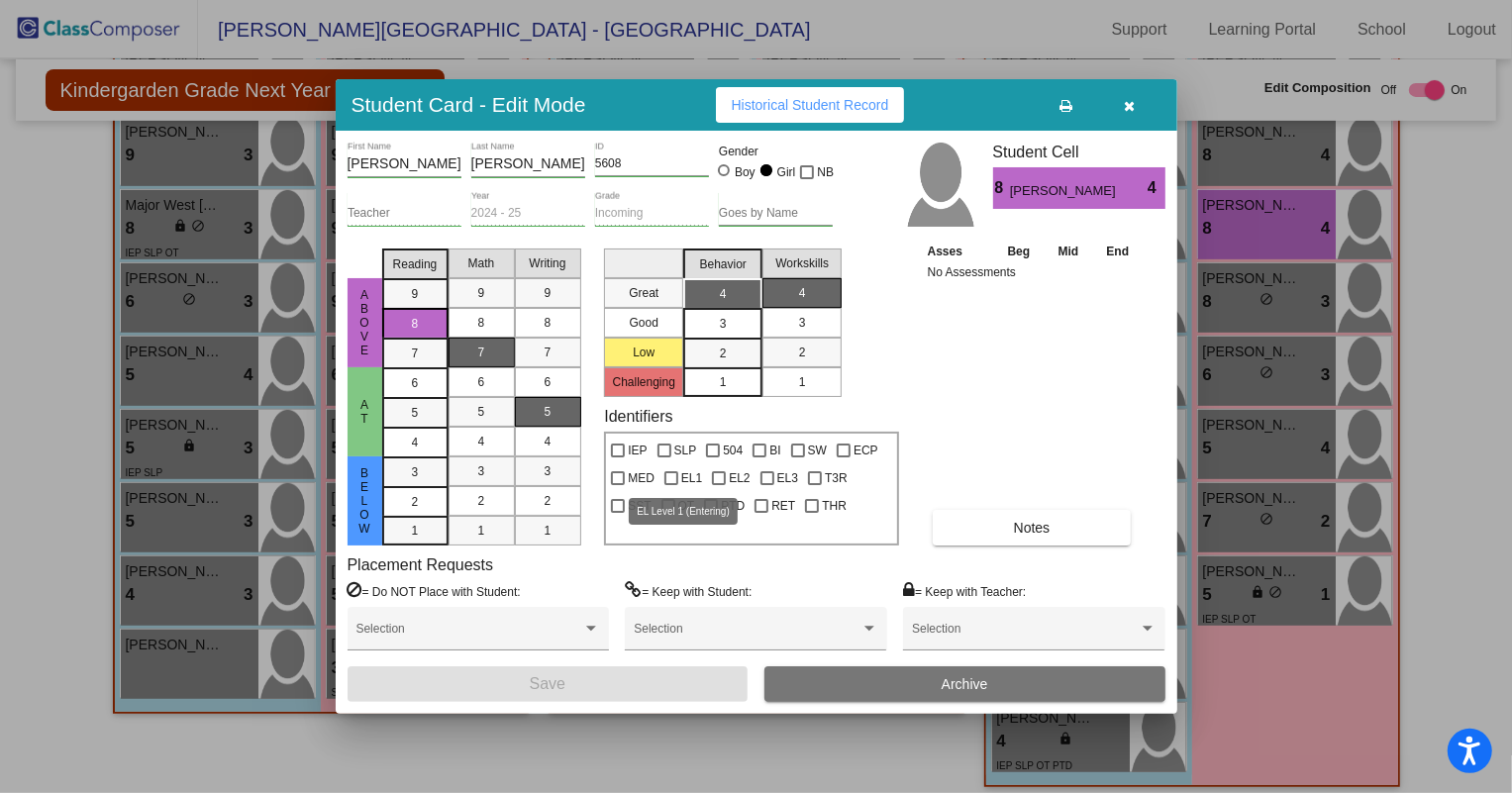 click on "EL1" at bounding box center [691, 478] 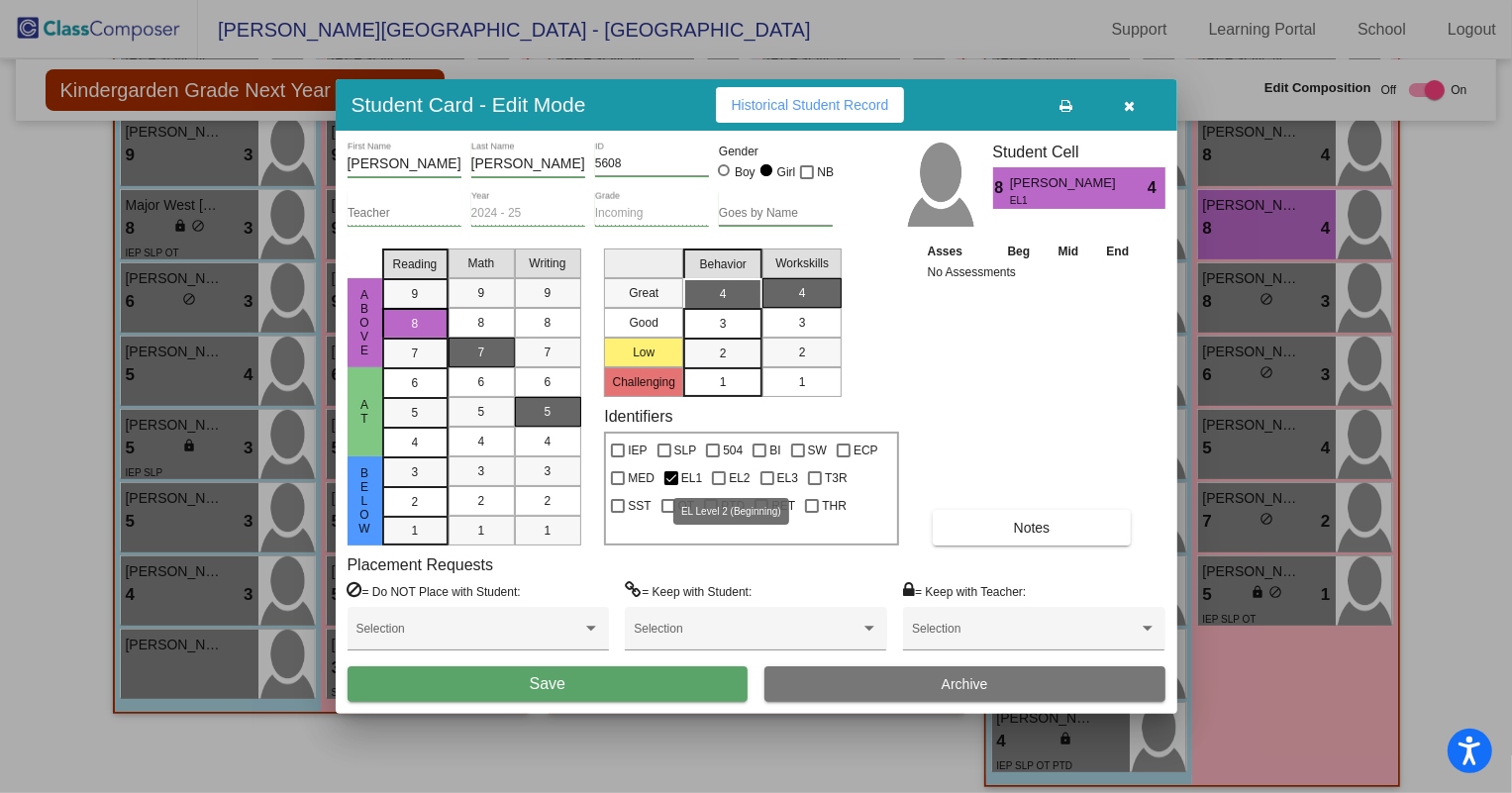 click at bounding box center (719, 478) 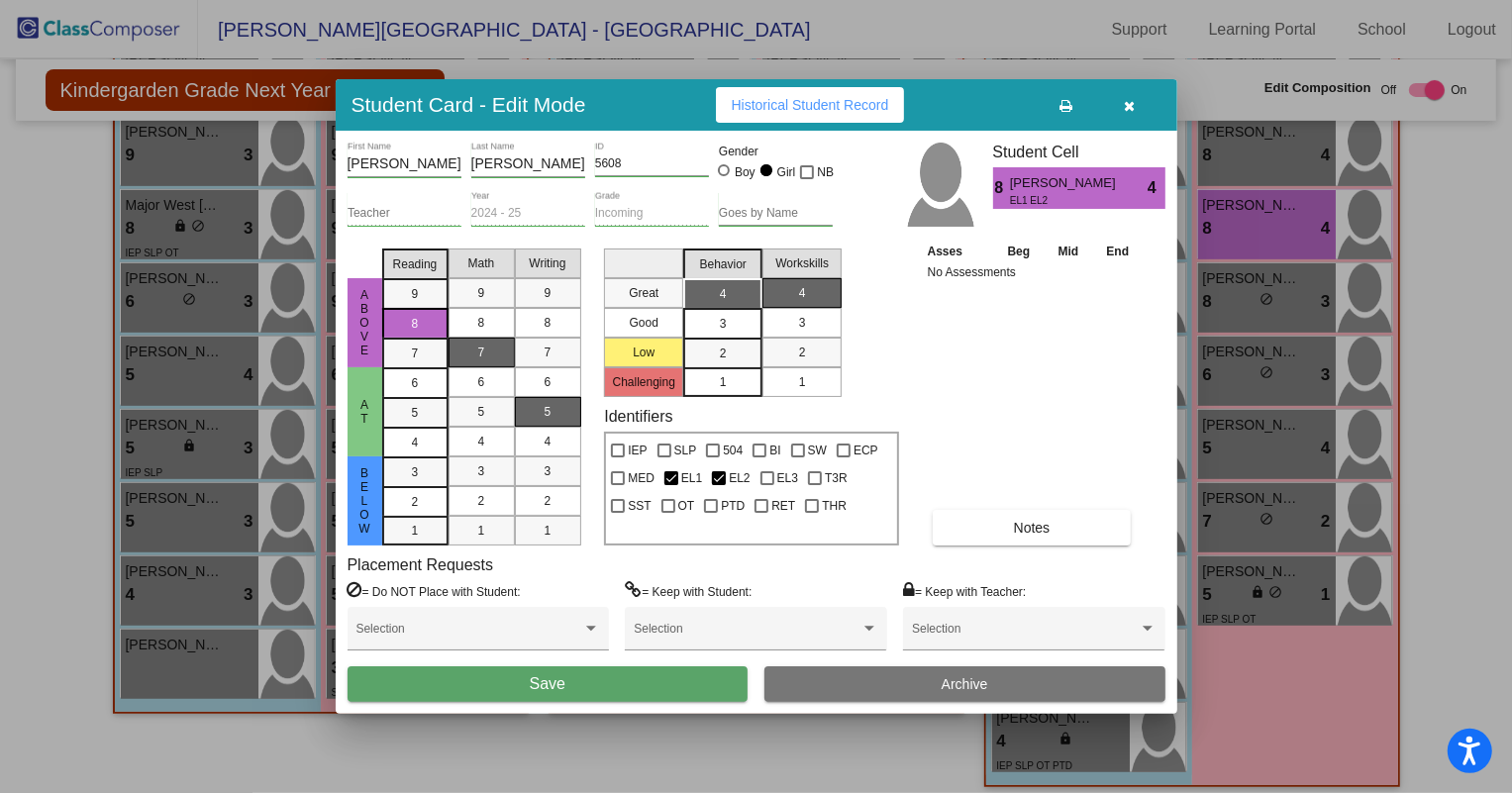 click on "Save" at bounding box center (548, 684) 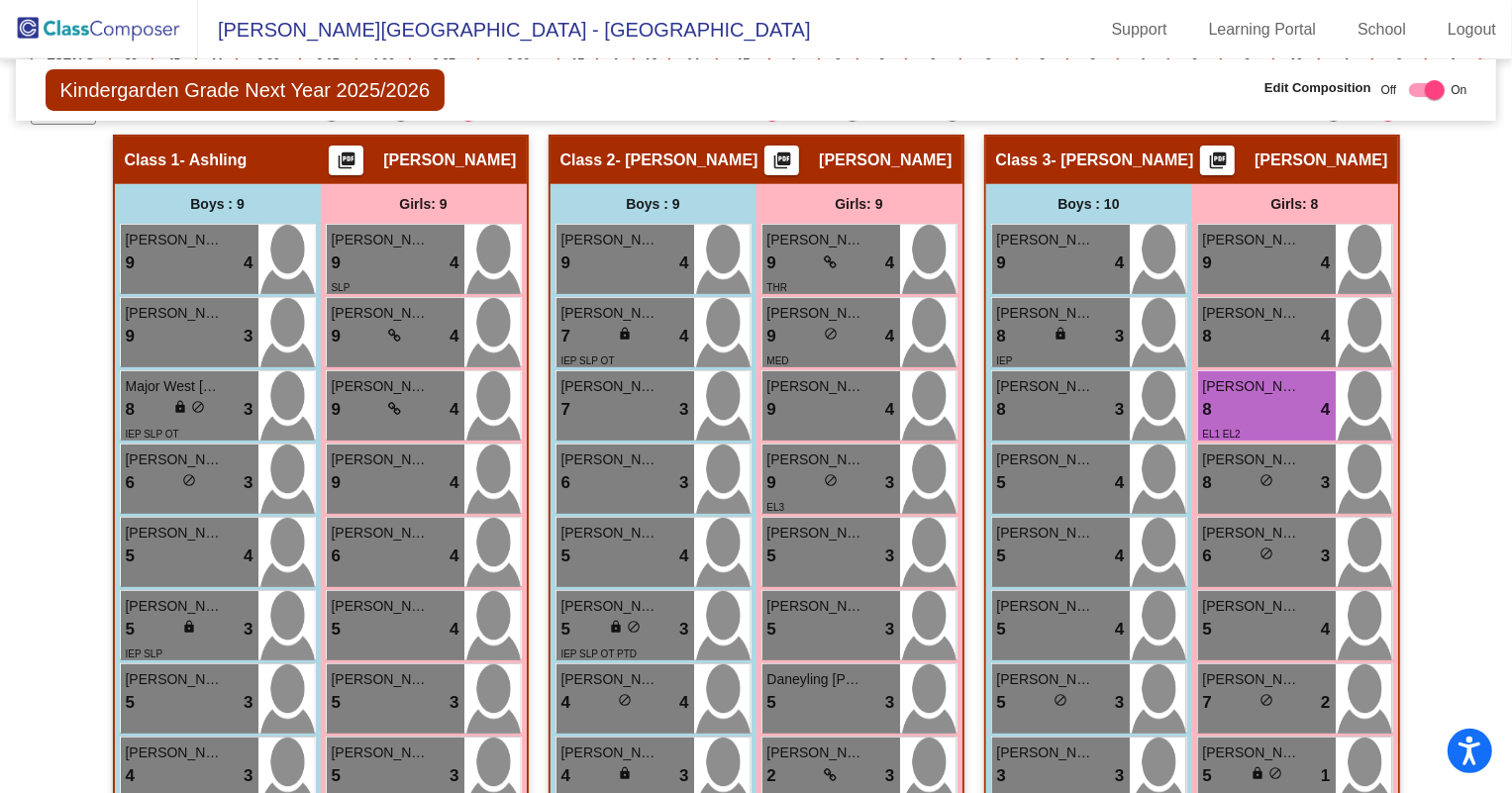 scroll, scrollTop: 0, scrollLeft: 0, axis: both 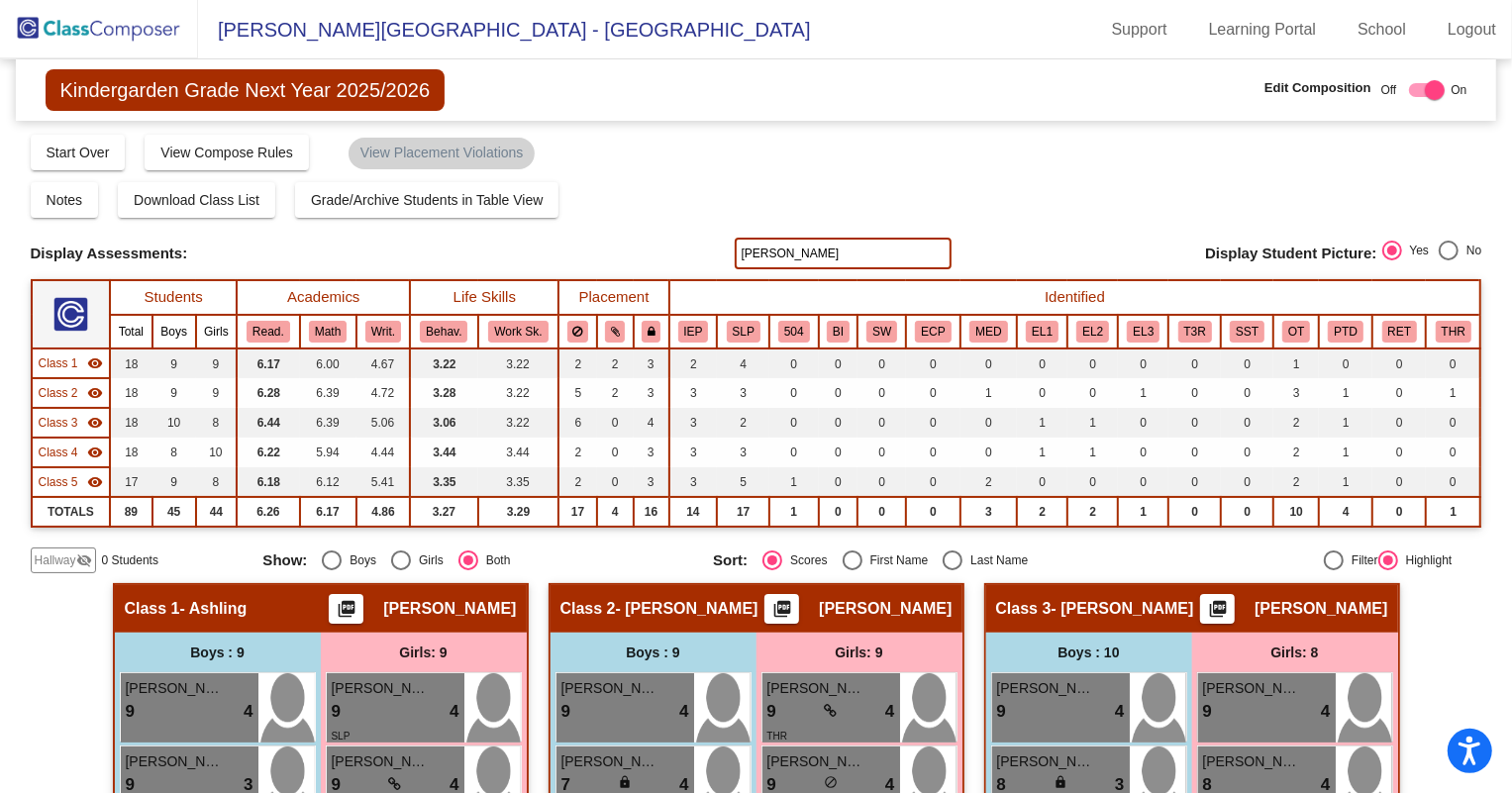 drag, startPoint x: 824, startPoint y: 249, endPoint x: 545, endPoint y: 249, distance: 279 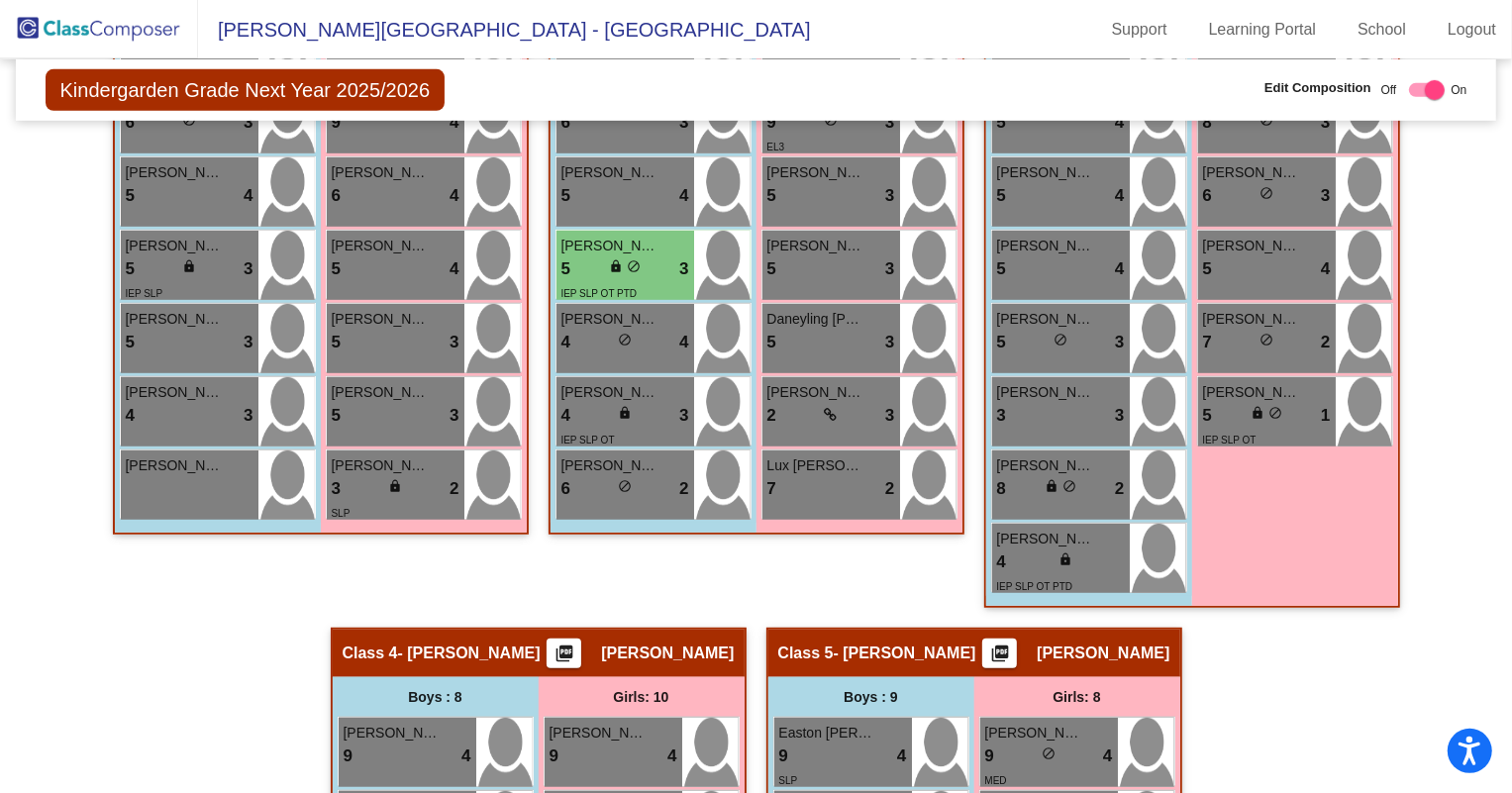 scroll, scrollTop: 810, scrollLeft: 0, axis: vertical 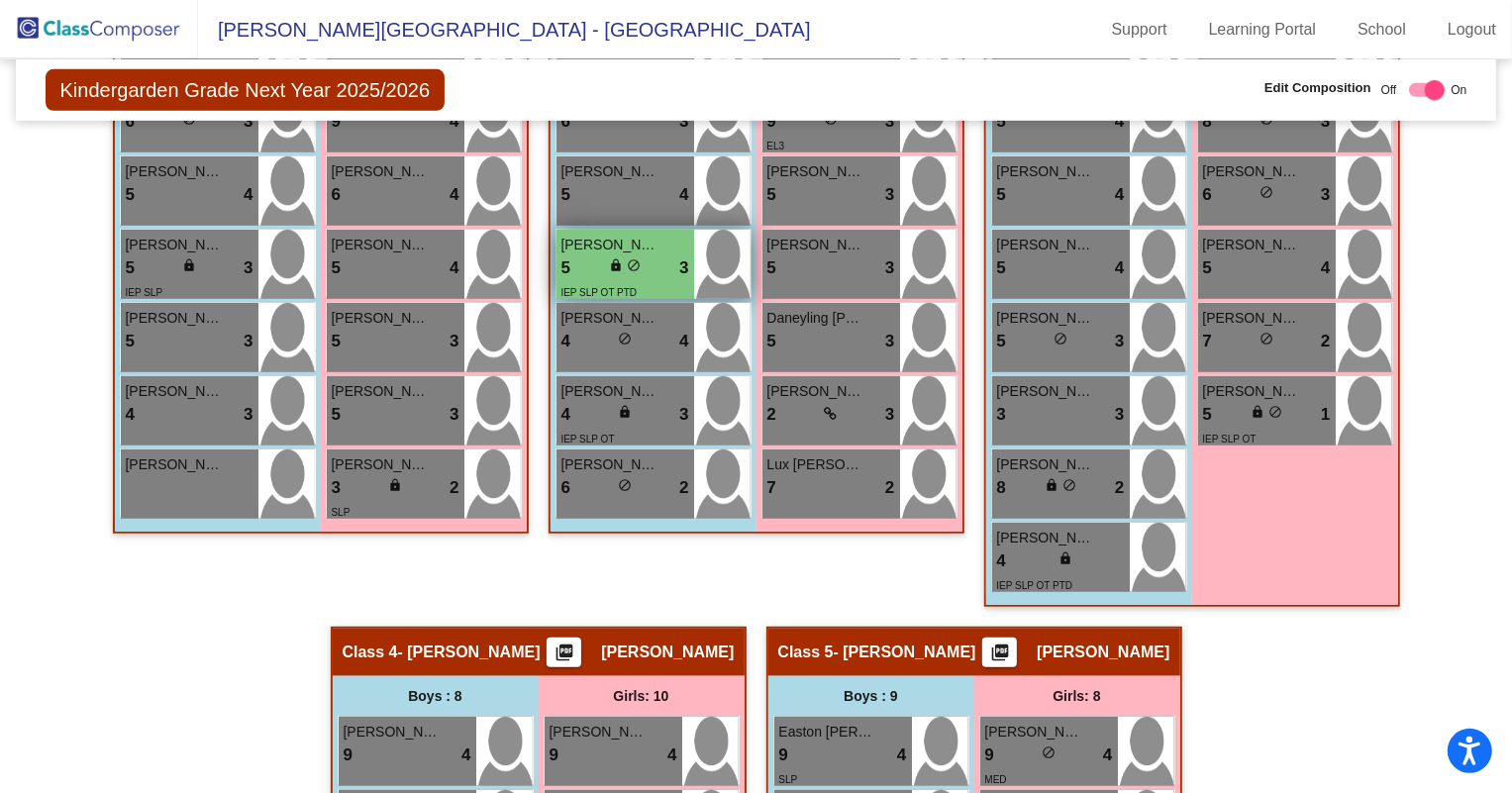 type on "[PERSON_NAME]" 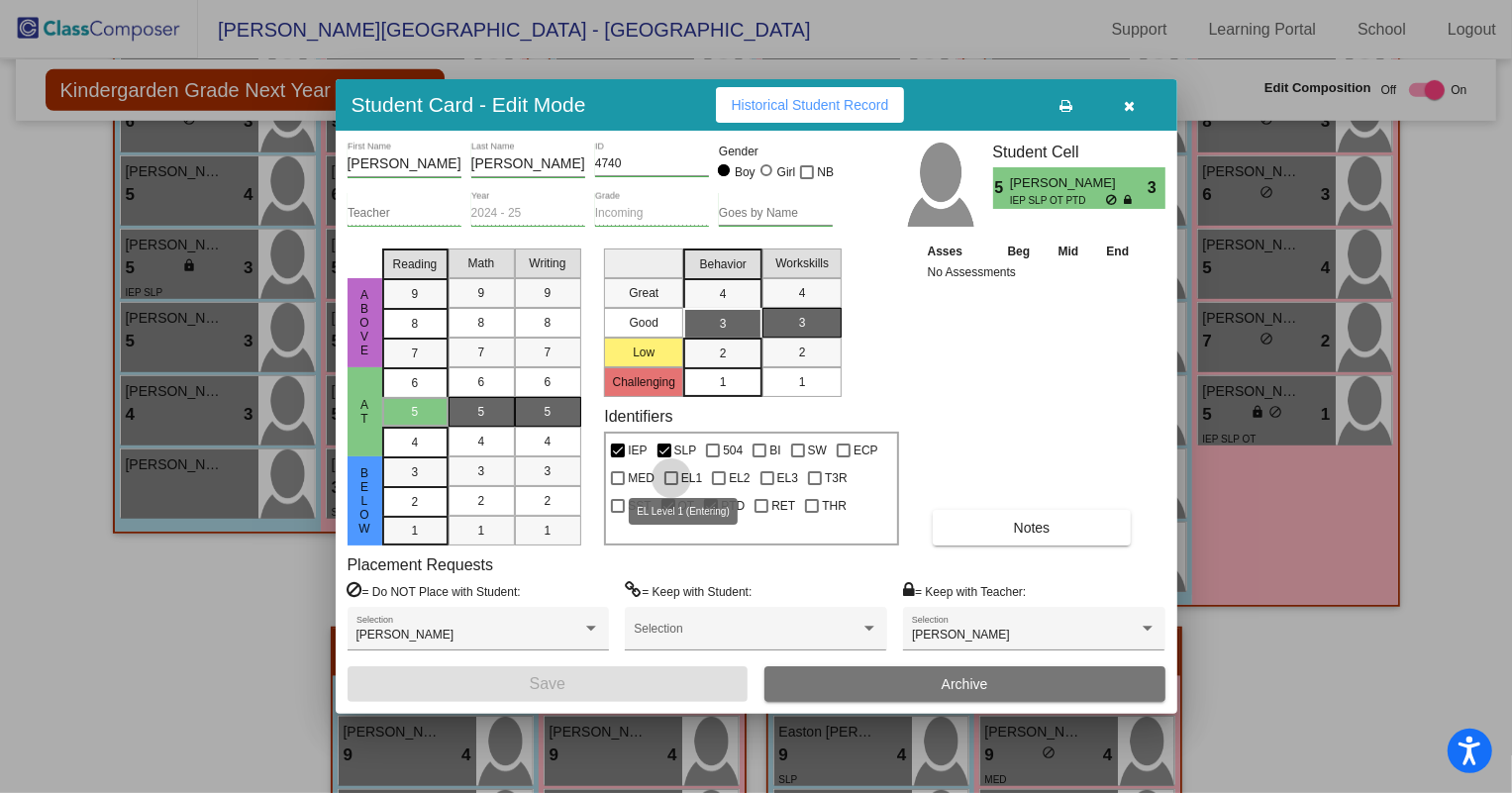 click on "EL1" at bounding box center [683, 478] 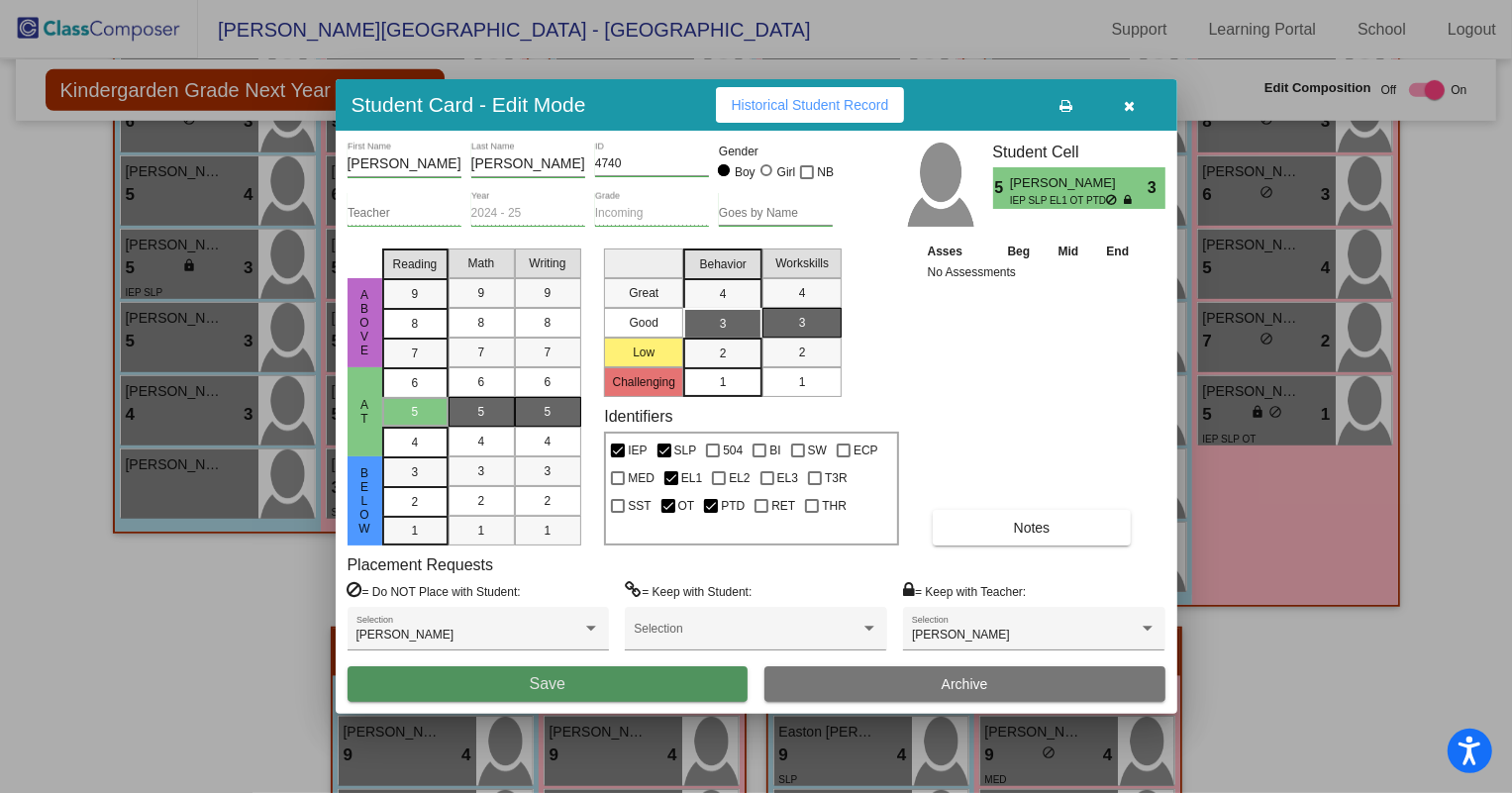 click on "Save" at bounding box center [548, 684] 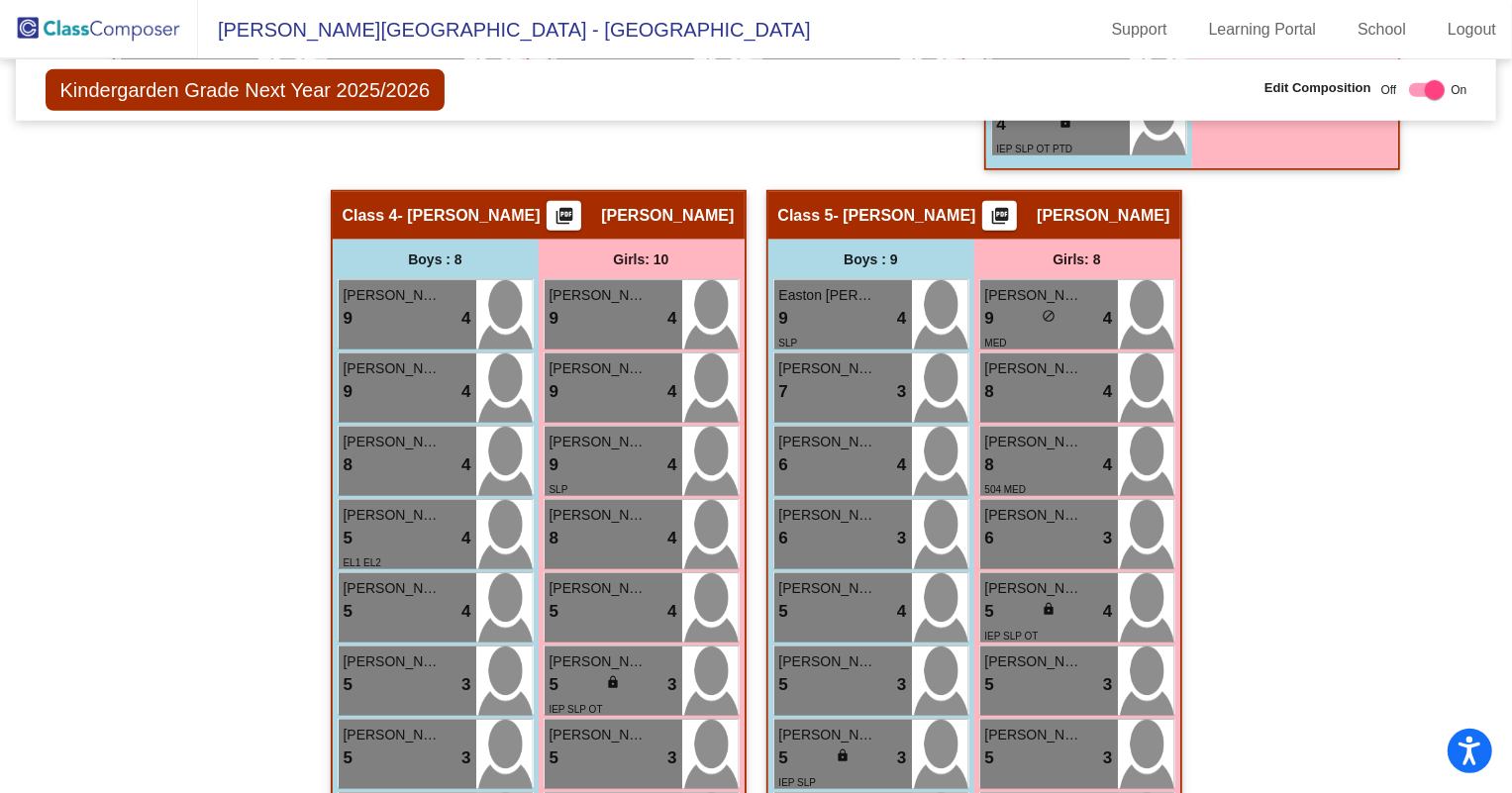 scroll, scrollTop: 1495, scrollLeft: 0, axis: vertical 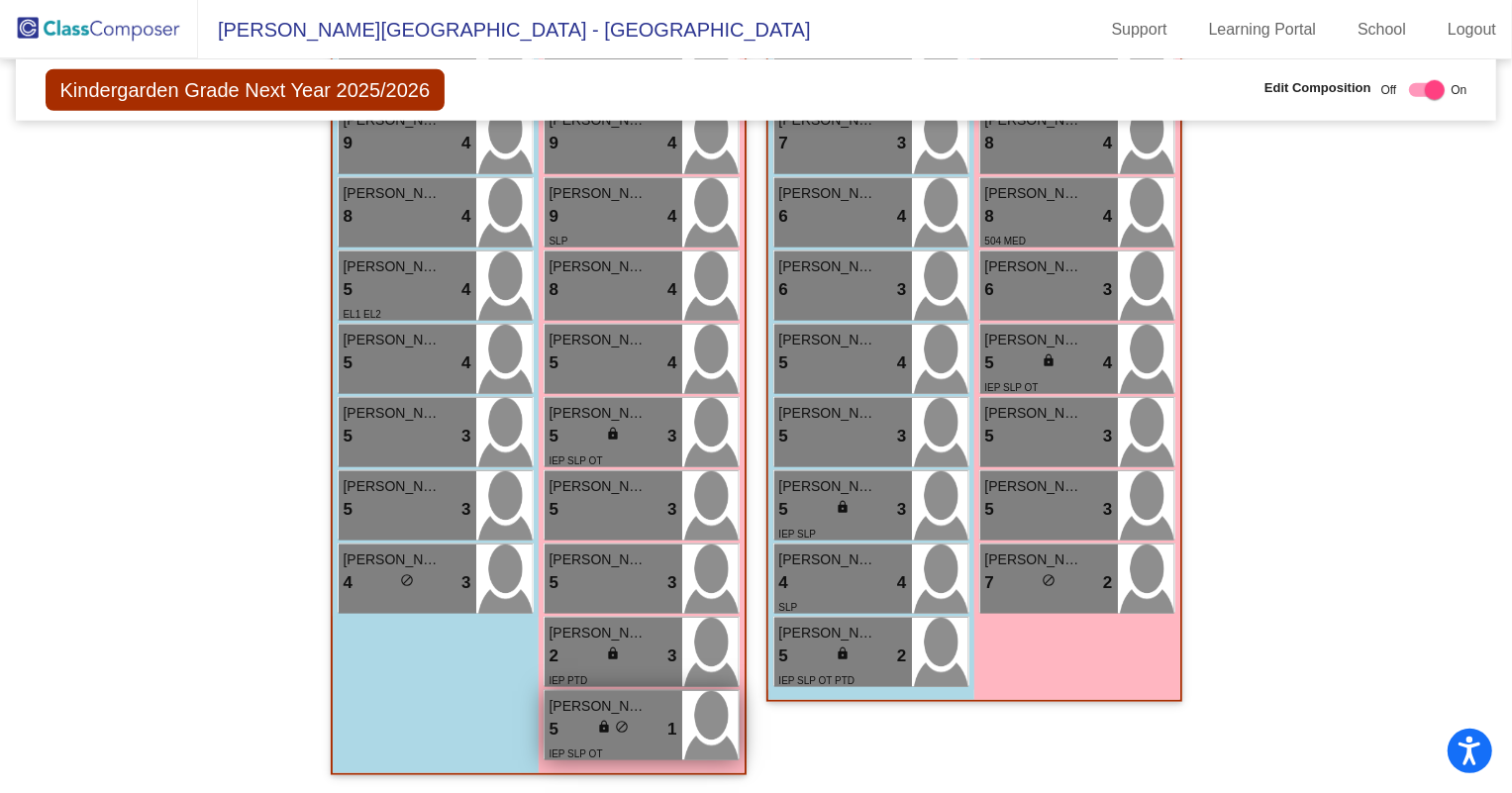 click on "lock do_not_disturb_alt" at bounding box center [613, 729] 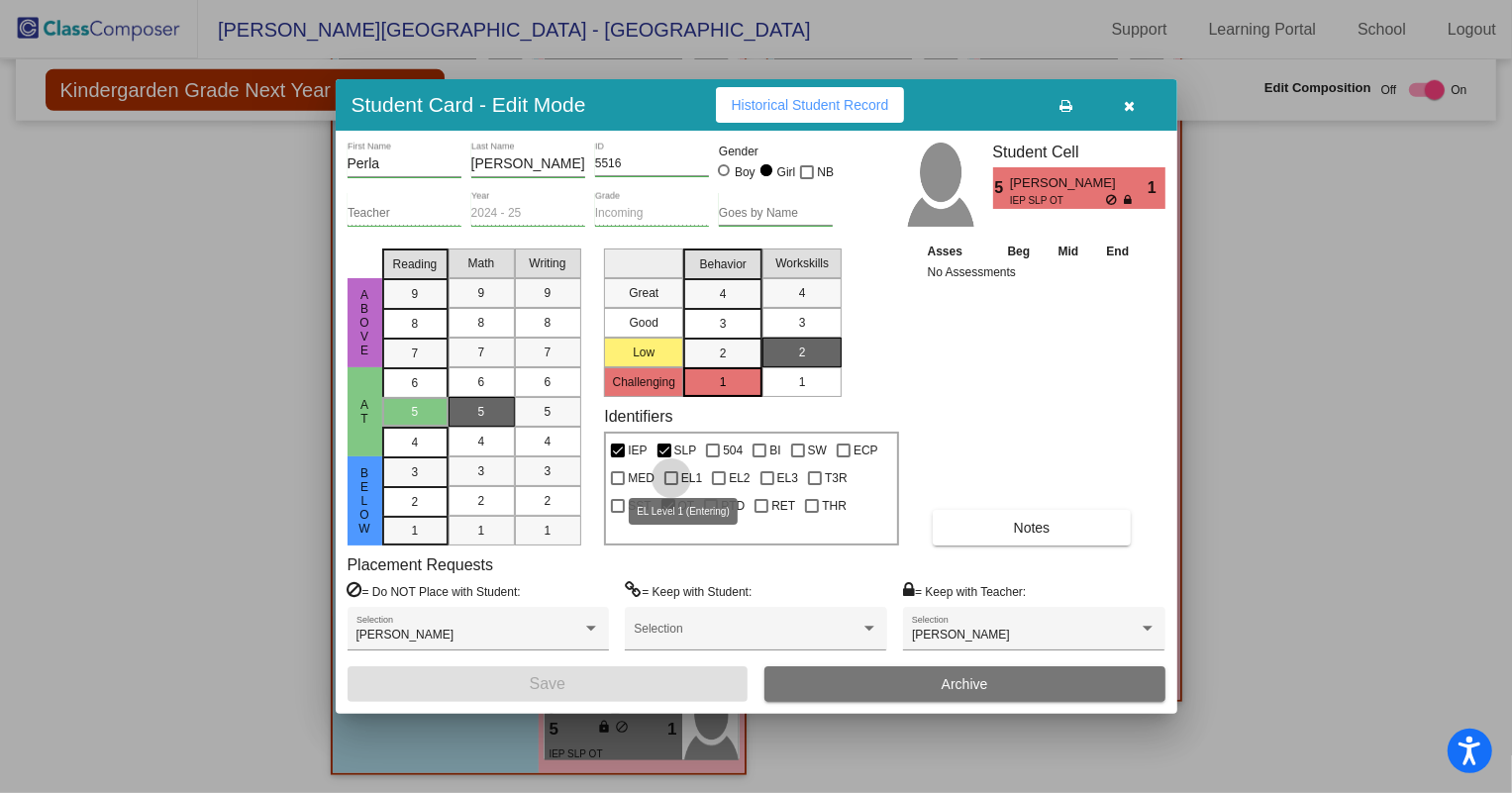 click on "EL1" at bounding box center (683, 478) 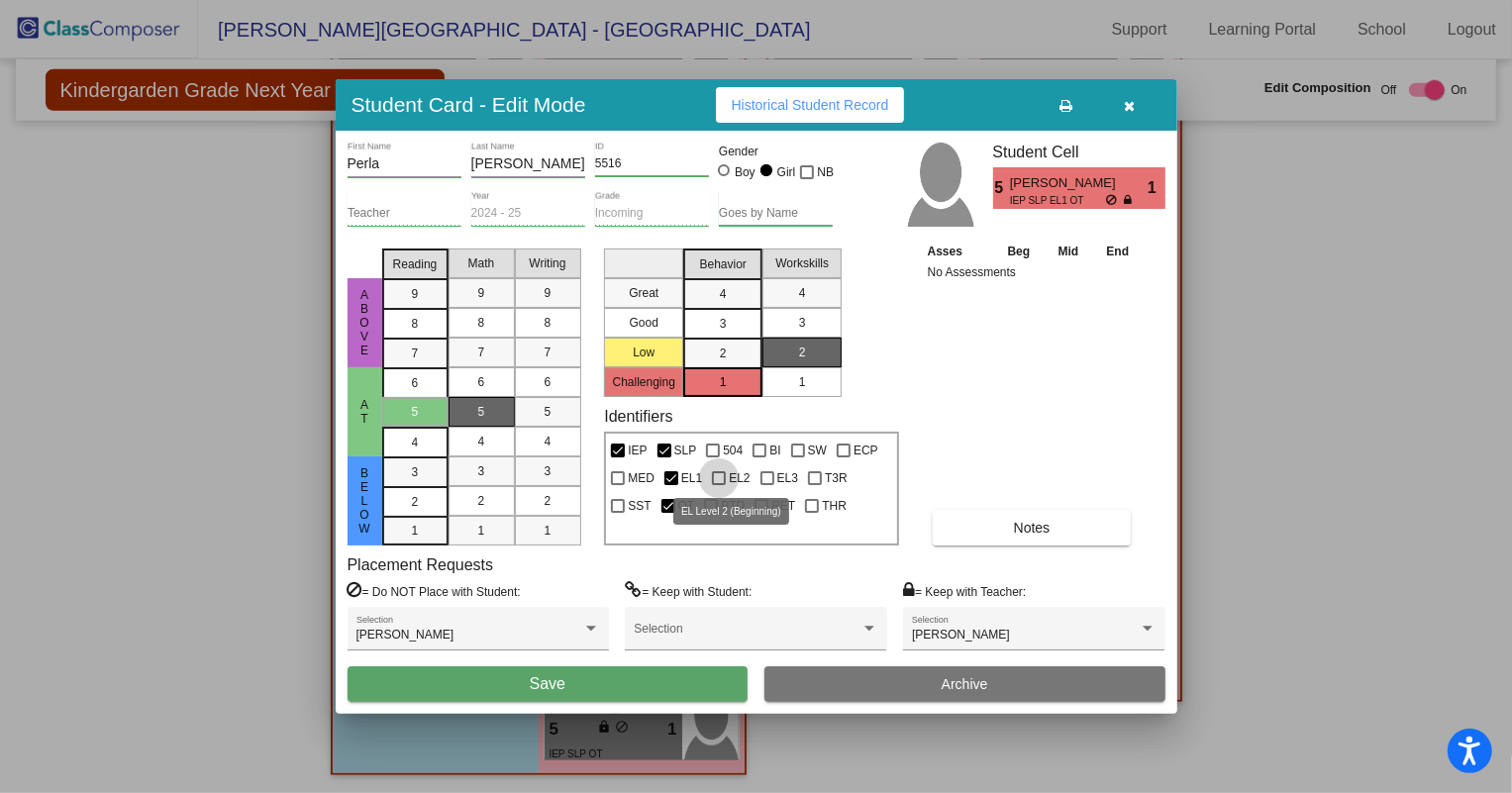 click at bounding box center (719, 478) 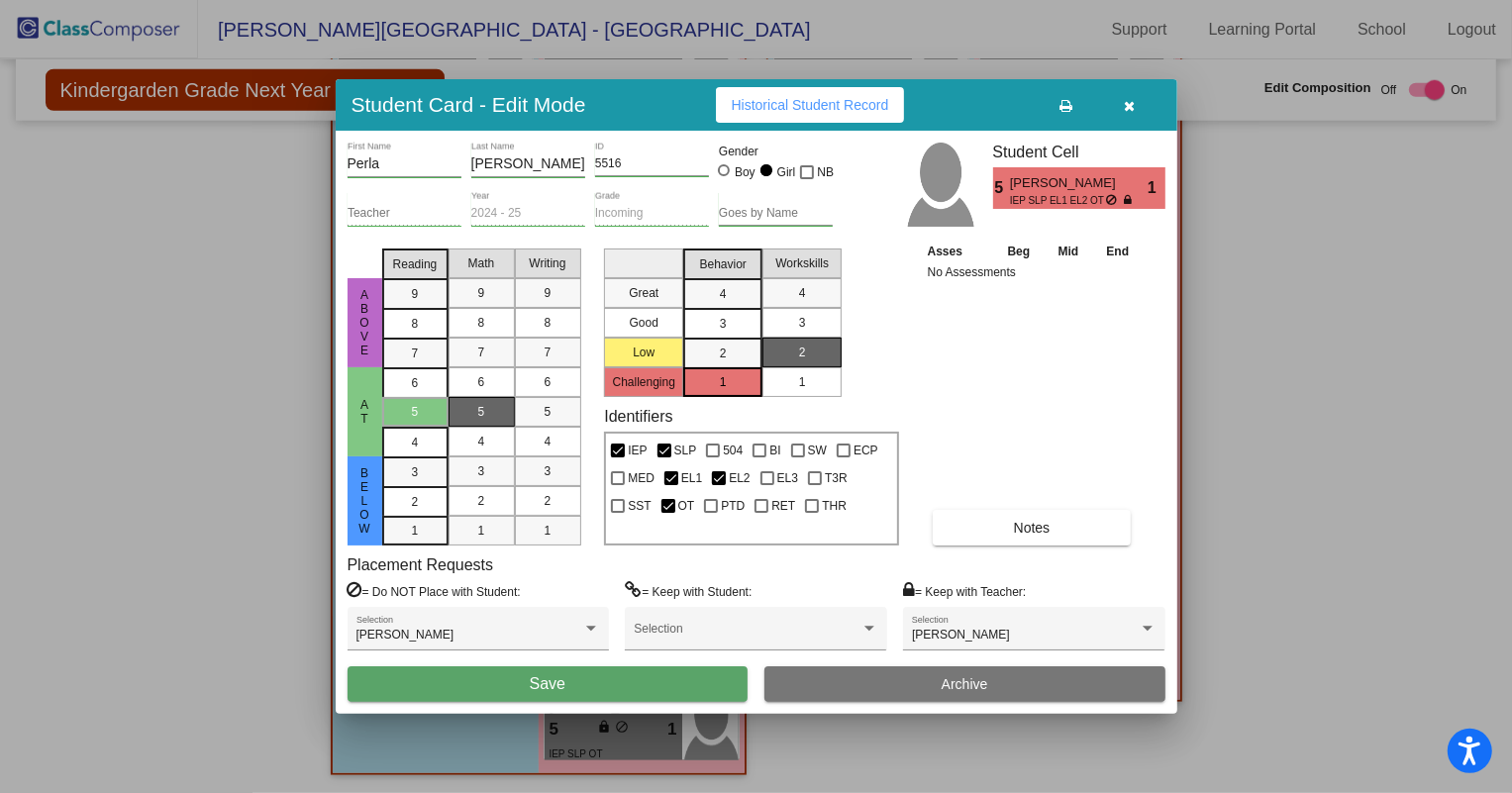 click on "Save" at bounding box center [548, 684] 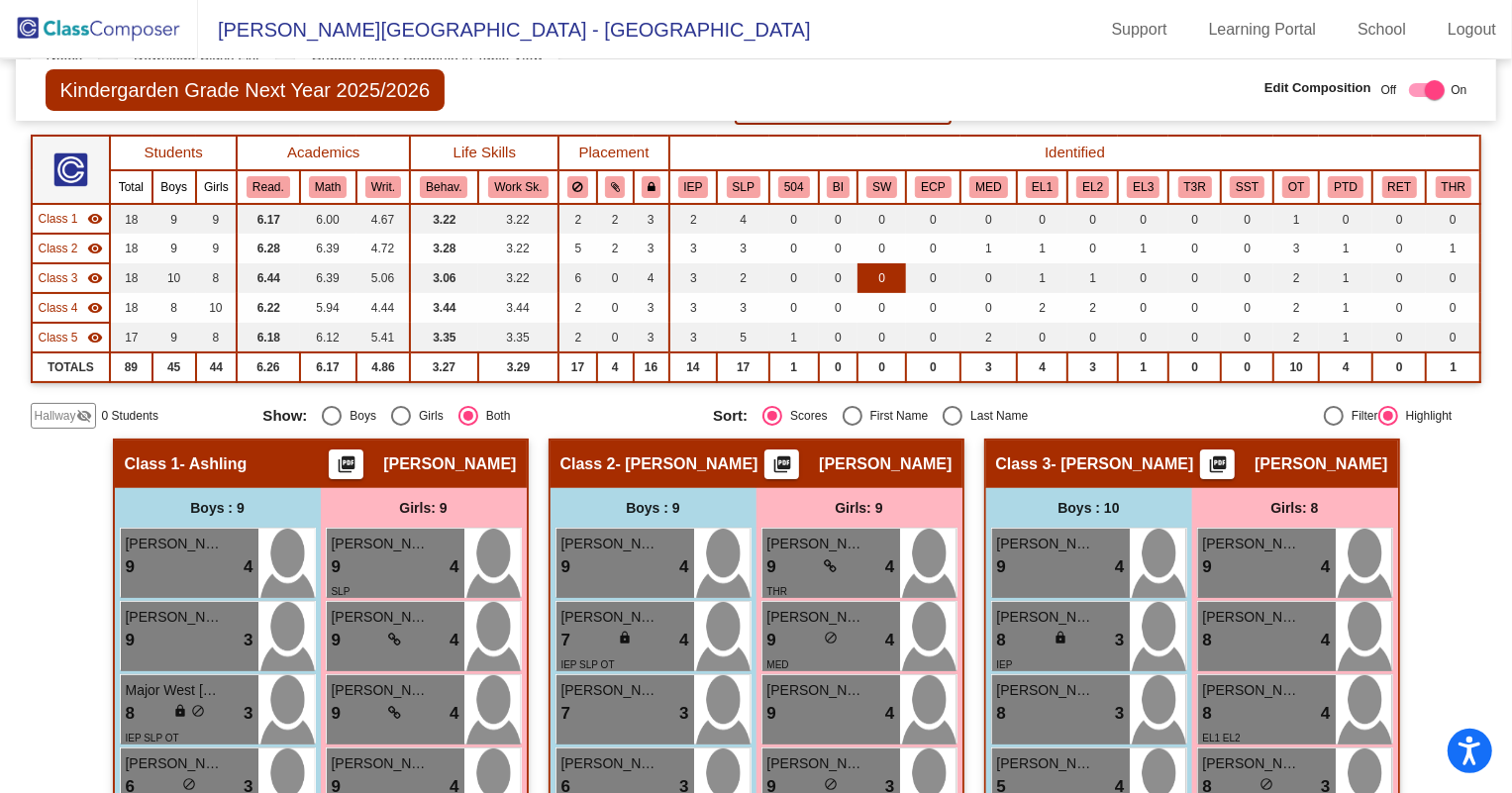 scroll, scrollTop: 0, scrollLeft: 0, axis: both 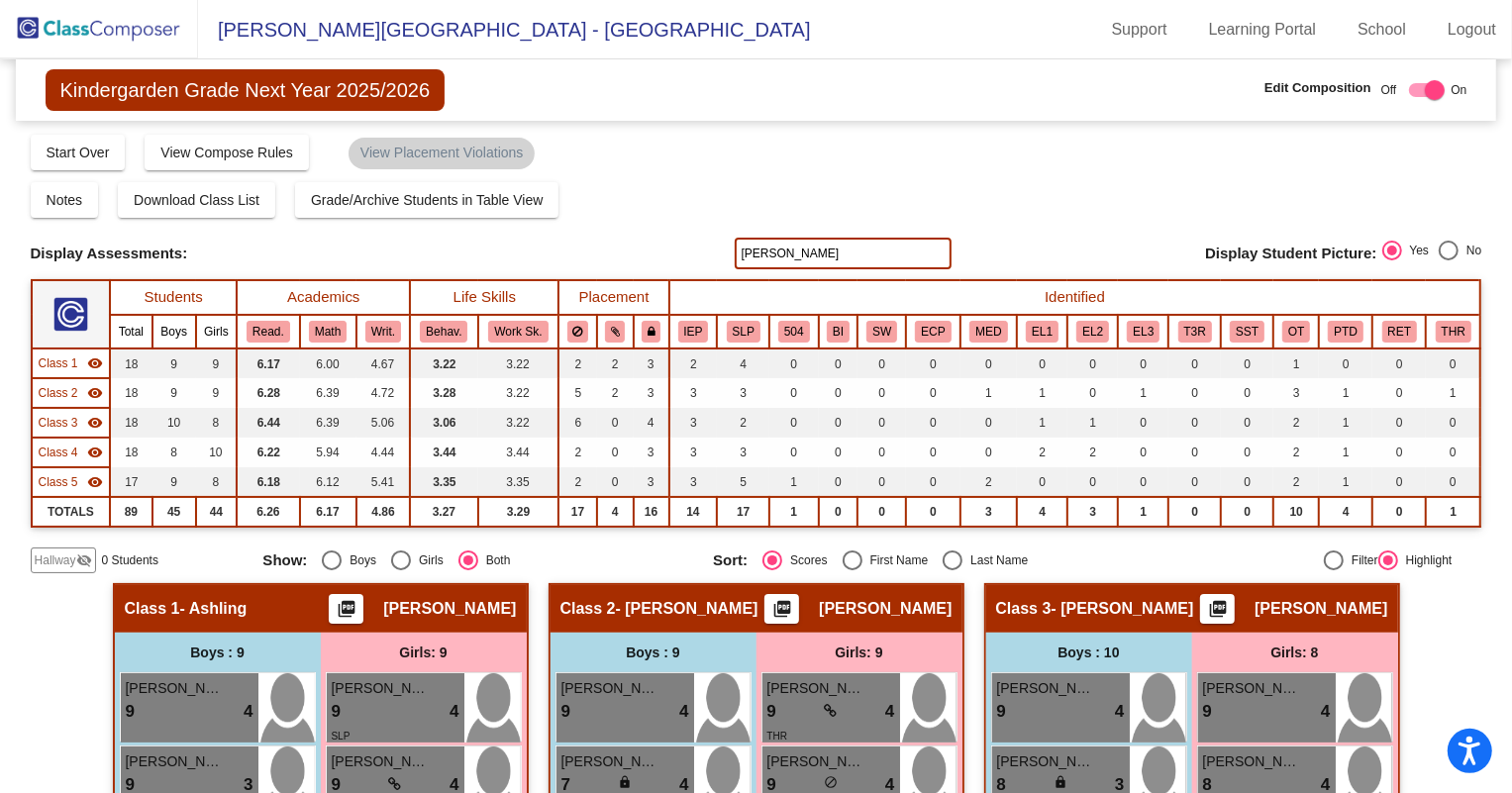 drag, startPoint x: 834, startPoint y: 248, endPoint x: 716, endPoint y: 257, distance: 118.342723 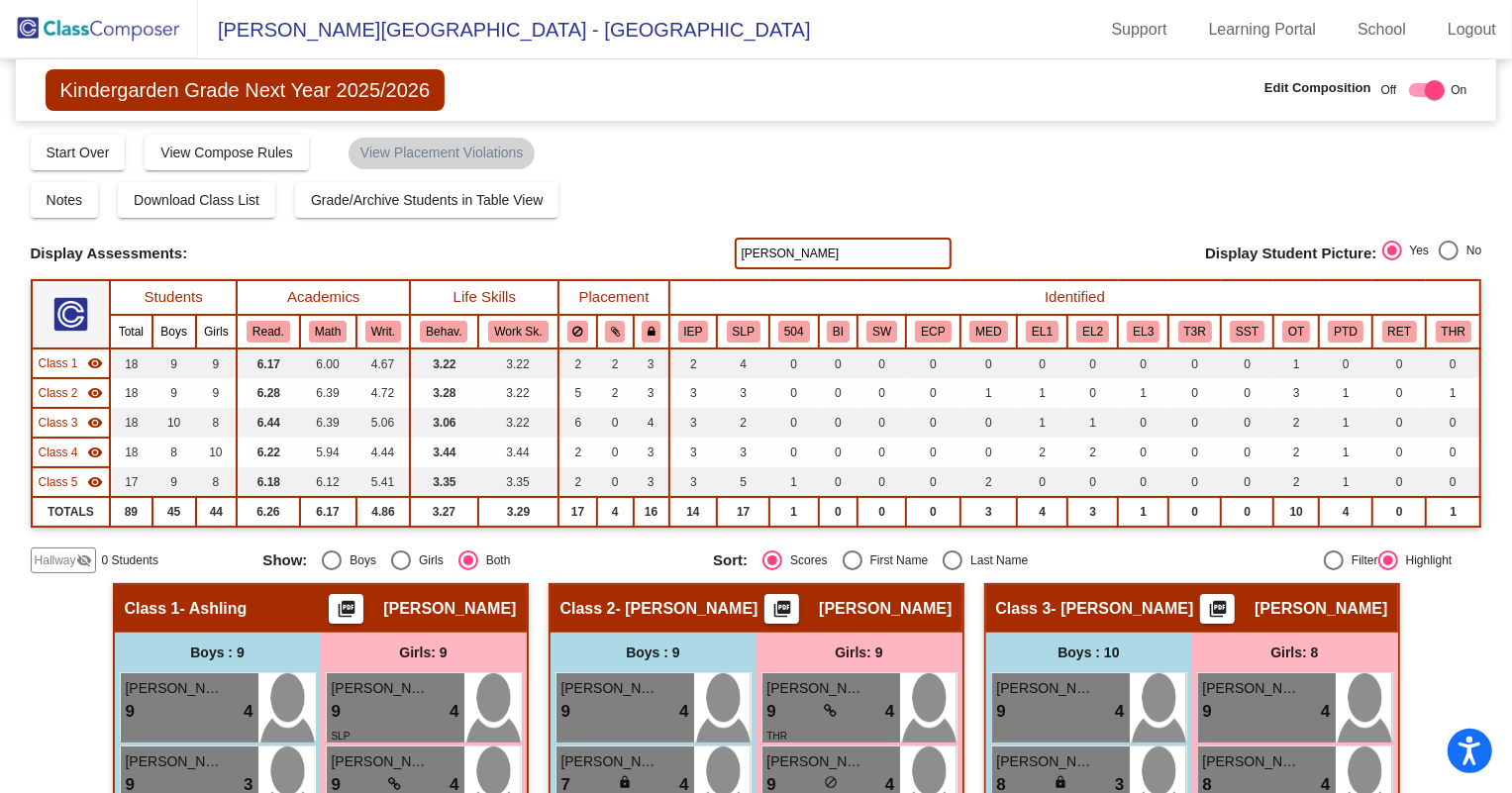 type on "[PERSON_NAME]" 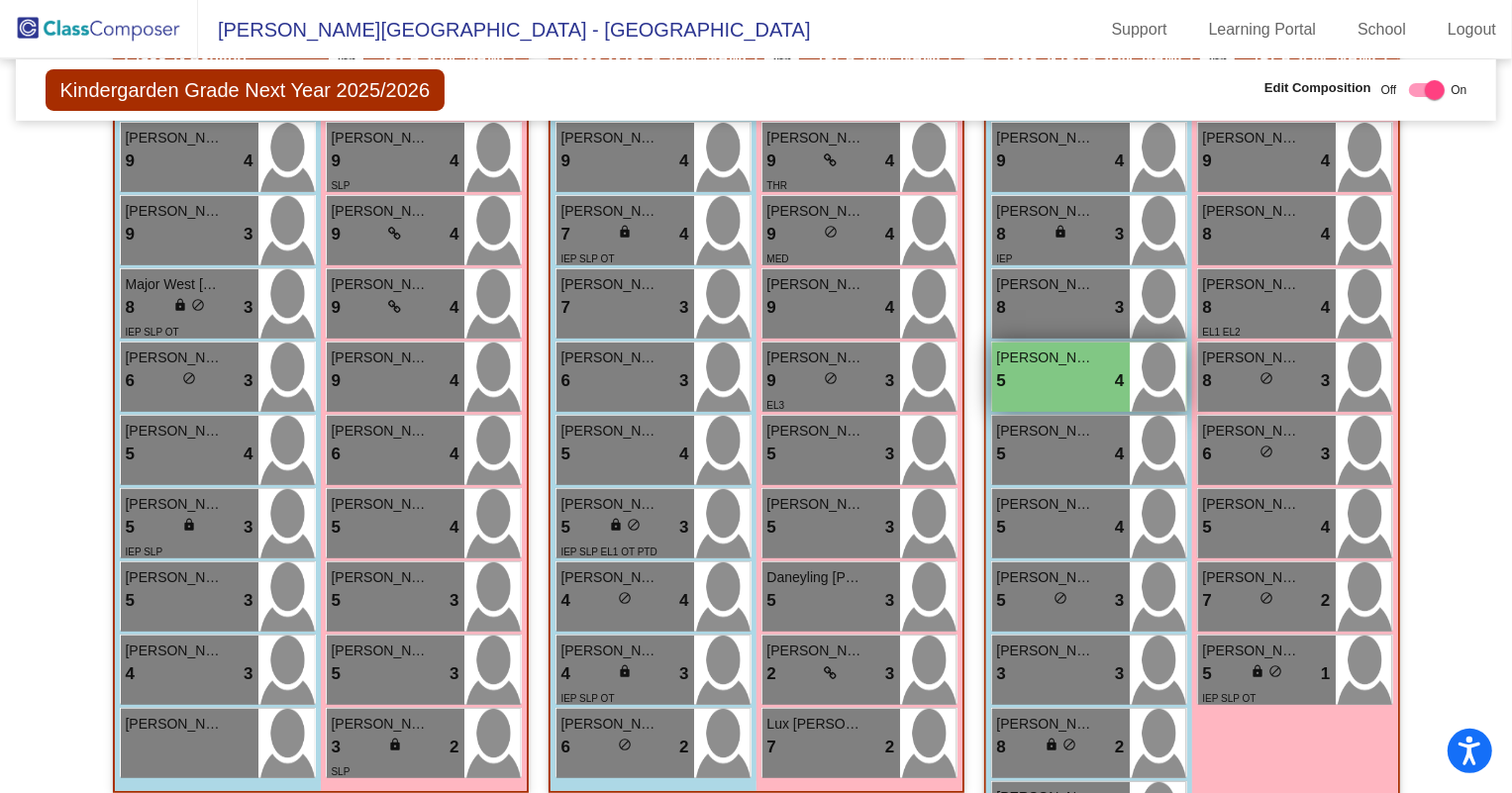 scroll, scrollTop: 540, scrollLeft: 0, axis: vertical 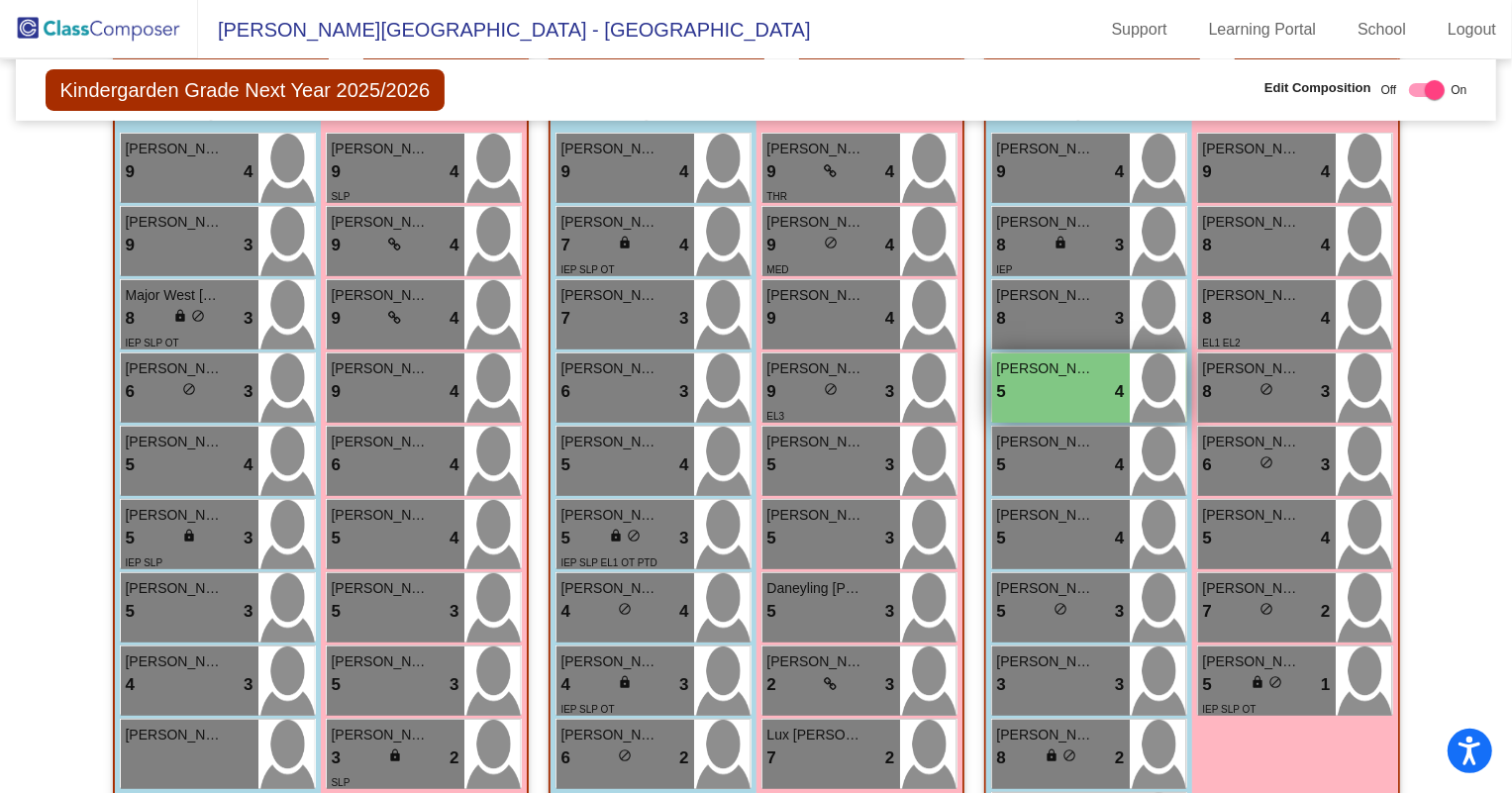 click on "[PERSON_NAME]" at bounding box center [1047, 368] 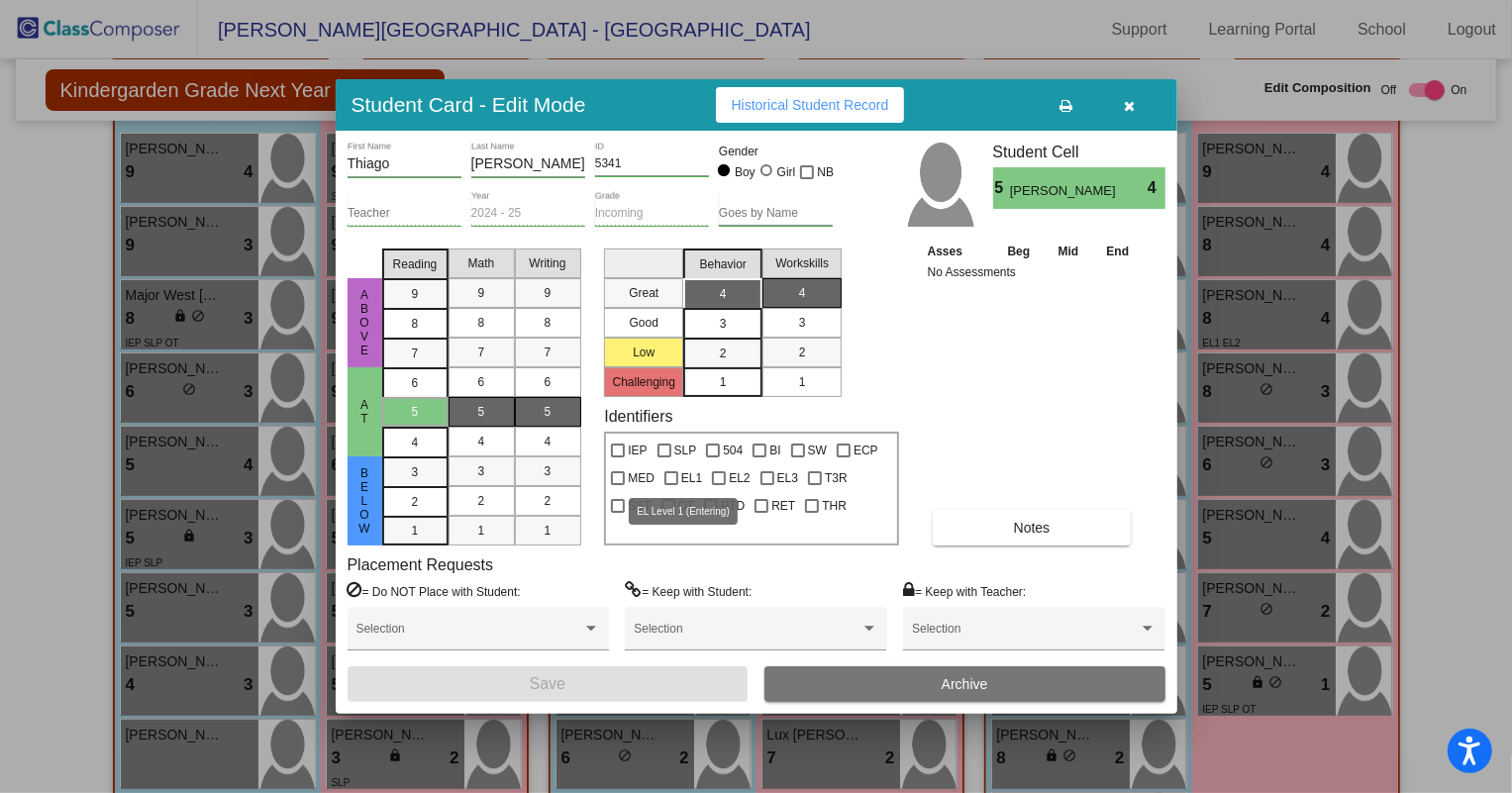 click at bounding box center [671, 478] 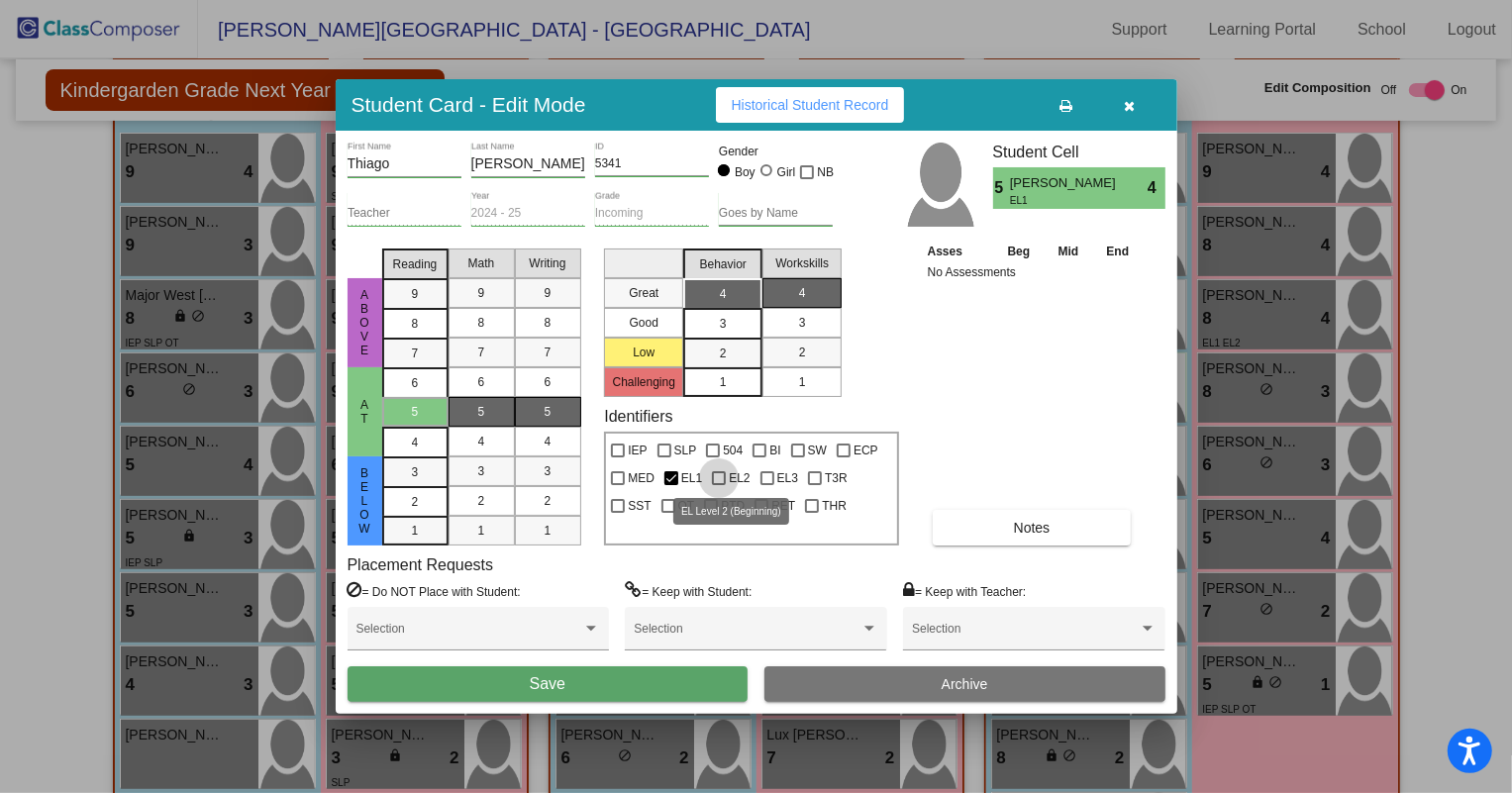 click on "EL2" at bounding box center [731, 478] 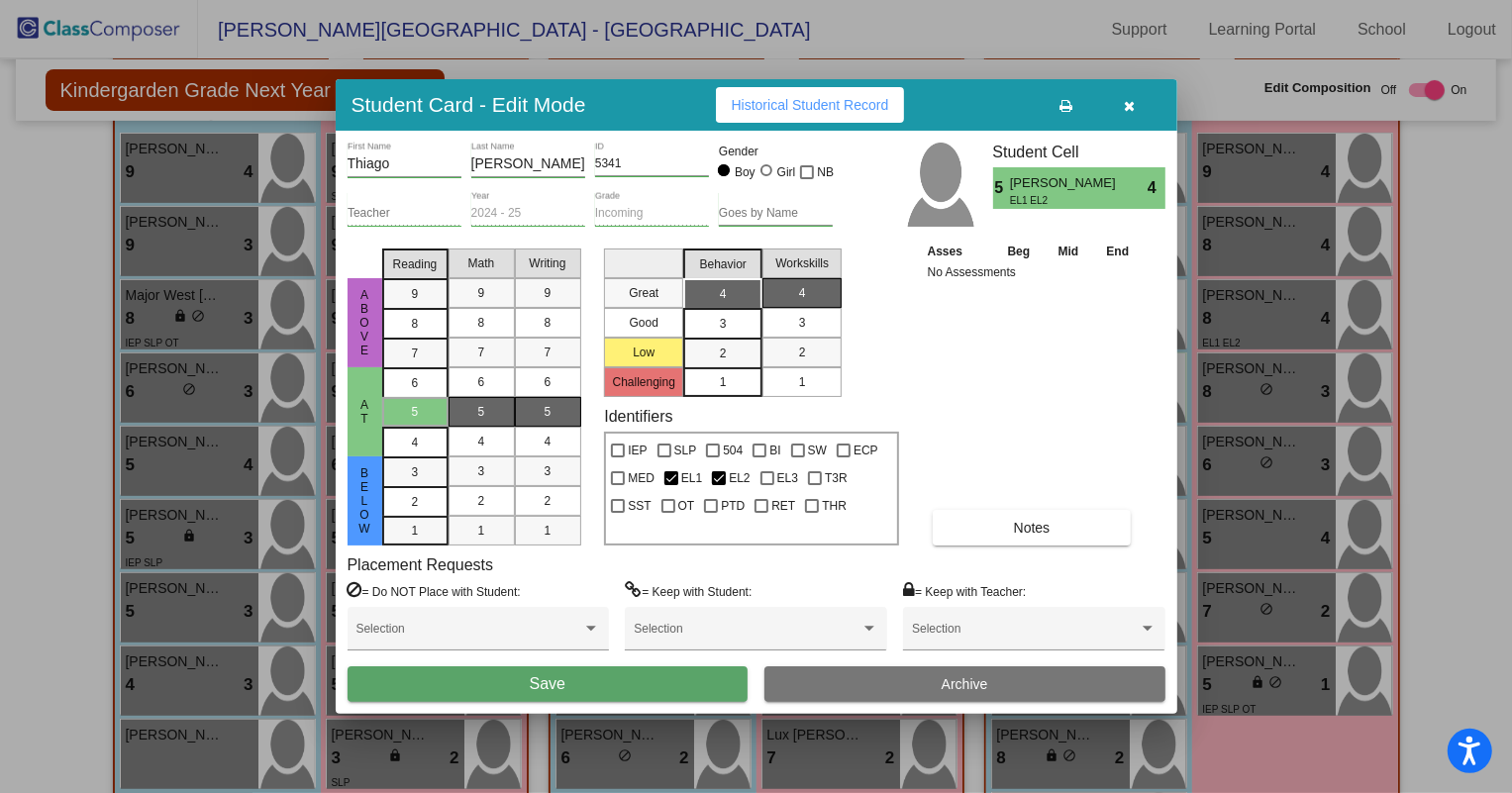 click on "Save" at bounding box center [548, 684] 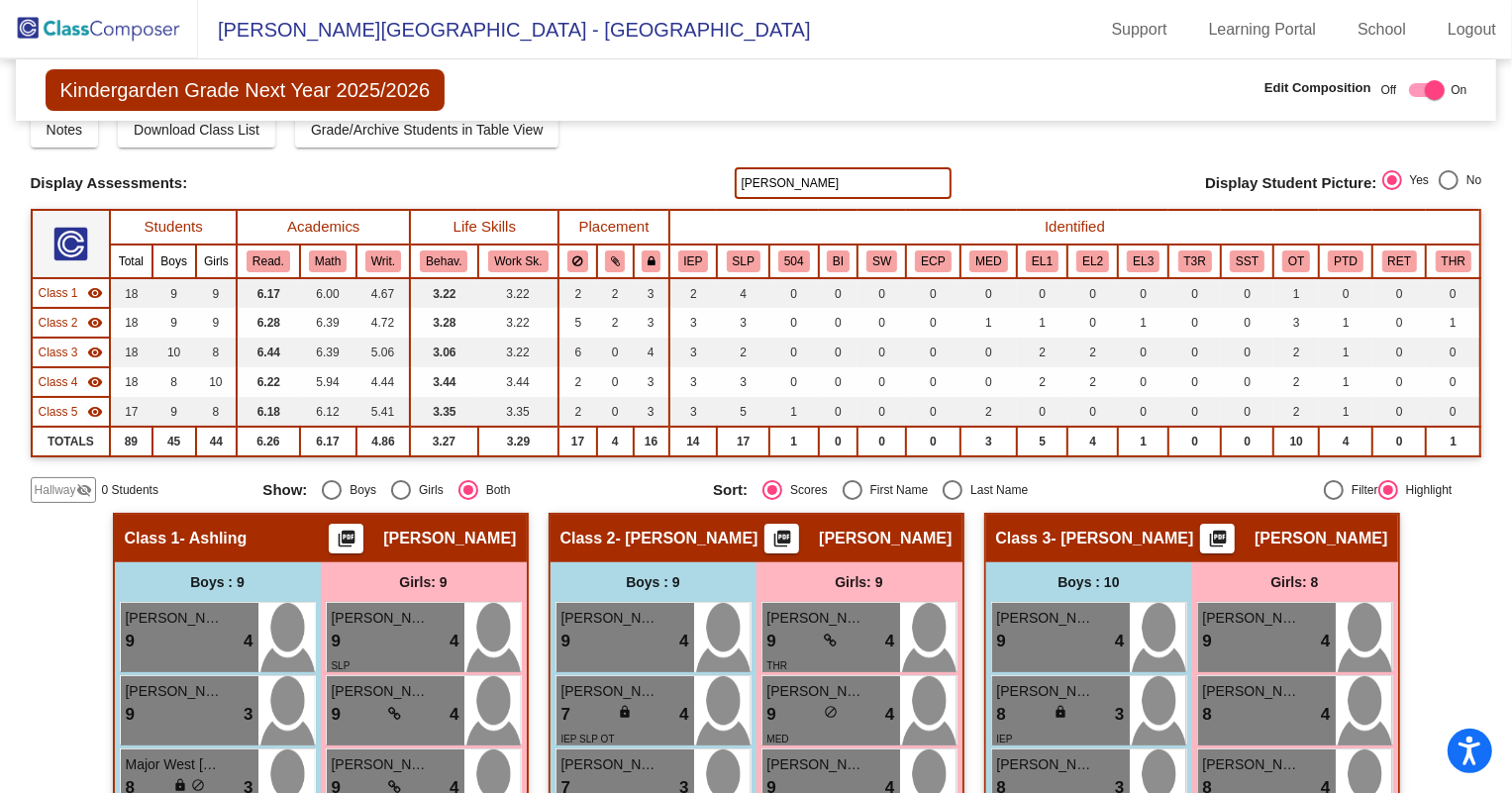 scroll, scrollTop: 0, scrollLeft: 0, axis: both 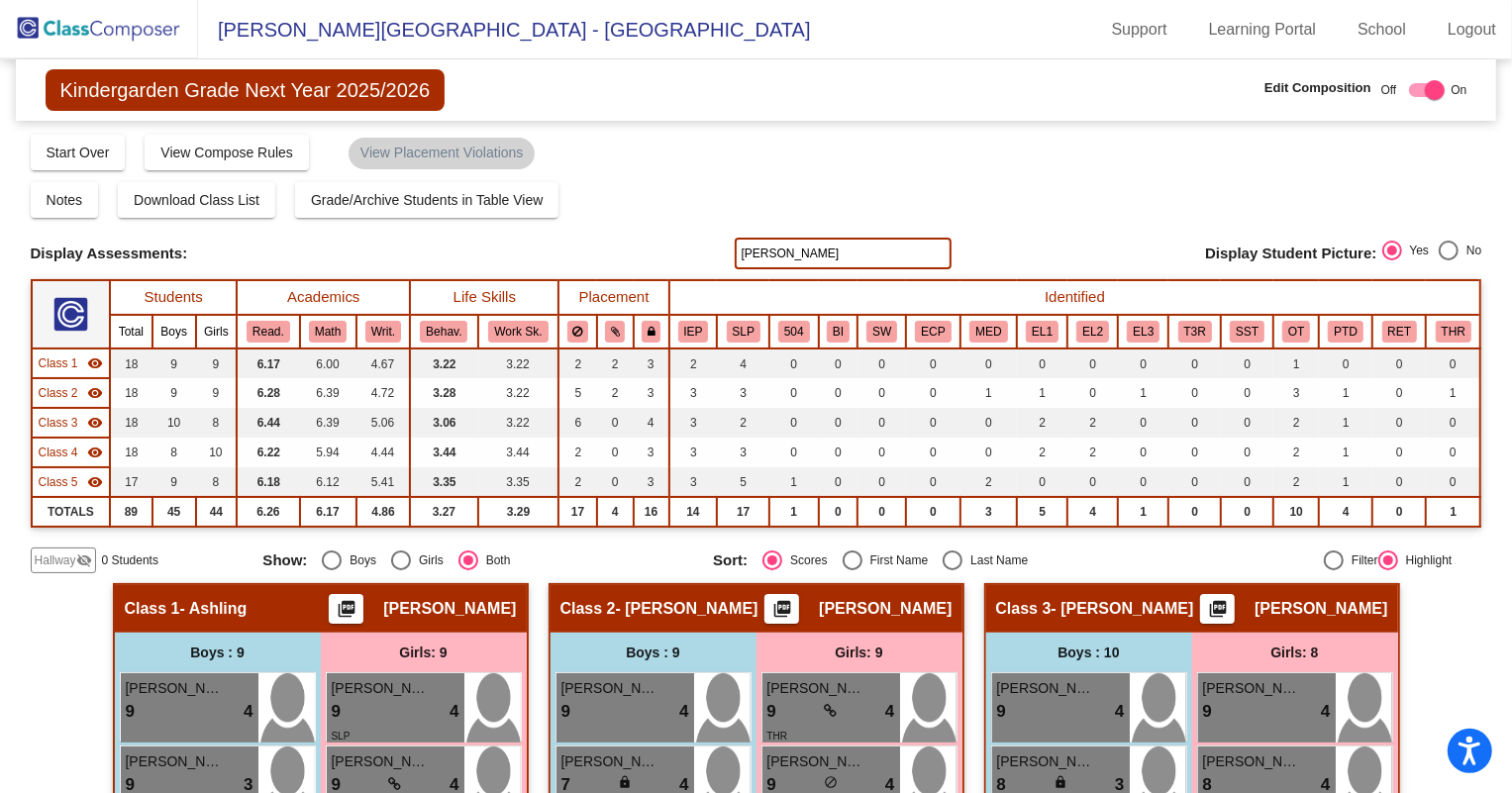 click on "[PERSON_NAME]" 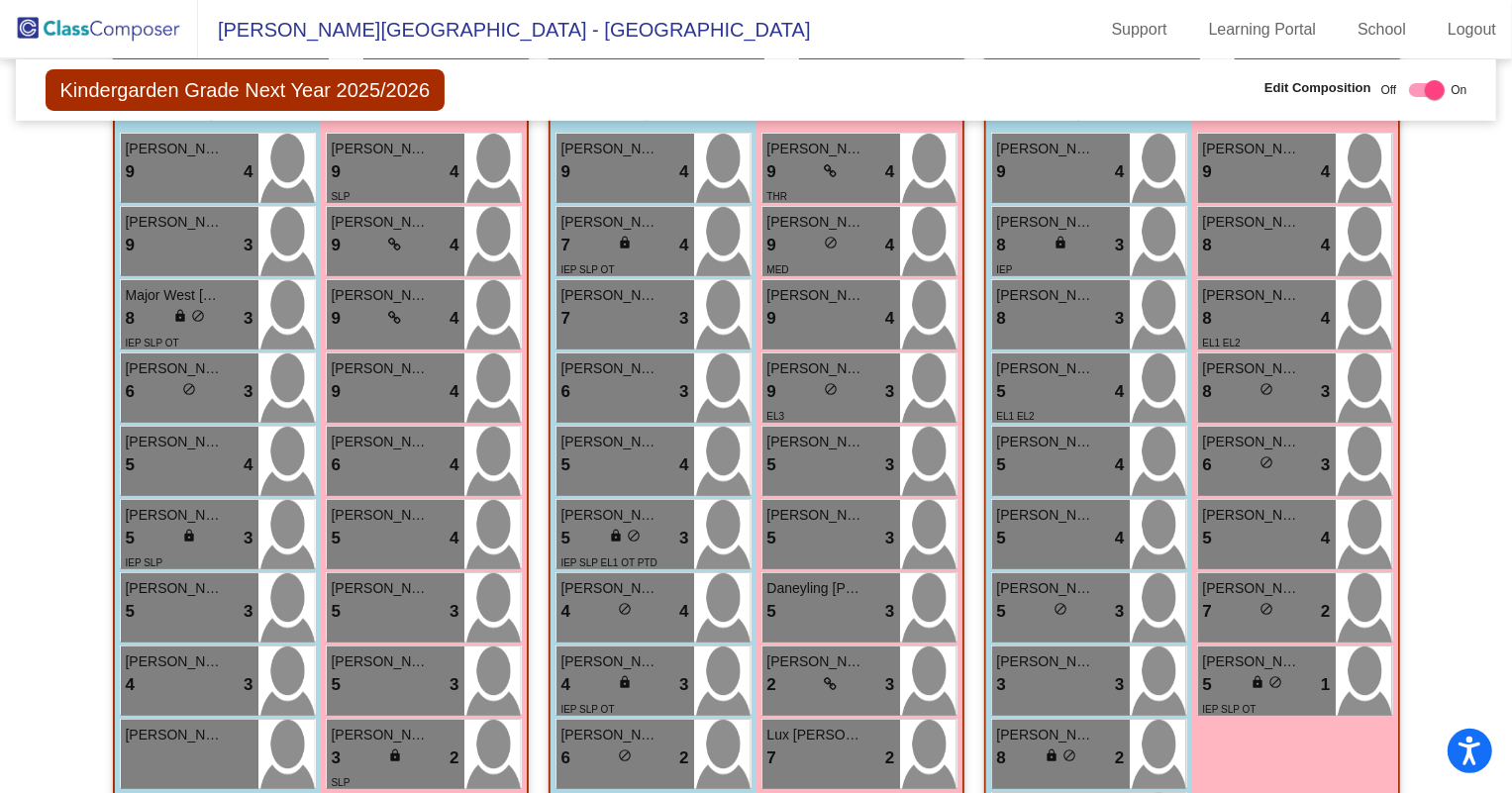 scroll, scrollTop: 0, scrollLeft: 0, axis: both 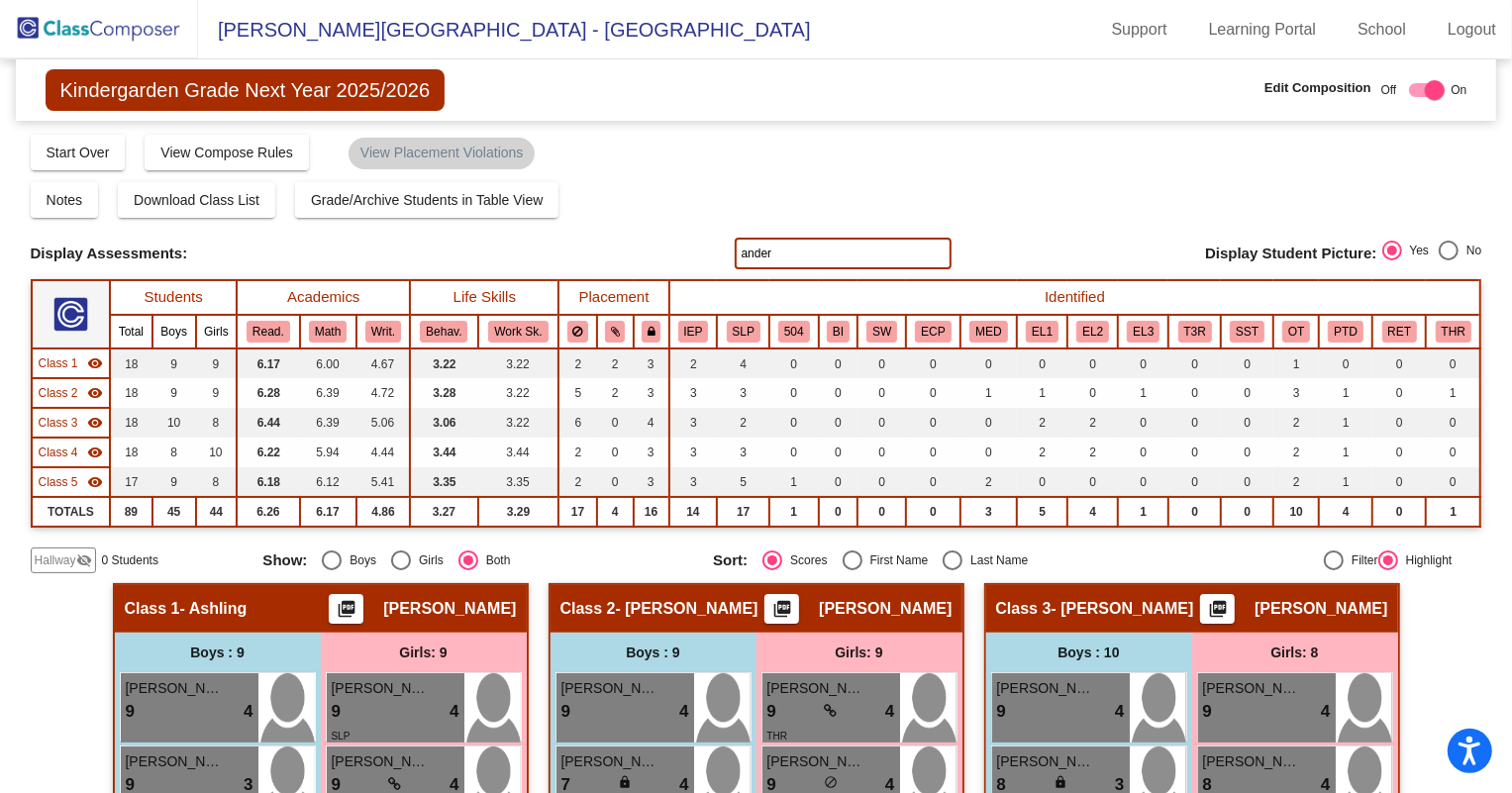 drag, startPoint x: 786, startPoint y: 248, endPoint x: 675, endPoint y: 234, distance: 111.879399 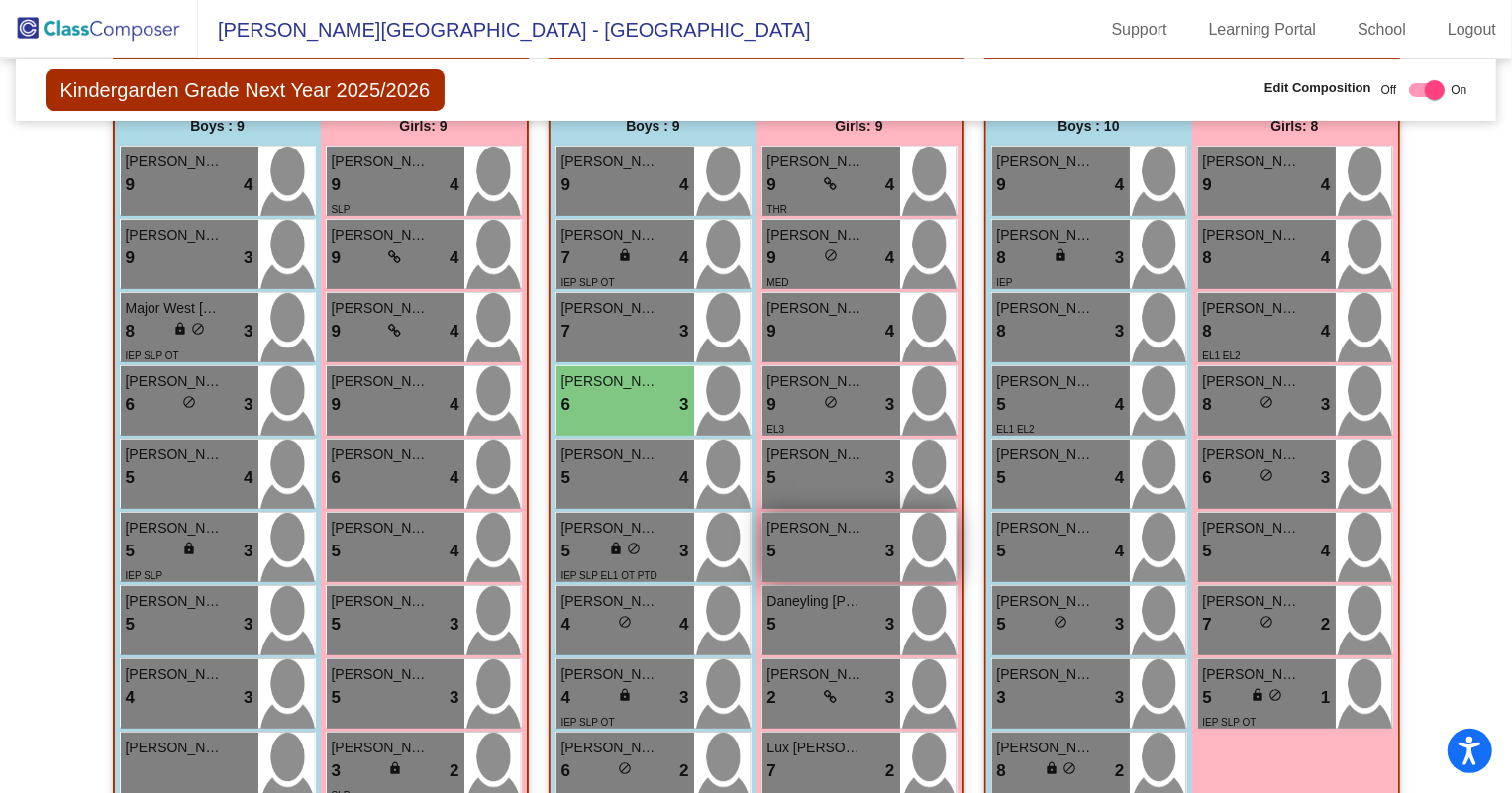 scroll, scrollTop: 540, scrollLeft: 0, axis: vertical 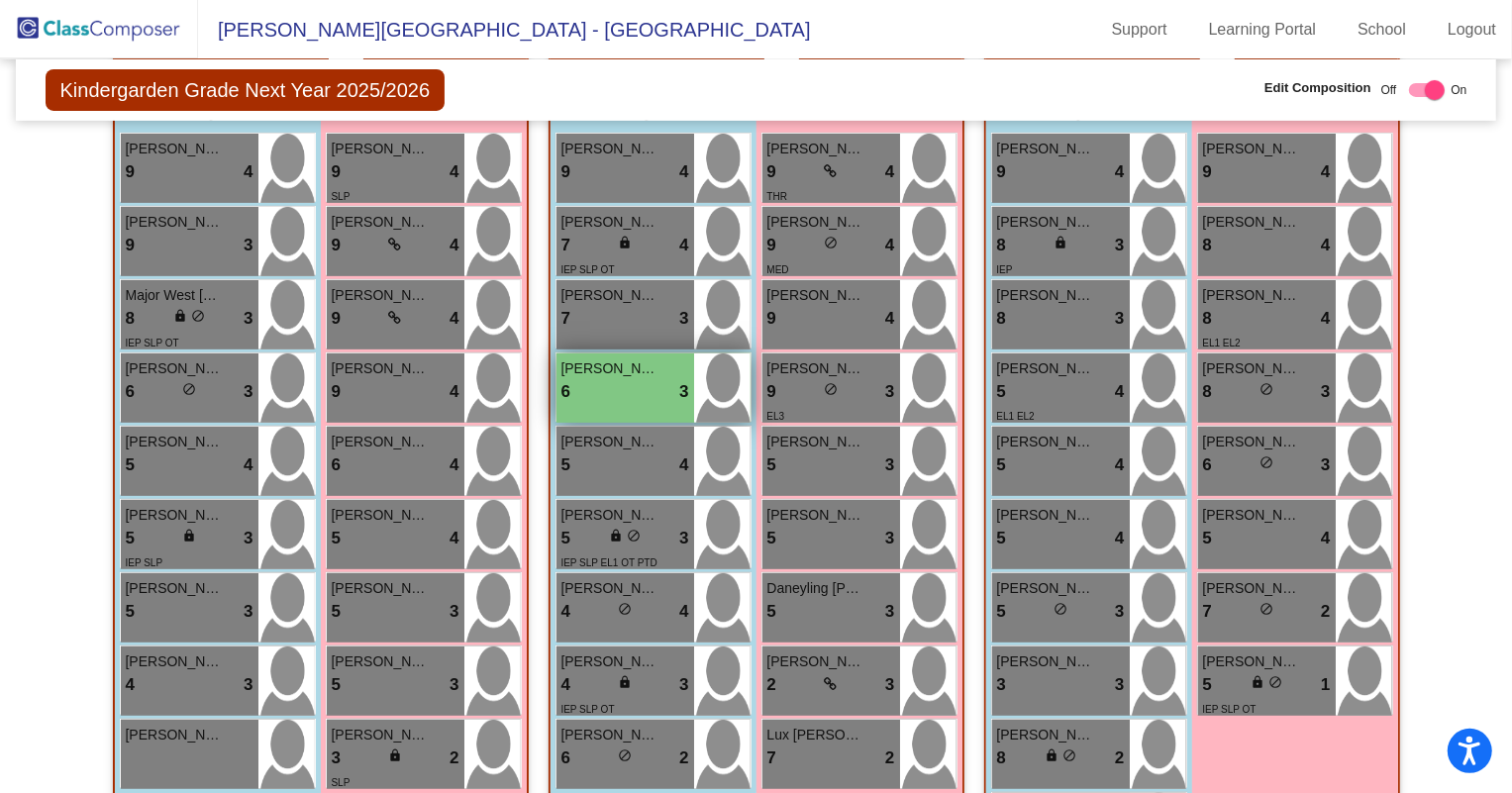 type on "[PERSON_NAME]" 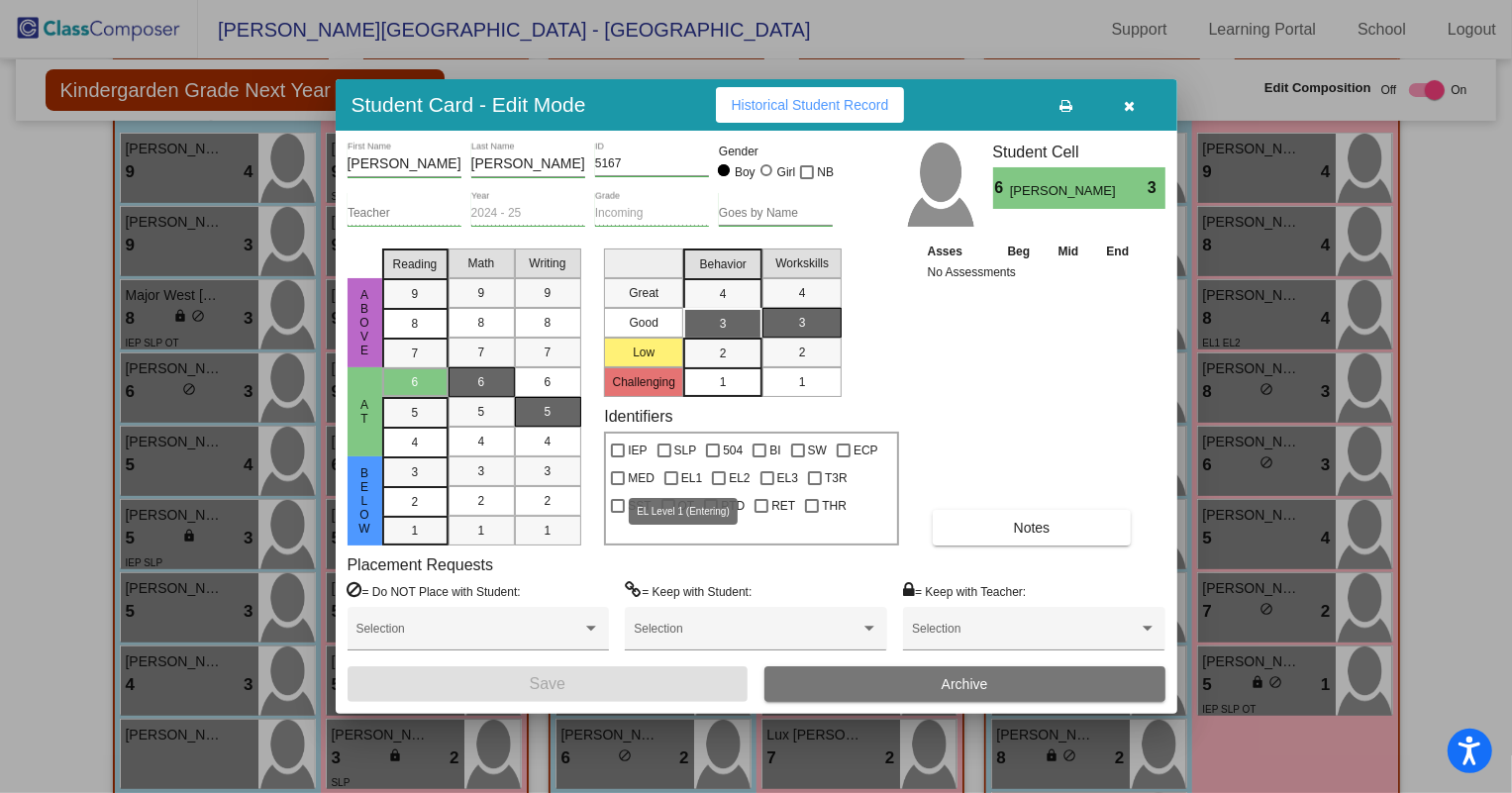 click at bounding box center (671, 478) 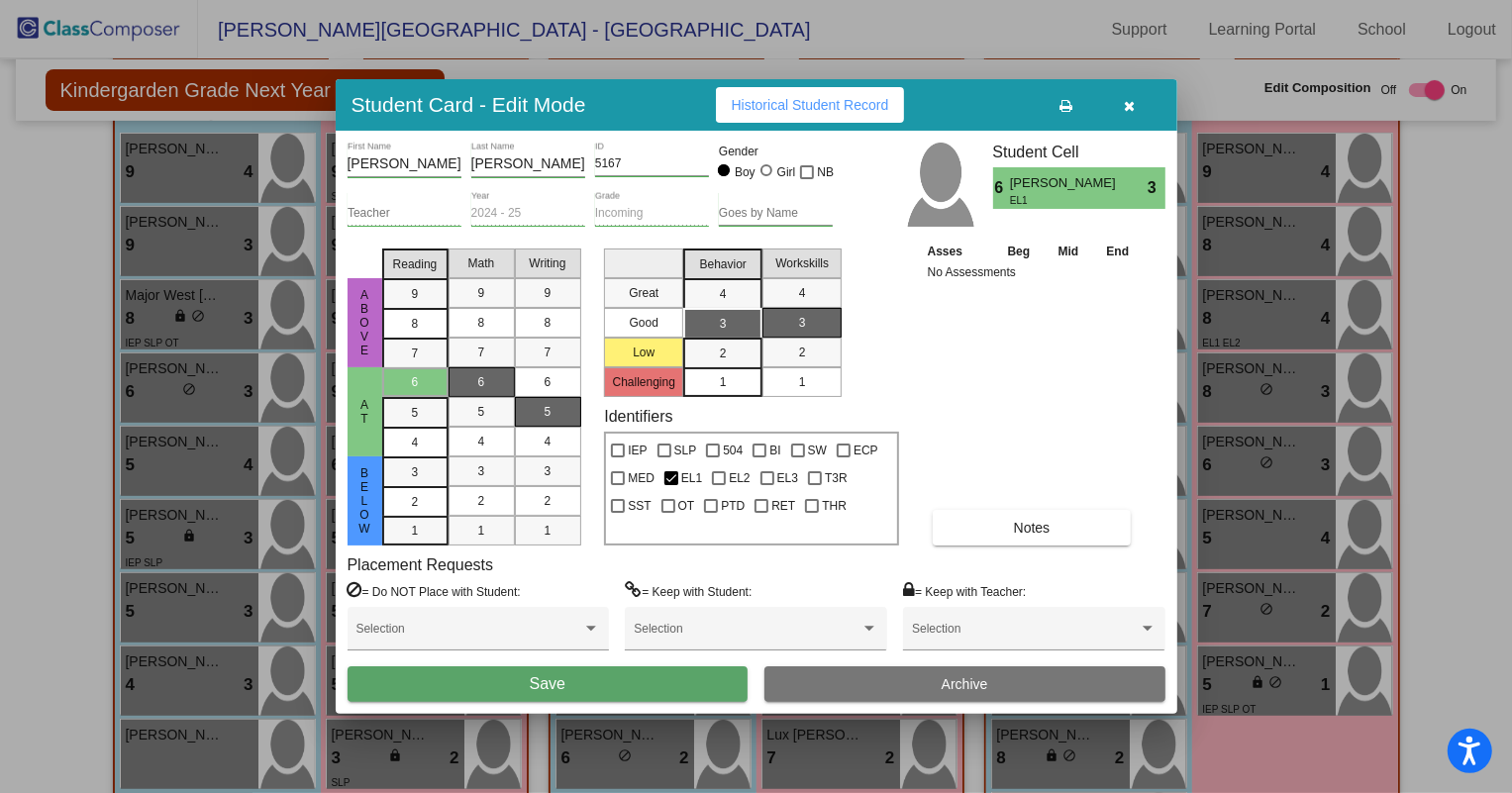 click on "EL1" at bounding box center (683, 475) 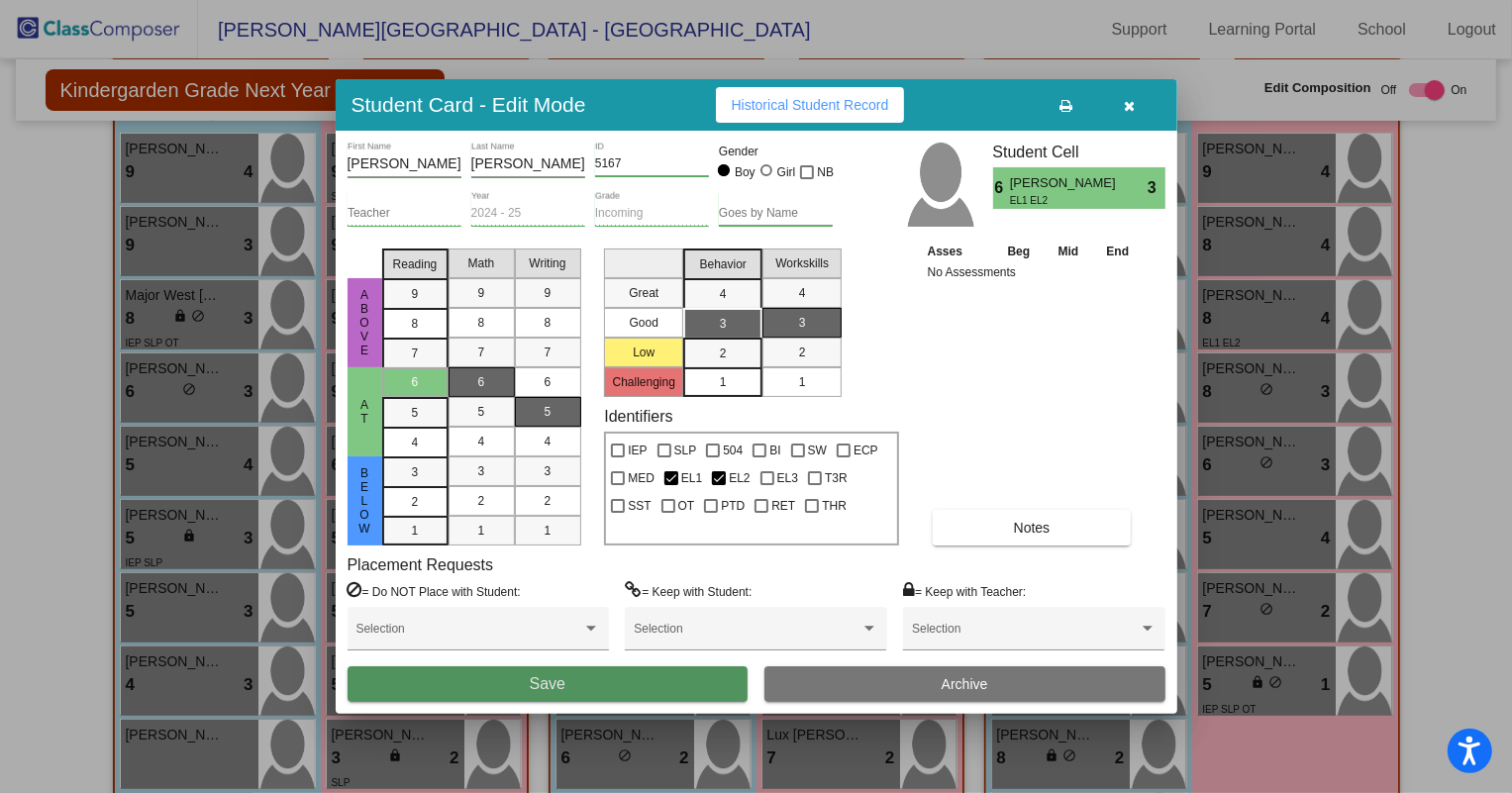 click on "Save" at bounding box center [548, 684] 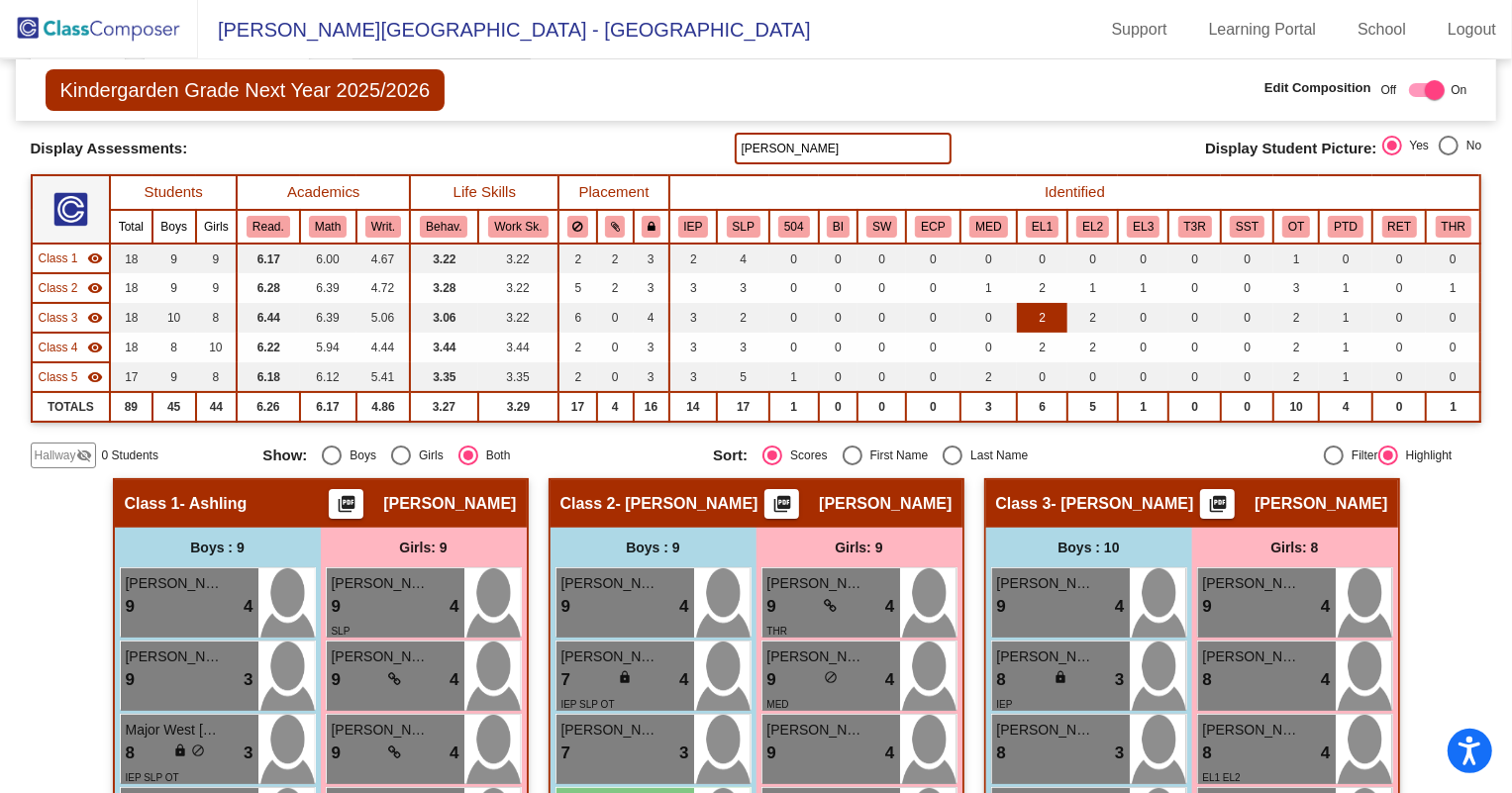 scroll, scrollTop: 89, scrollLeft: 0, axis: vertical 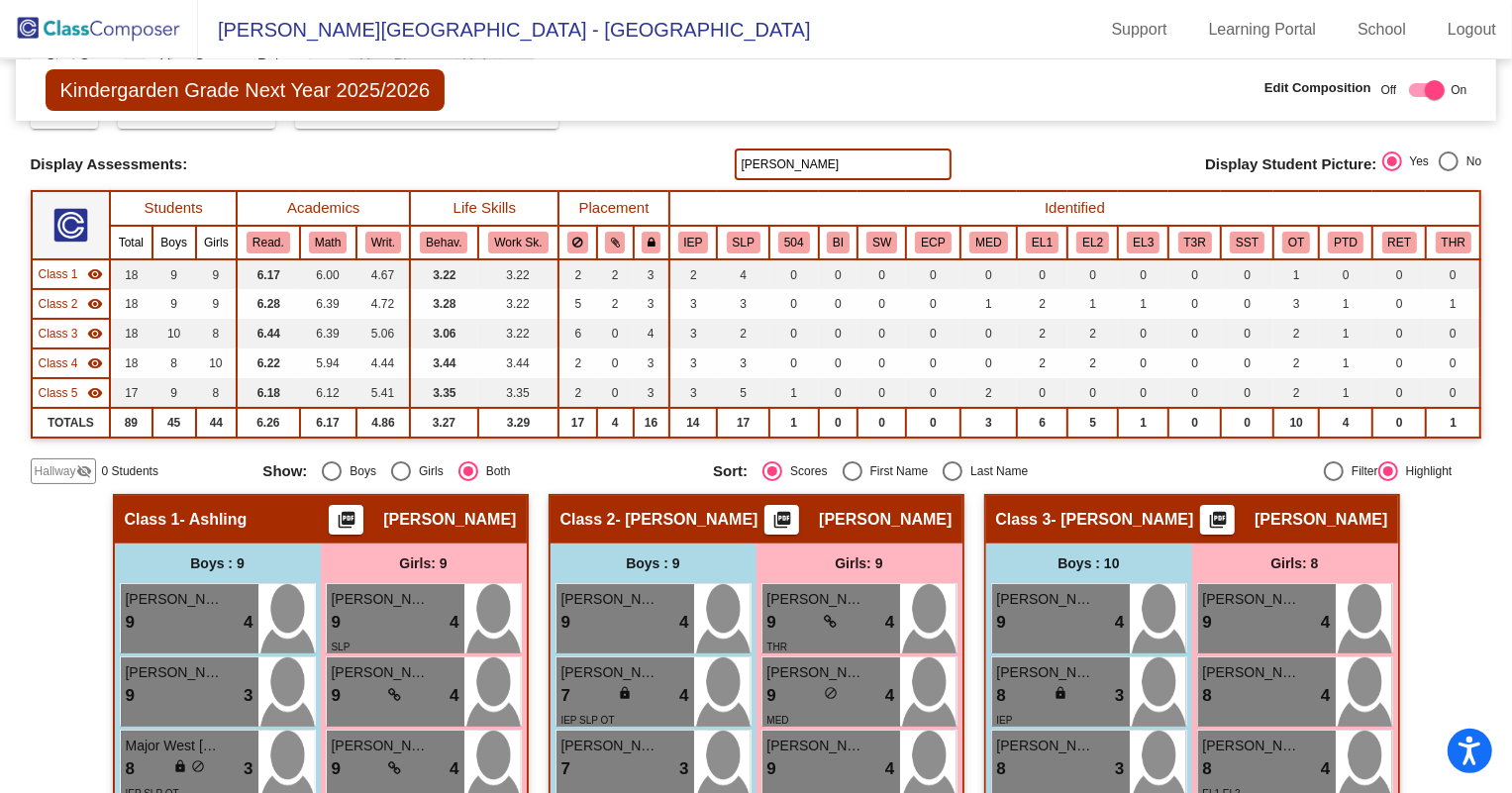 drag, startPoint x: 849, startPoint y: 161, endPoint x: 604, endPoint y: 142, distance: 245.7356 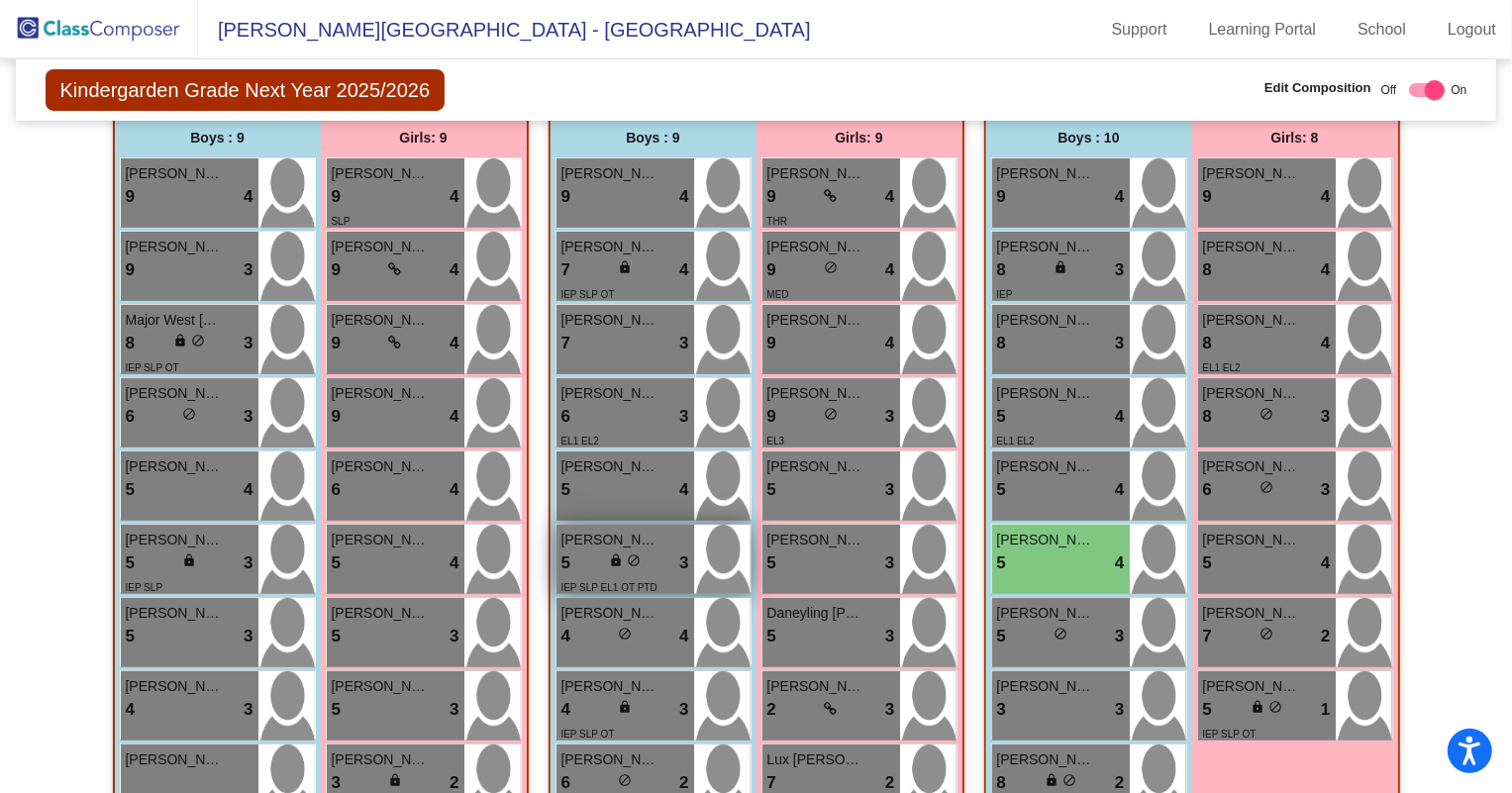 scroll, scrollTop: 630, scrollLeft: 0, axis: vertical 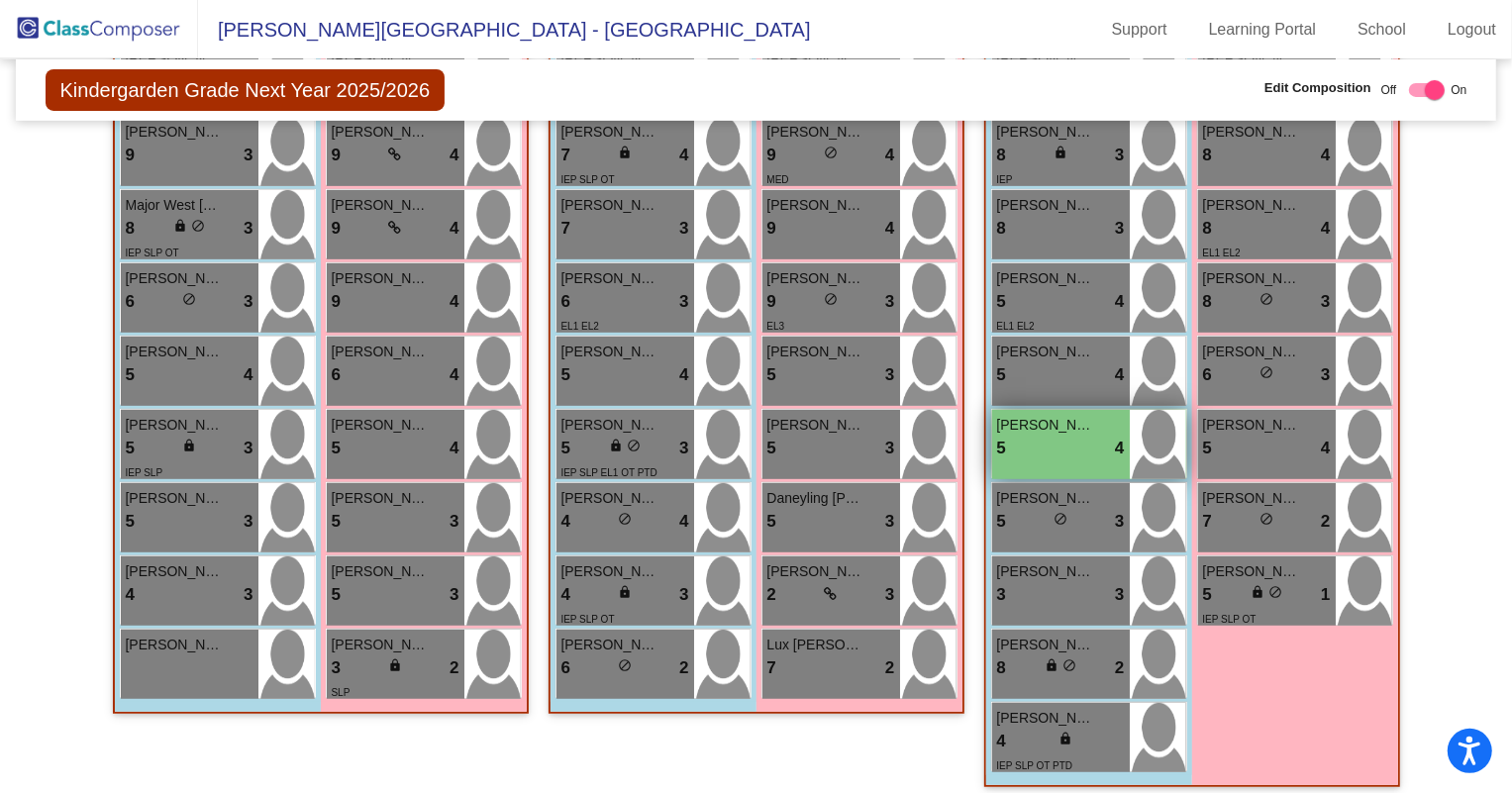 type on "[PERSON_NAME]" 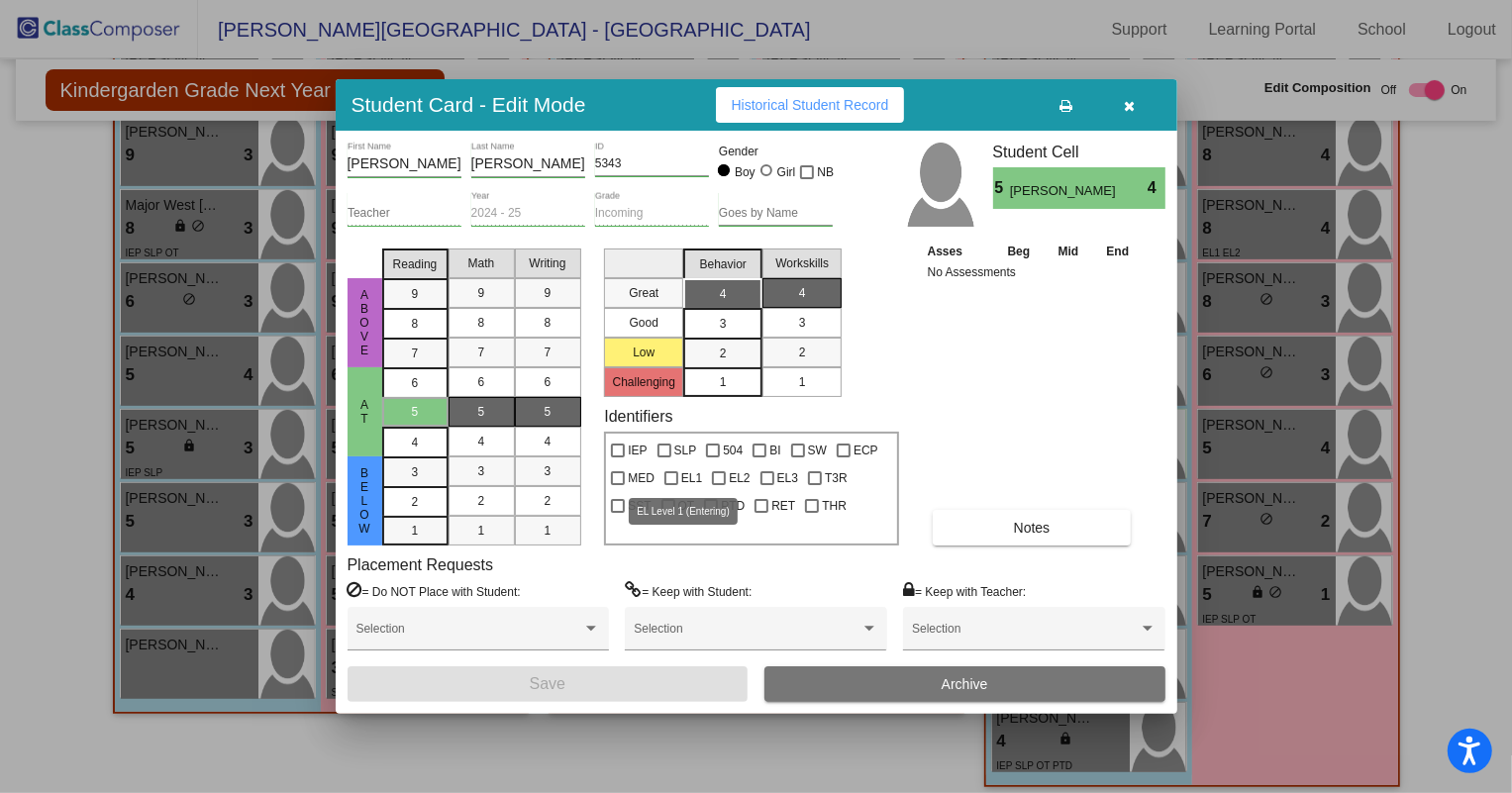 drag, startPoint x: 676, startPoint y: 479, endPoint x: 700, endPoint y: 476, distance: 24.186773 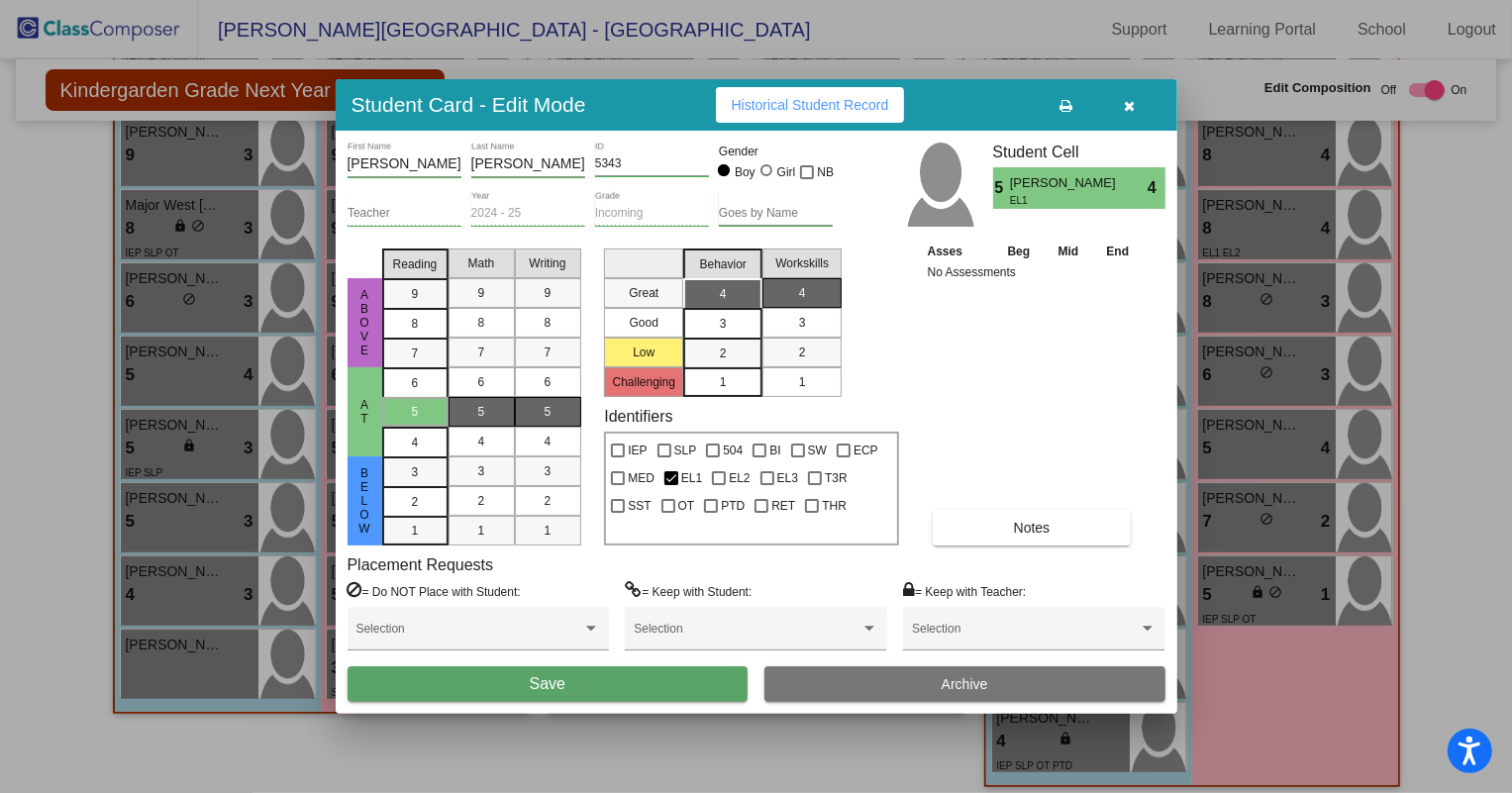 click on "EL2" at bounding box center [731, 475] 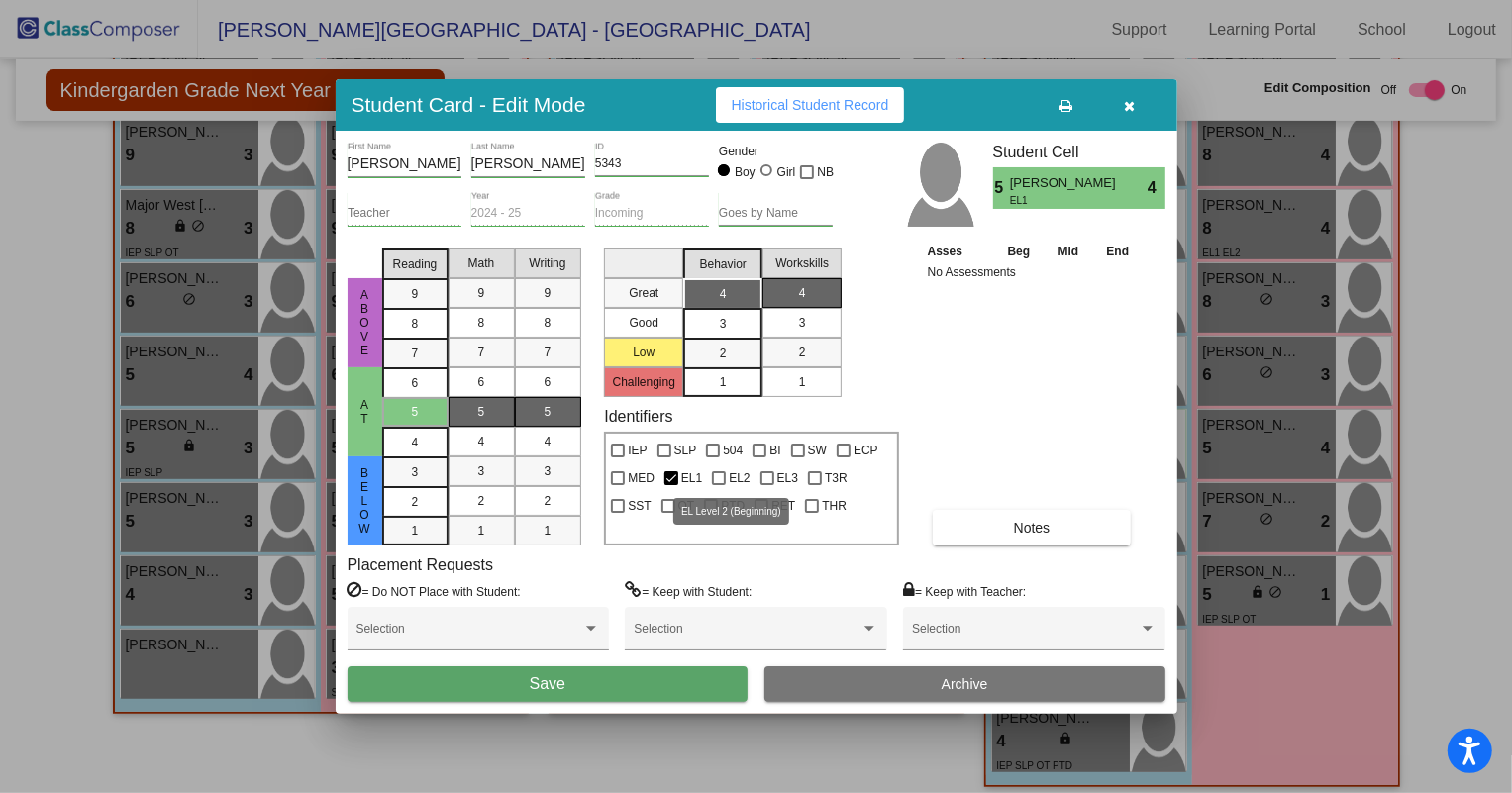 click at bounding box center [719, 478] 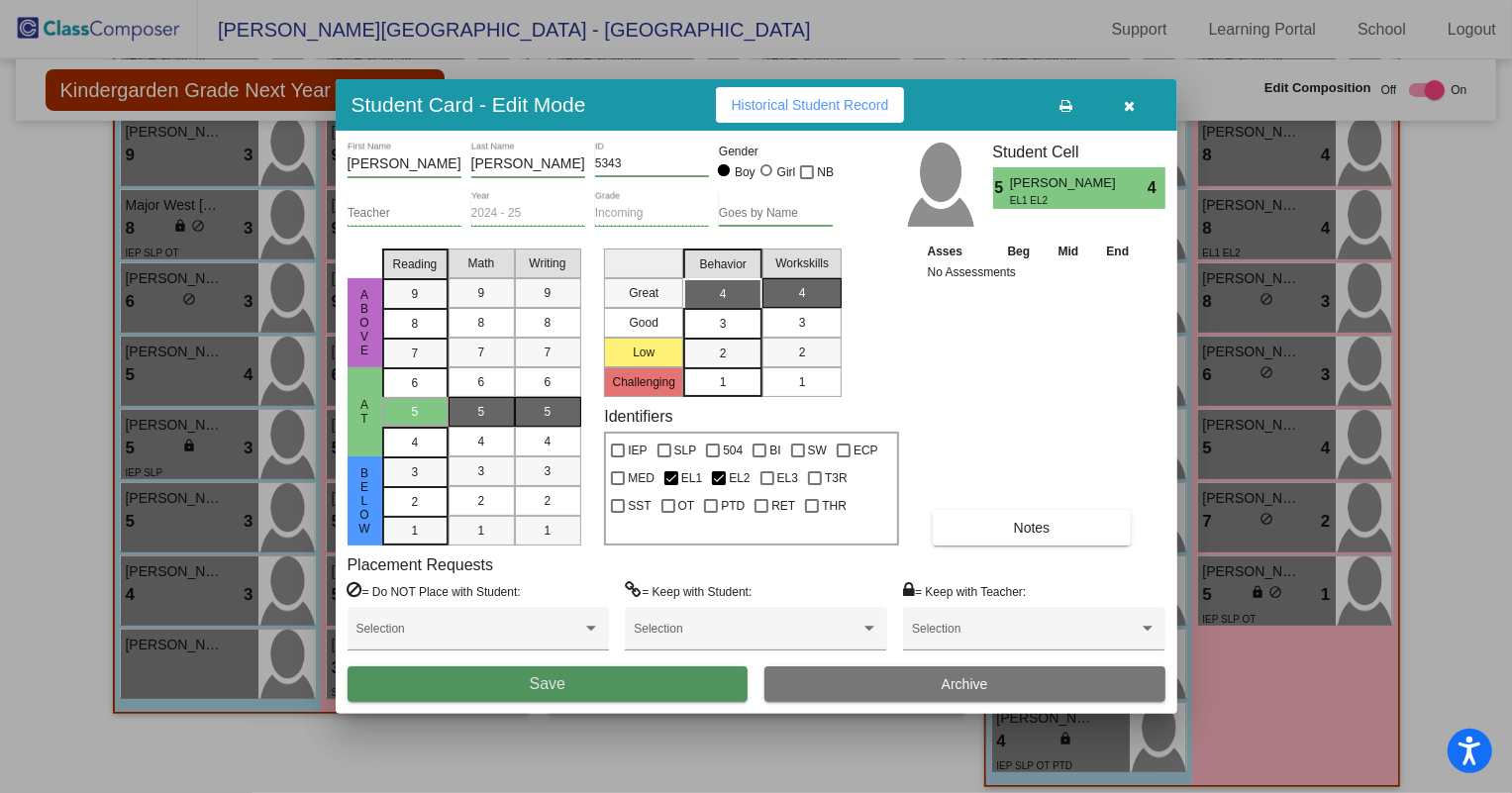 click on "Save" at bounding box center (548, 684) 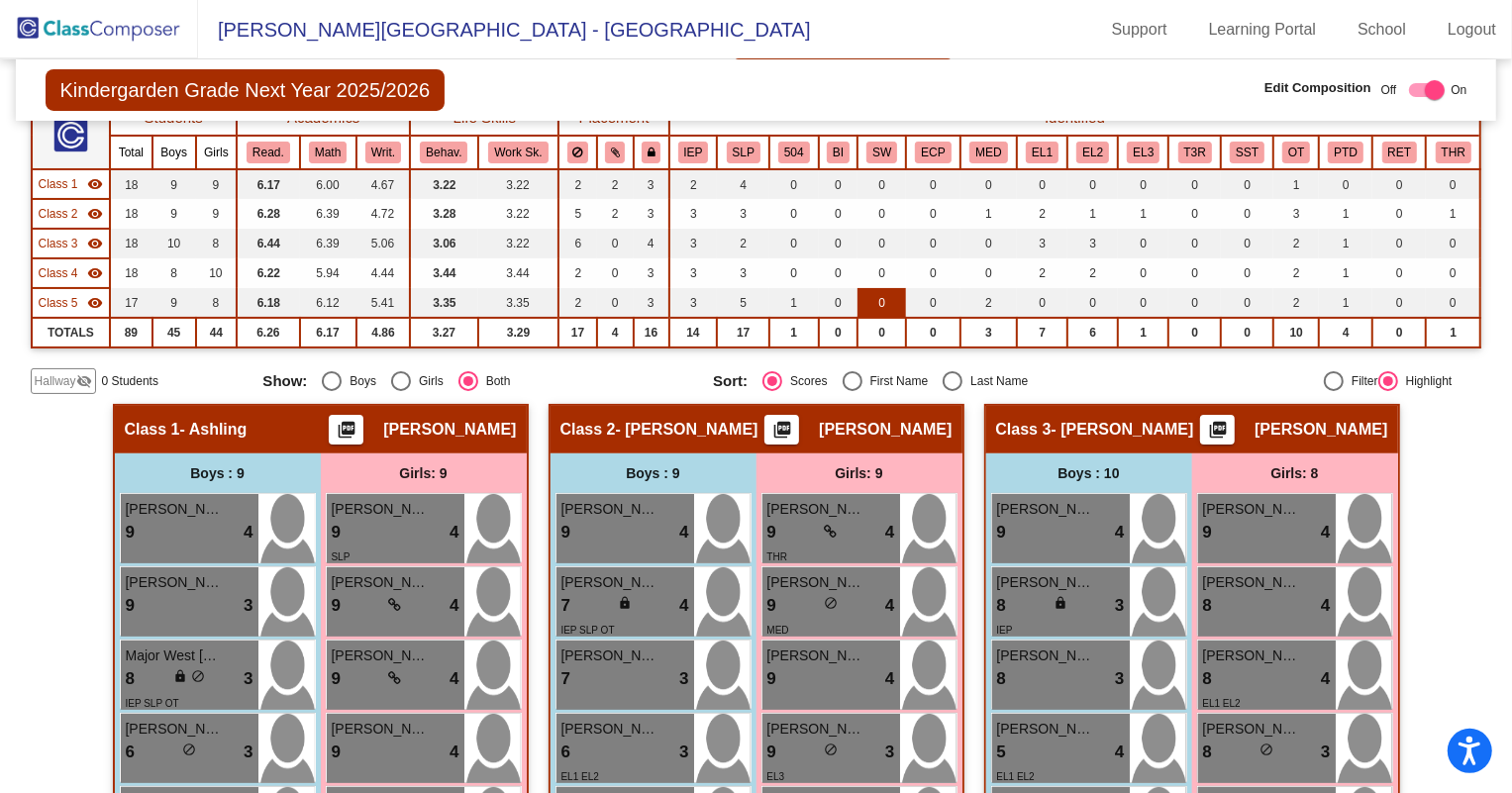 scroll, scrollTop: 0, scrollLeft: 0, axis: both 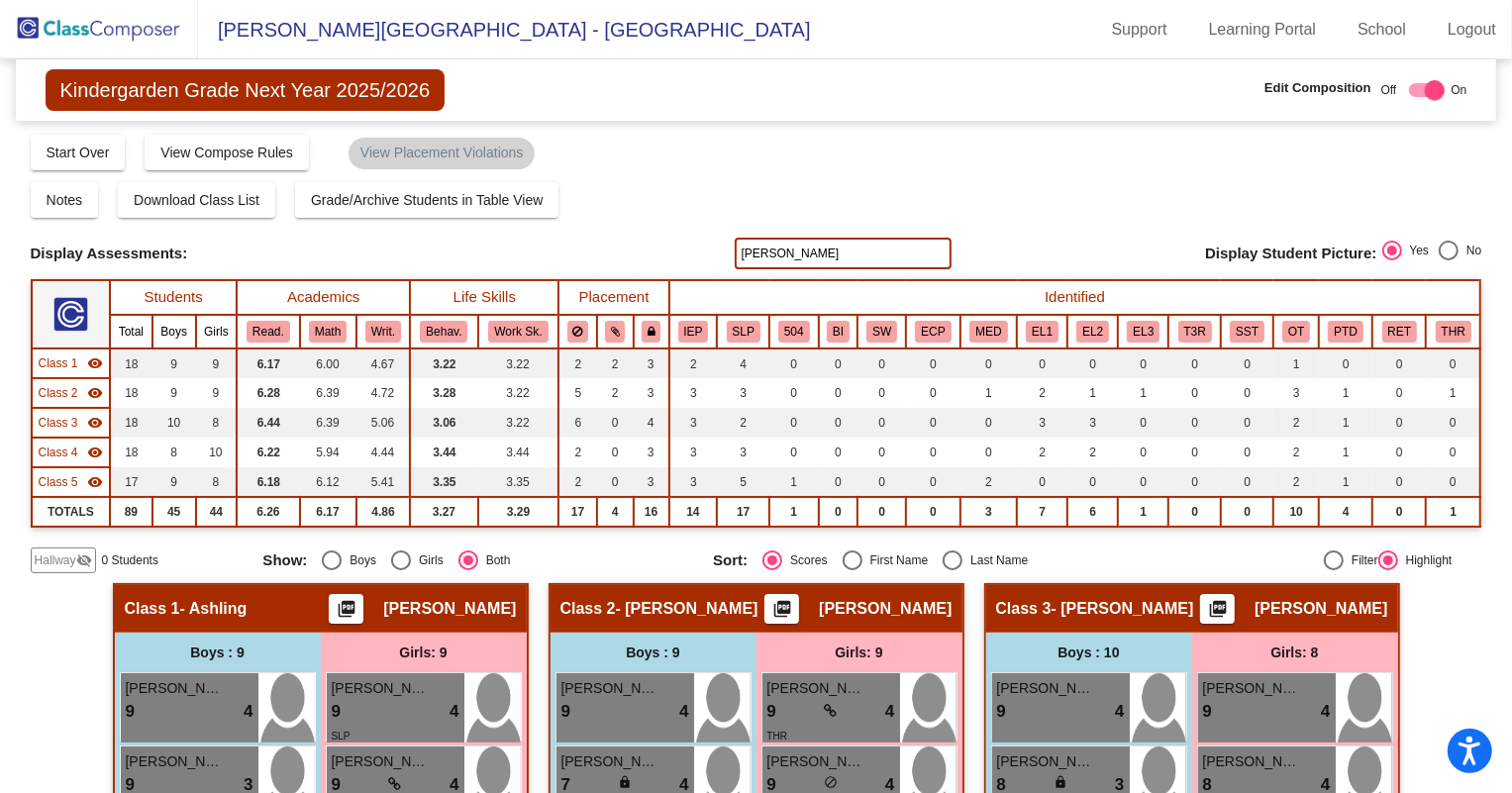 drag, startPoint x: 782, startPoint y: 264, endPoint x: 627, endPoint y: 256, distance: 155.20631 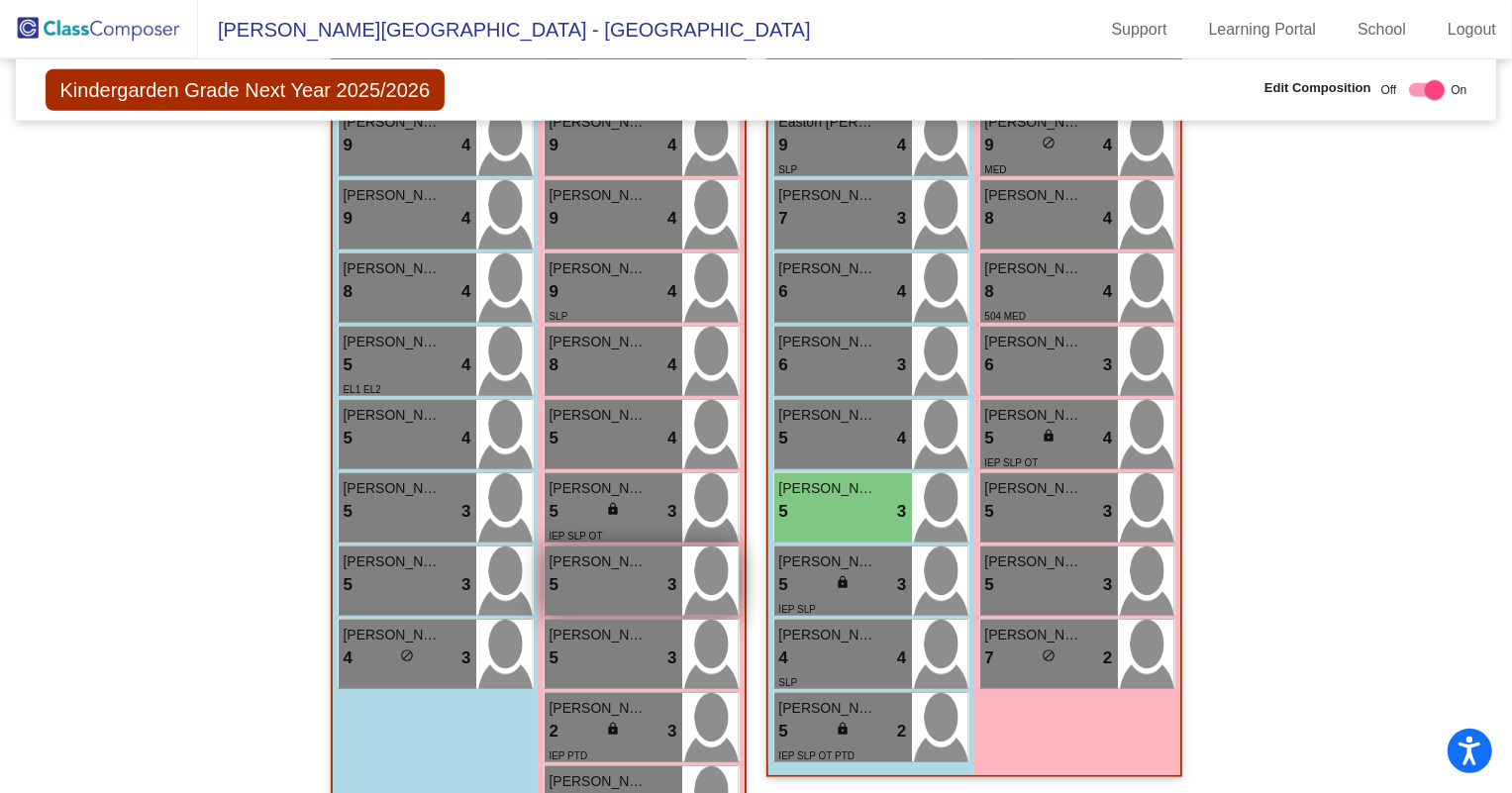 scroll, scrollTop: 1439, scrollLeft: 0, axis: vertical 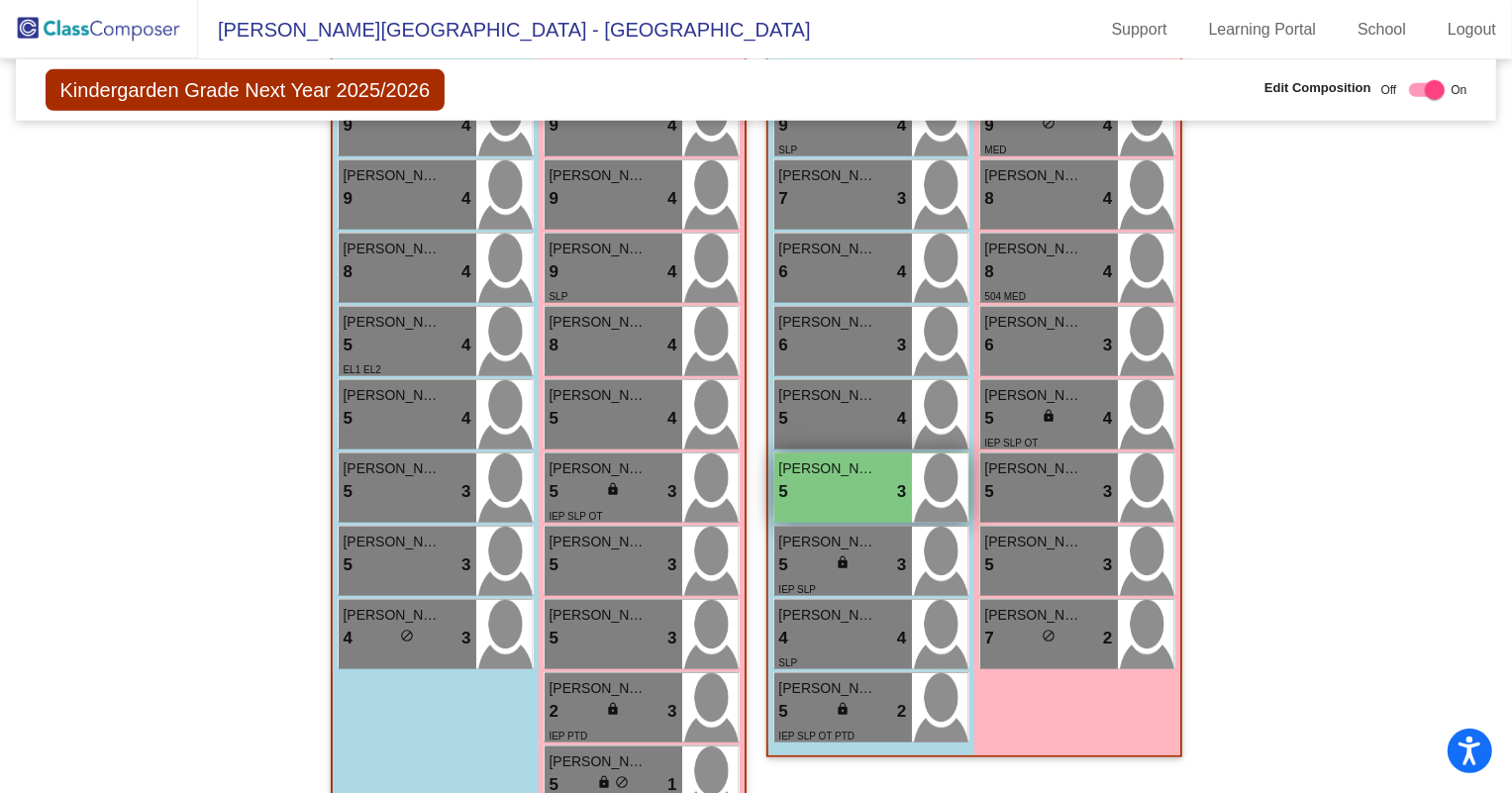 type on "[PERSON_NAME]" 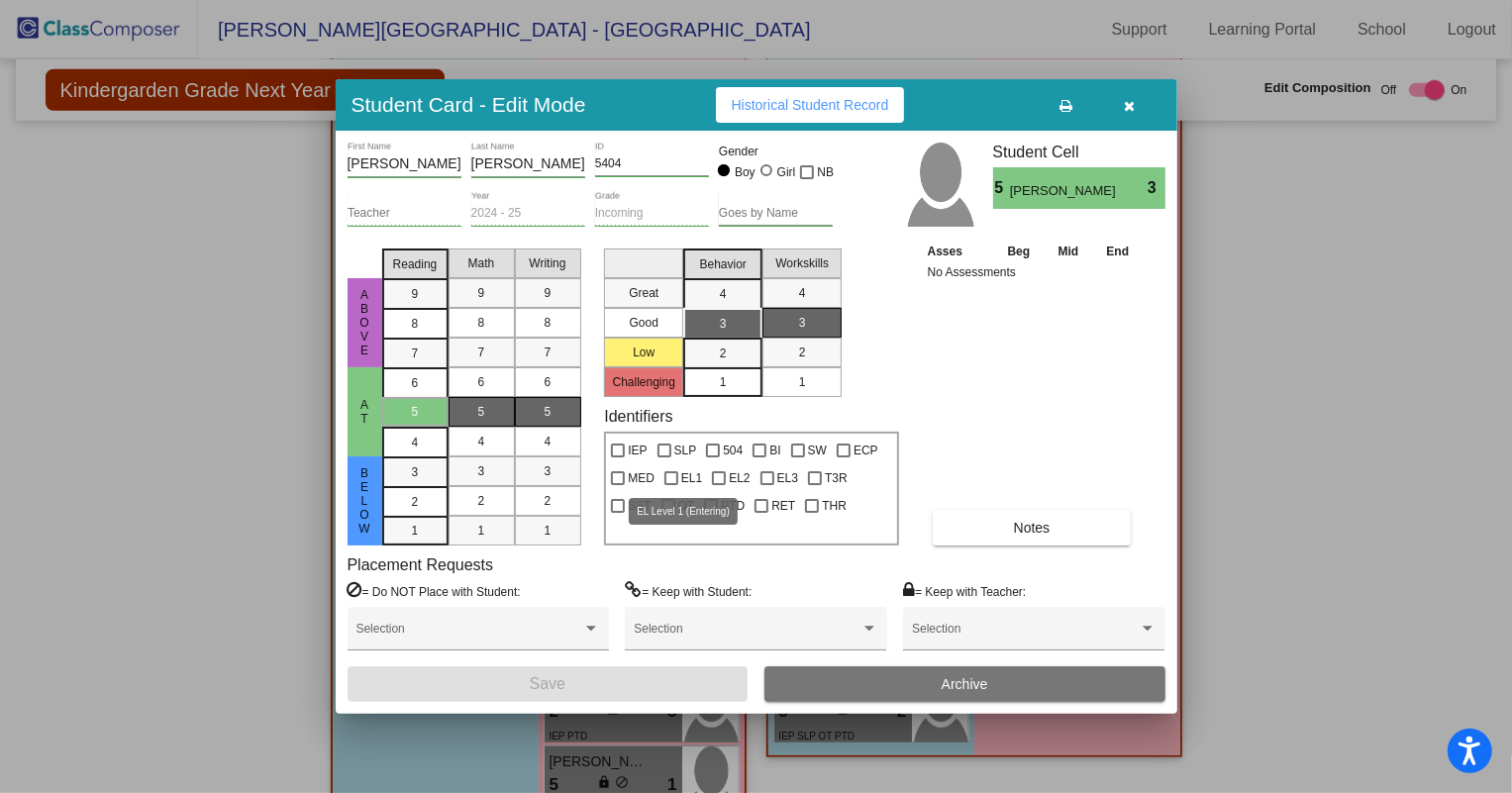 click on "EL1" at bounding box center [683, 478] 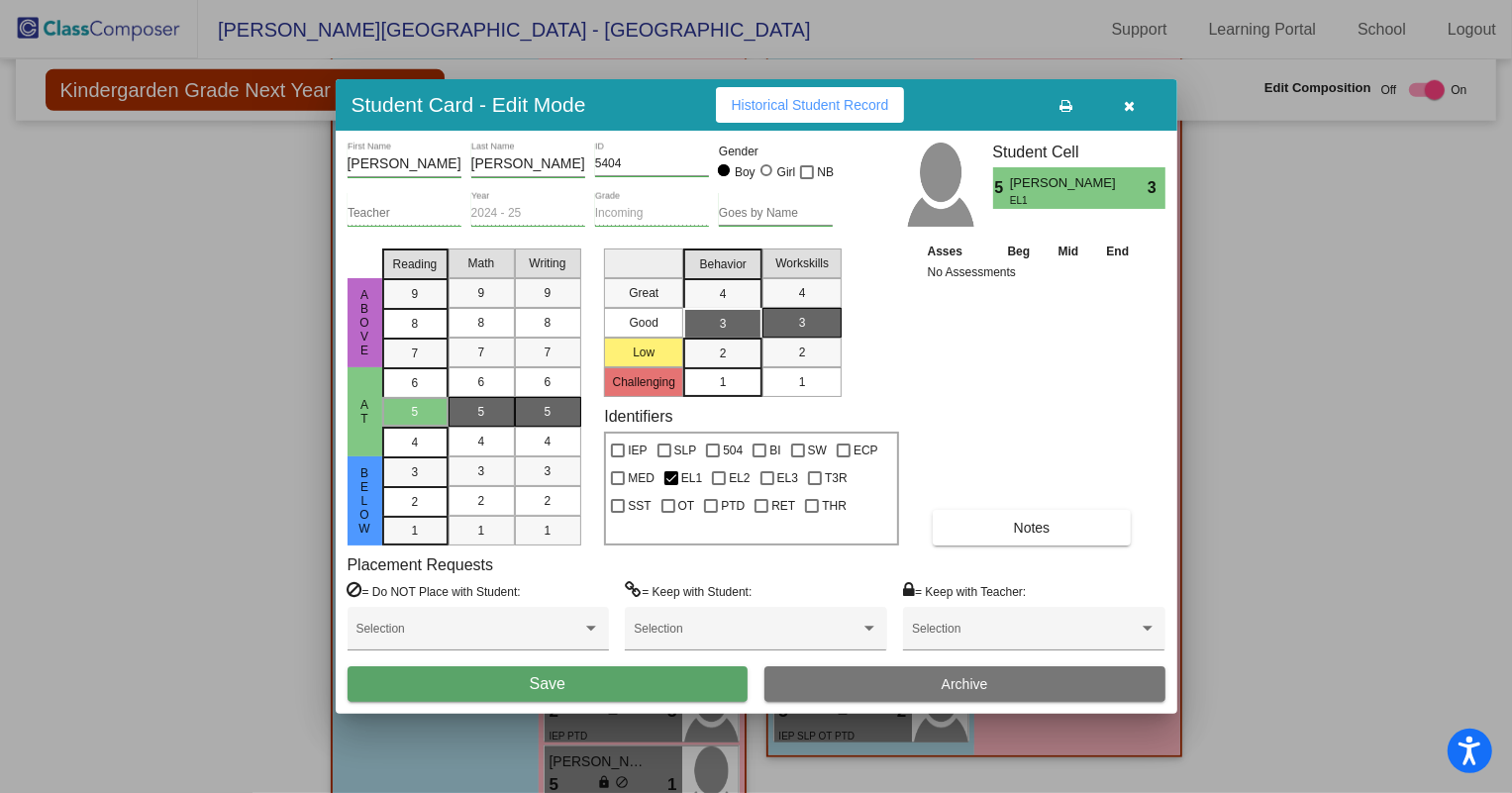 click on "EL2" at bounding box center (731, 475) 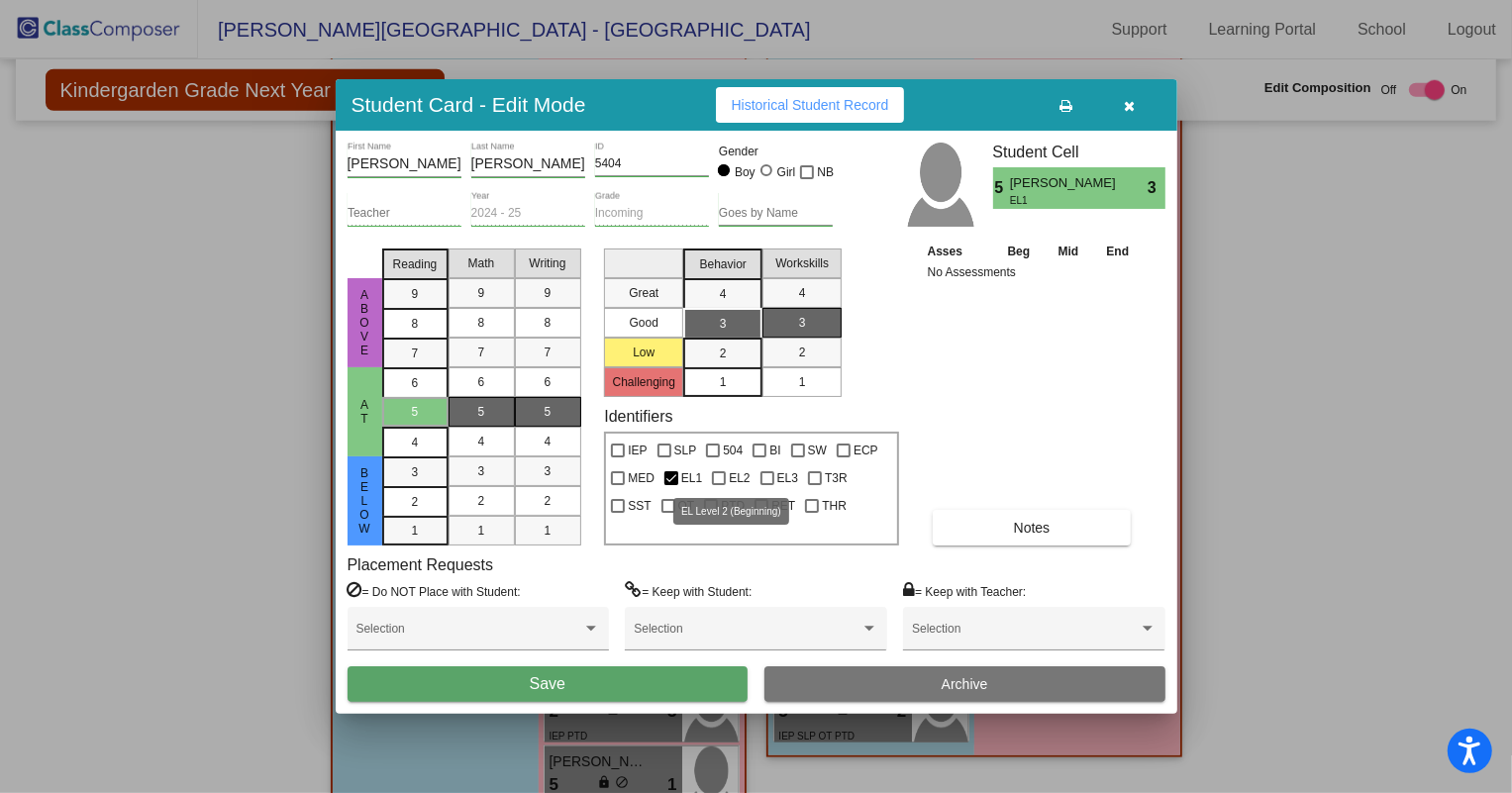 click at bounding box center (719, 478) 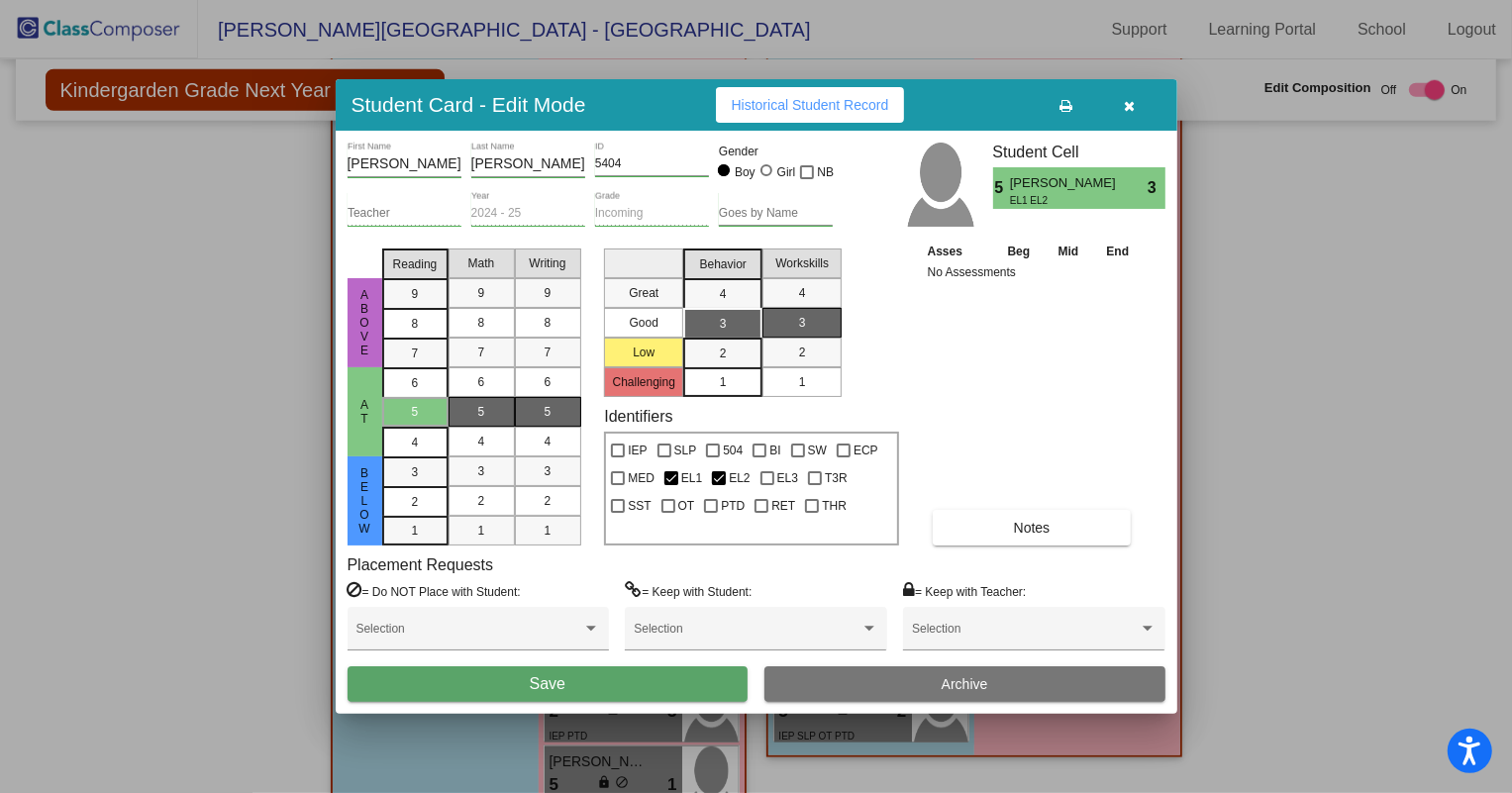 click on "Save" at bounding box center (548, 684) 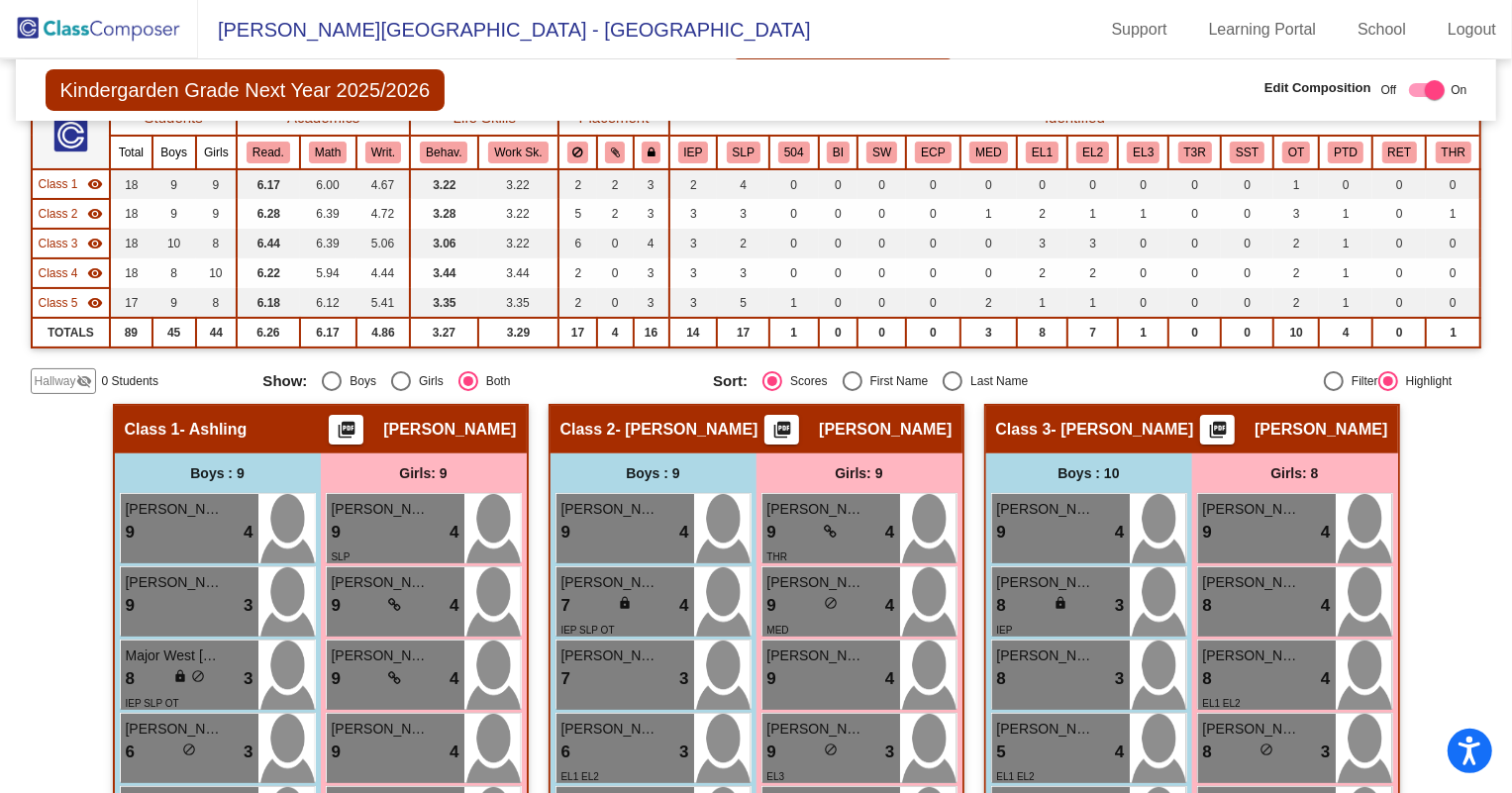 scroll, scrollTop: 0, scrollLeft: 0, axis: both 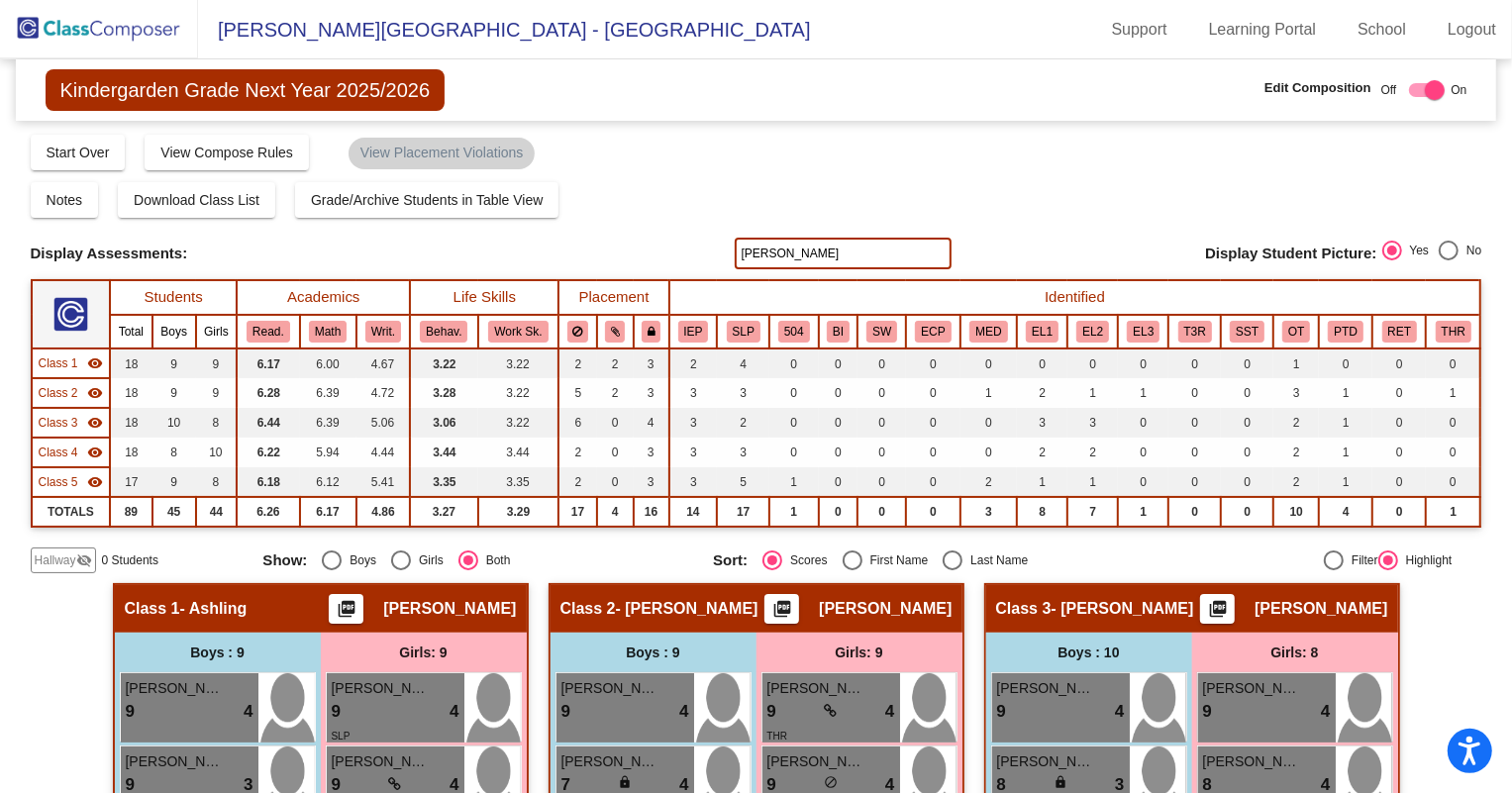 drag, startPoint x: 848, startPoint y: 248, endPoint x: 745, endPoint y: 254, distance: 103.17461 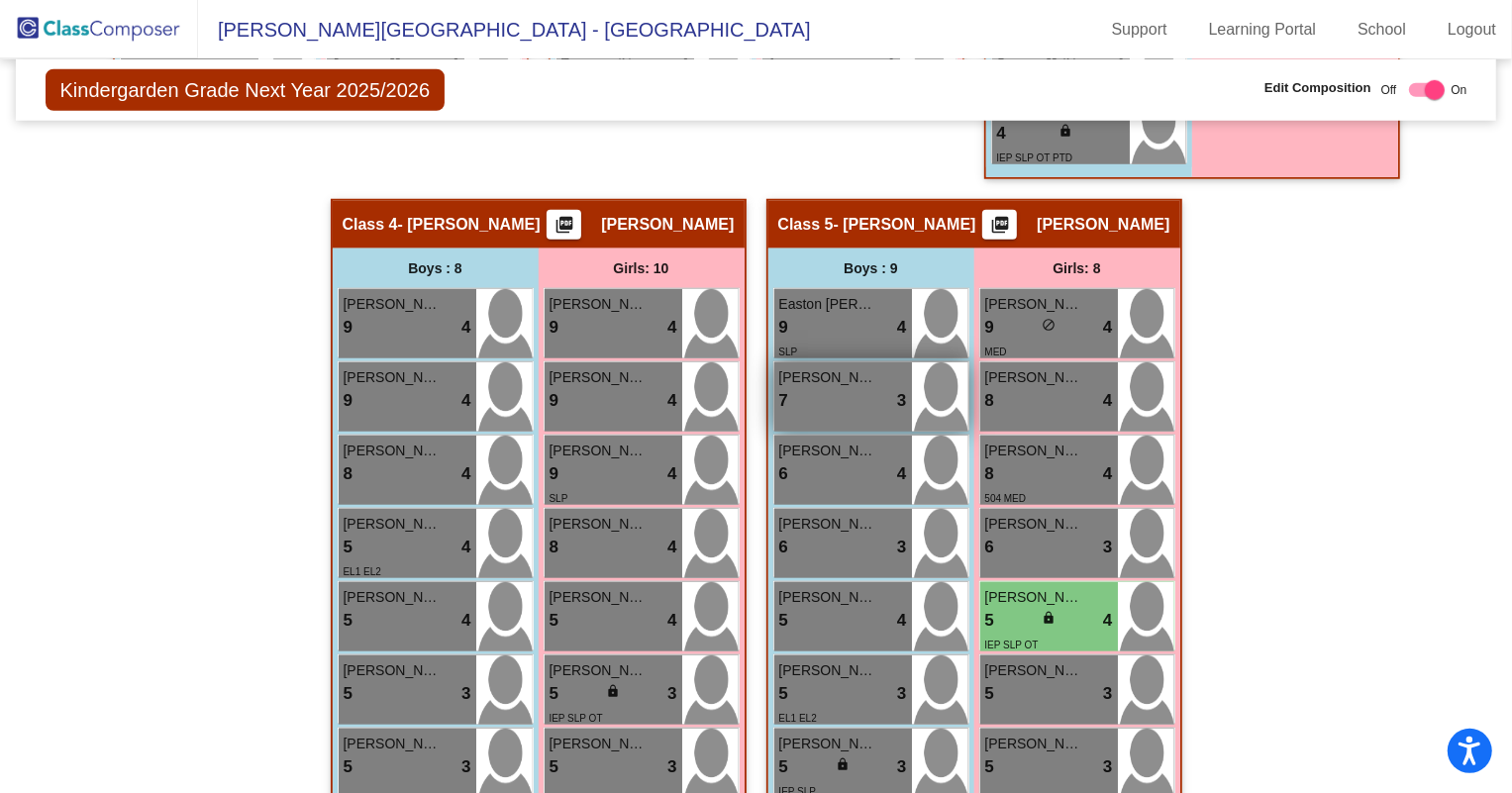 scroll, scrollTop: 1259, scrollLeft: 0, axis: vertical 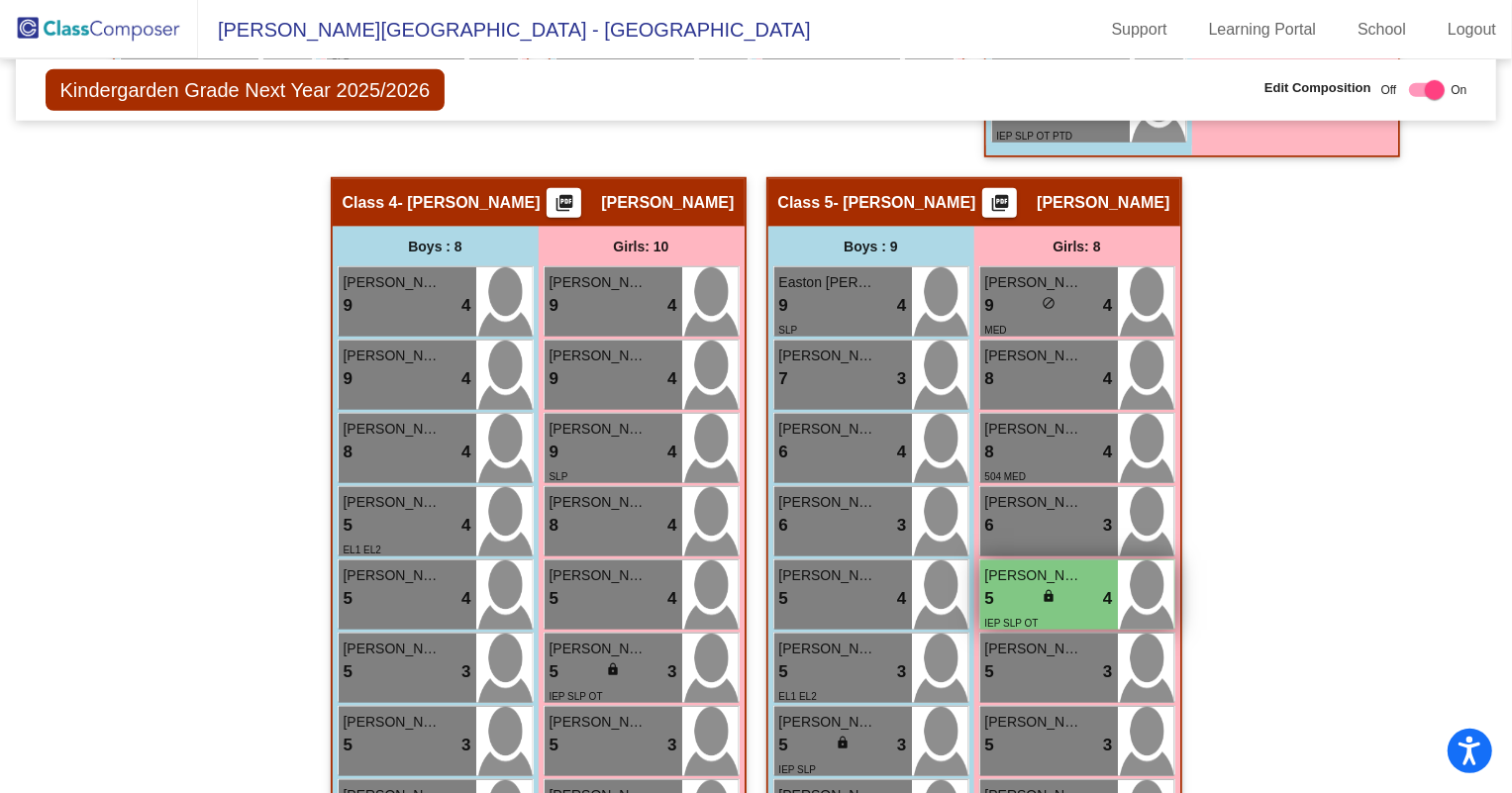 type on "[PERSON_NAME]" 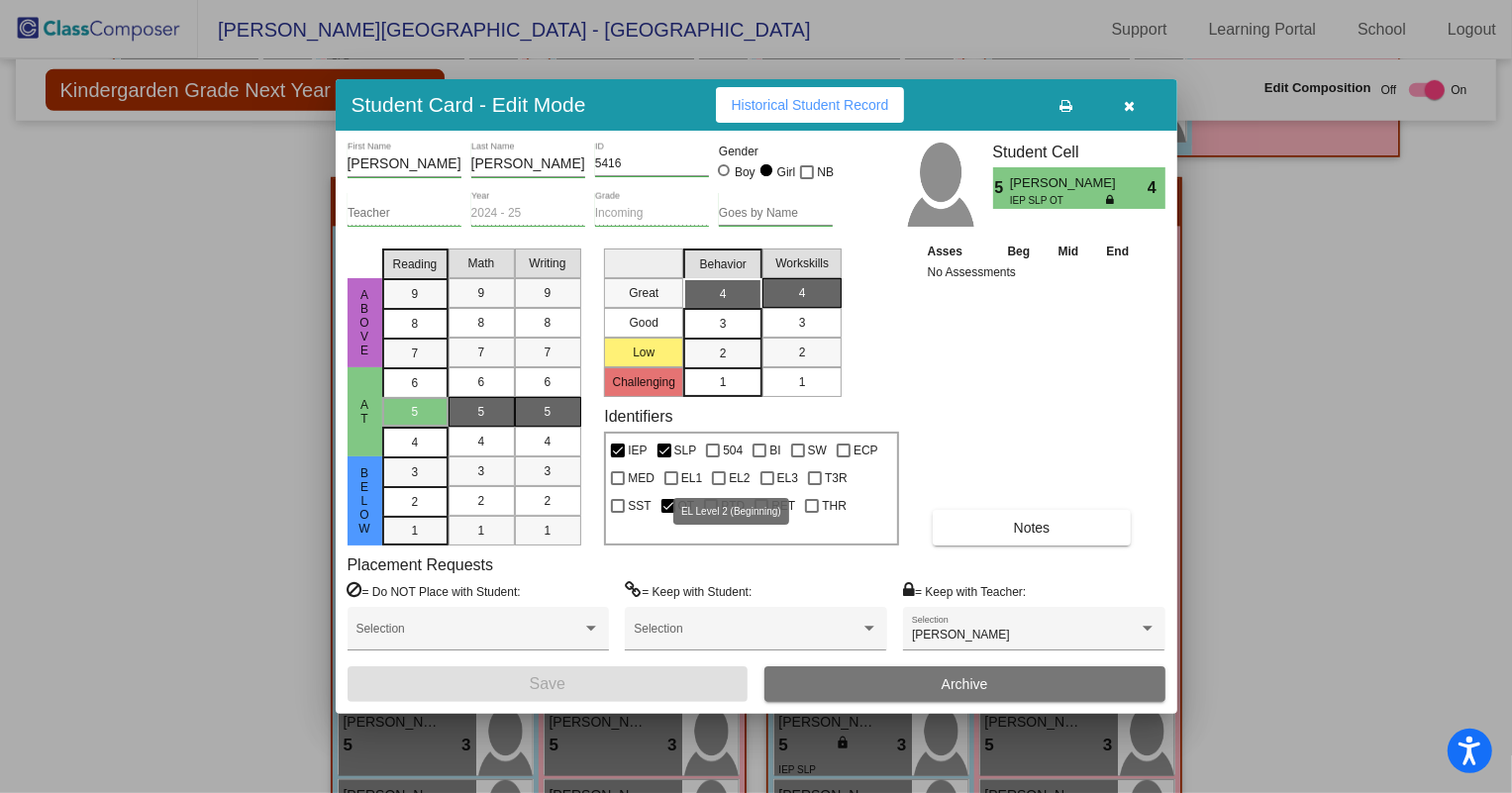 drag, startPoint x: 722, startPoint y: 479, endPoint x: 680, endPoint y: 479, distance: 42 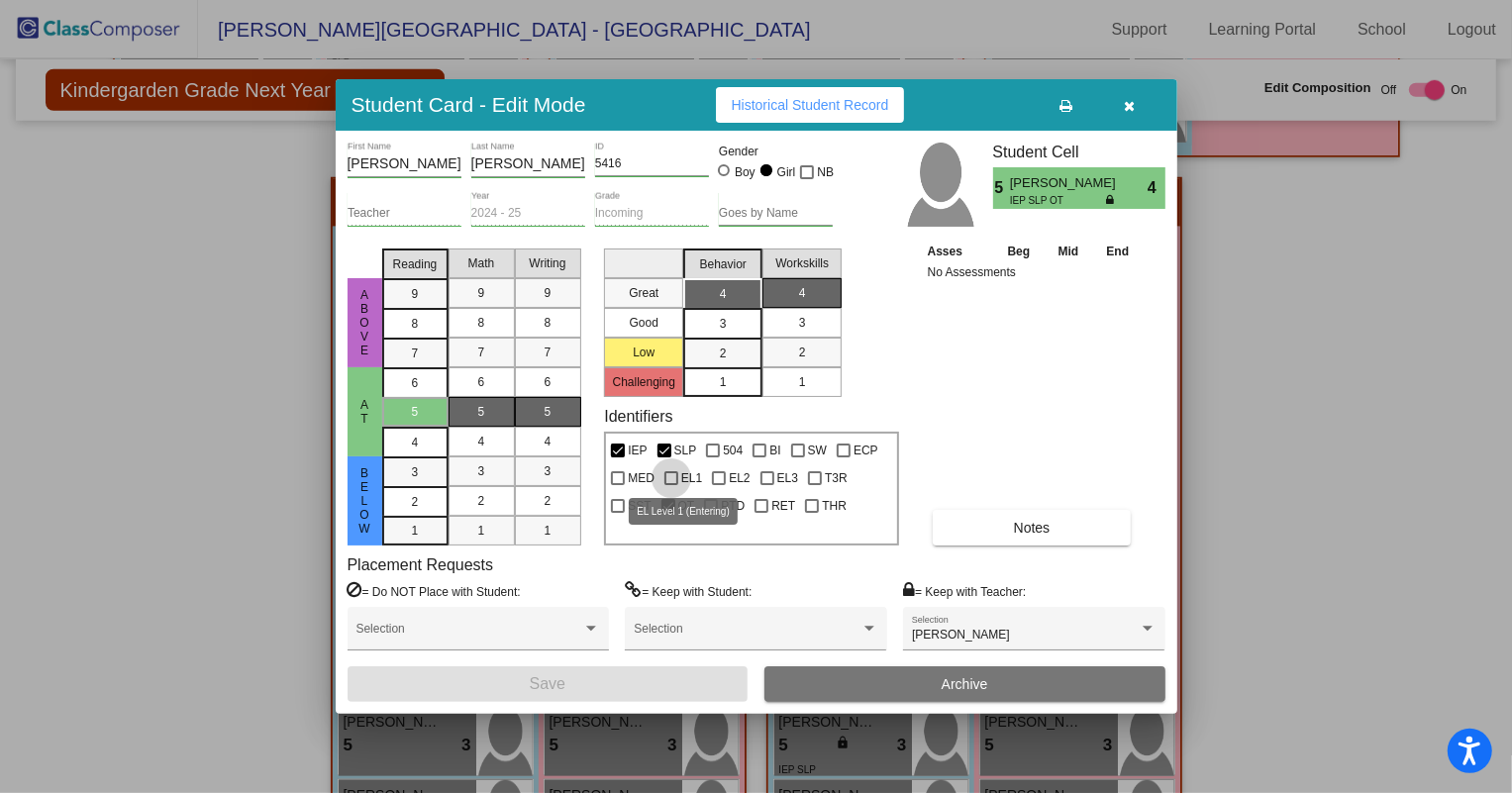 click on "EL1" at bounding box center (691, 478) 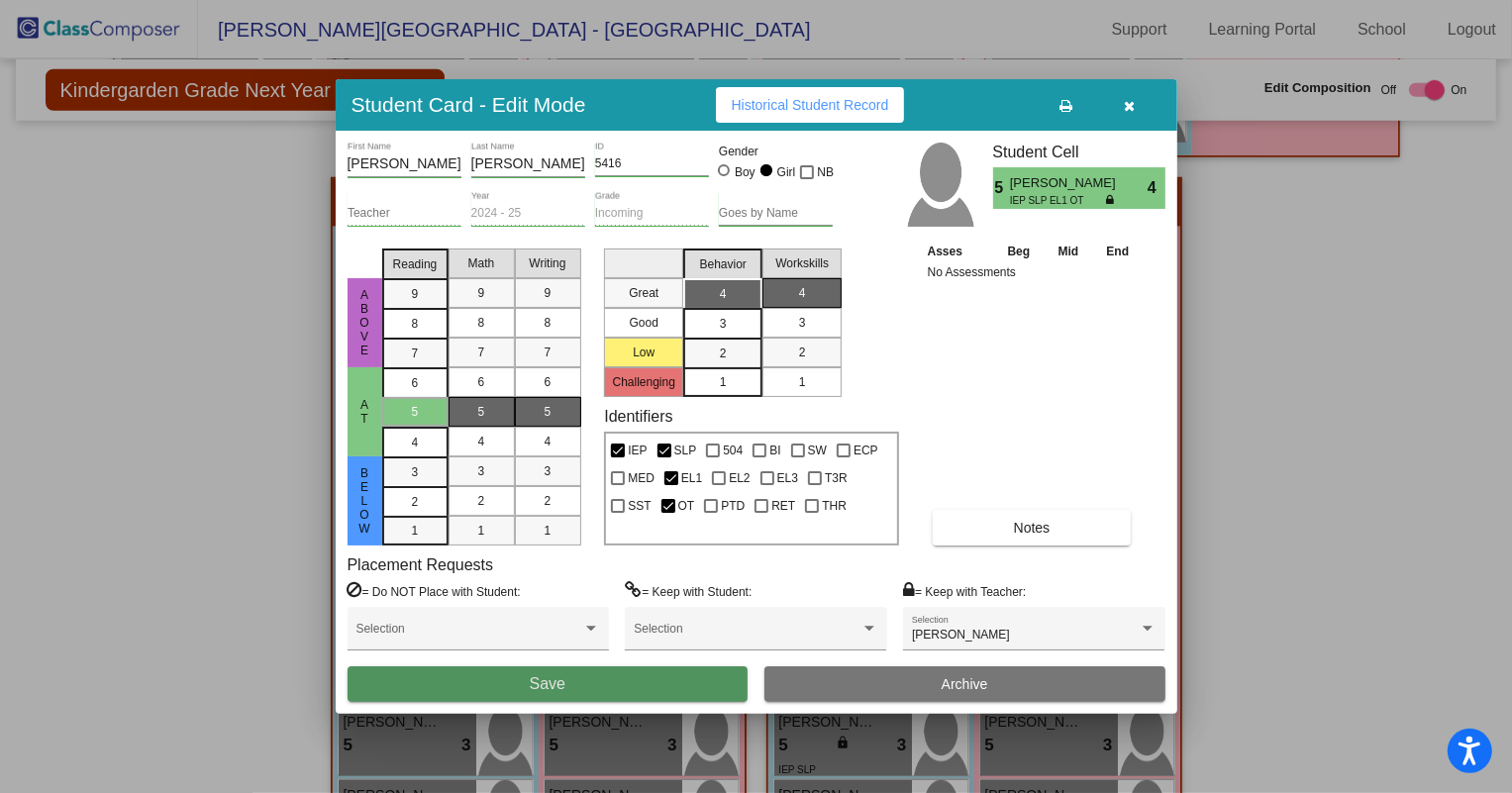 click on "Save" at bounding box center (548, 684) 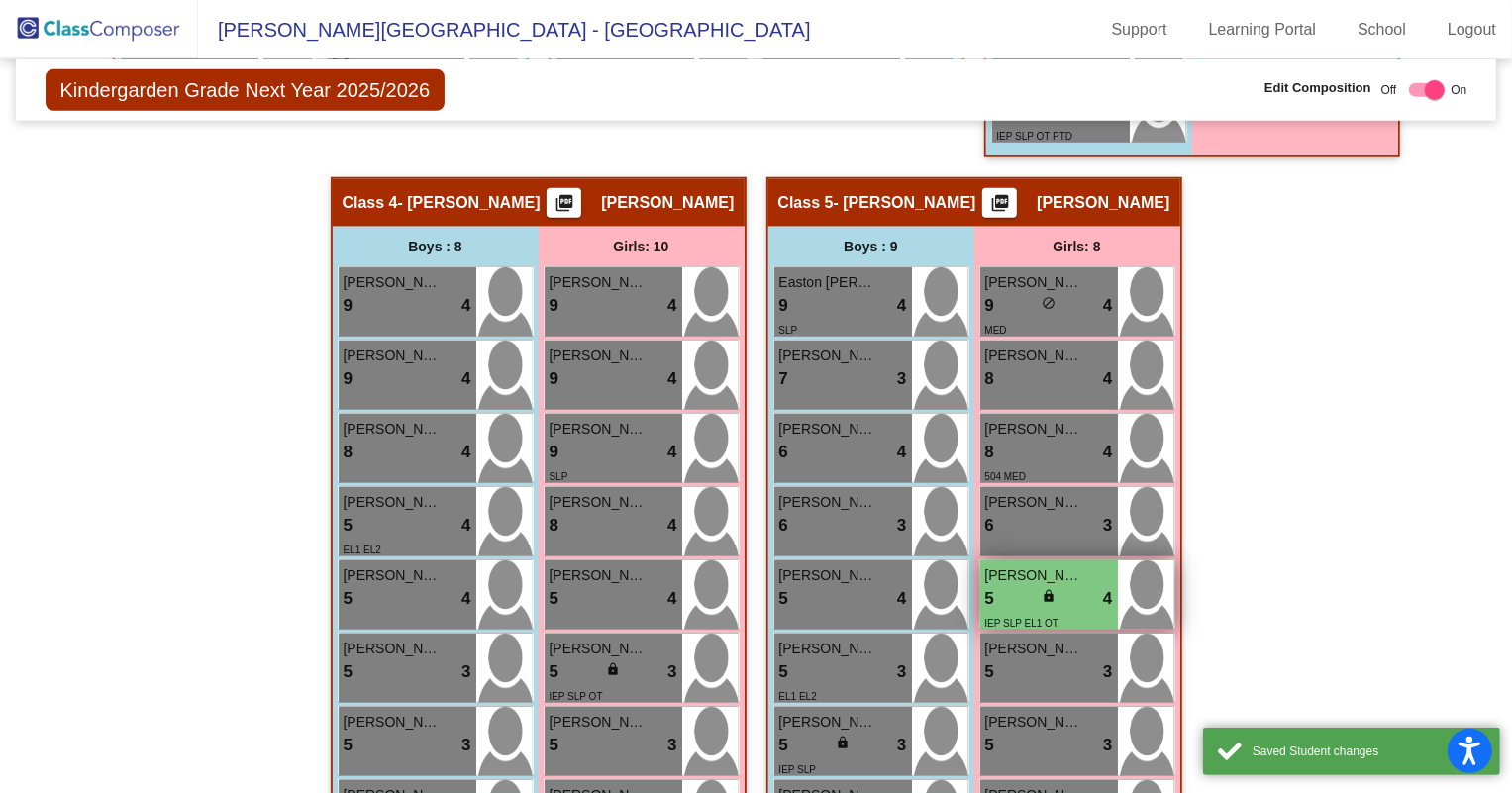click on "[PERSON_NAME]" at bounding box center (1035, 575) 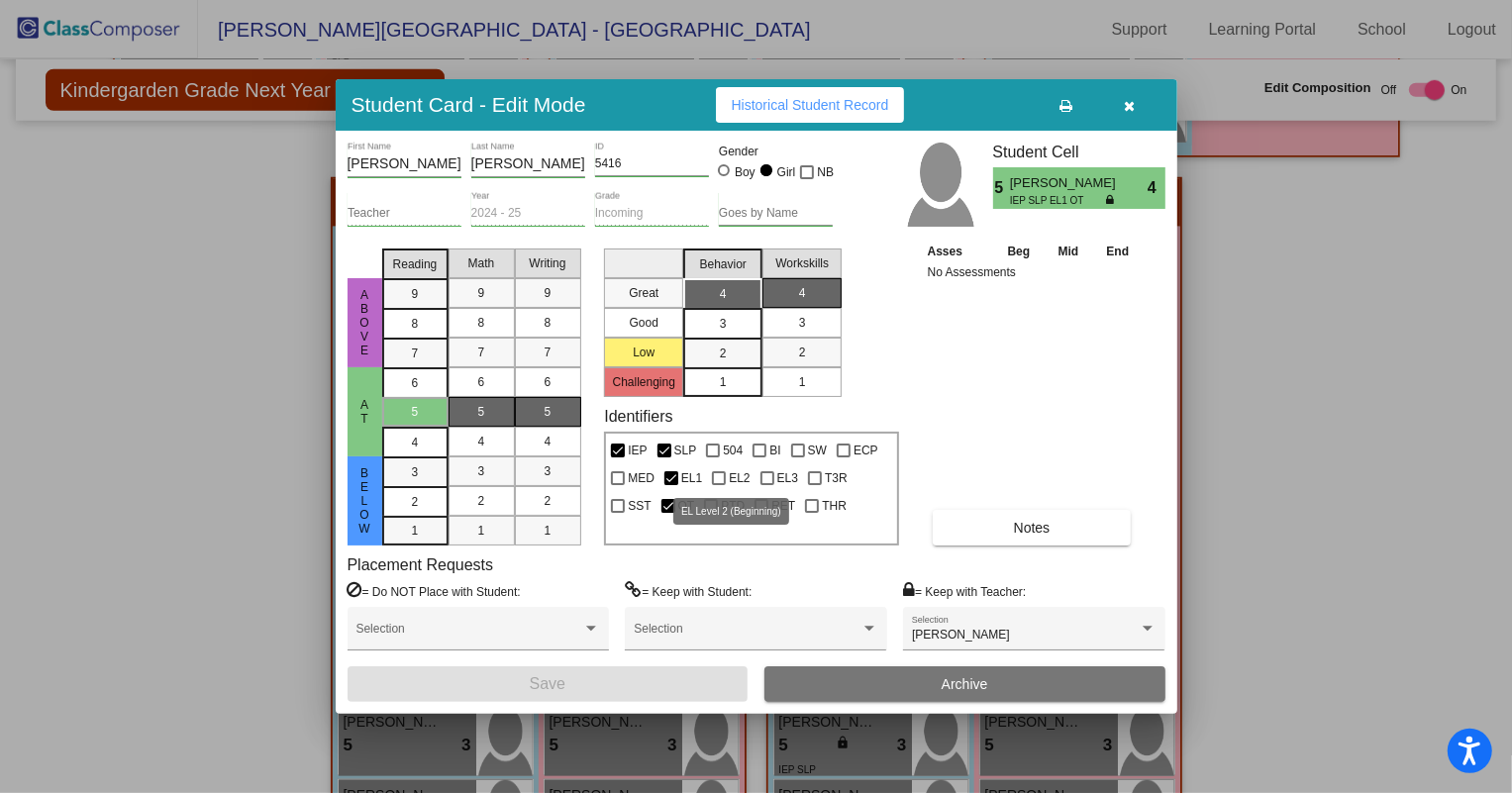 click at bounding box center [719, 478] 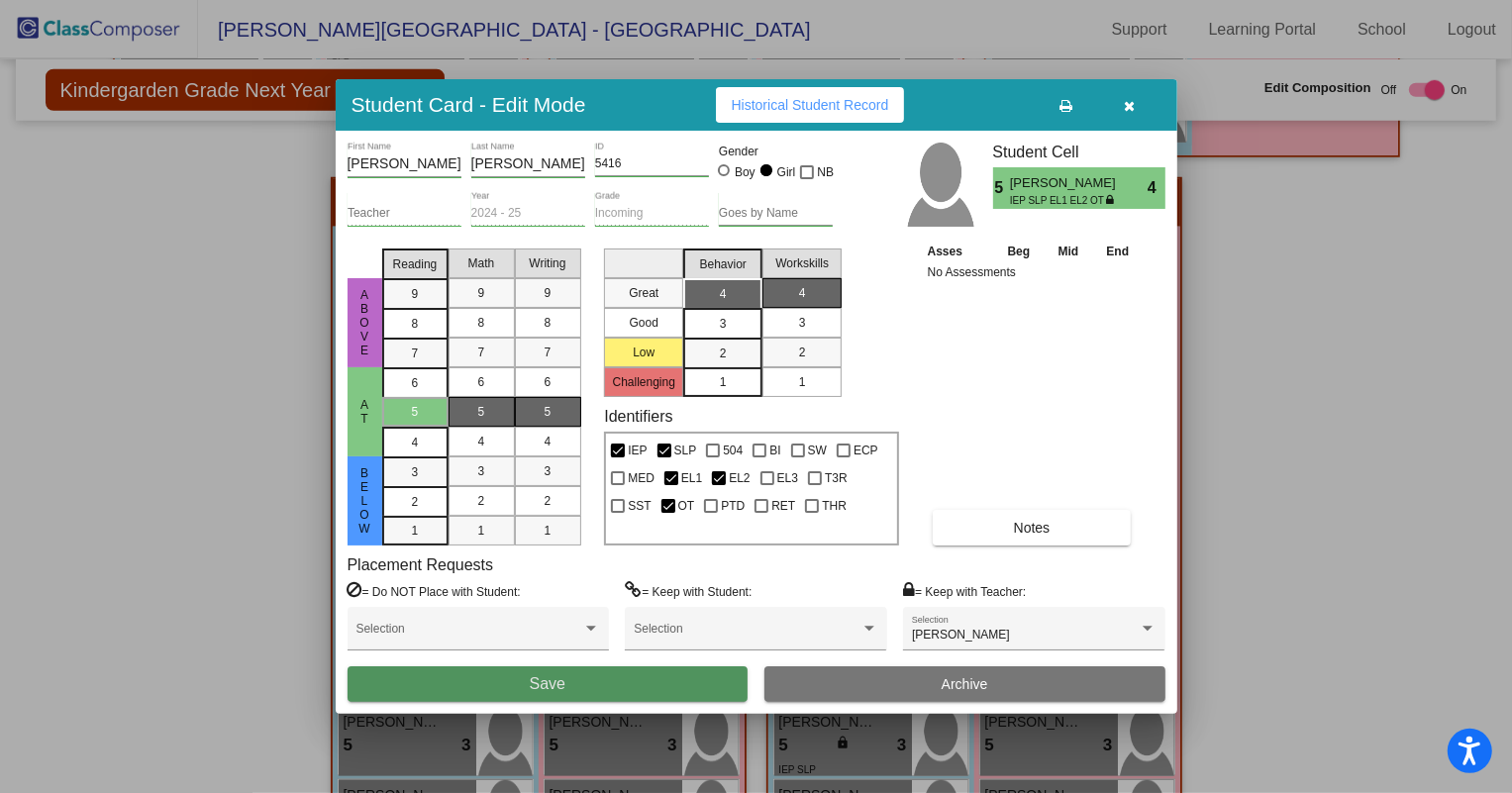 click on "Save" at bounding box center [548, 684] 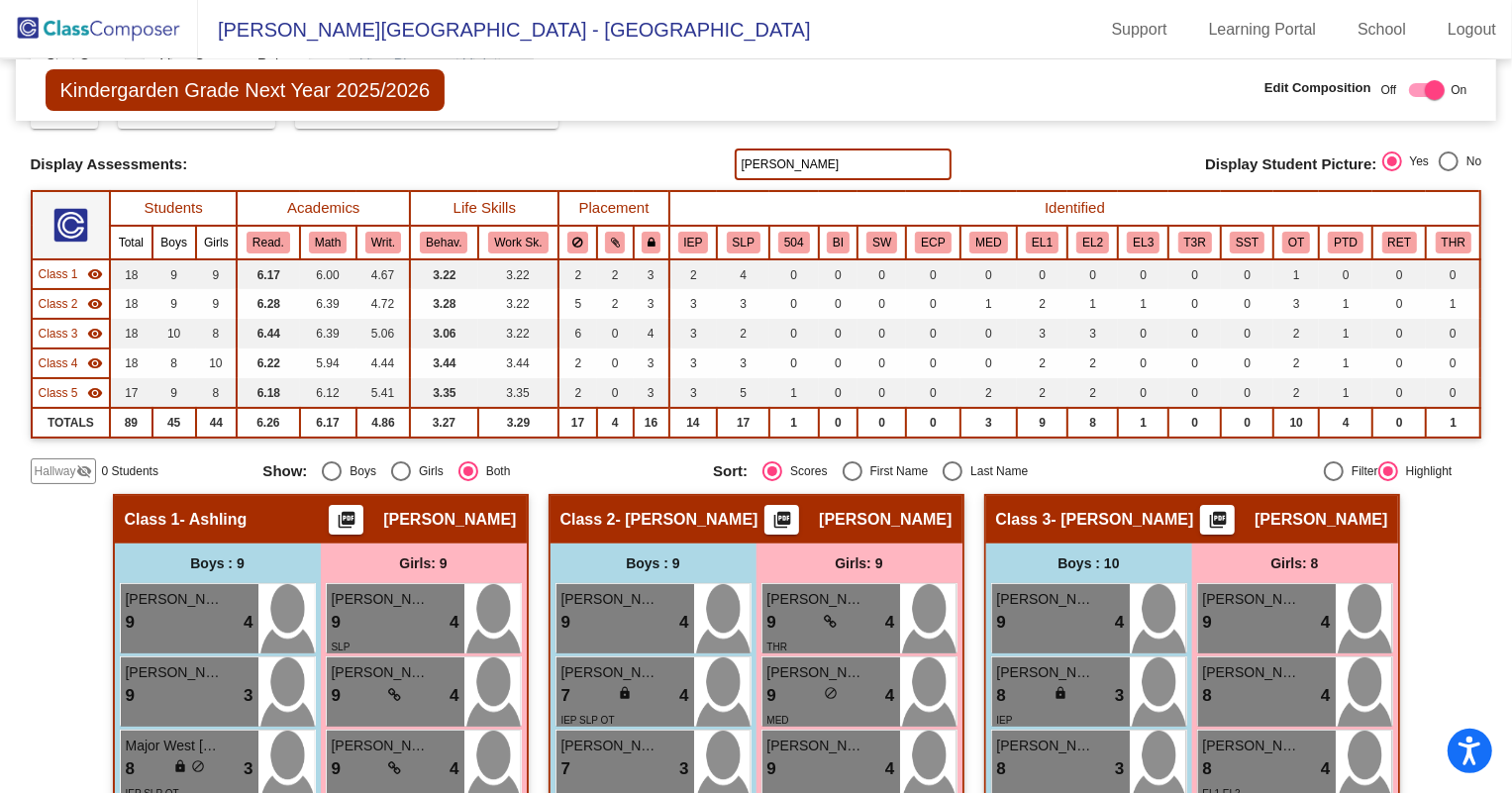 scroll, scrollTop: 0, scrollLeft: 0, axis: both 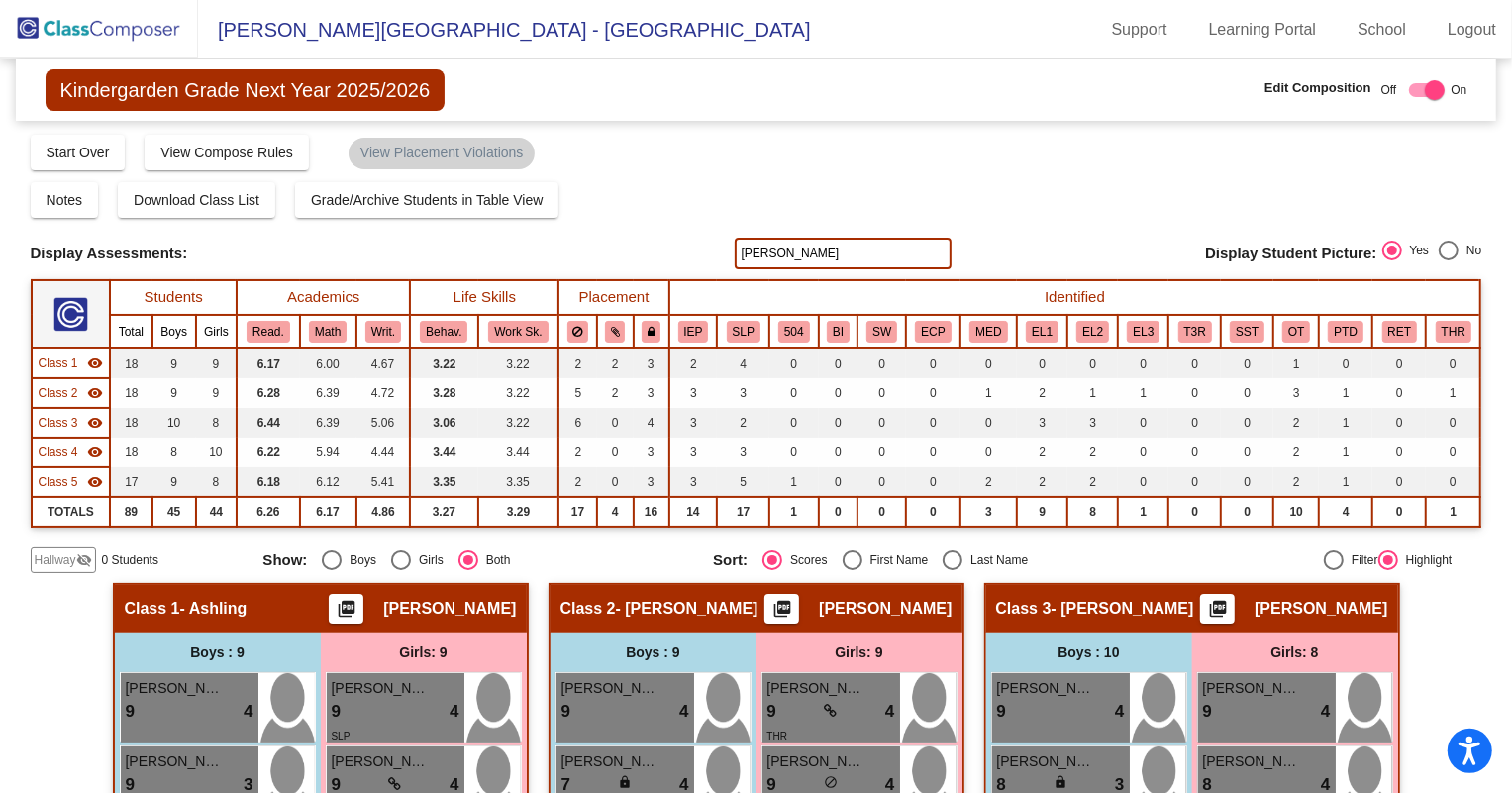 drag, startPoint x: 760, startPoint y: 251, endPoint x: 654, endPoint y: 265, distance: 106.920531 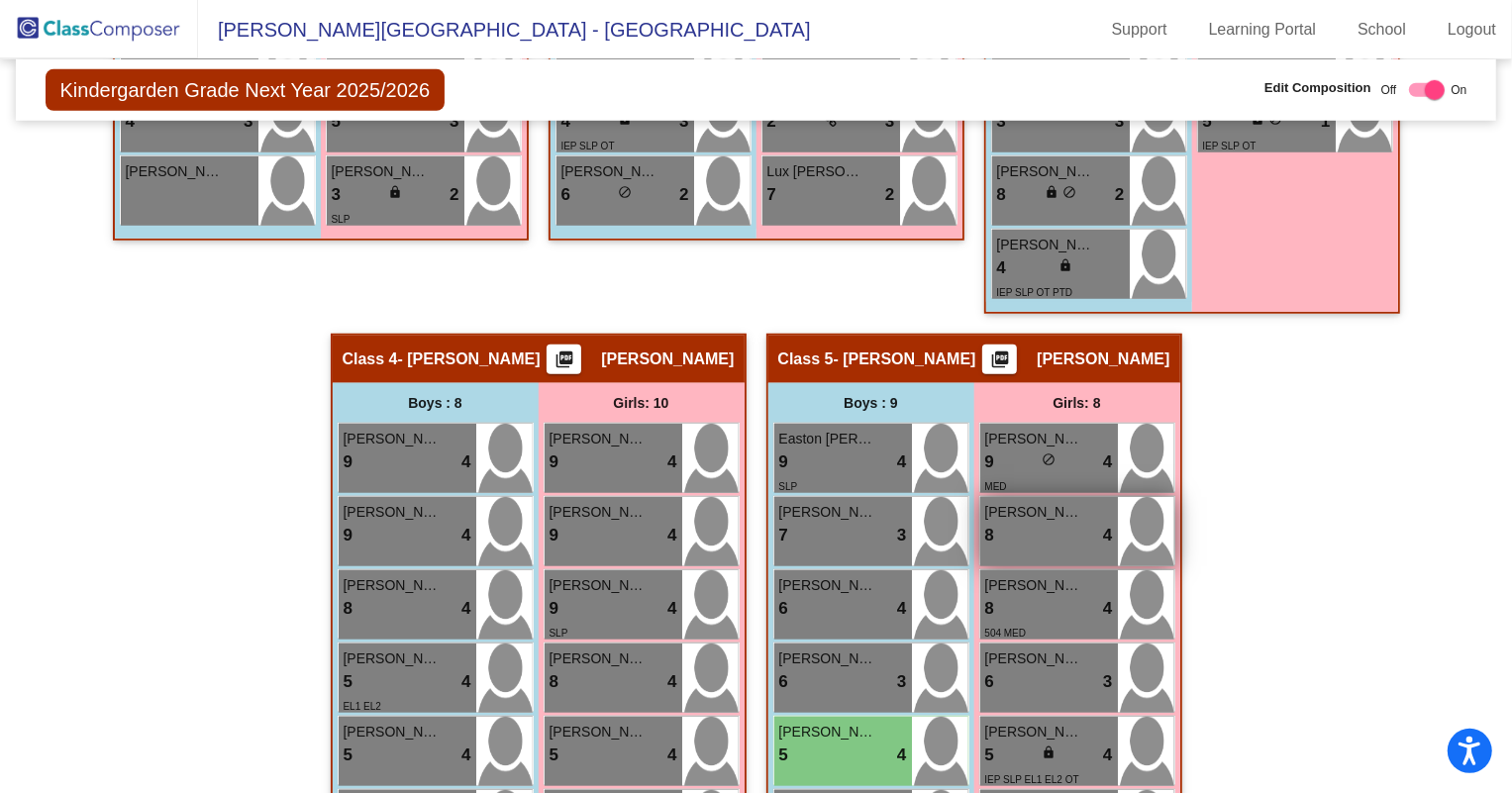 scroll, scrollTop: 1169, scrollLeft: 0, axis: vertical 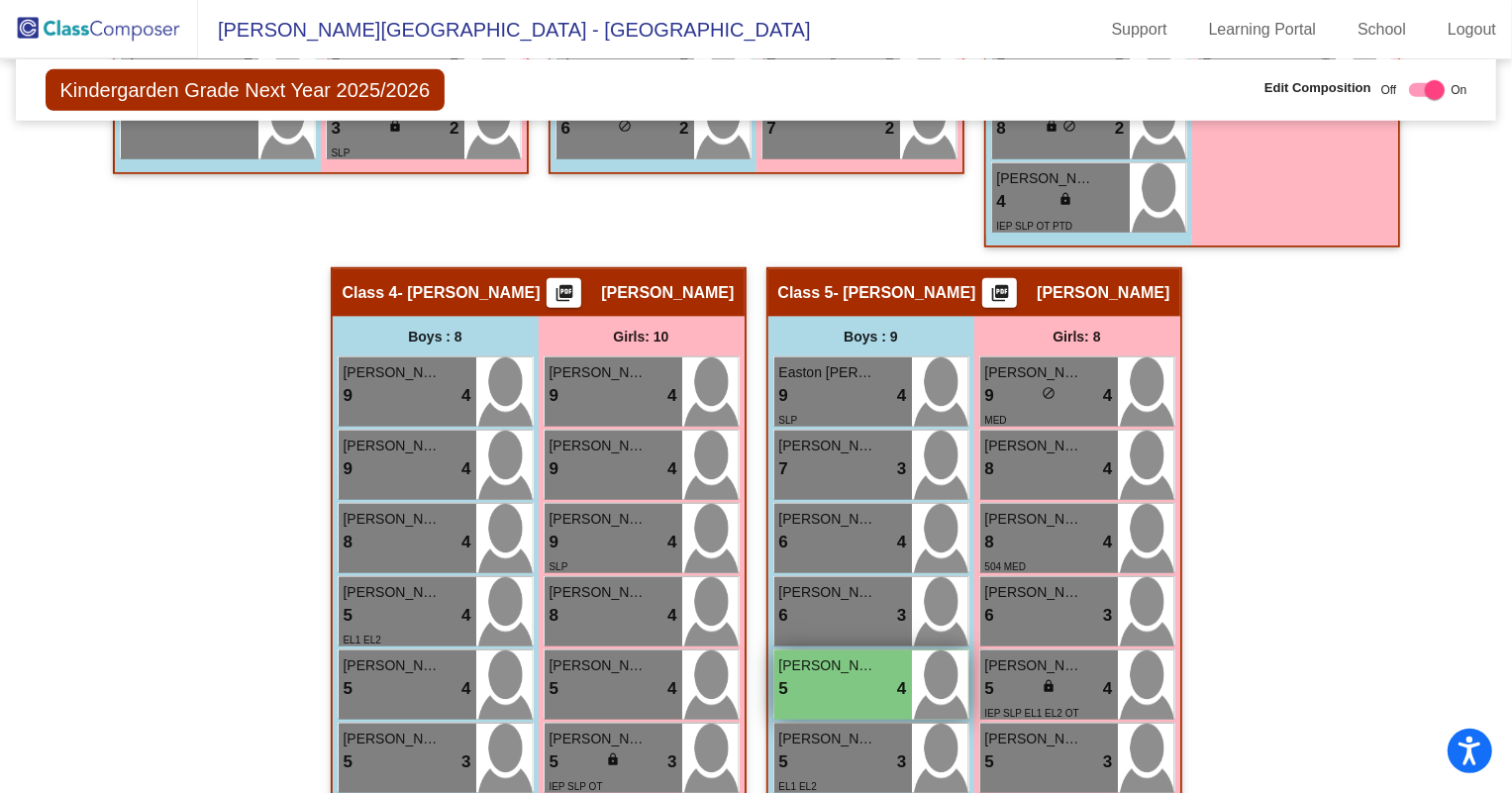 type on "[PERSON_NAME]" 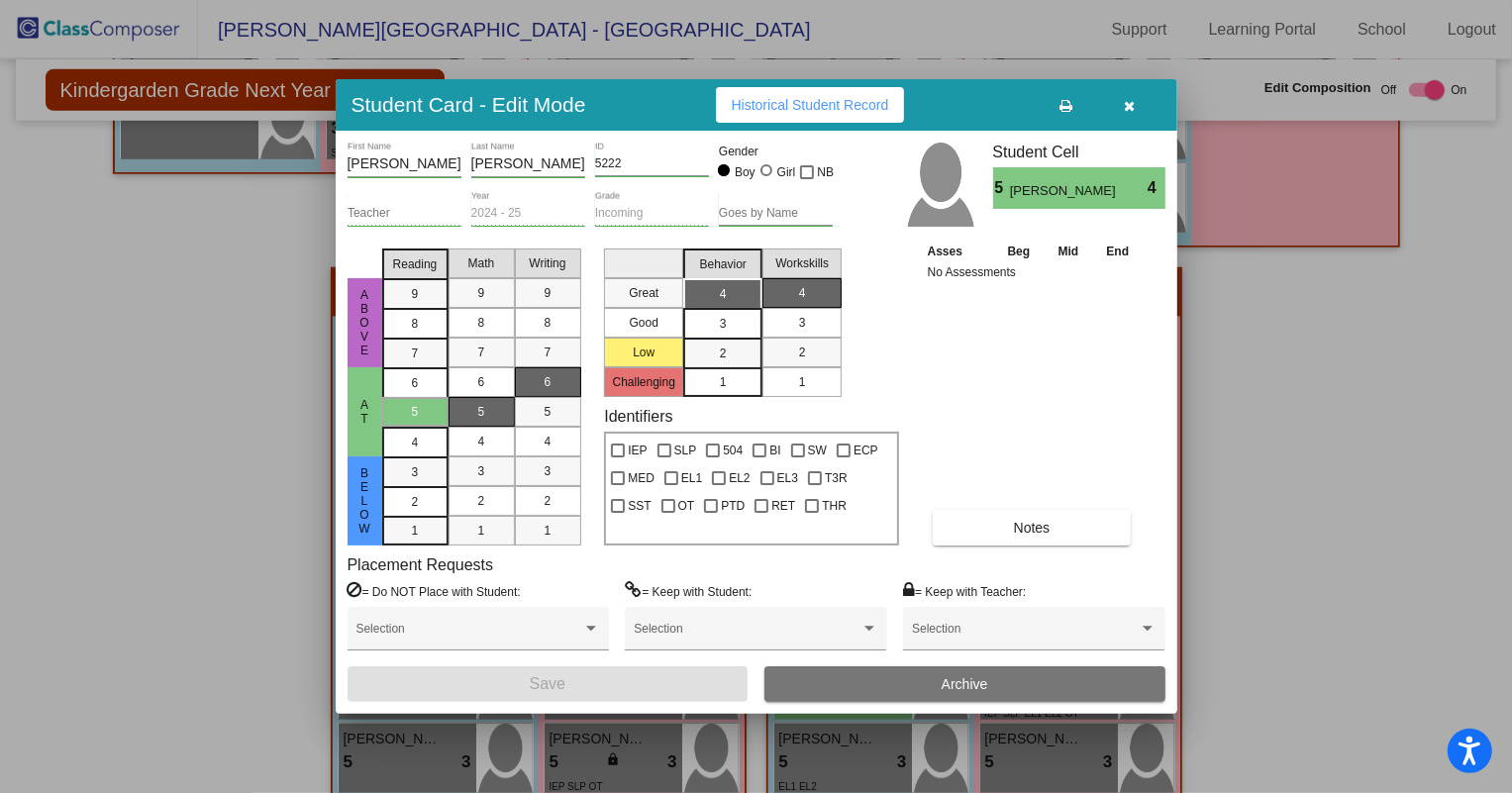 click on "EL1" at bounding box center [683, 475] 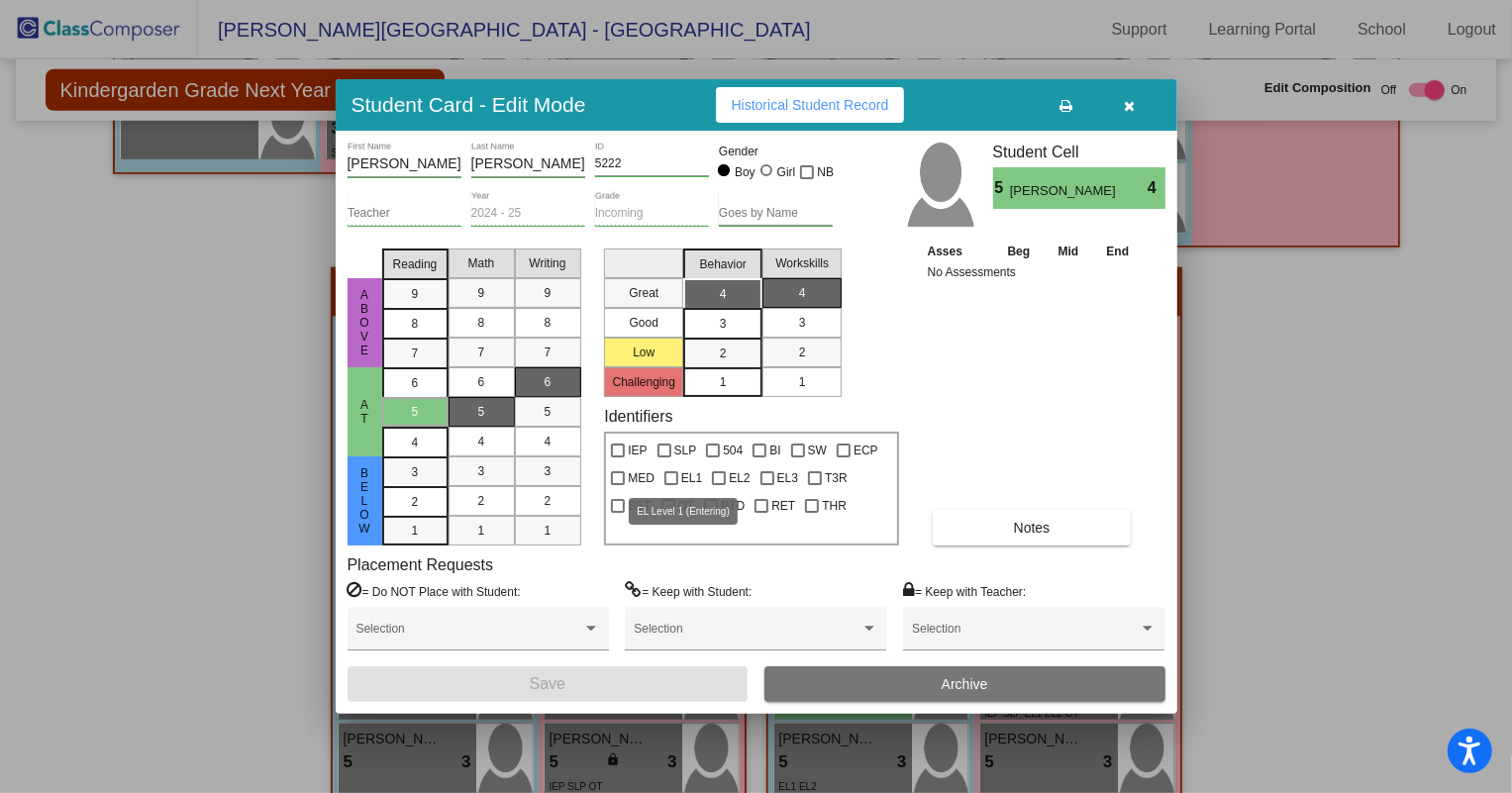 click on "EL1" at bounding box center (683, 478) 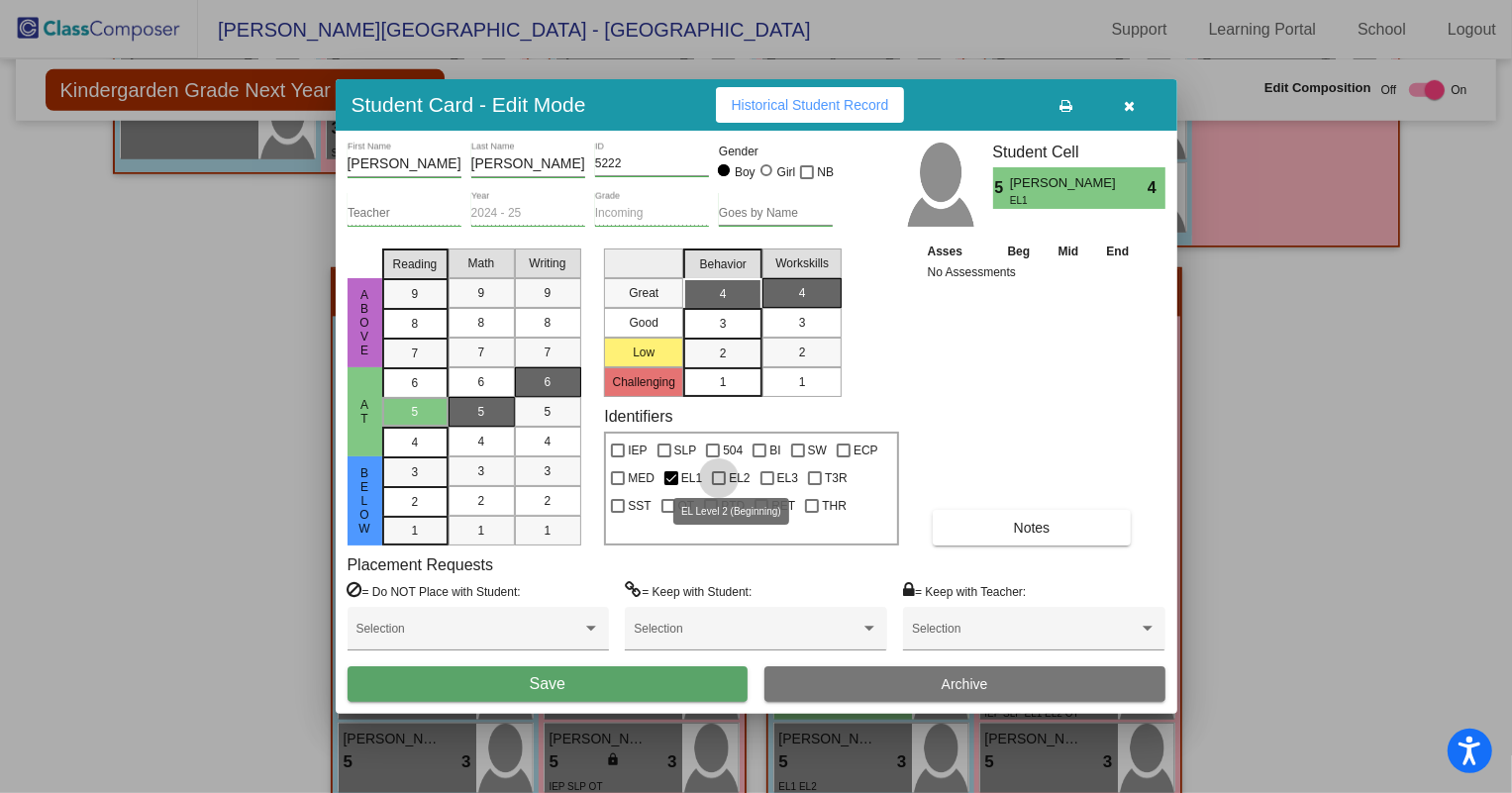 click at bounding box center [719, 478] 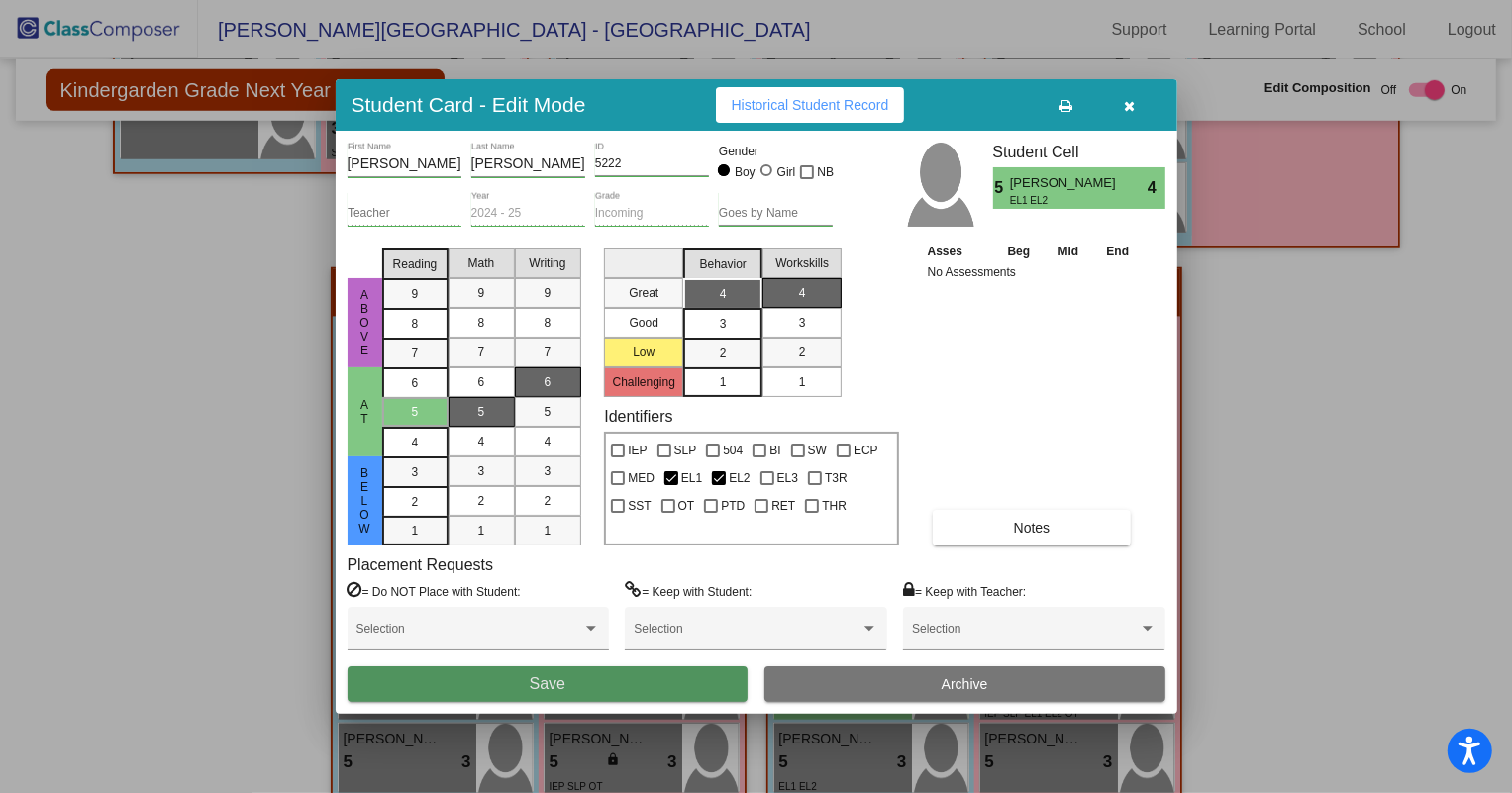 click on "Save" at bounding box center [548, 684] 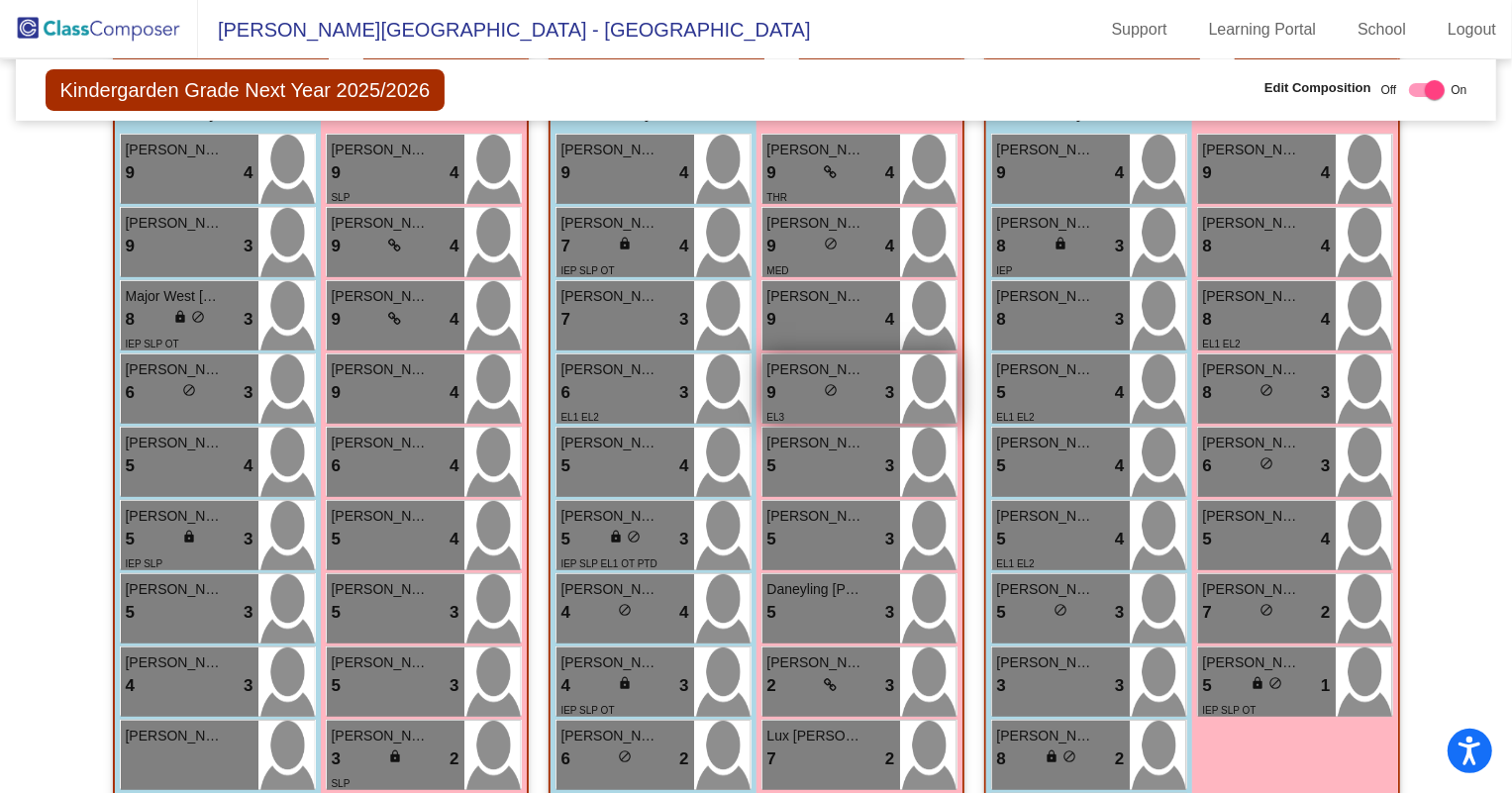 scroll, scrollTop: 0, scrollLeft: 0, axis: both 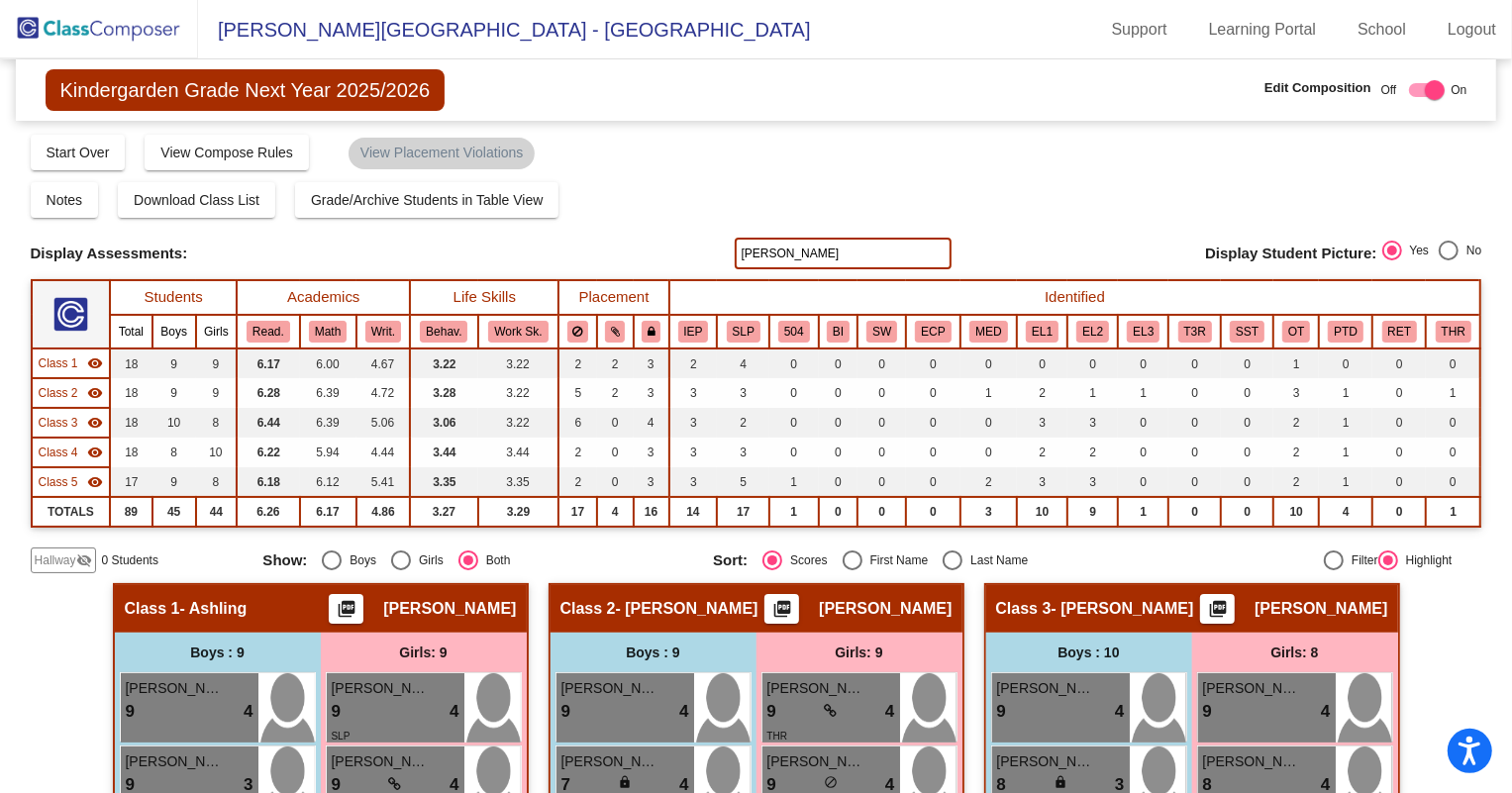 drag, startPoint x: 776, startPoint y: 261, endPoint x: 675, endPoint y: 256, distance: 101.123687 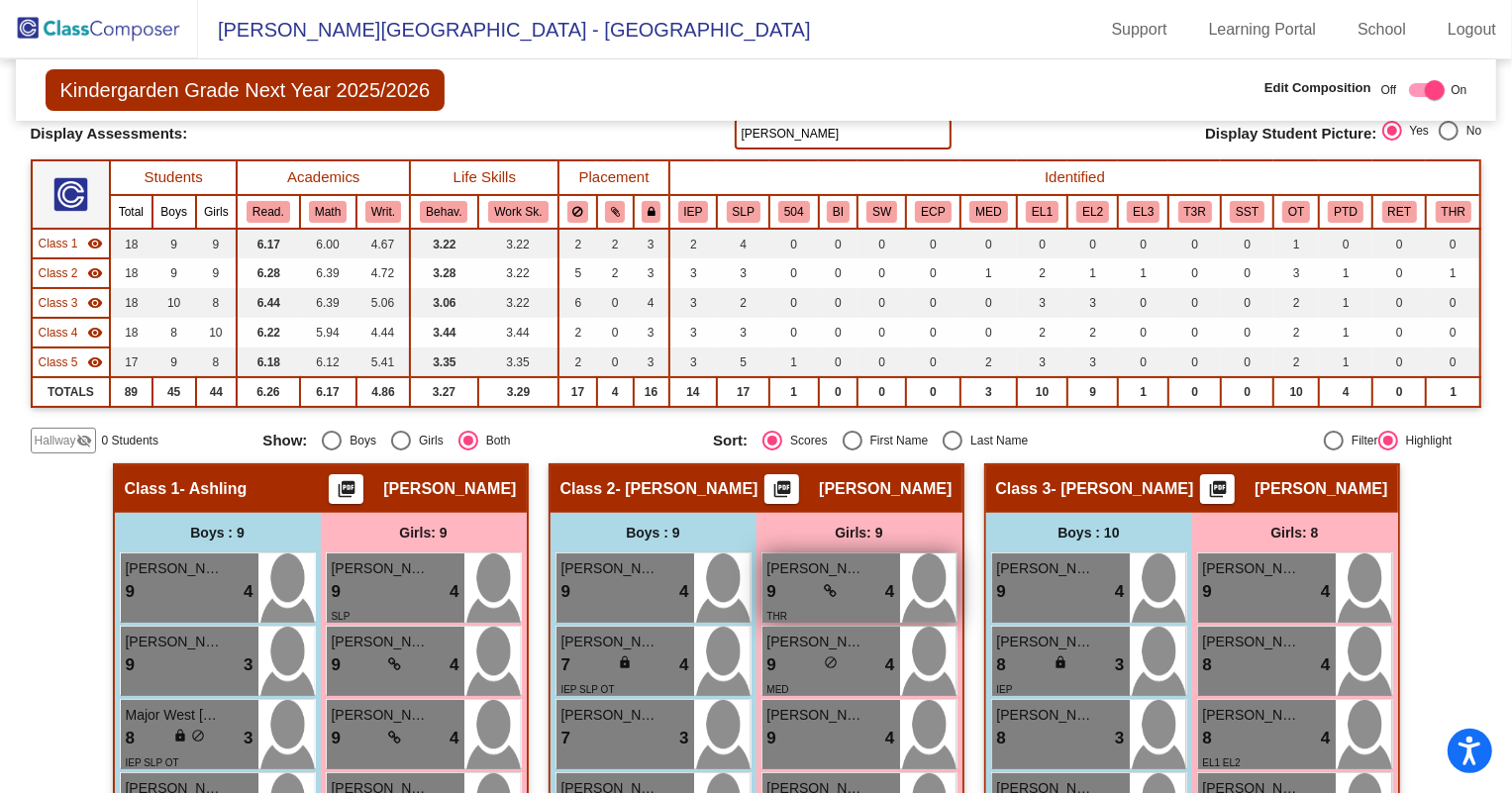 scroll, scrollTop: 720, scrollLeft: 0, axis: vertical 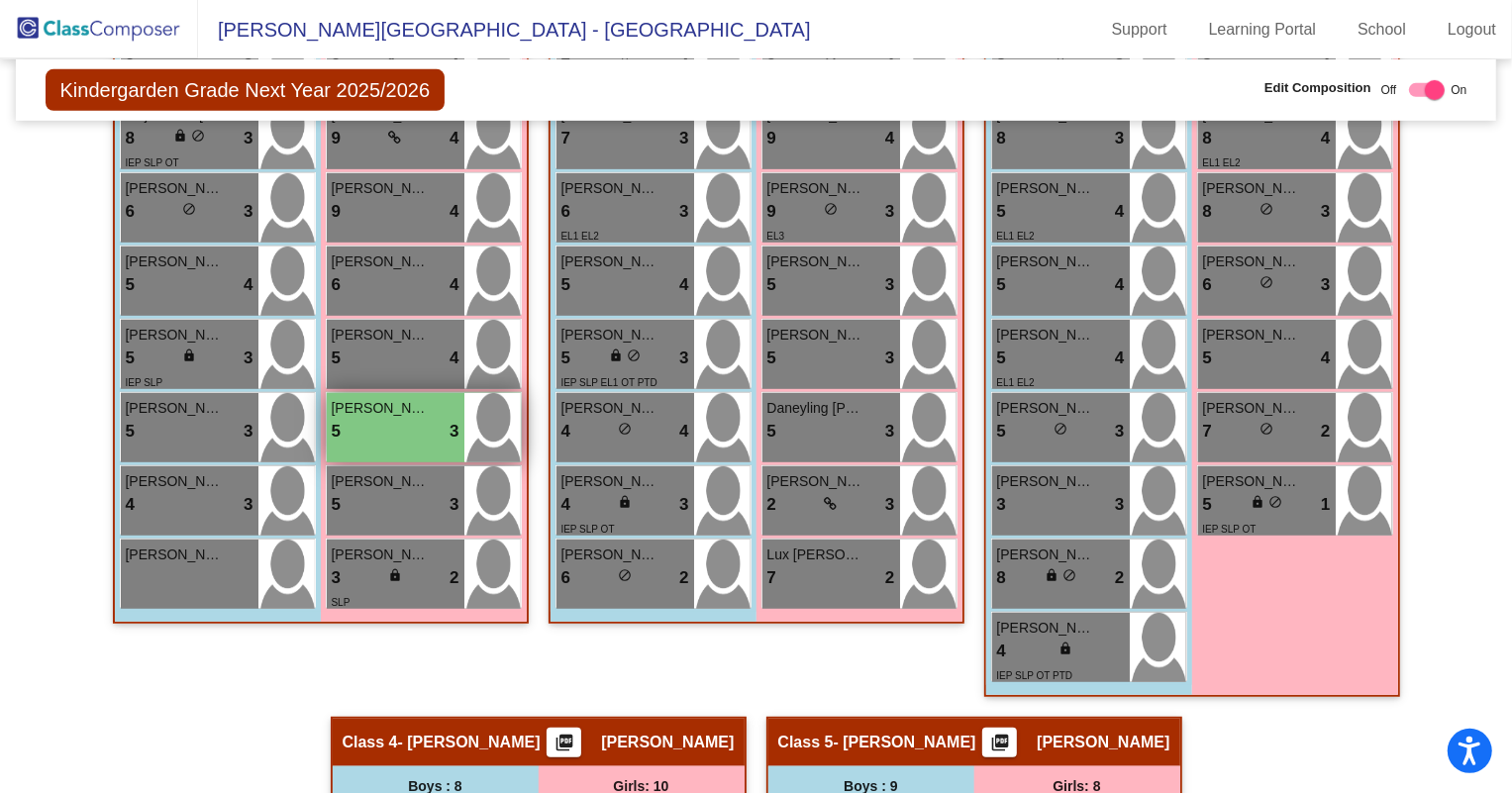type on "[PERSON_NAME]" 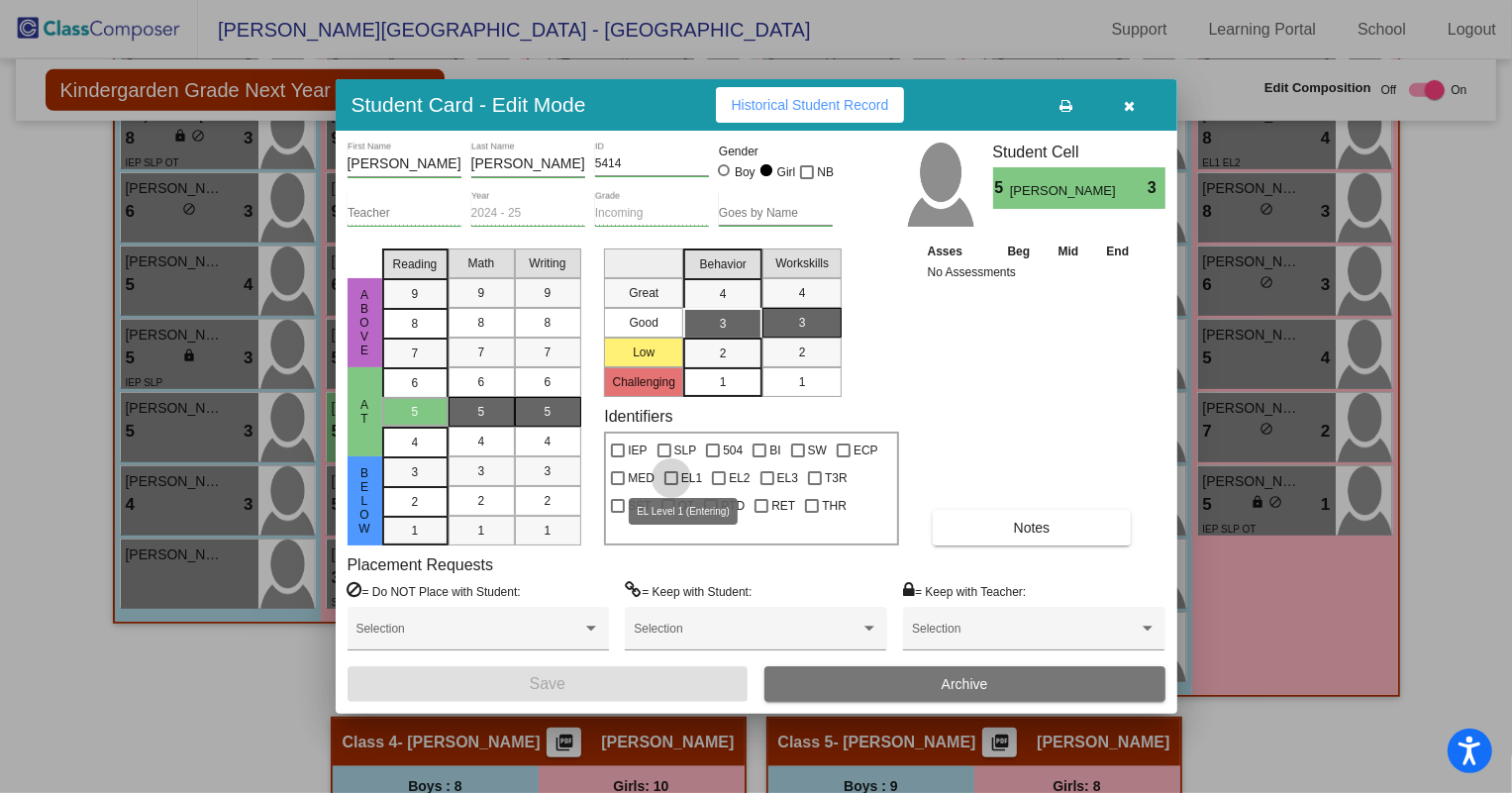 click on "EL1" at bounding box center [691, 478] 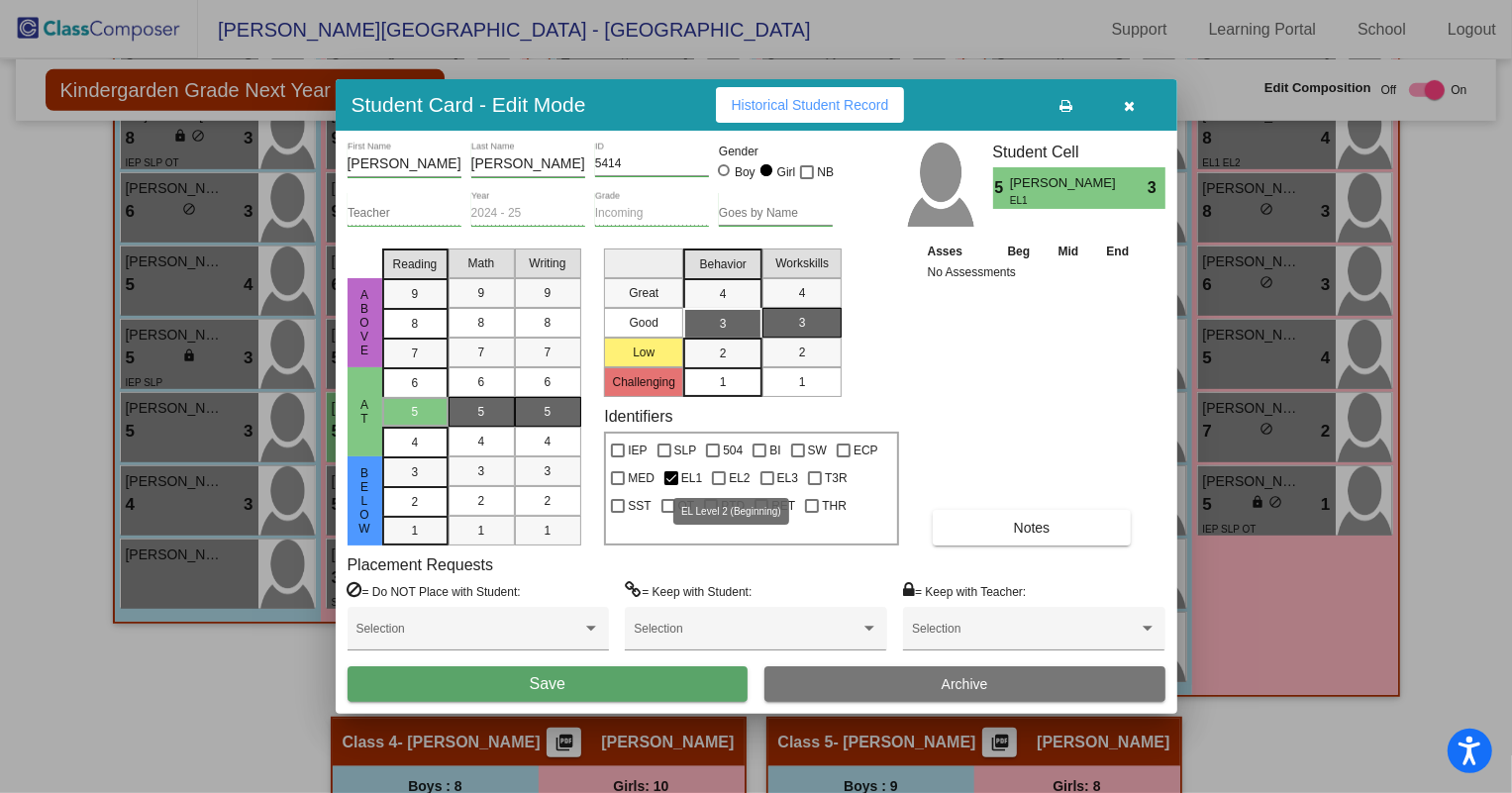 click on "EL2" at bounding box center [731, 478] 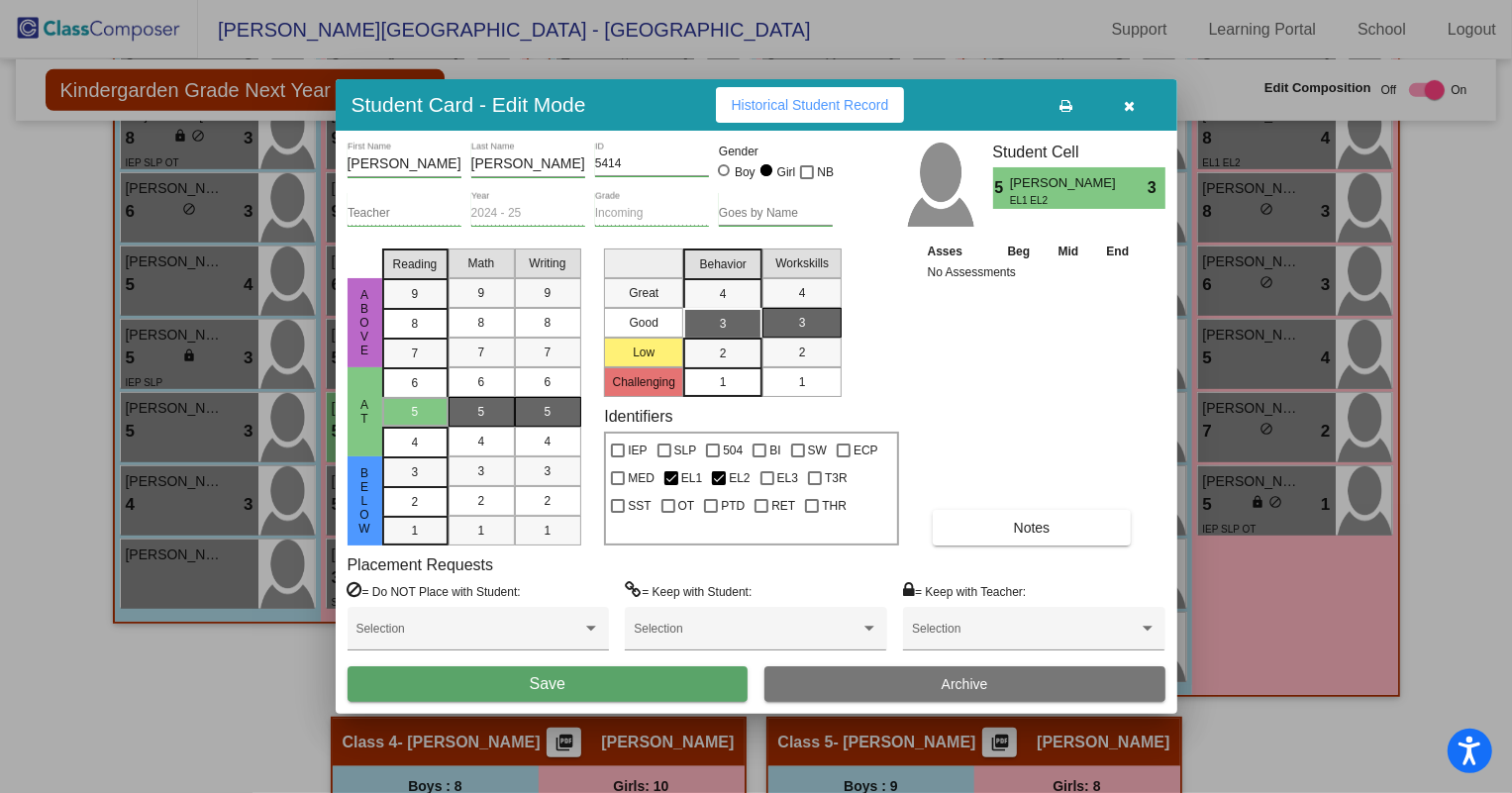 click on "Save" at bounding box center (548, 684) 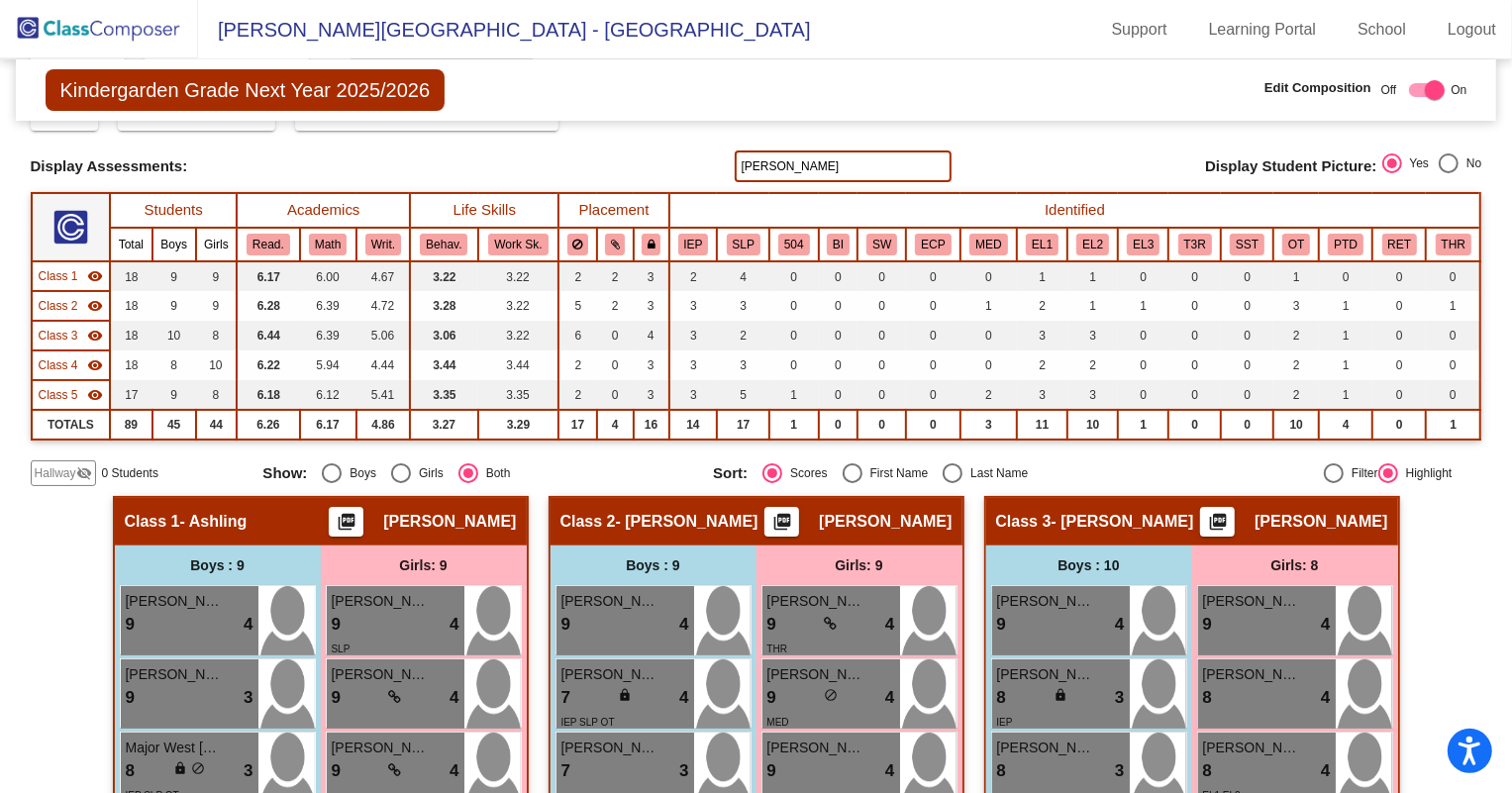 scroll, scrollTop: 0, scrollLeft: 0, axis: both 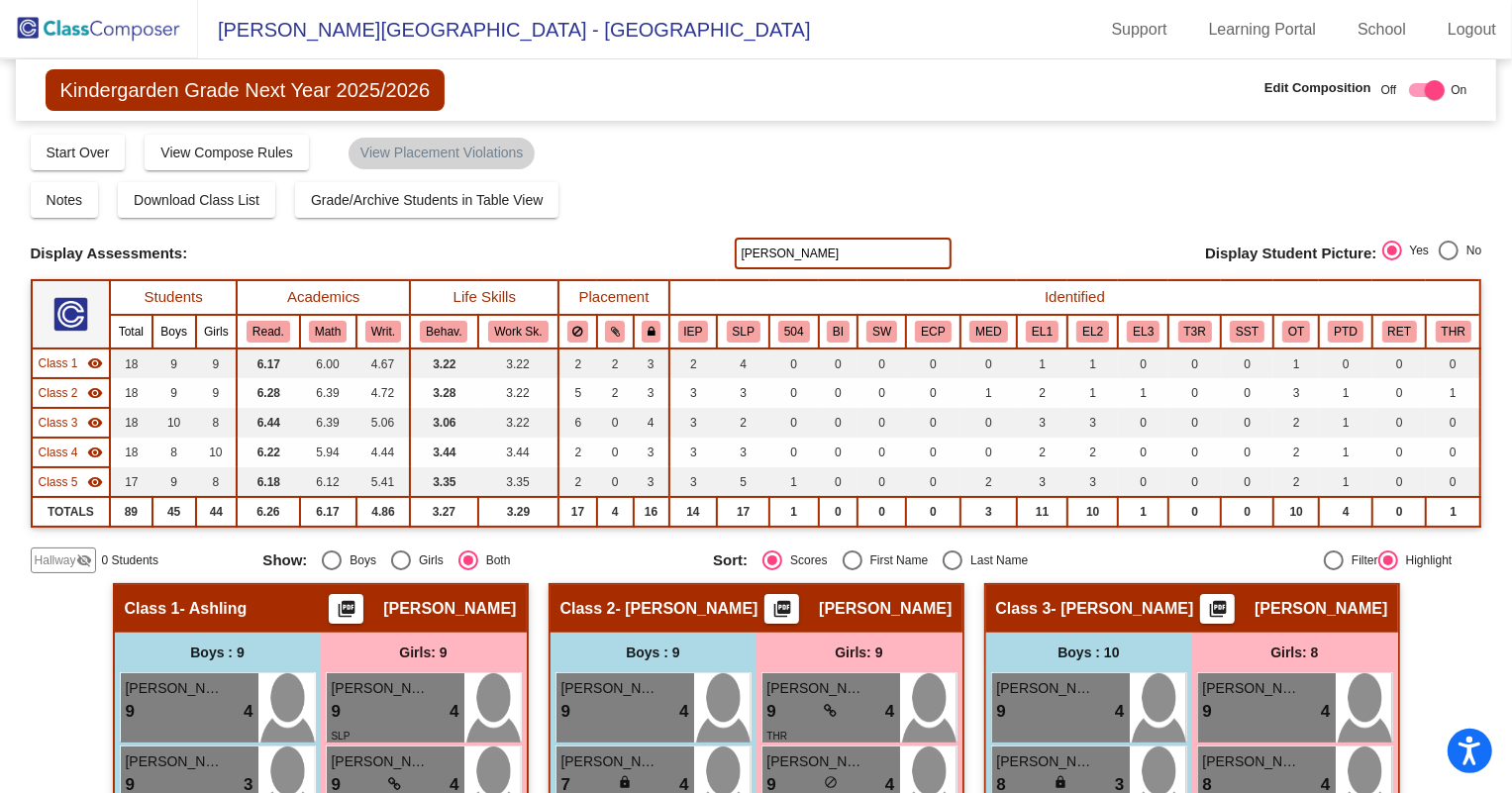 drag, startPoint x: 783, startPoint y: 254, endPoint x: 711, endPoint y: 265, distance: 72.83543 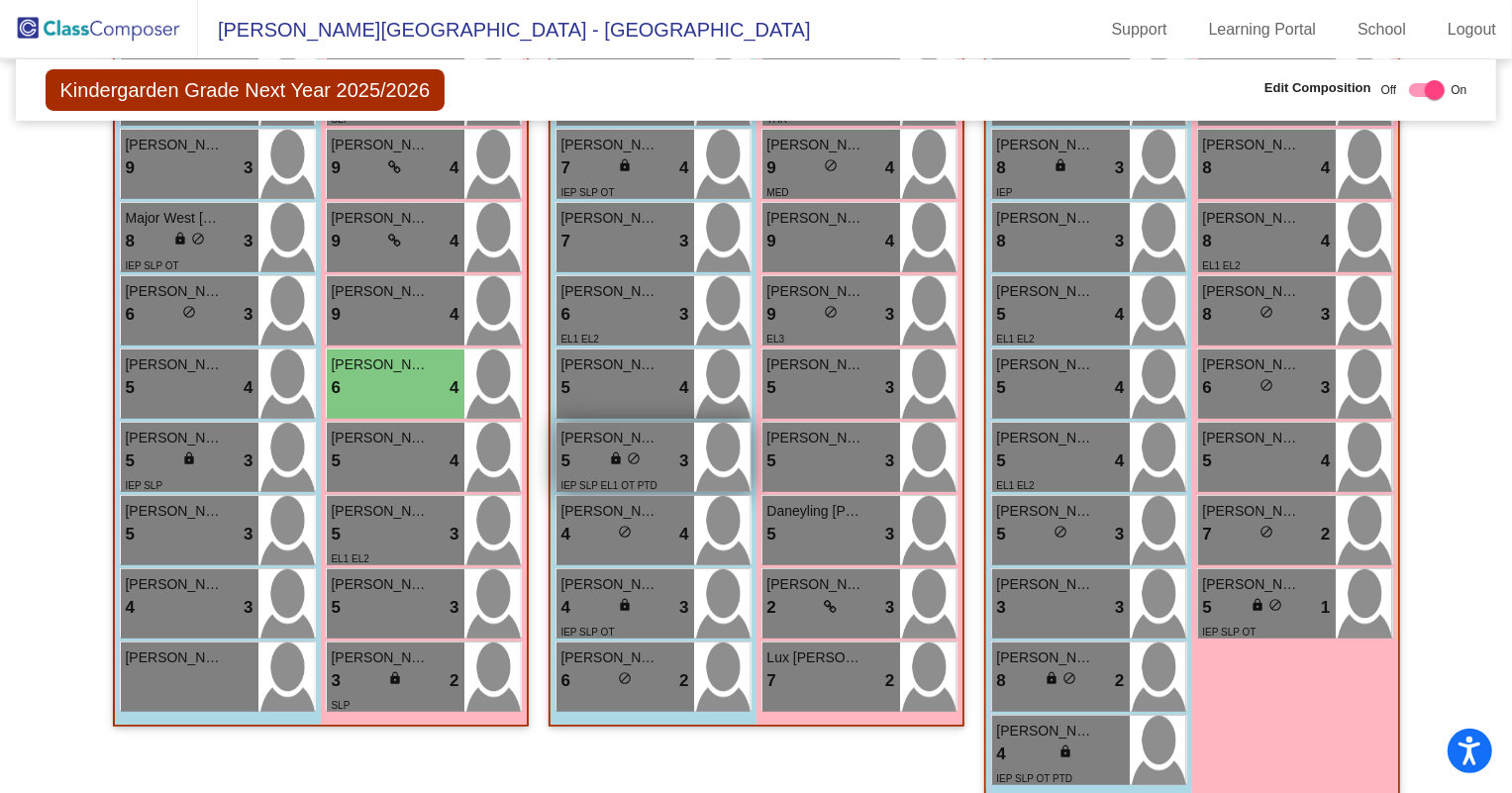 scroll, scrollTop: 630, scrollLeft: 0, axis: vertical 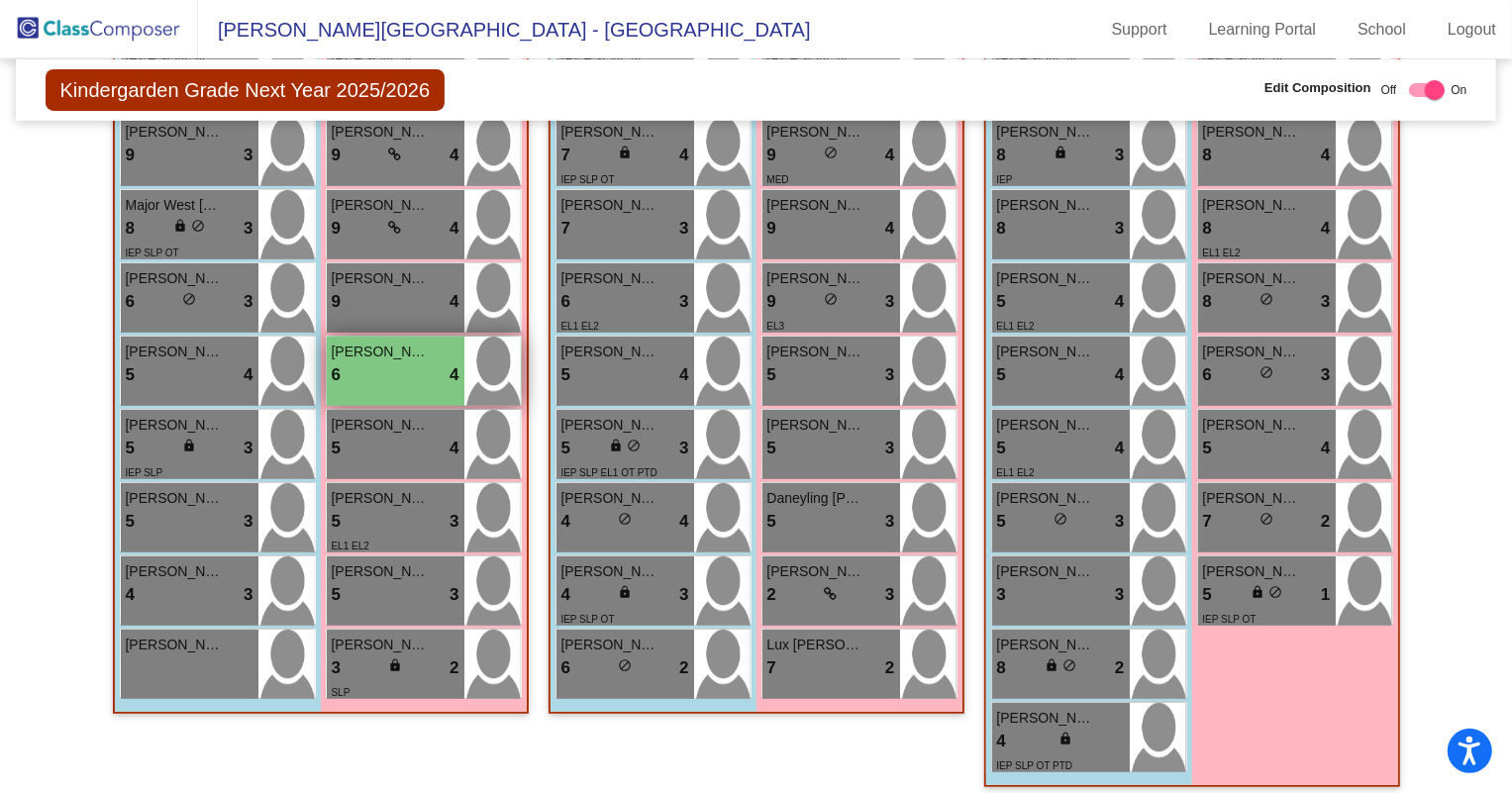 type on "[PERSON_NAME]" 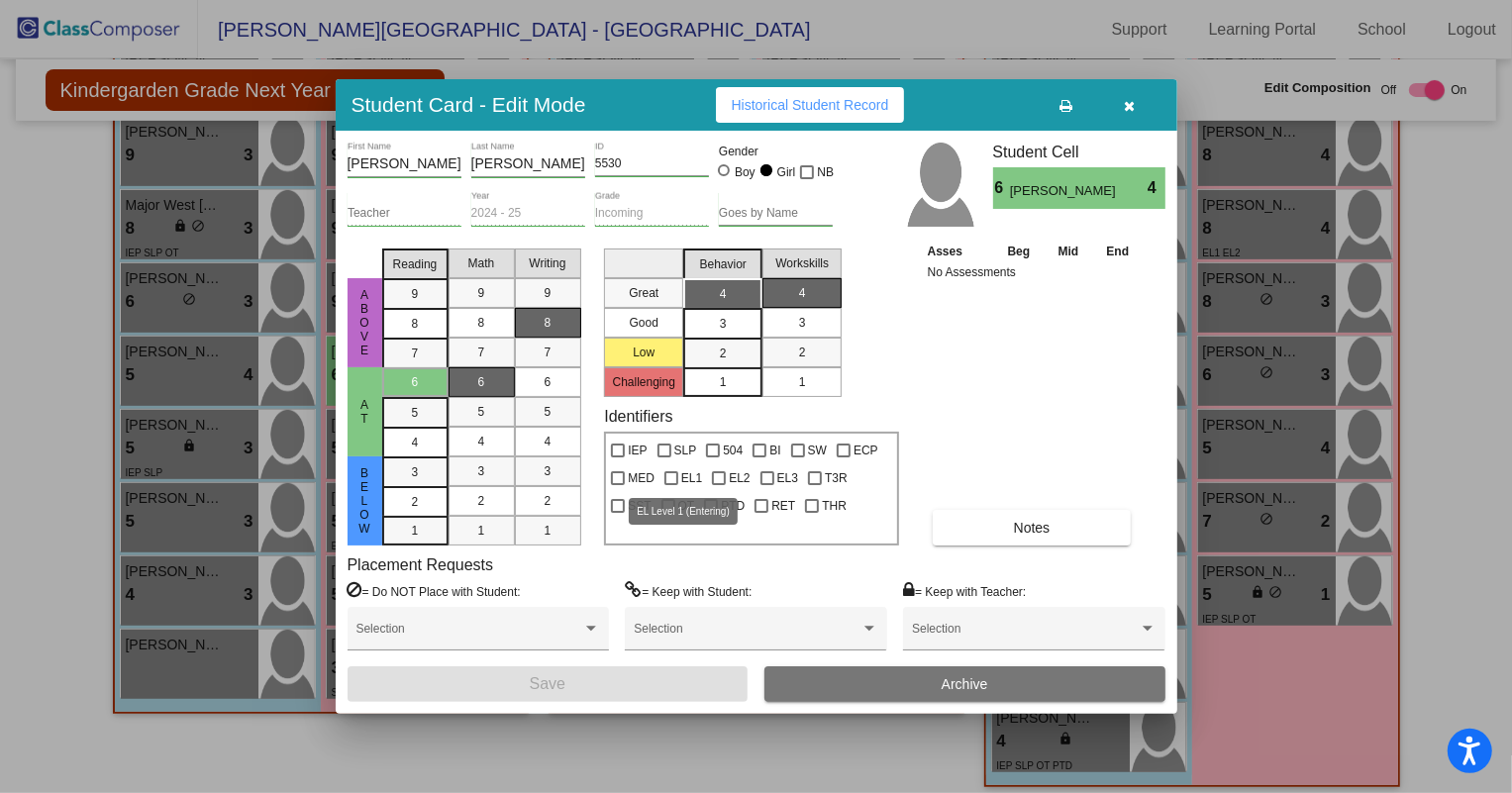 click at bounding box center [671, 478] 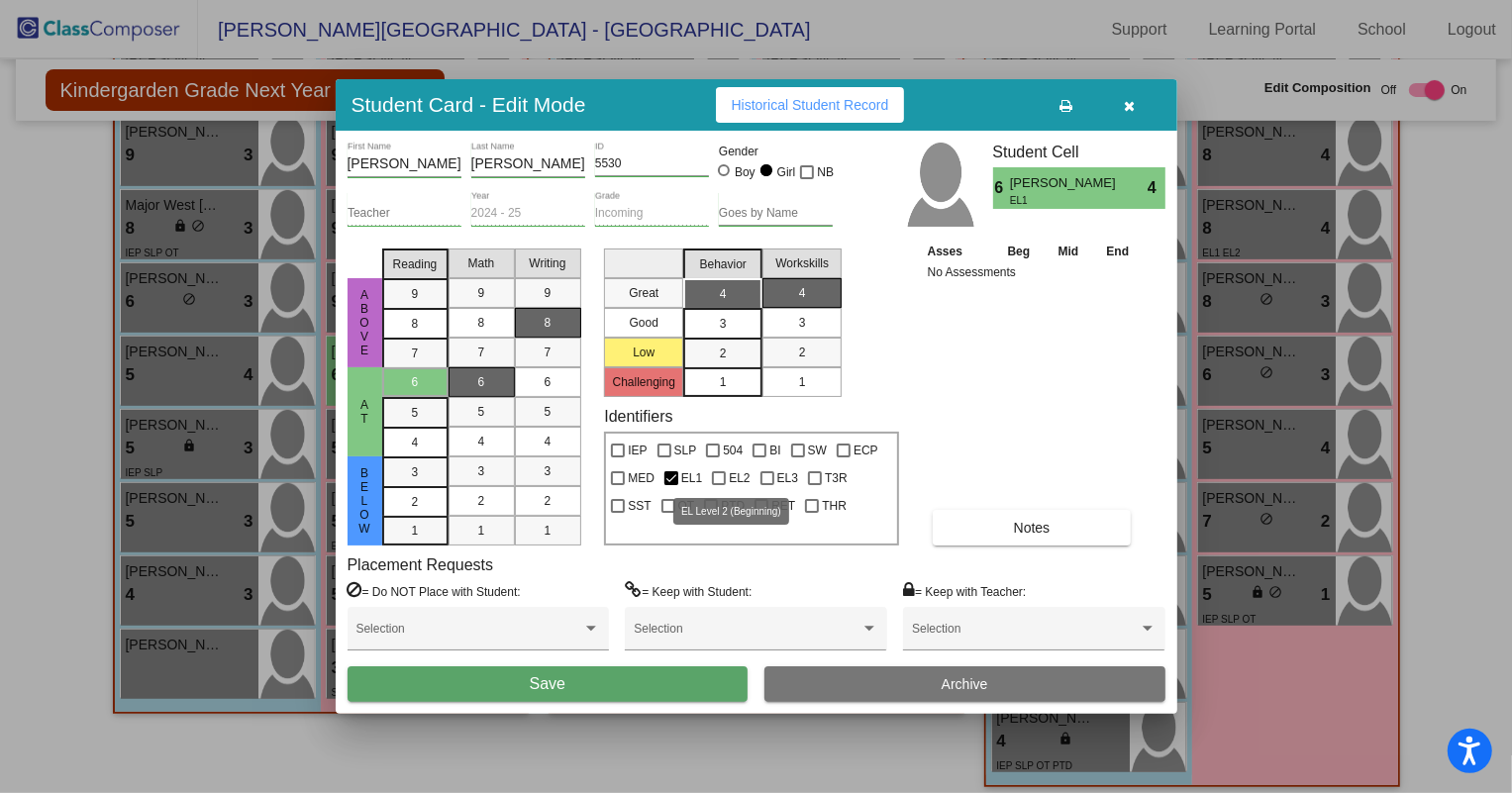 click on "EL2" at bounding box center [731, 478] 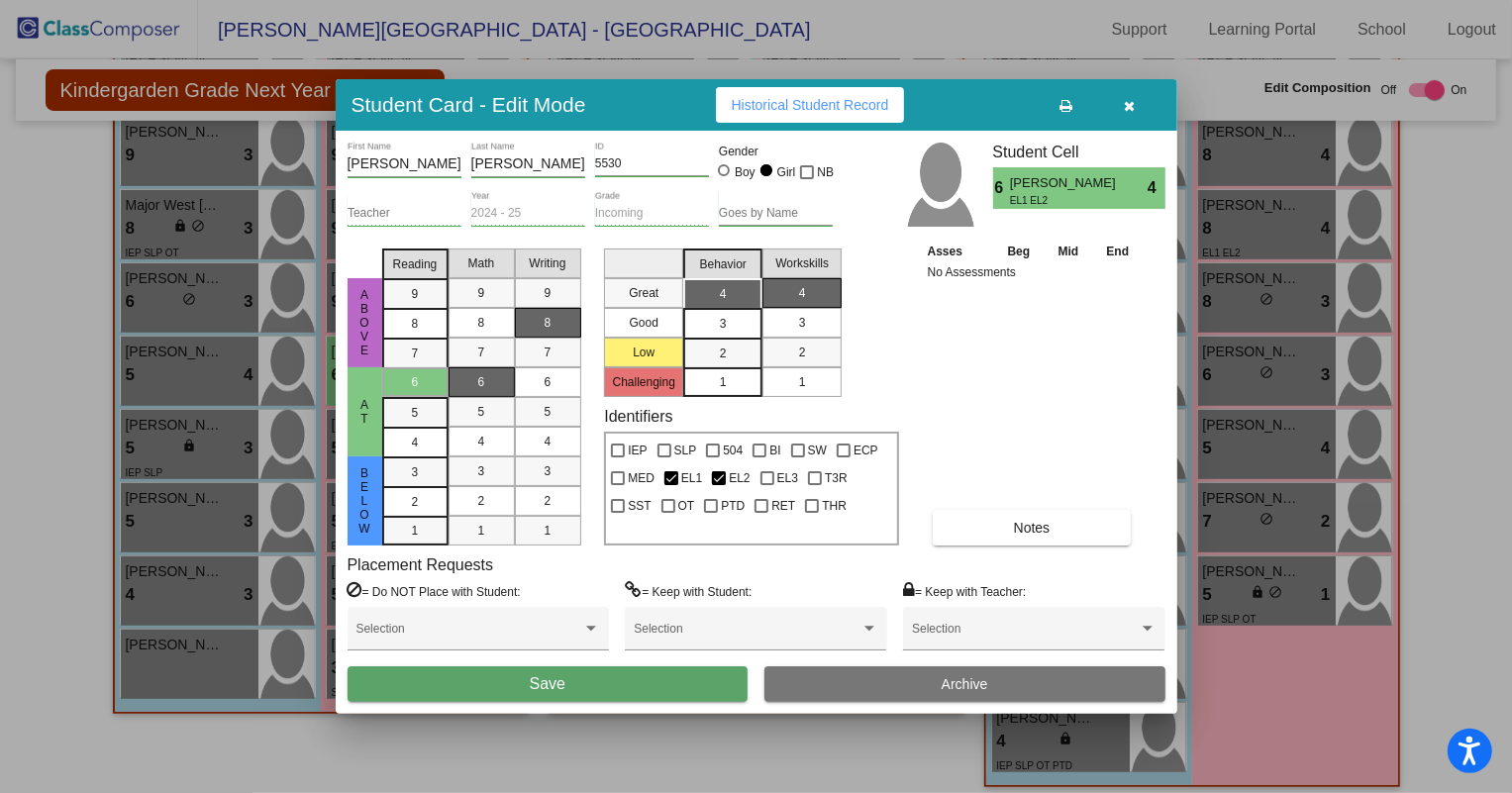 click on "Save" at bounding box center (548, 684) 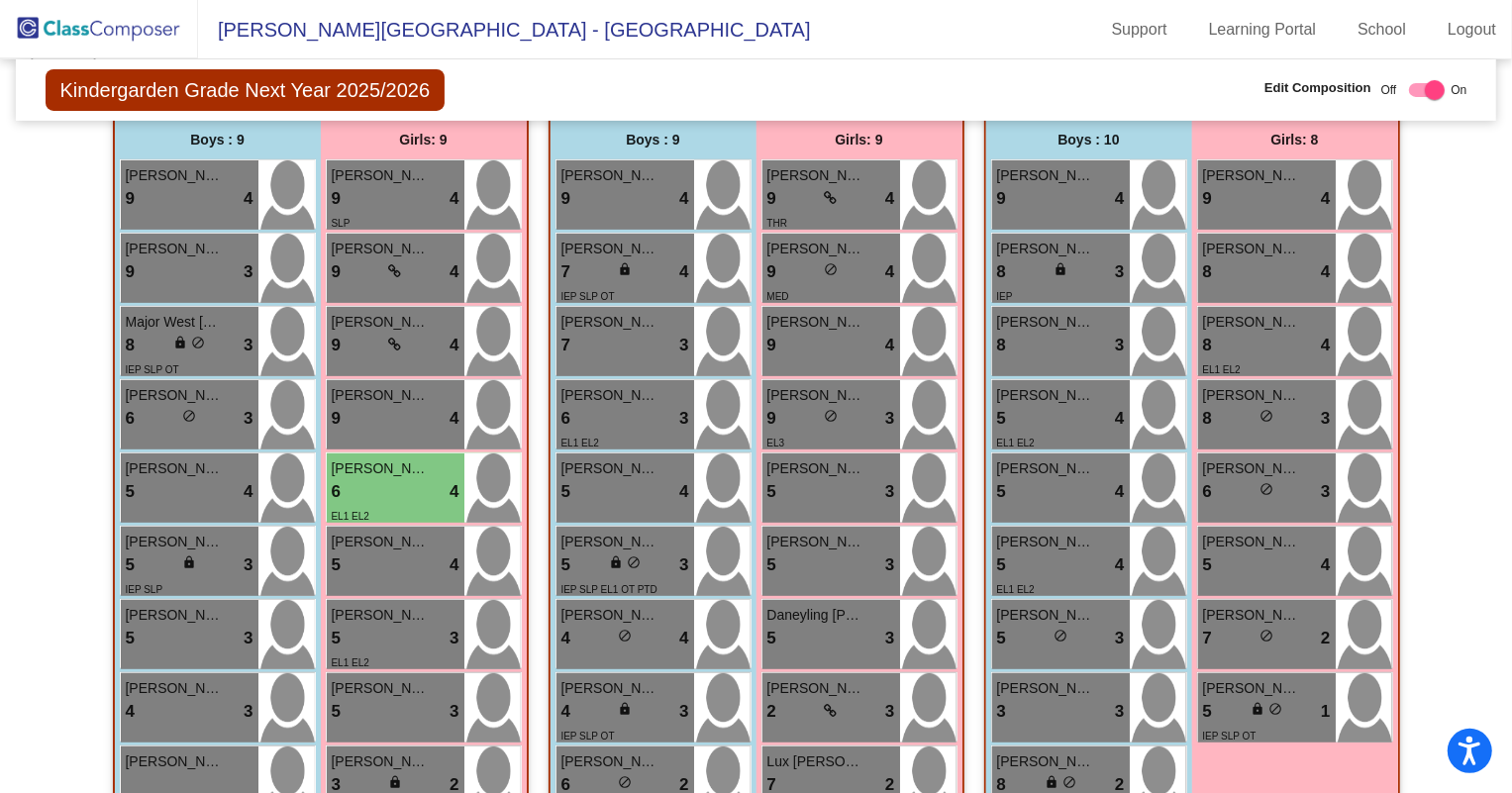 scroll, scrollTop: 0, scrollLeft: 0, axis: both 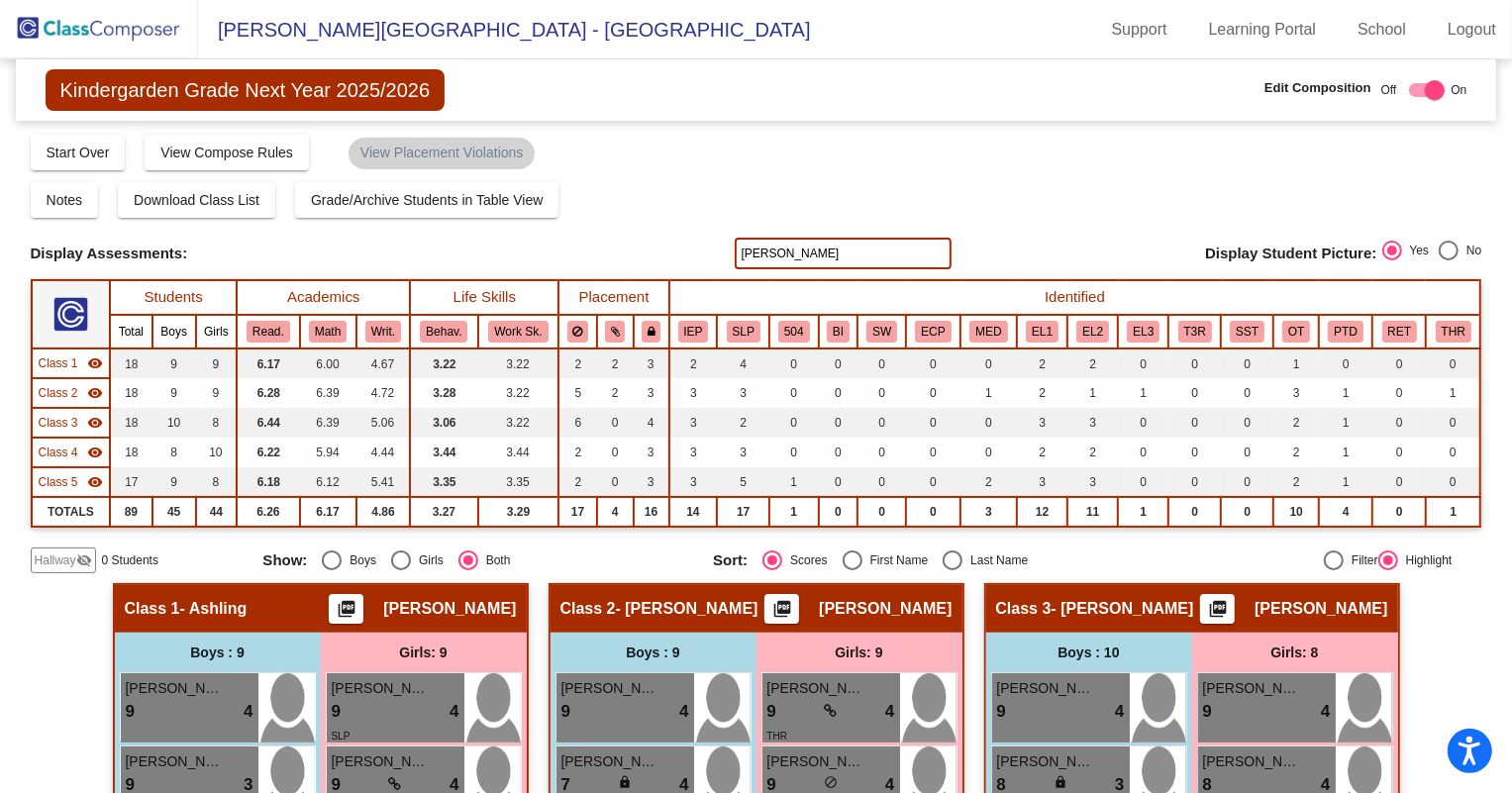 drag, startPoint x: 776, startPoint y: 256, endPoint x: 663, endPoint y: 256, distance: 113 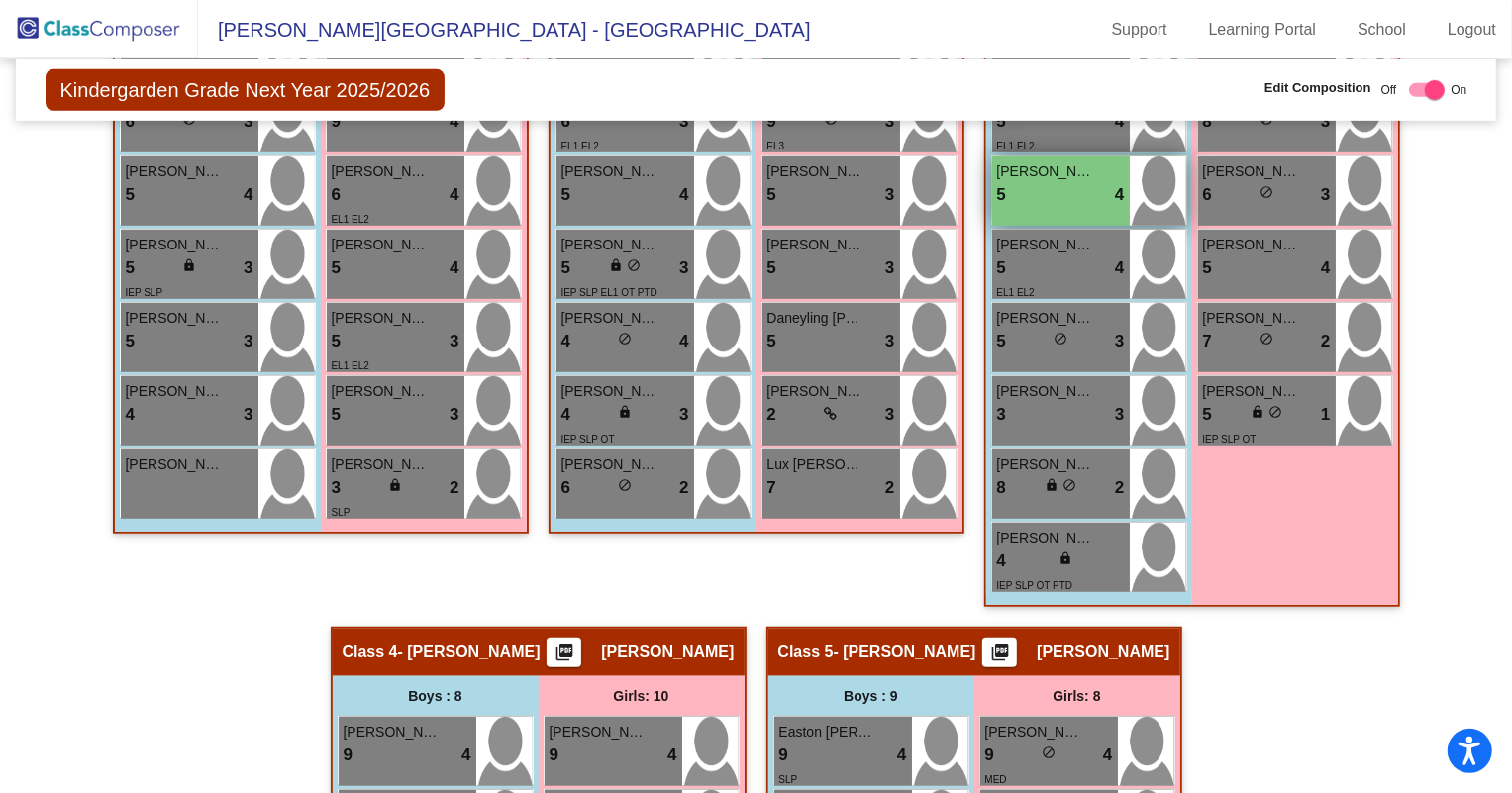 scroll, scrollTop: 630, scrollLeft: 0, axis: vertical 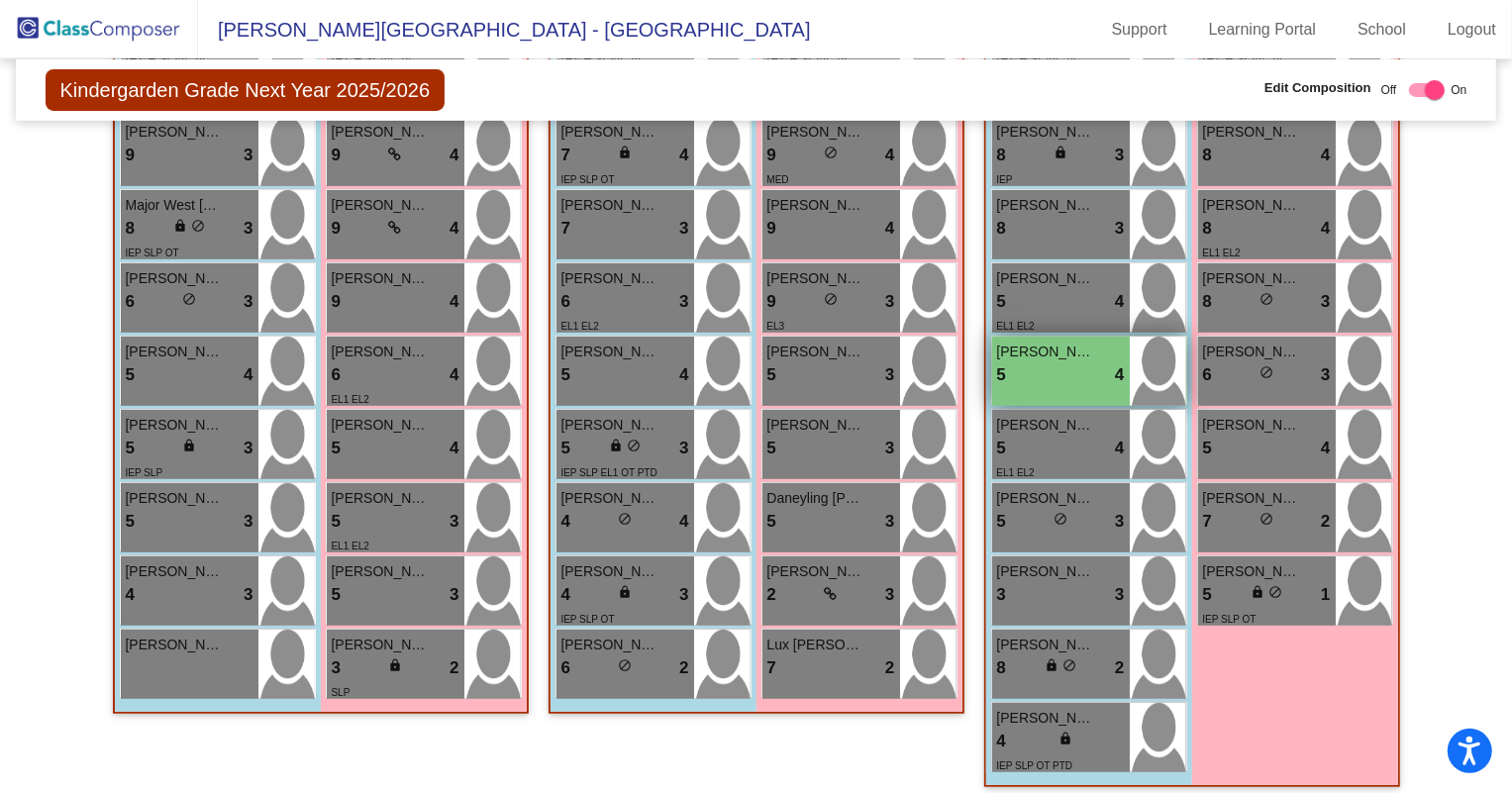 type on "Matam" 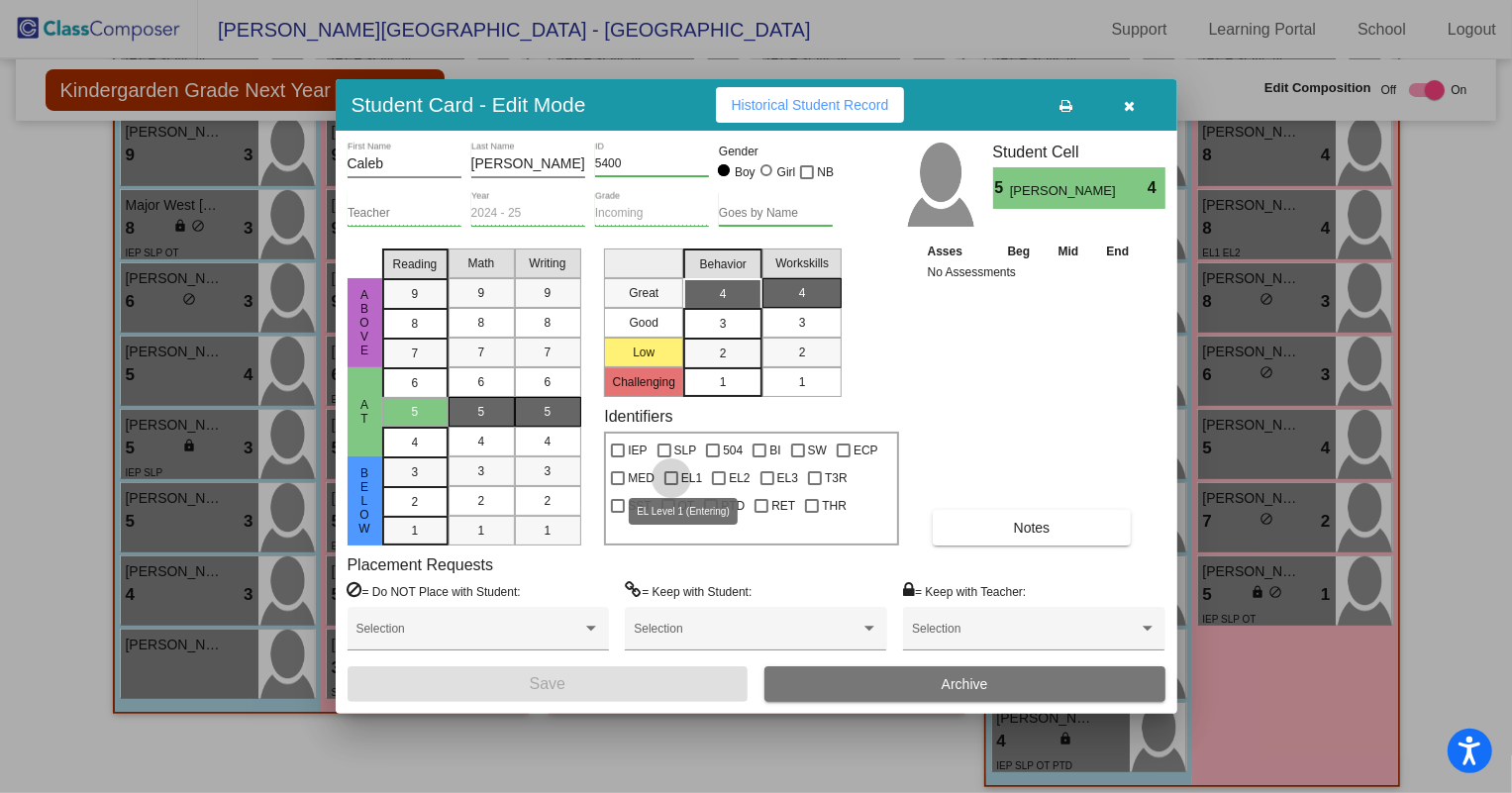 click at bounding box center (671, 478) 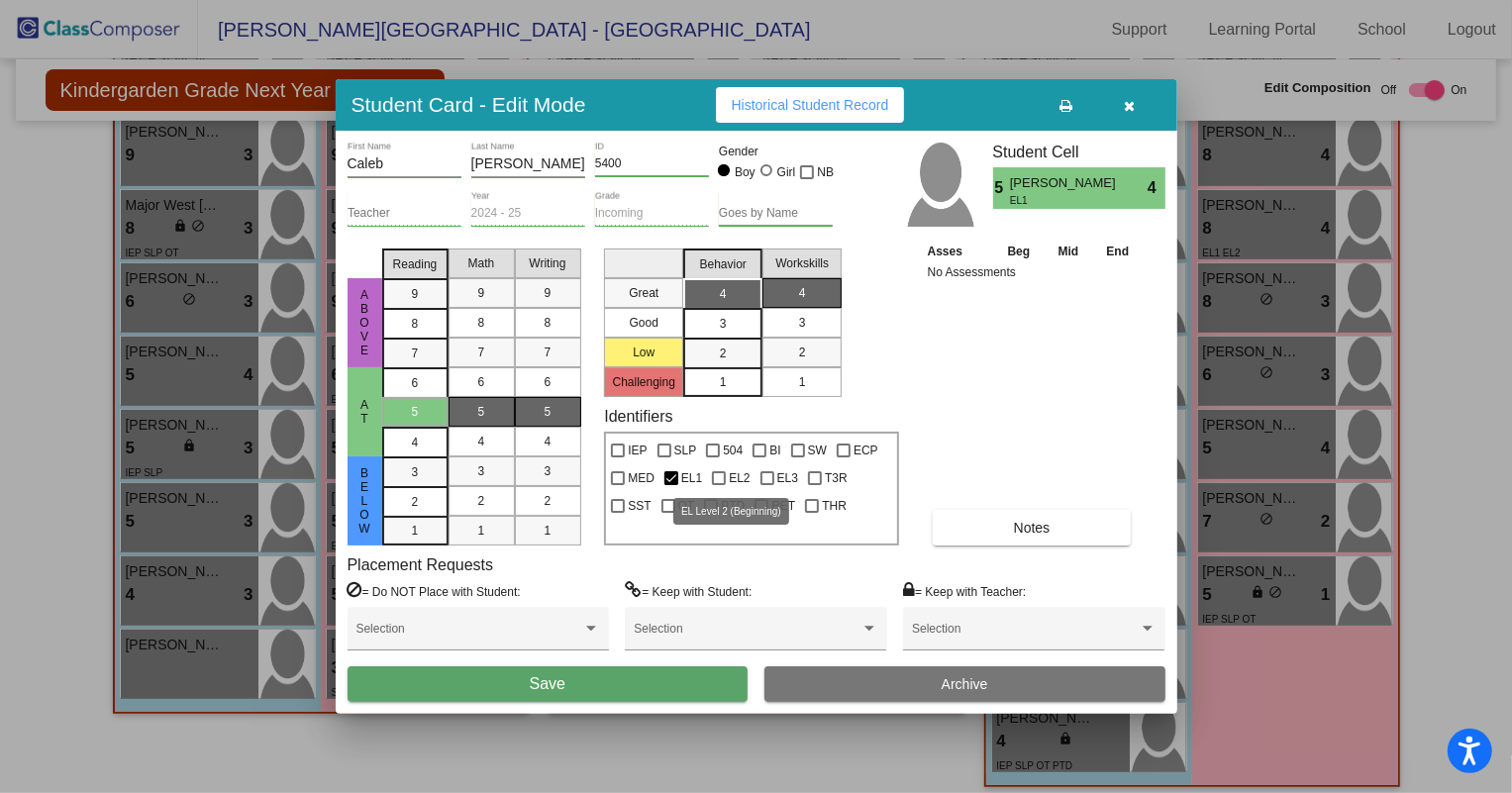 click at bounding box center [719, 478] 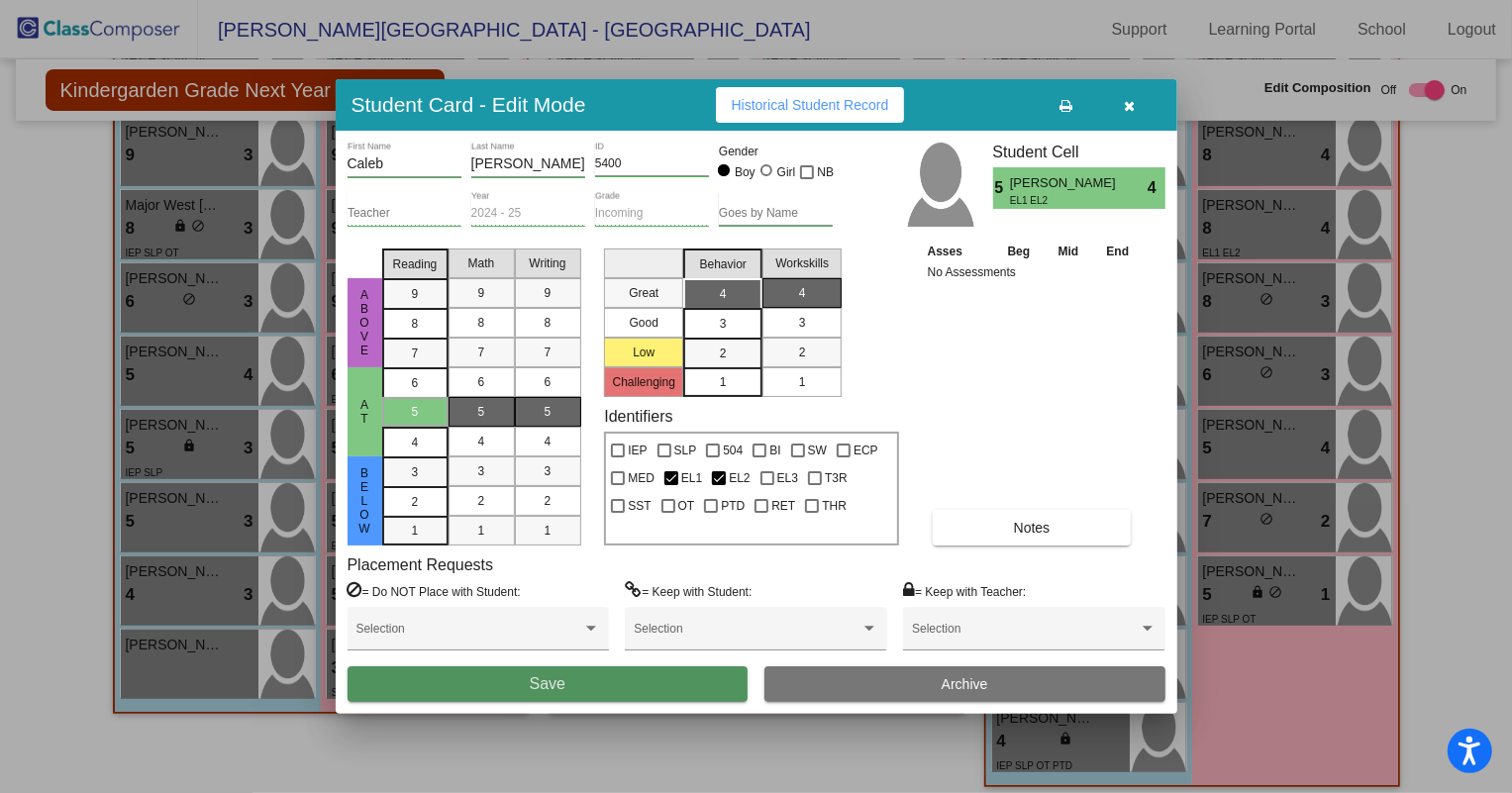click on "Save" at bounding box center [548, 684] 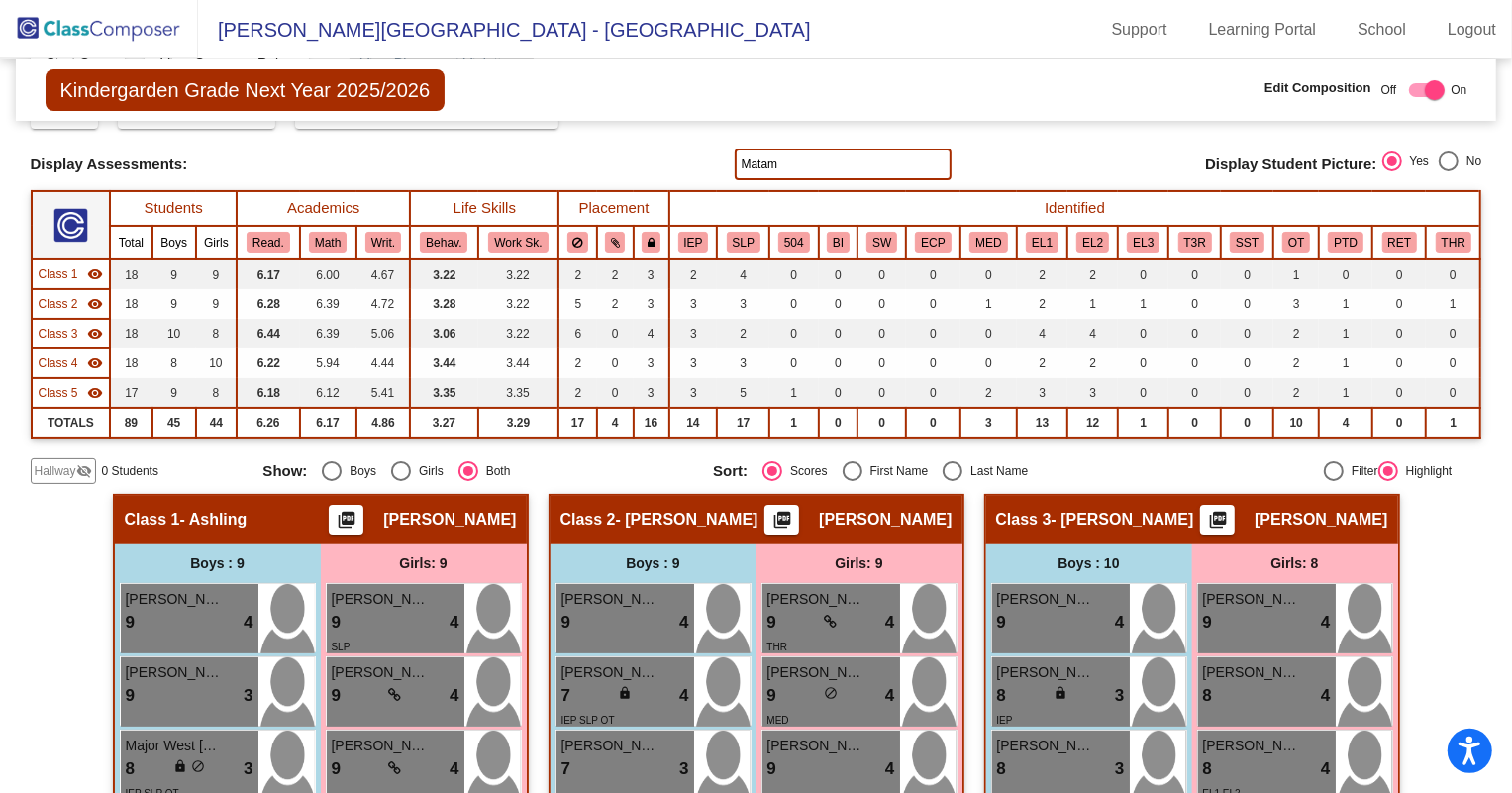 scroll, scrollTop: 0, scrollLeft: 0, axis: both 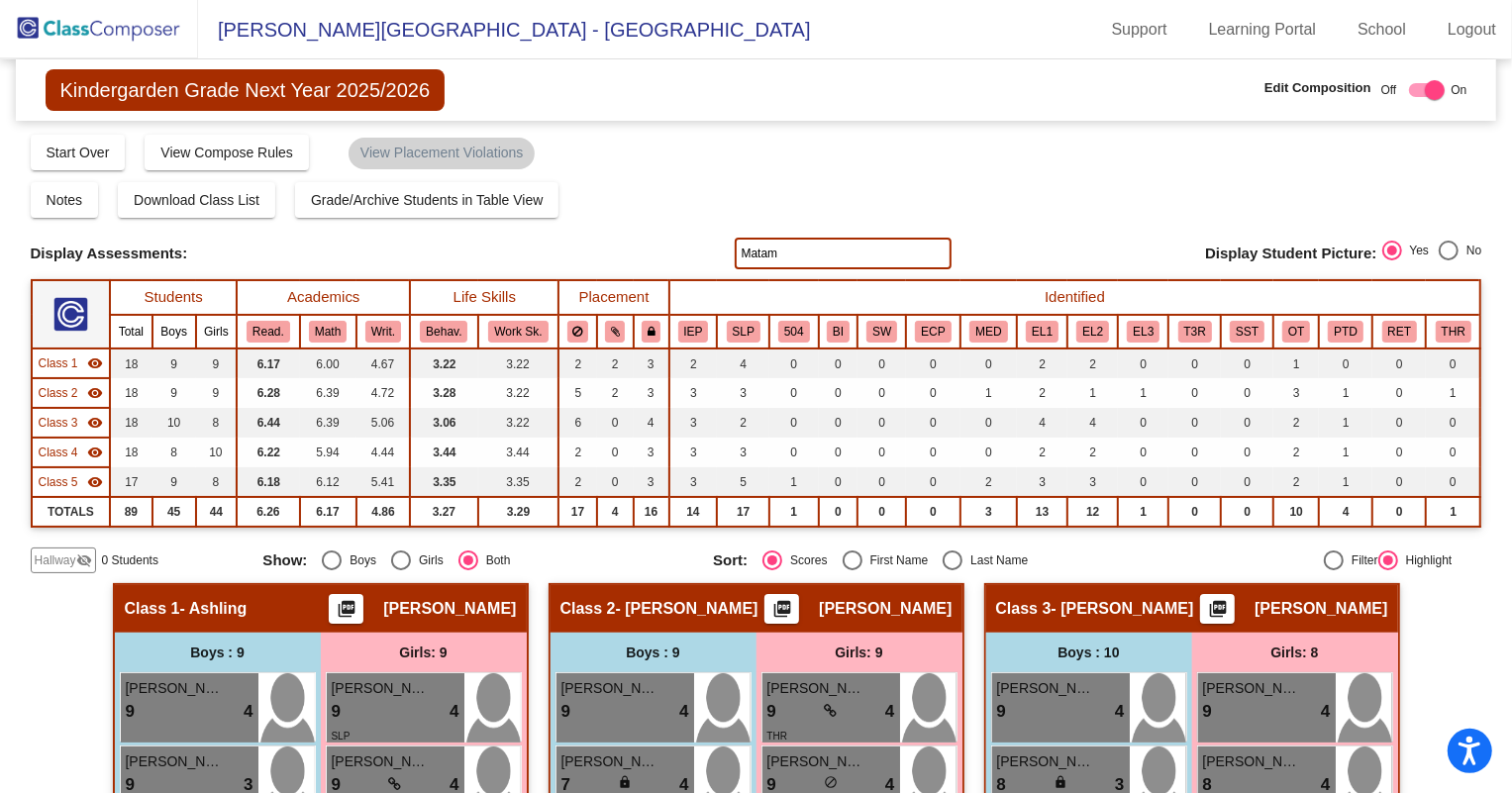 drag, startPoint x: 783, startPoint y: 257, endPoint x: 610, endPoint y: 253, distance: 173.04624 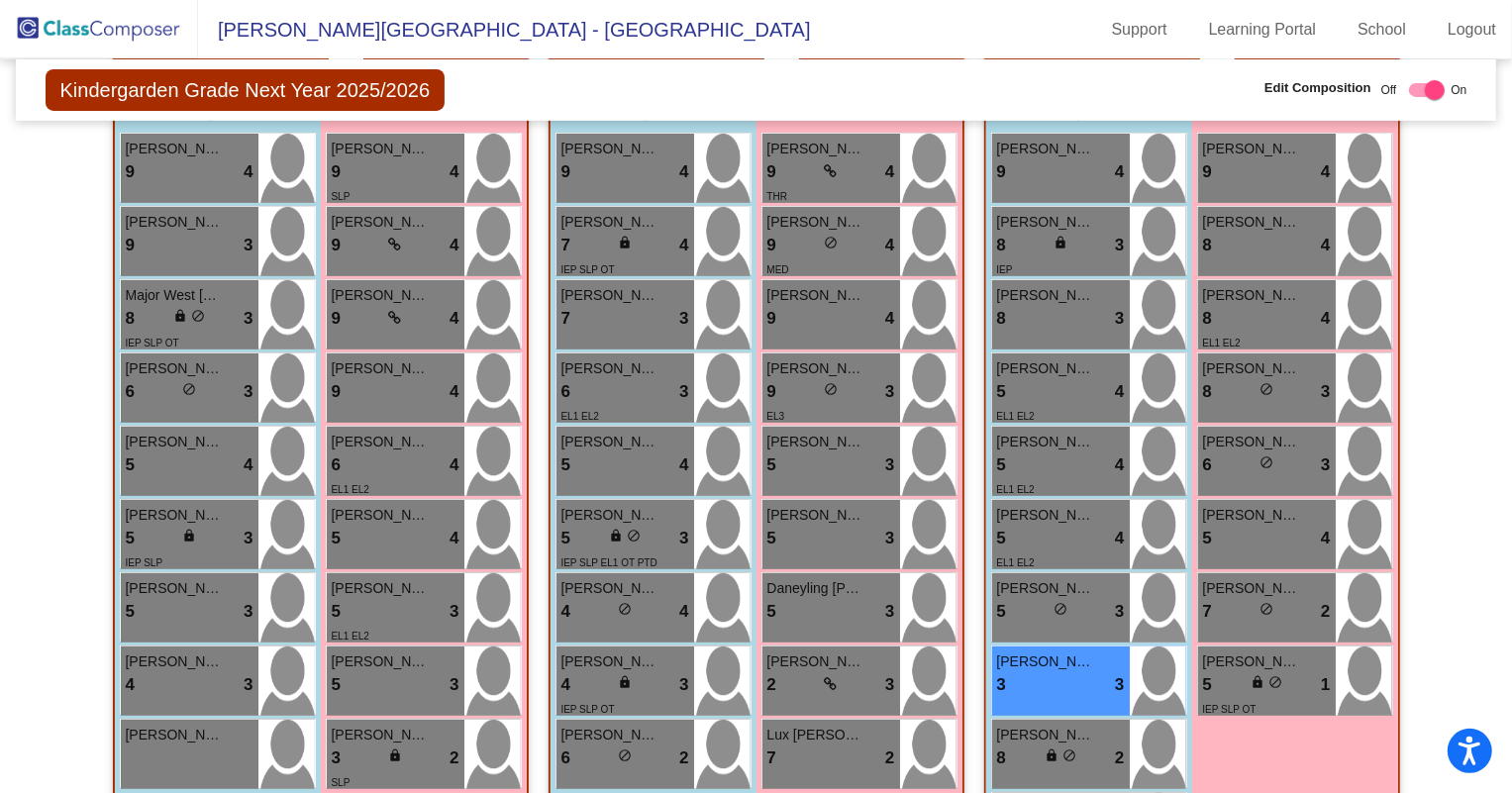 scroll, scrollTop: 630, scrollLeft: 0, axis: vertical 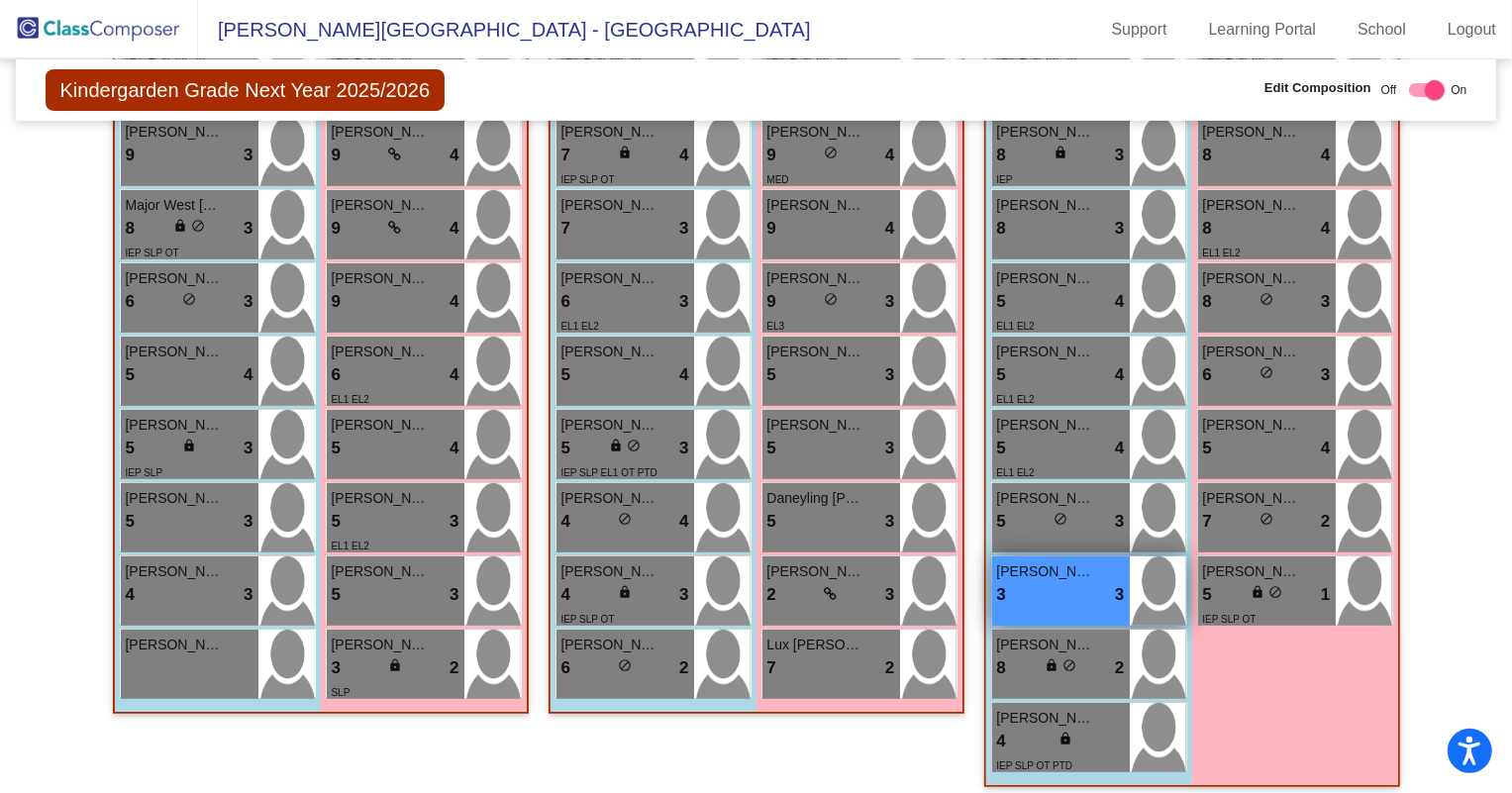 type on "[PERSON_NAME]" 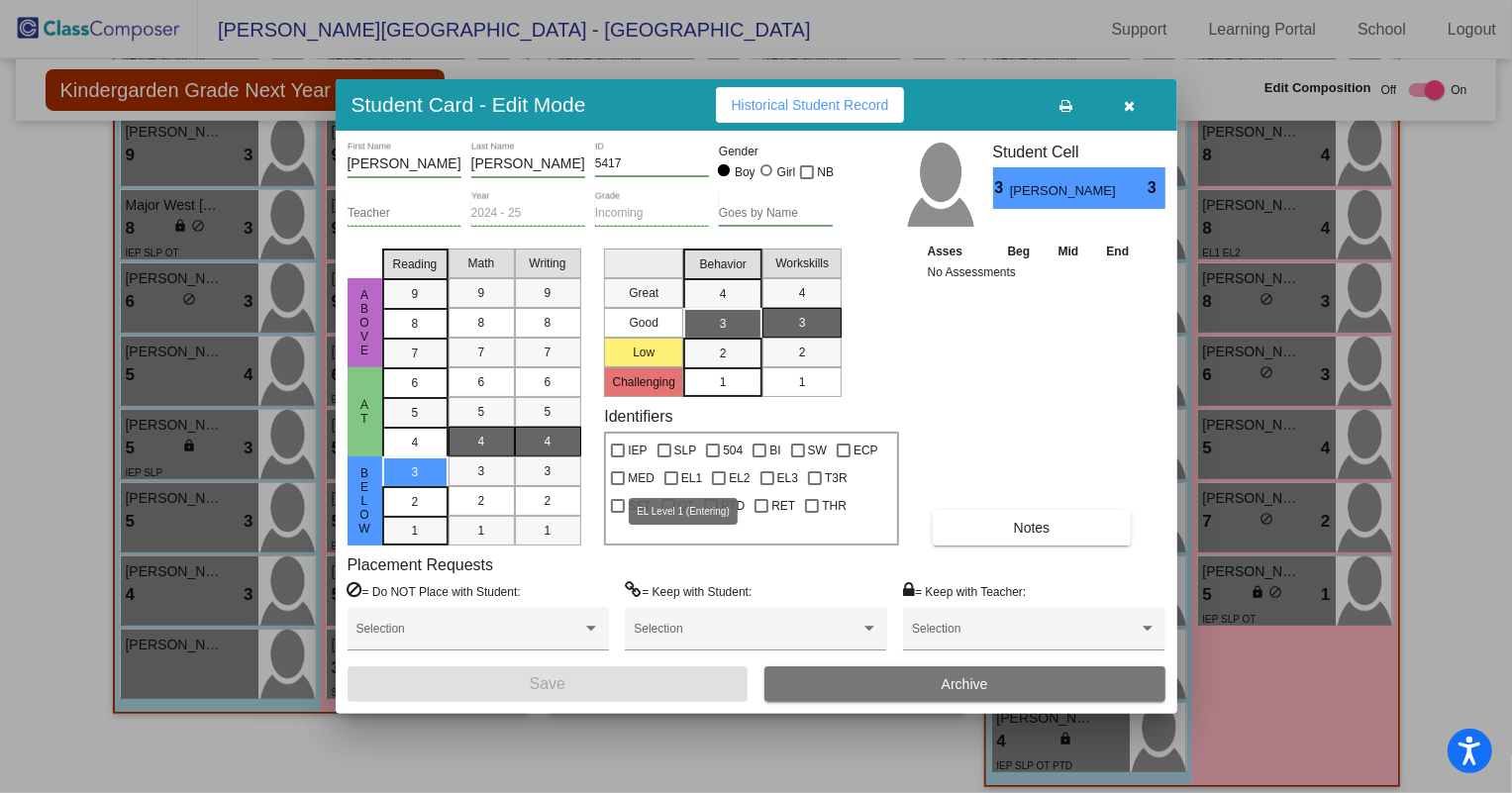 click on "EL1" at bounding box center [691, 478] 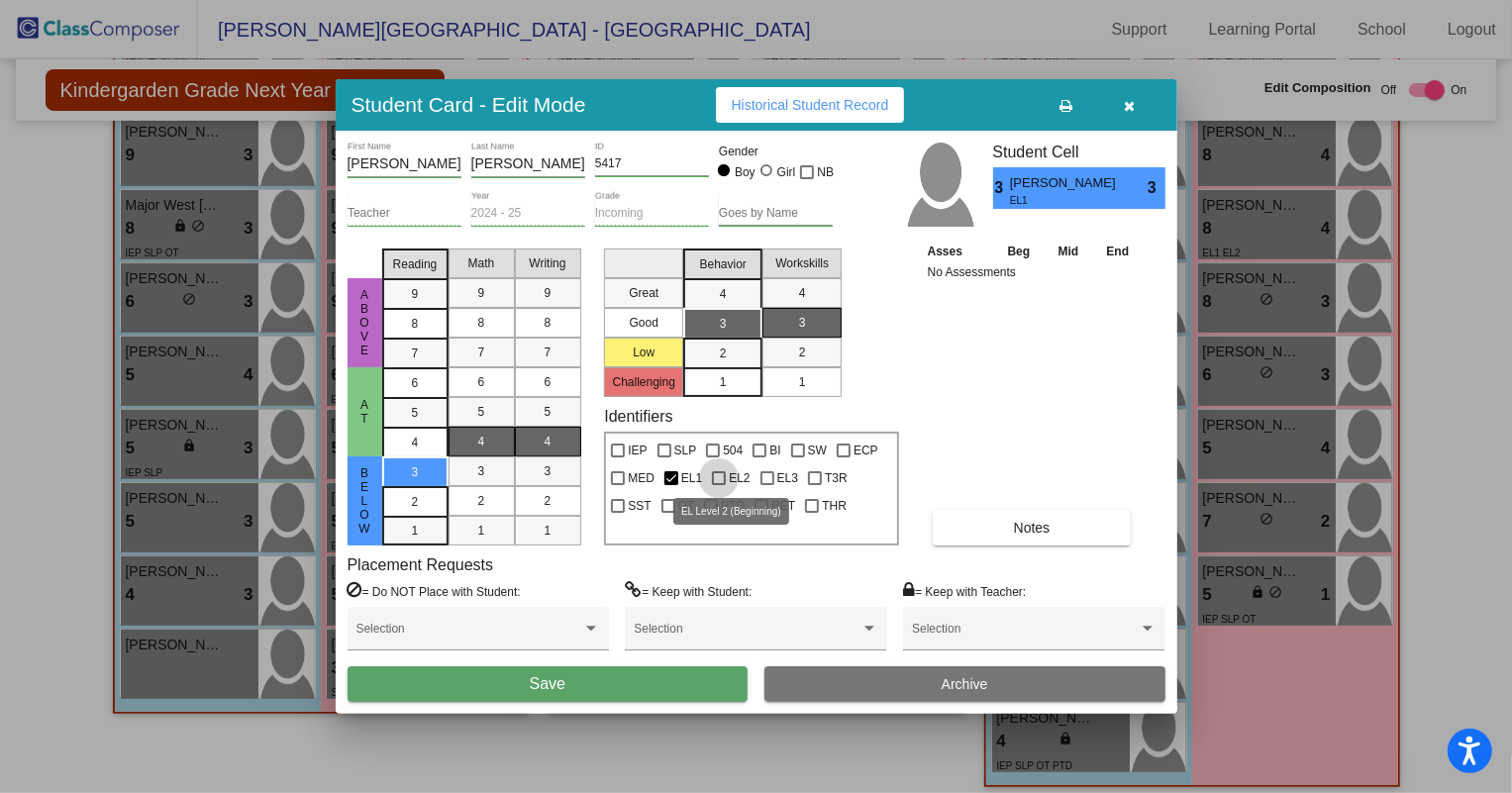 click at bounding box center (719, 478) 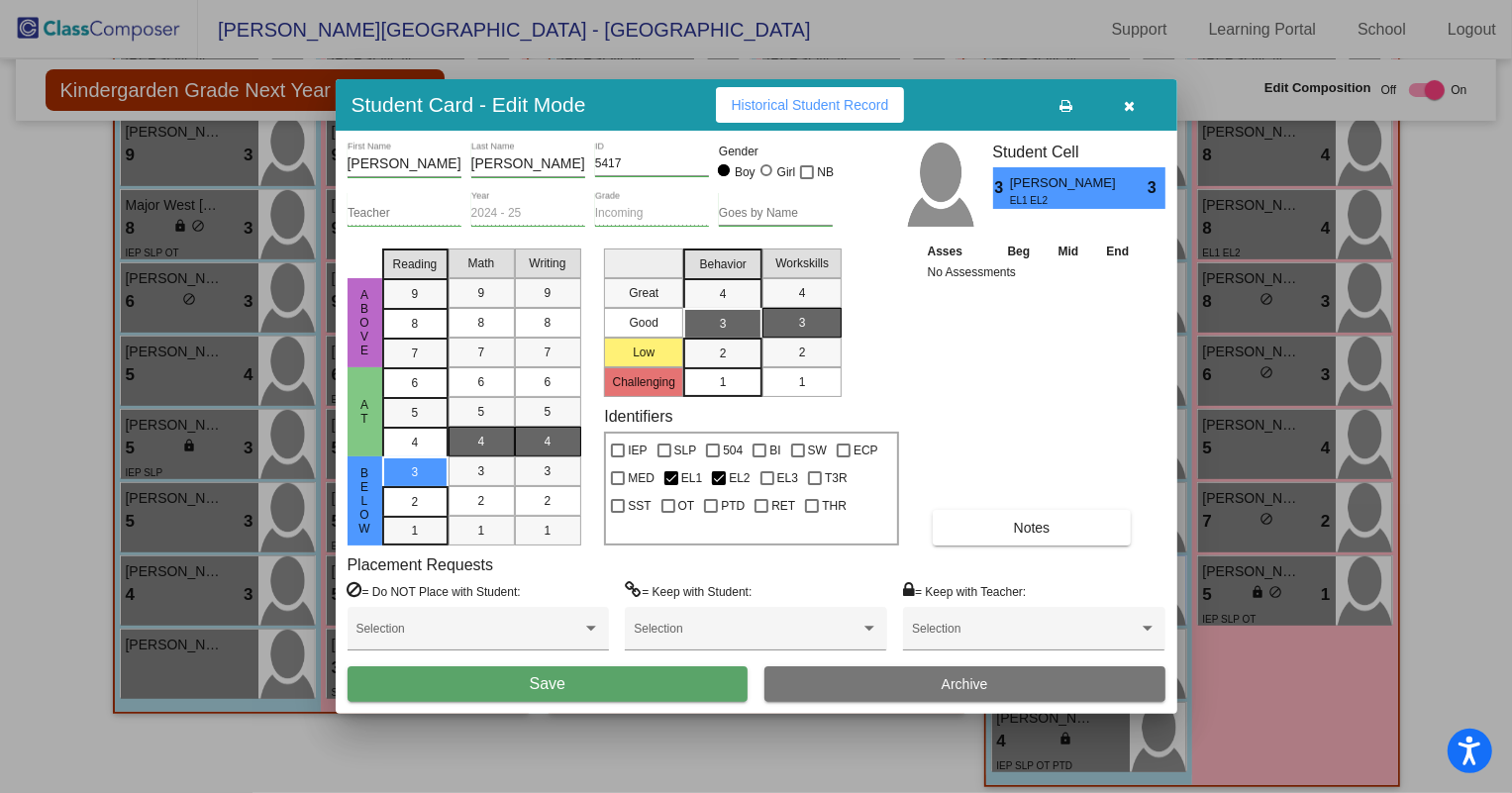 drag, startPoint x: 673, startPoint y: 680, endPoint x: 692, endPoint y: 665, distance: 24.207437 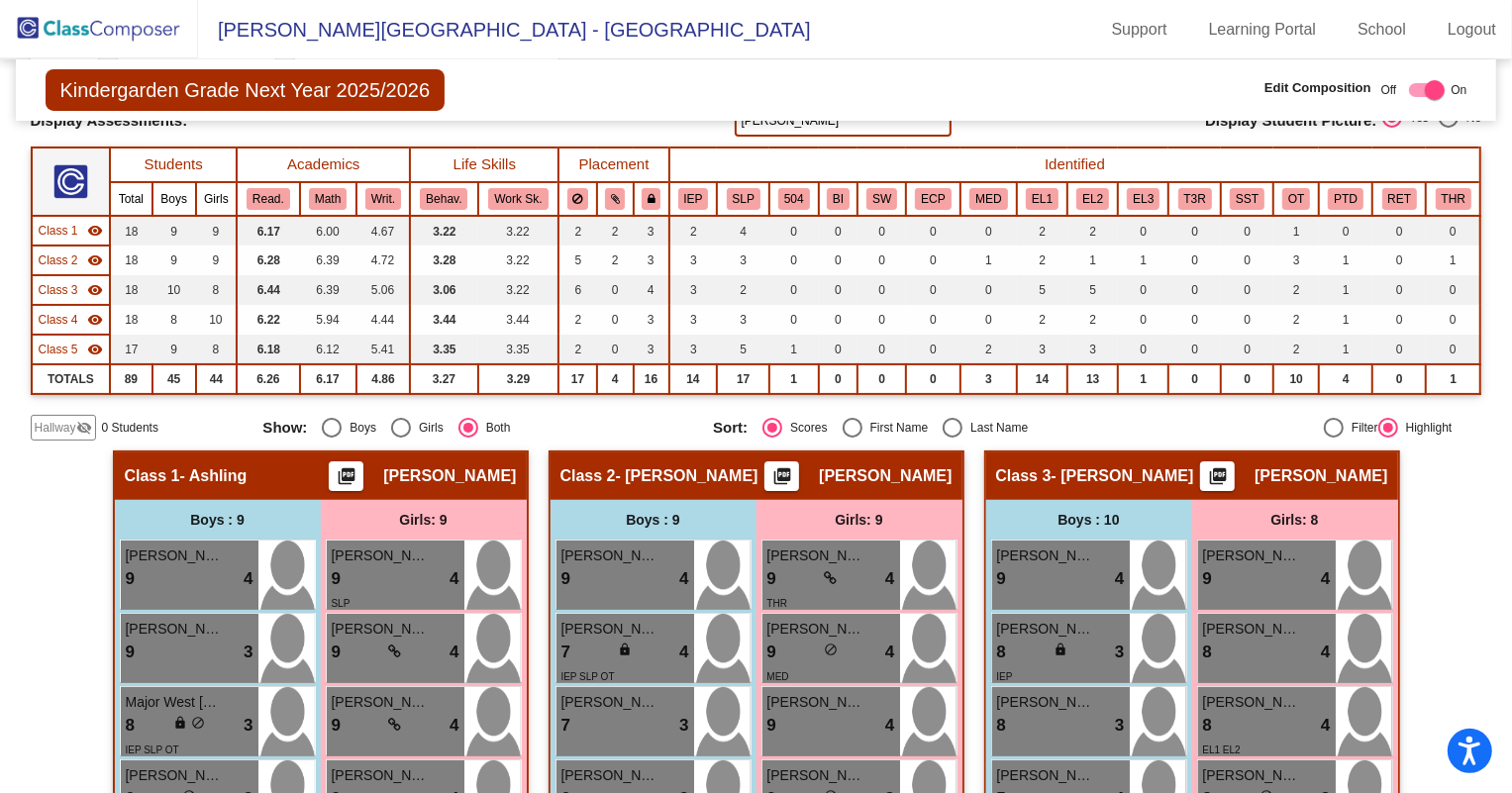 scroll, scrollTop: 0, scrollLeft: 0, axis: both 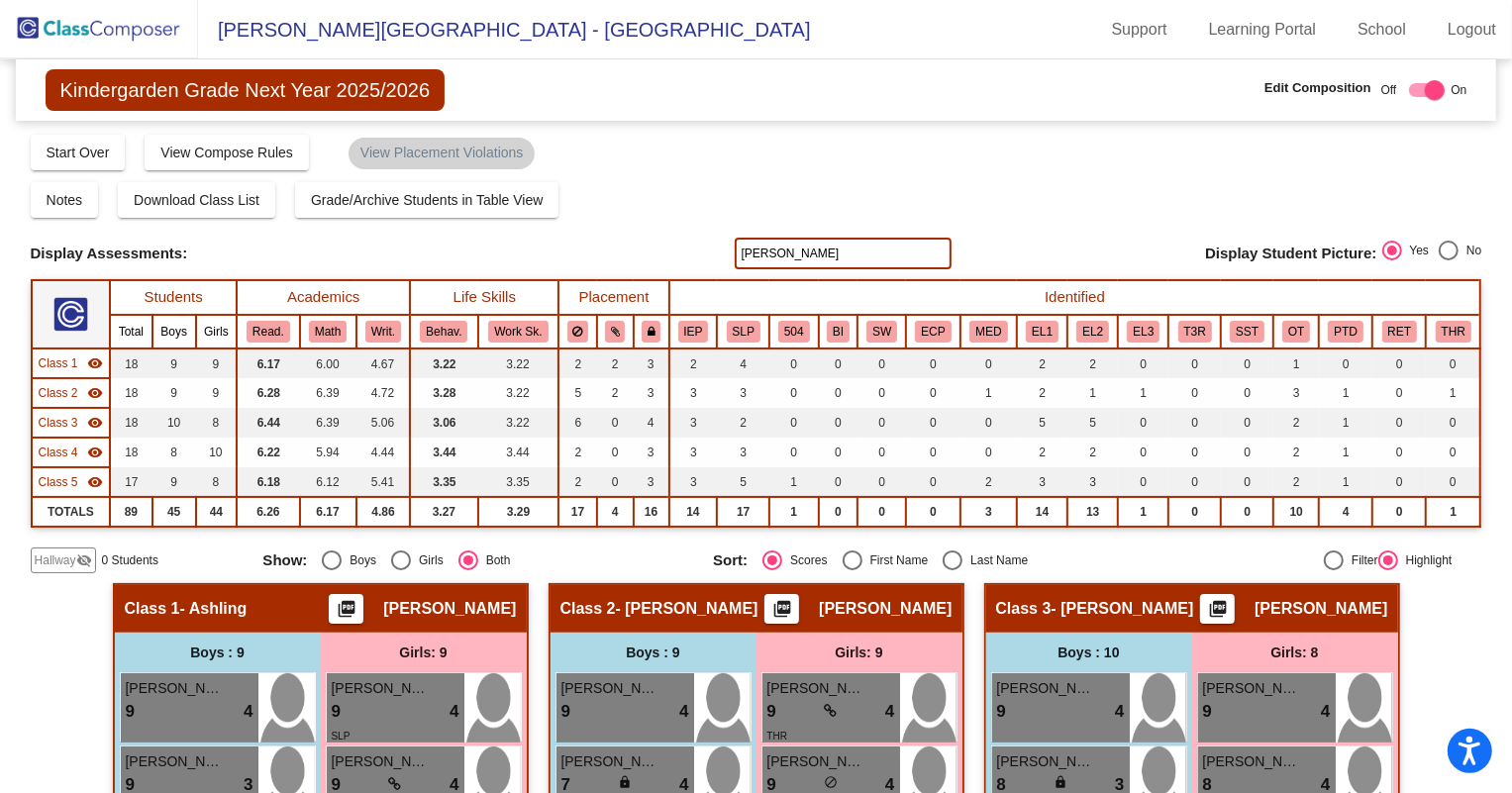 drag, startPoint x: 832, startPoint y: 257, endPoint x: 676, endPoint y: 255, distance: 156.01282 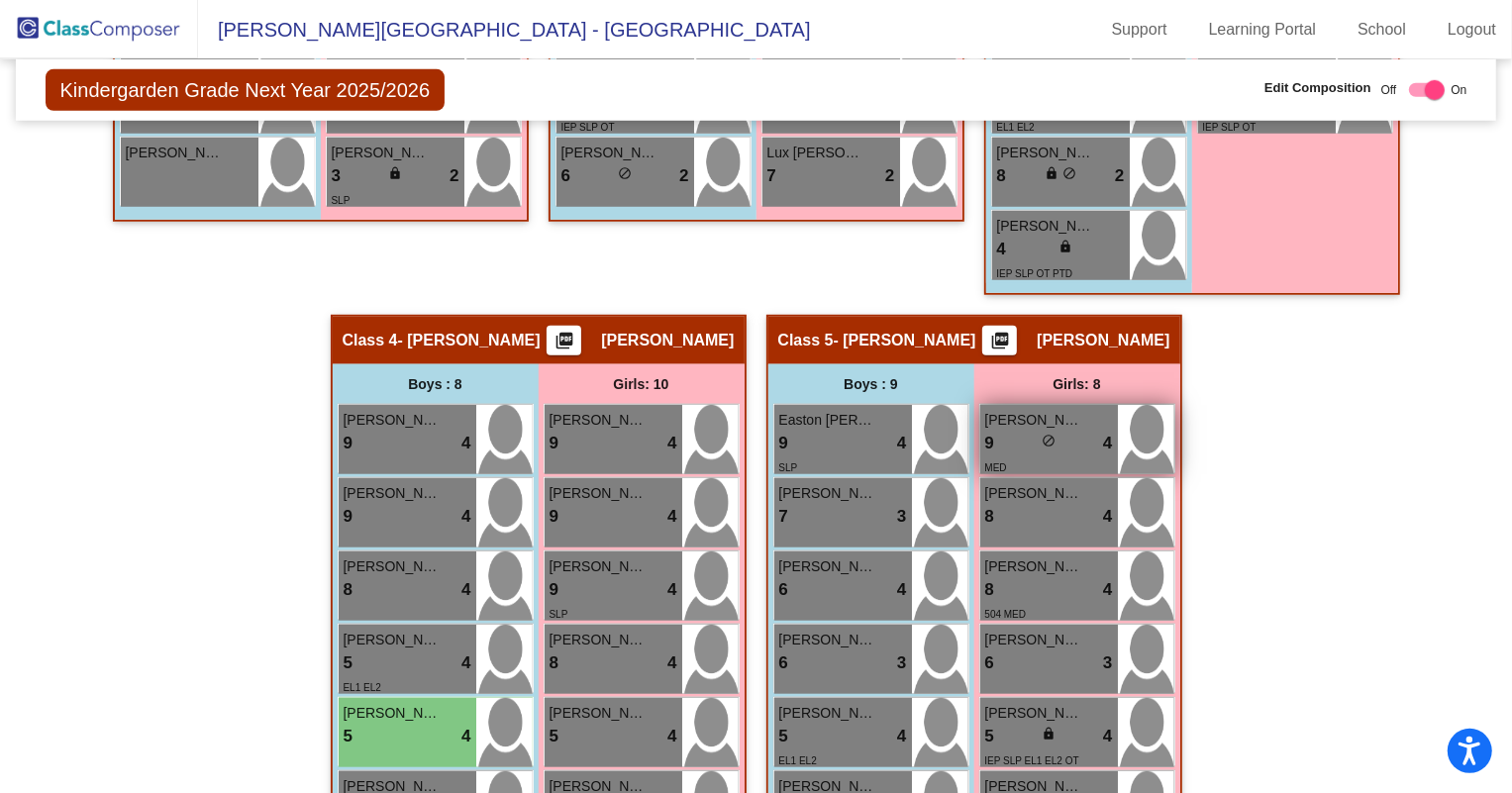 scroll, scrollTop: 1169, scrollLeft: 0, axis: vertical 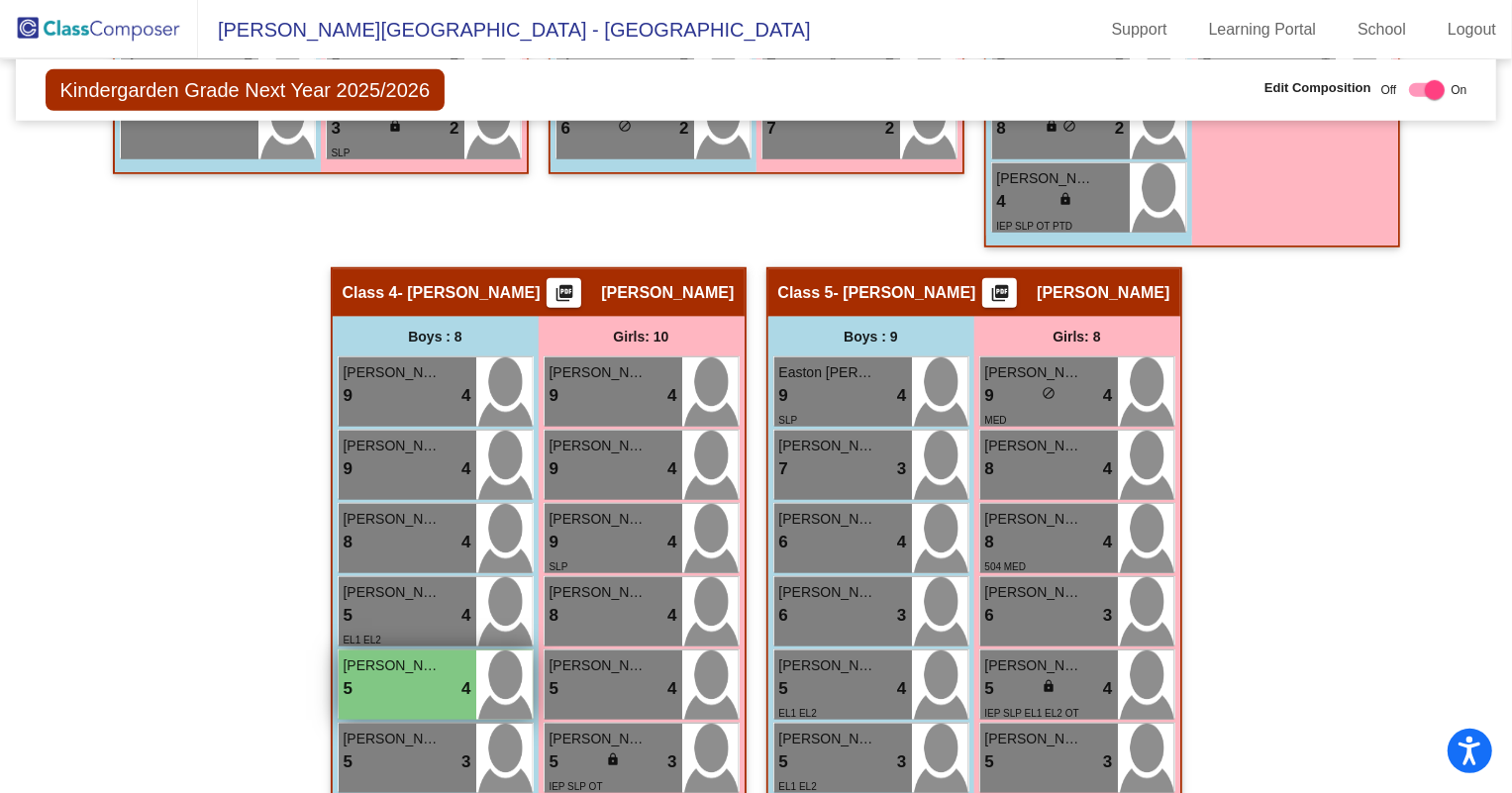 type on "[PERSON_NAME]" 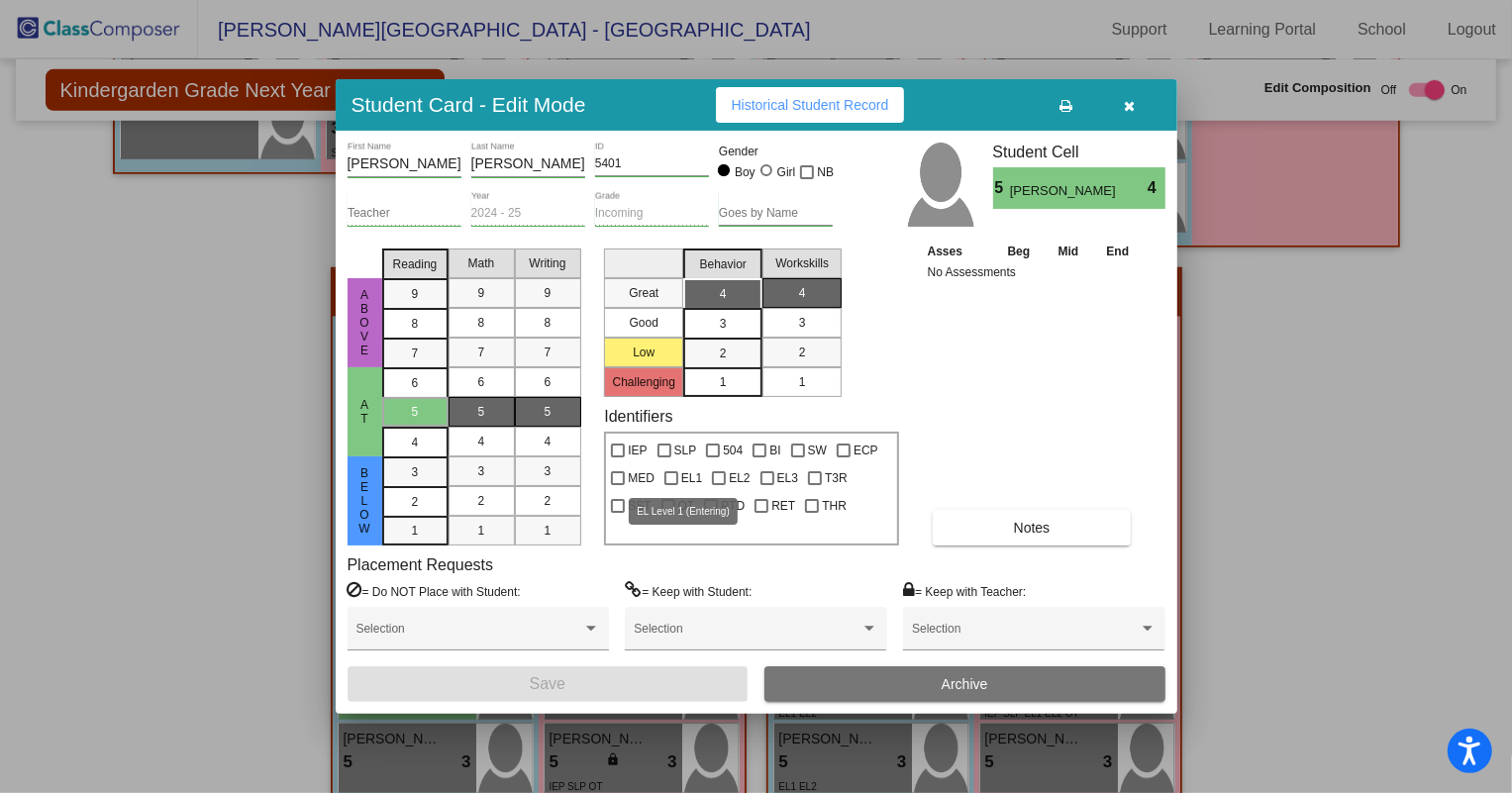 click on "EL1" at bounding box center [691, 478] 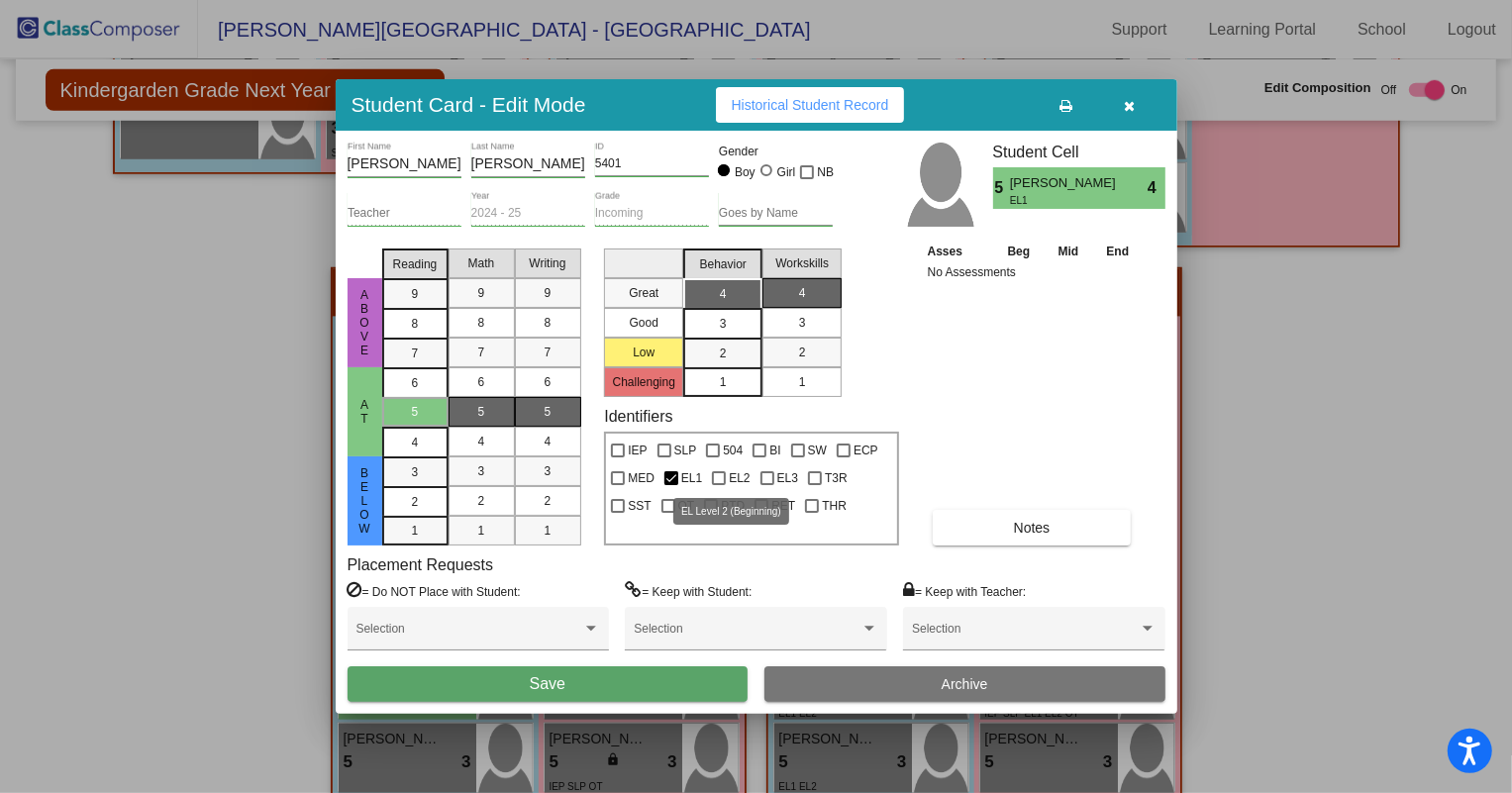 click at bounding box center (719, 478) 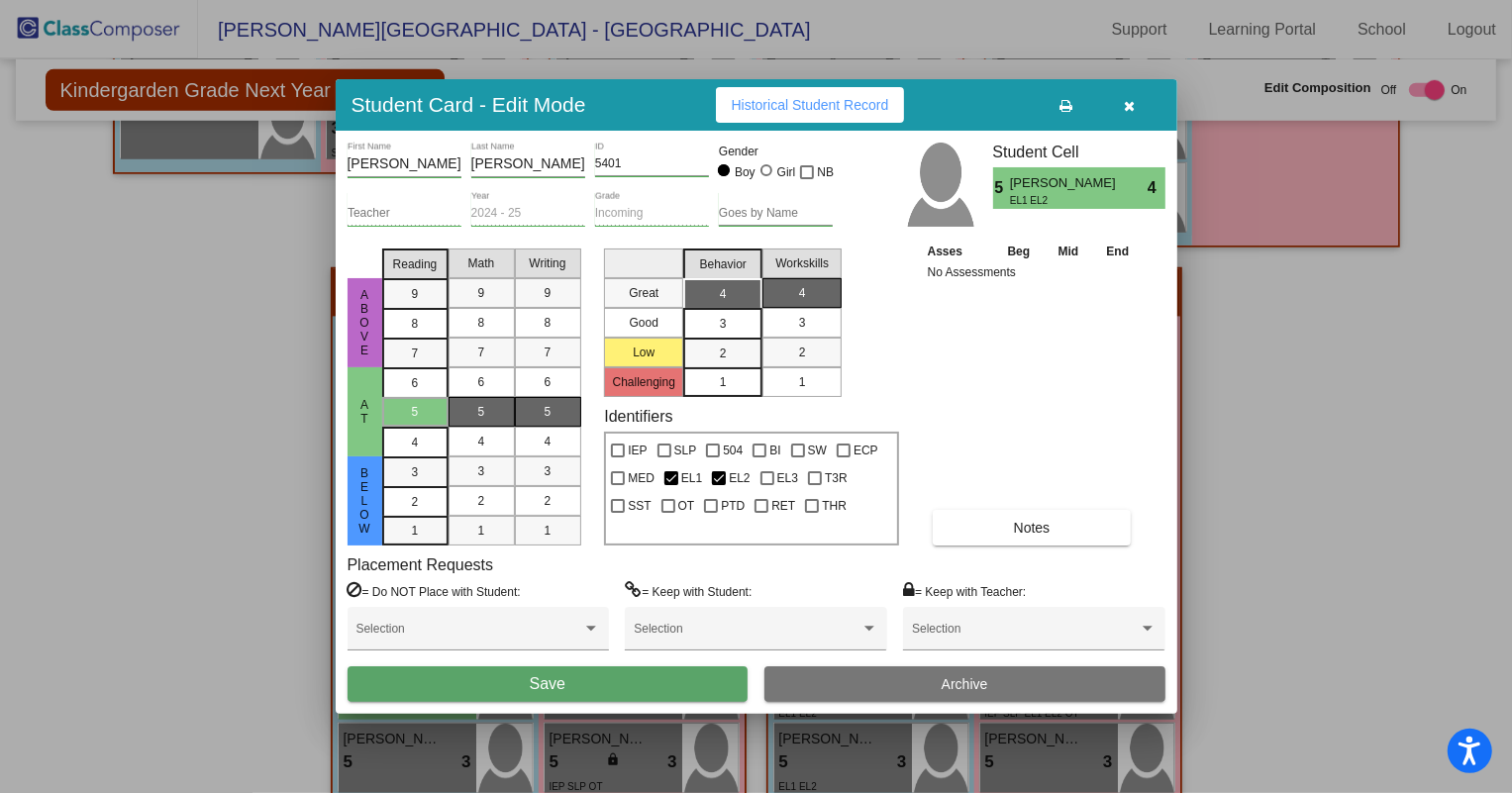 click on "Save" at bounding box center (548, 684) 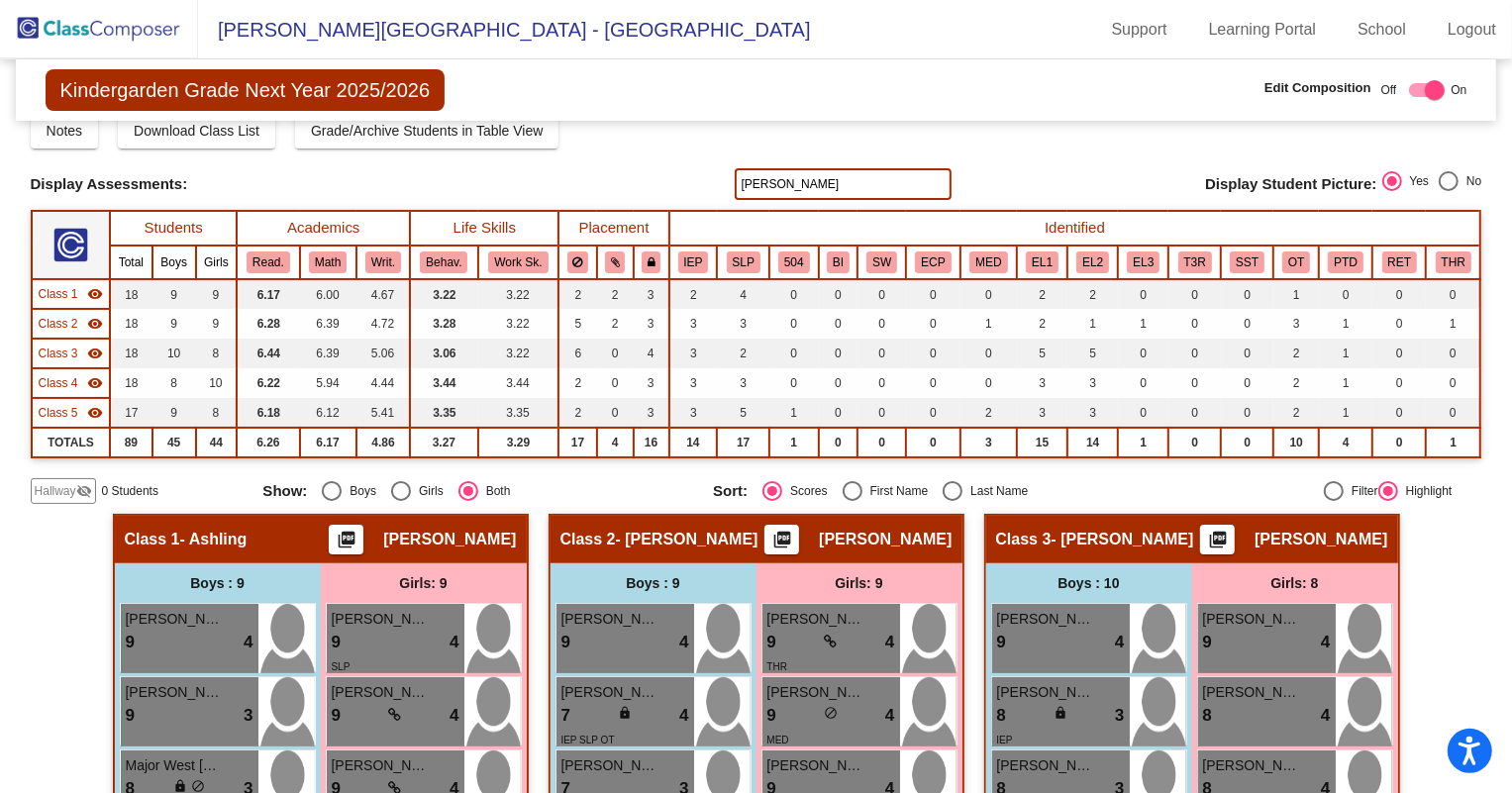 scroll, scrollTop: 0, scrollLeft: 0, axis: both 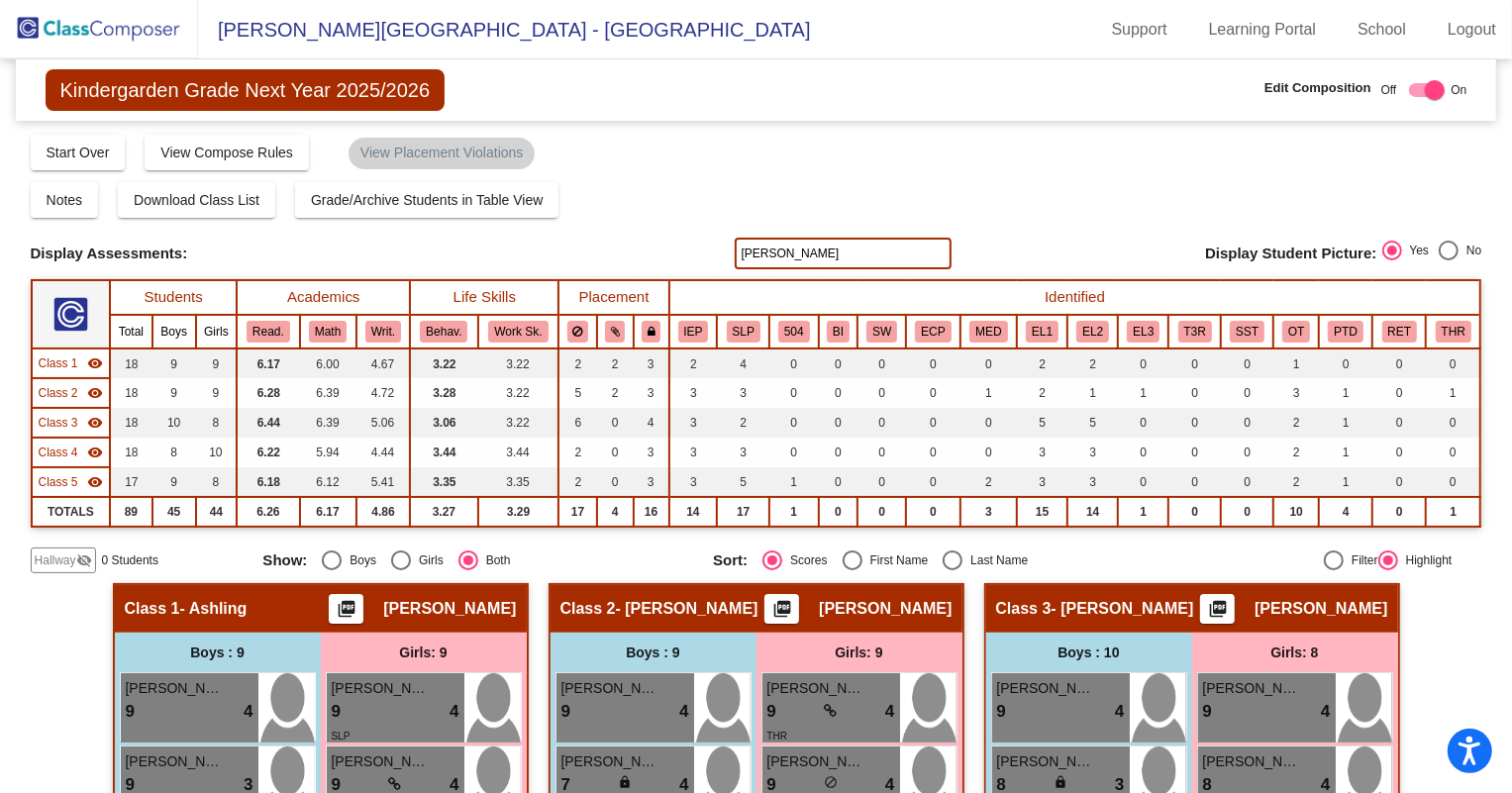 drag, startPoint x: 763, startPoint y: 242, endPoint x: 673, endPoint y: 247, distance: 90.13878 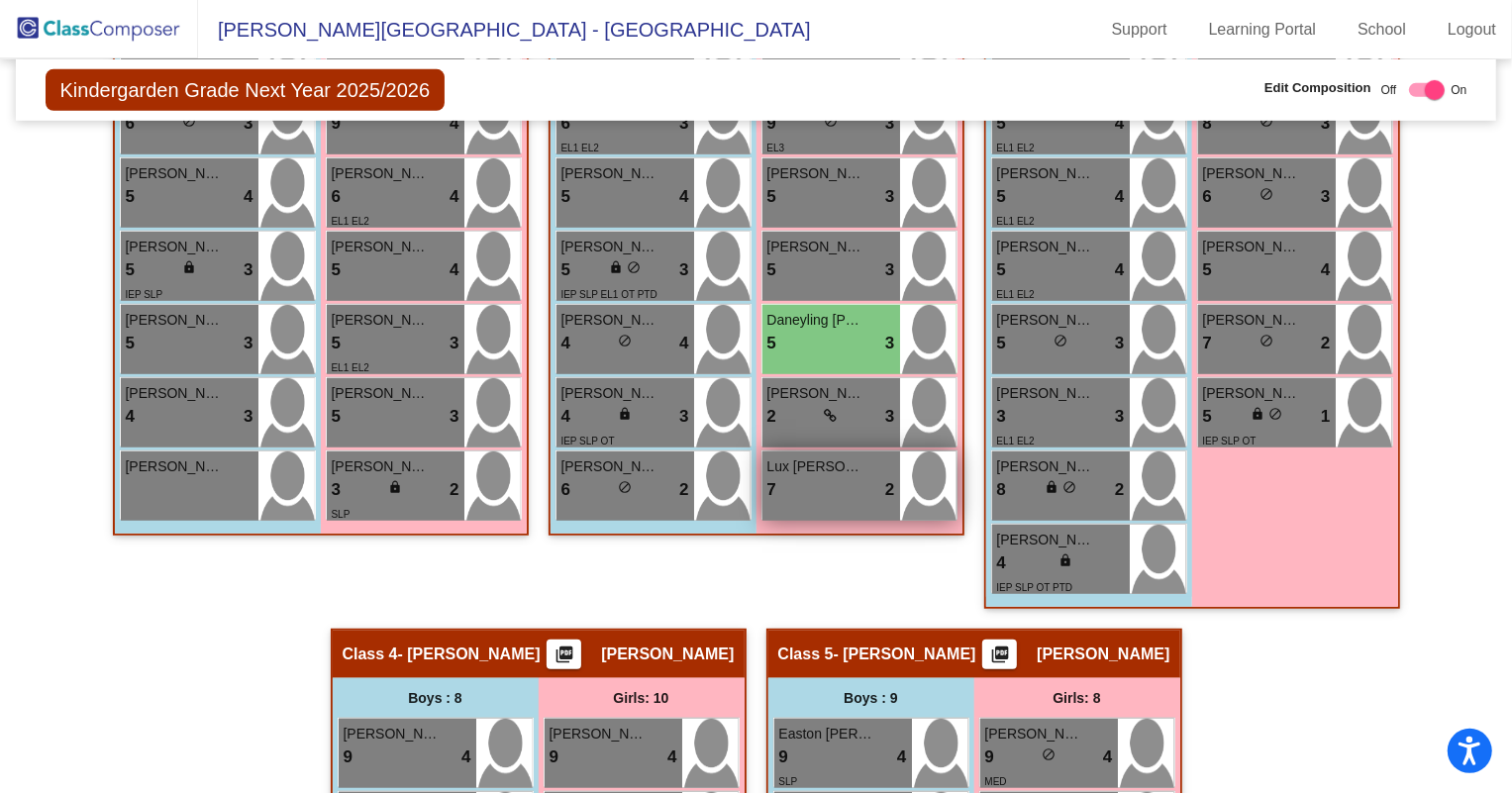 scroll, scrollTop: 810, scrollLeft: 0, axis: vertical 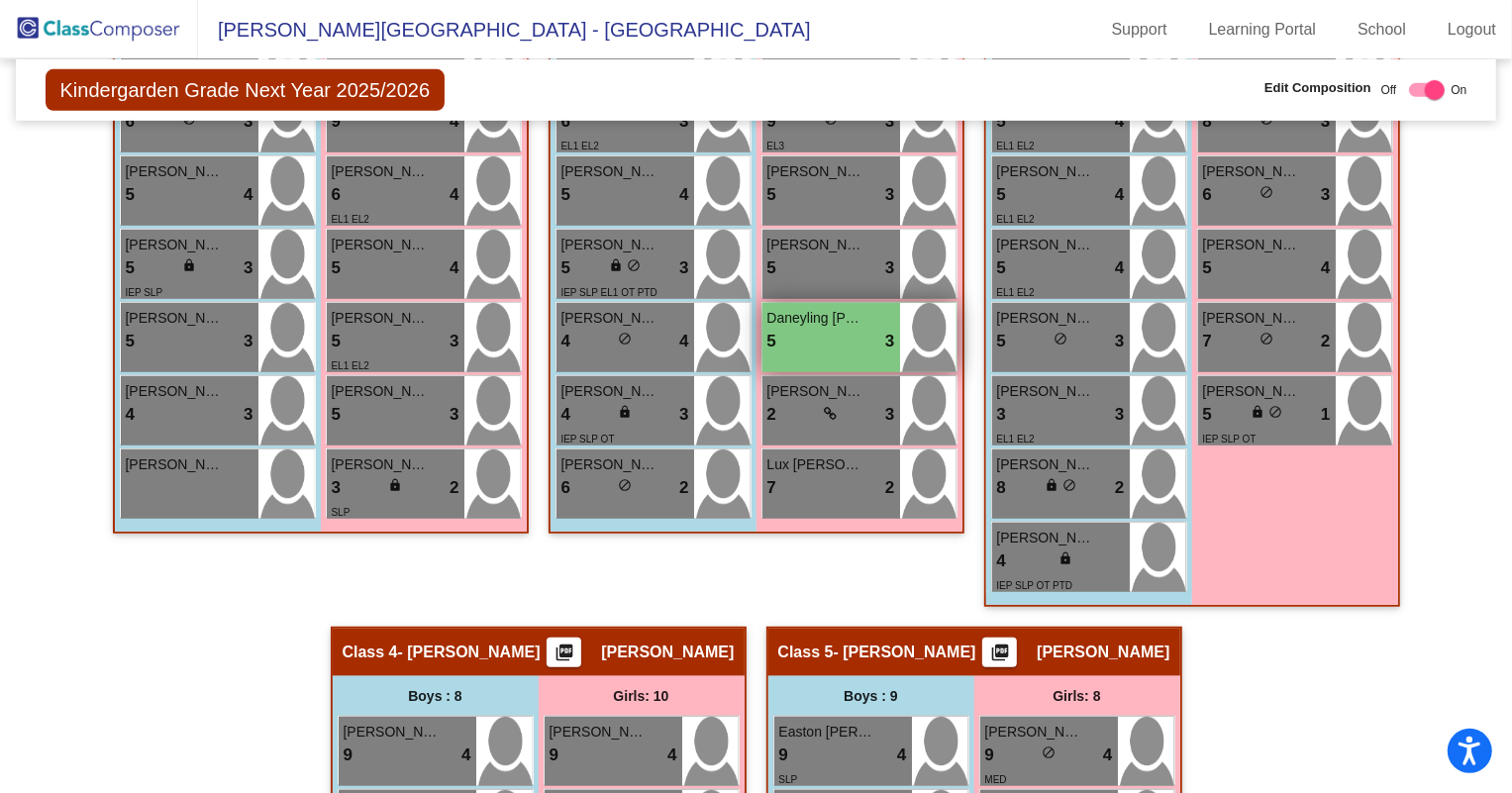 type on "Cordoba" 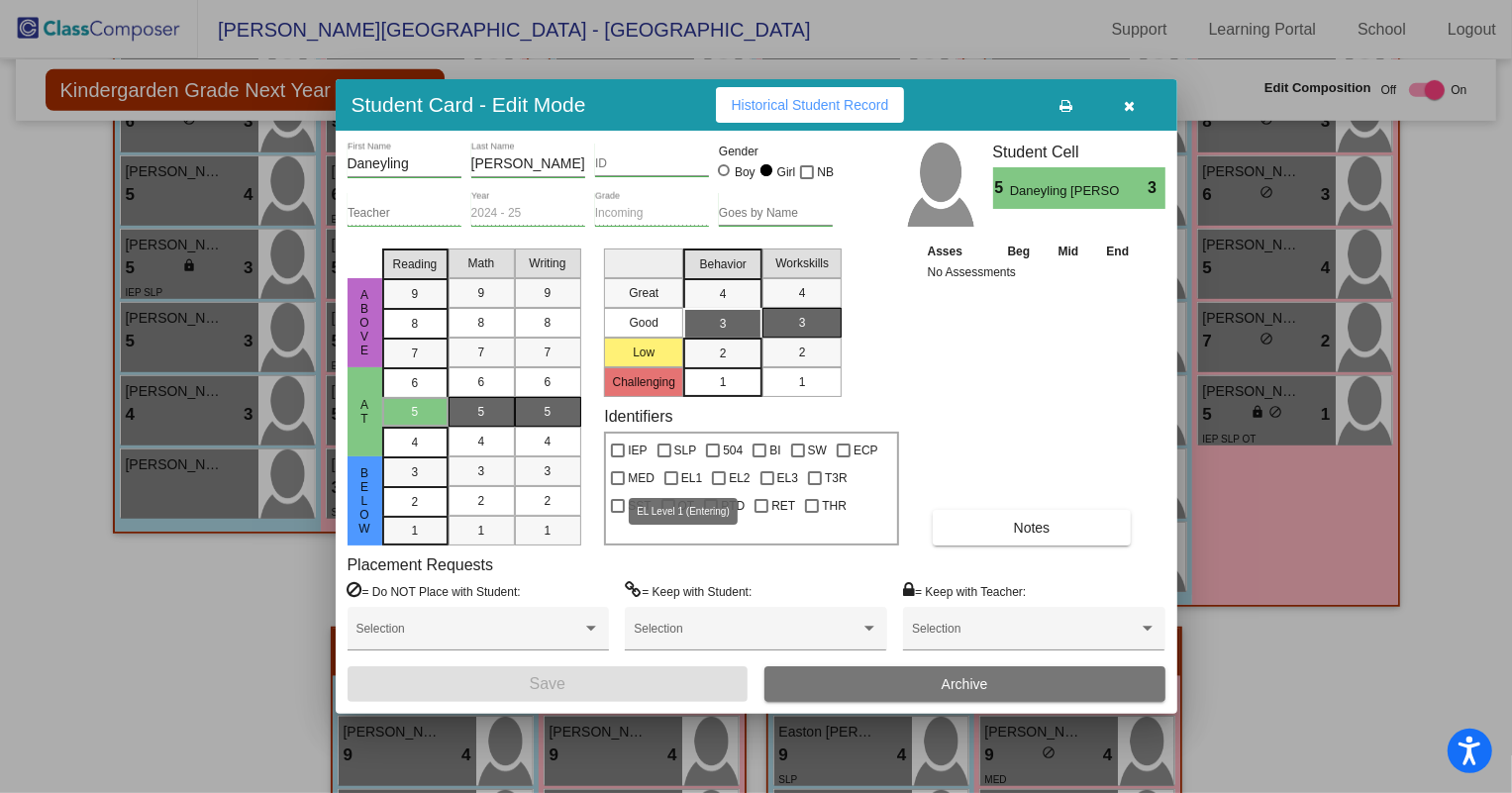 click on "EL1" at bounding box center [683, 478] 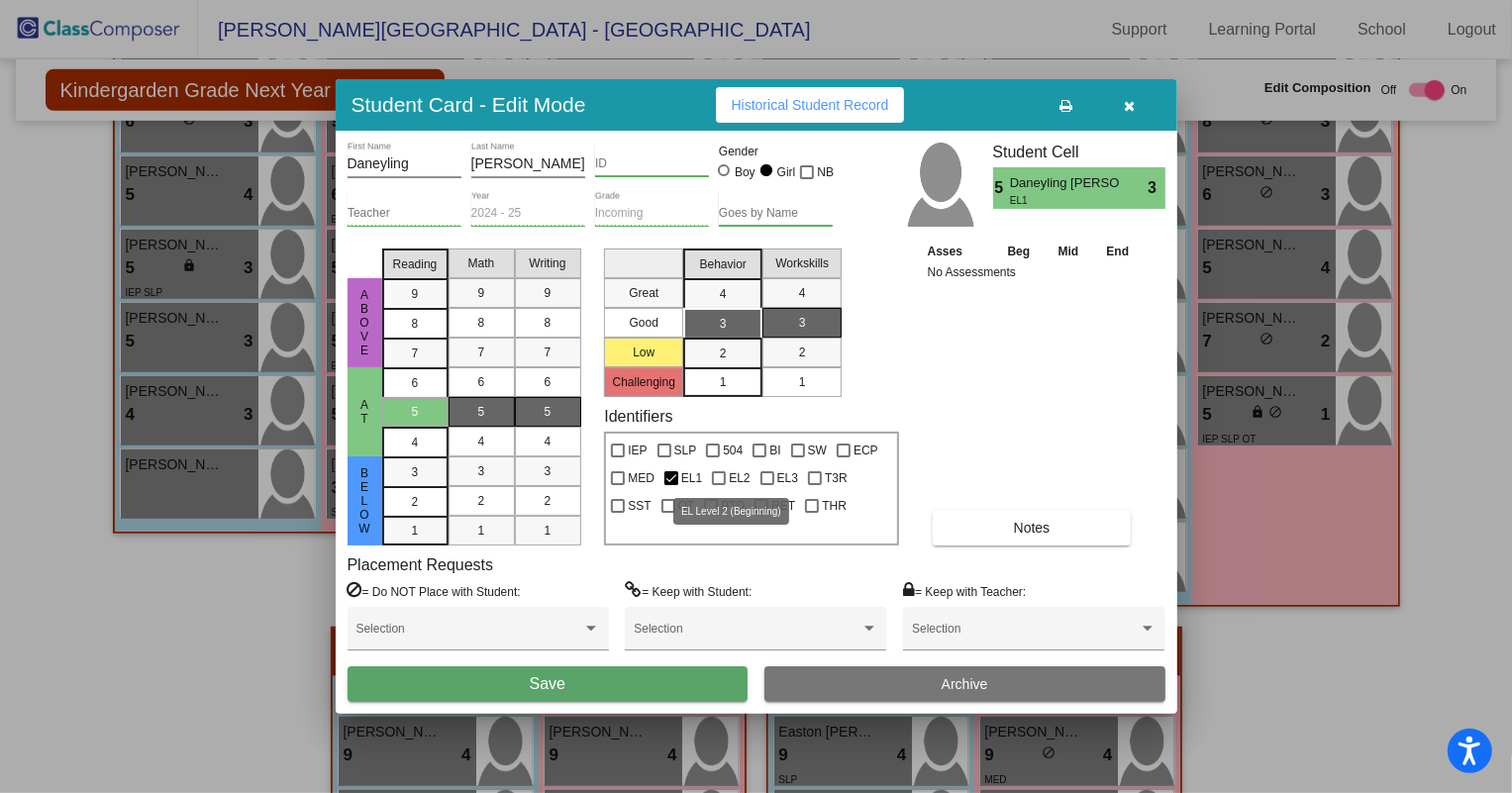 drag, startPoint x: 720, startPoint y: 475, endPoint x: 714, endPoint y: 554, distance: 79.22752 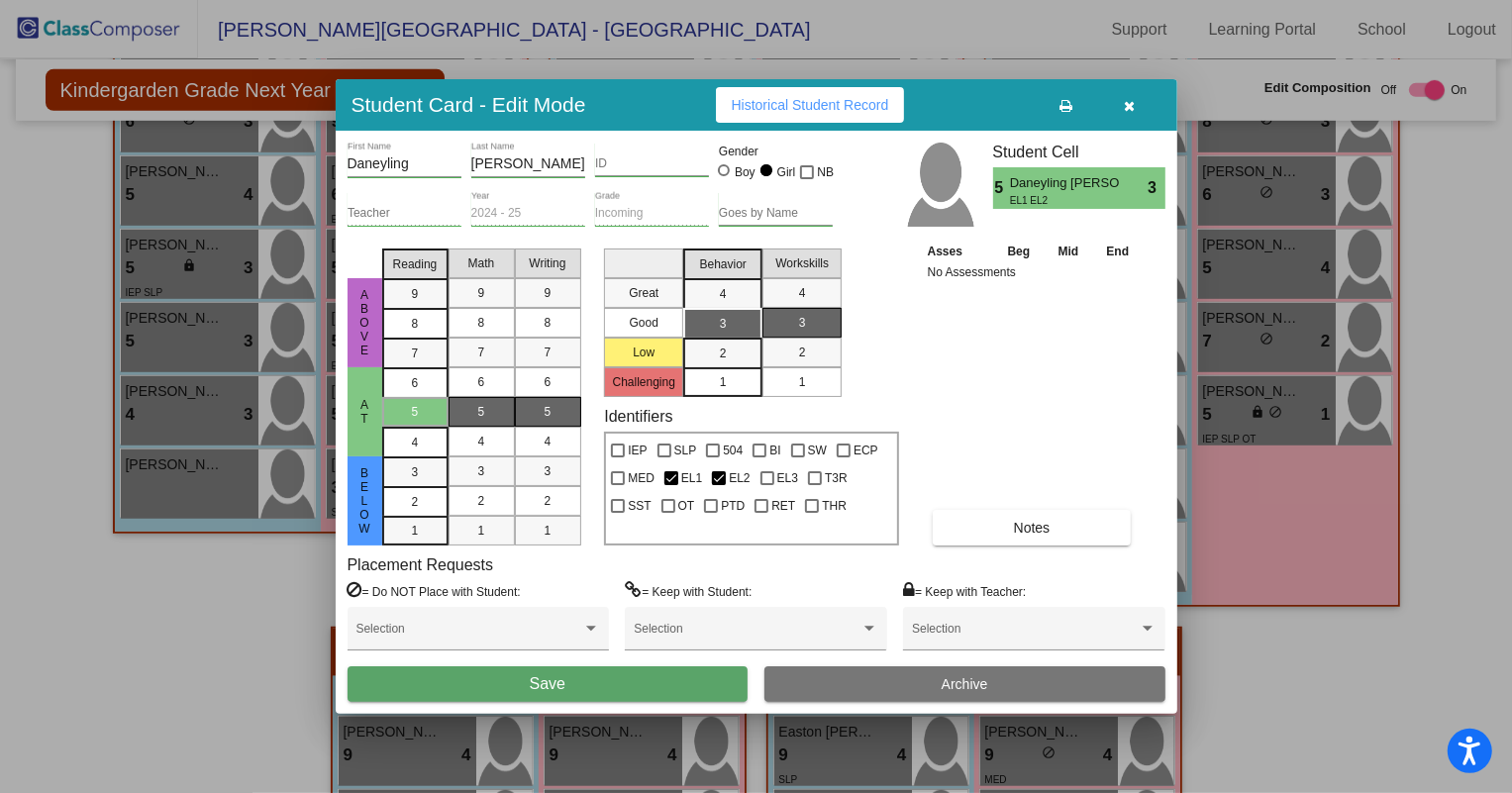 click on "Save" at bounding box center [548, 684] 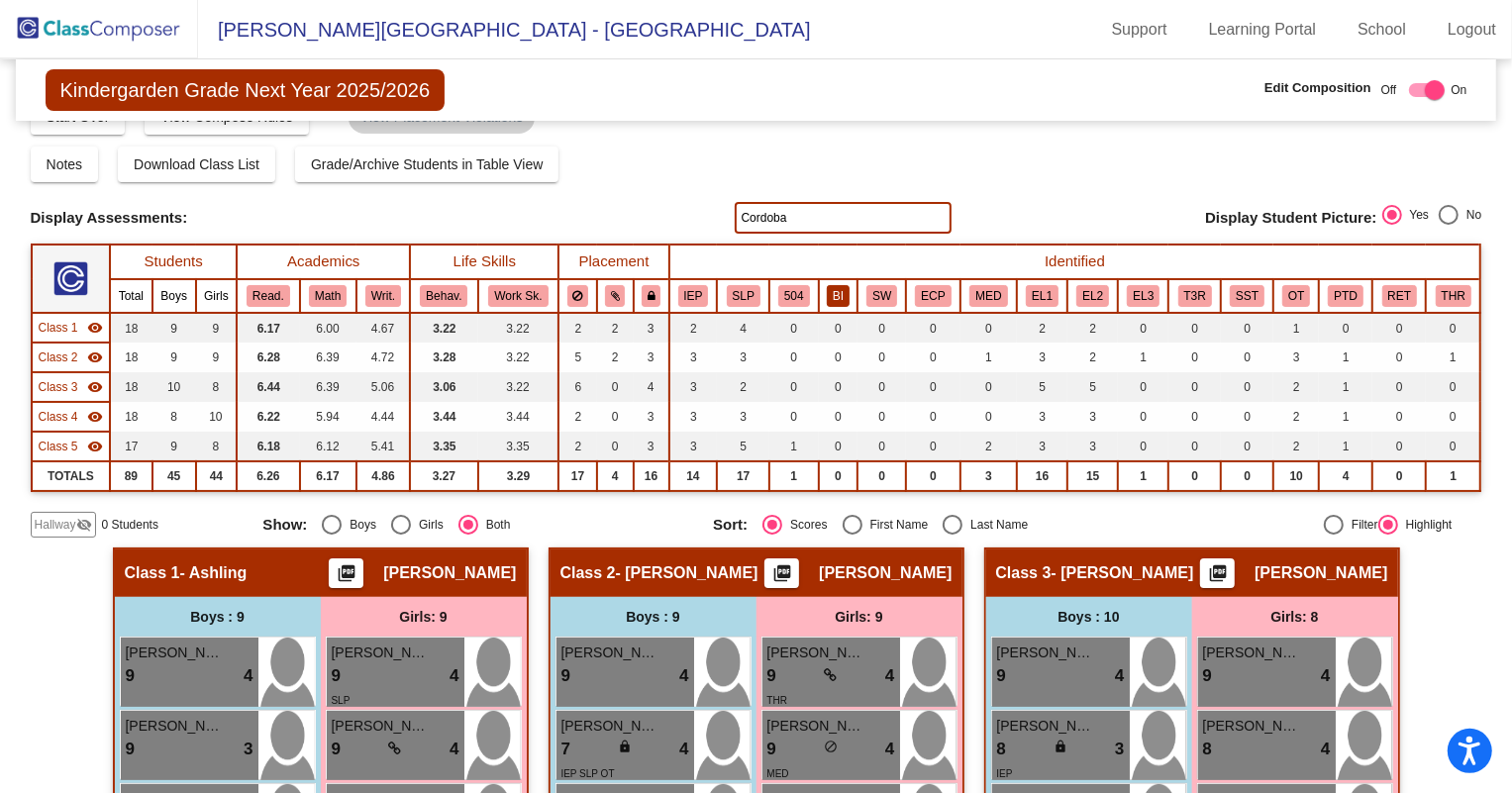 scroll, scrollTop: 0, scrollLeft: 0, axis: both 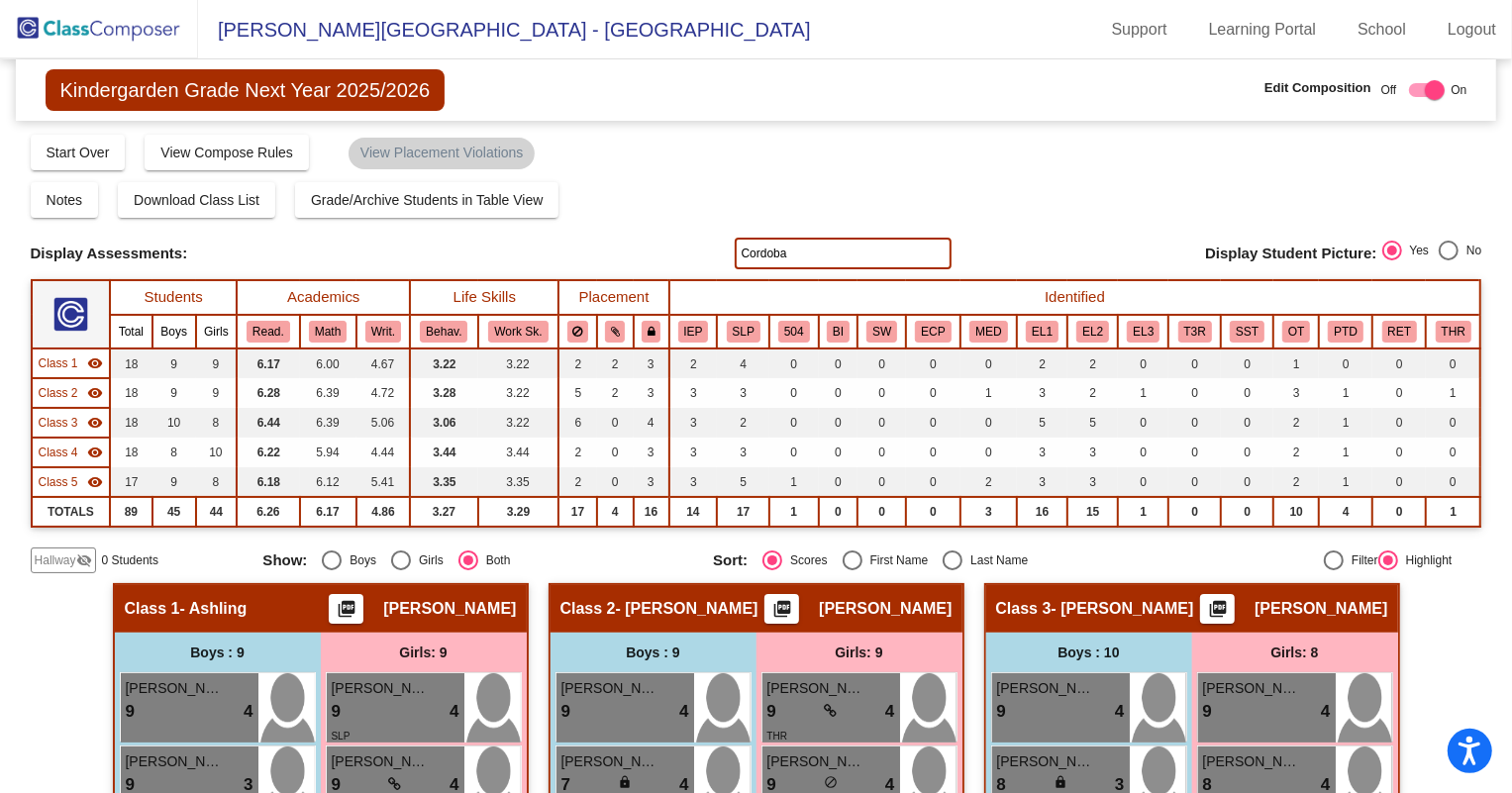 drag, startPoint x: 783, startPoint y: 250, endPoint x: 645, endPoint y: 256, distance: 138.13037 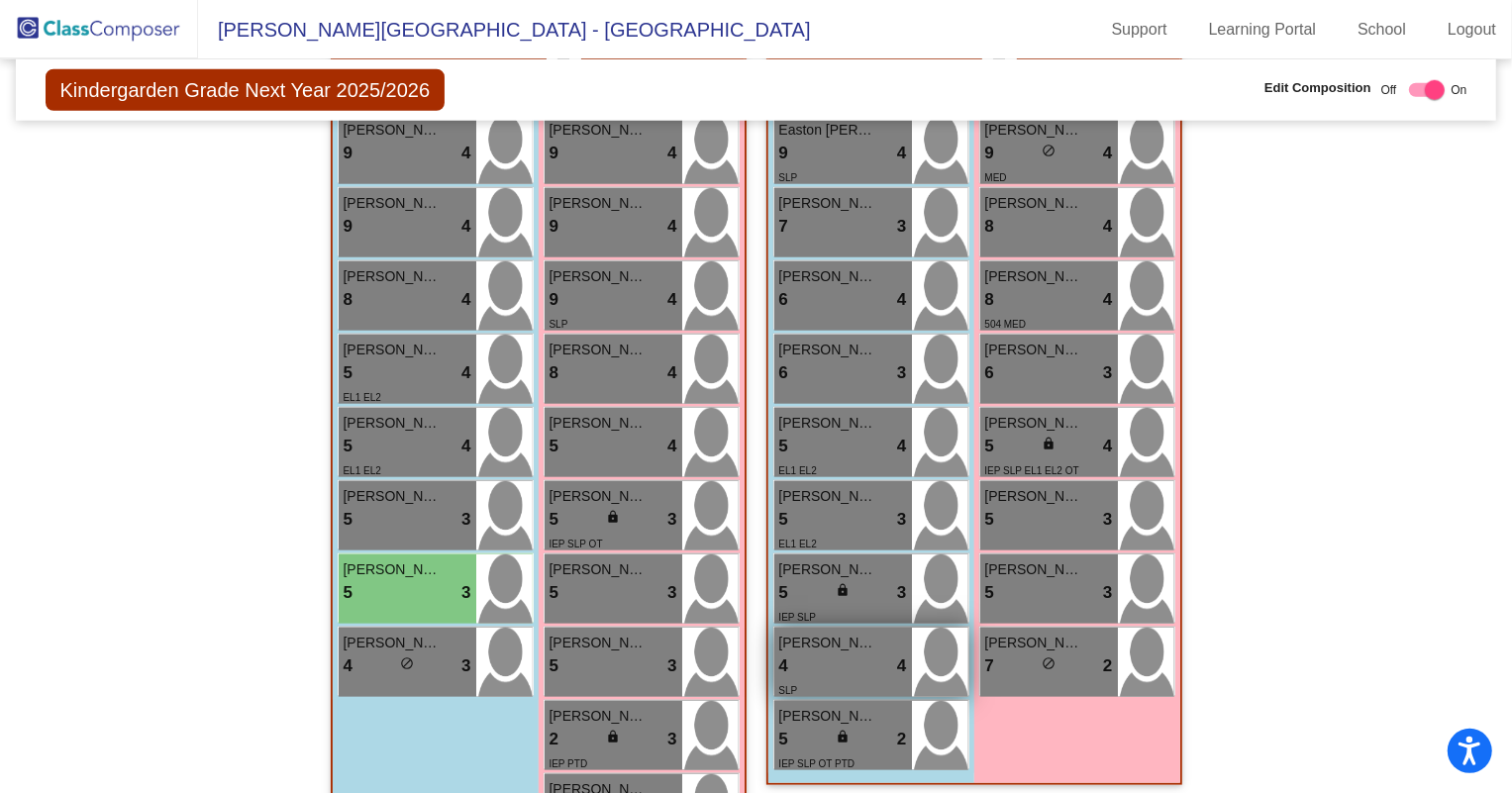 scroll, scrollTop: 1495, scrollLeft: 0, axis: vertical 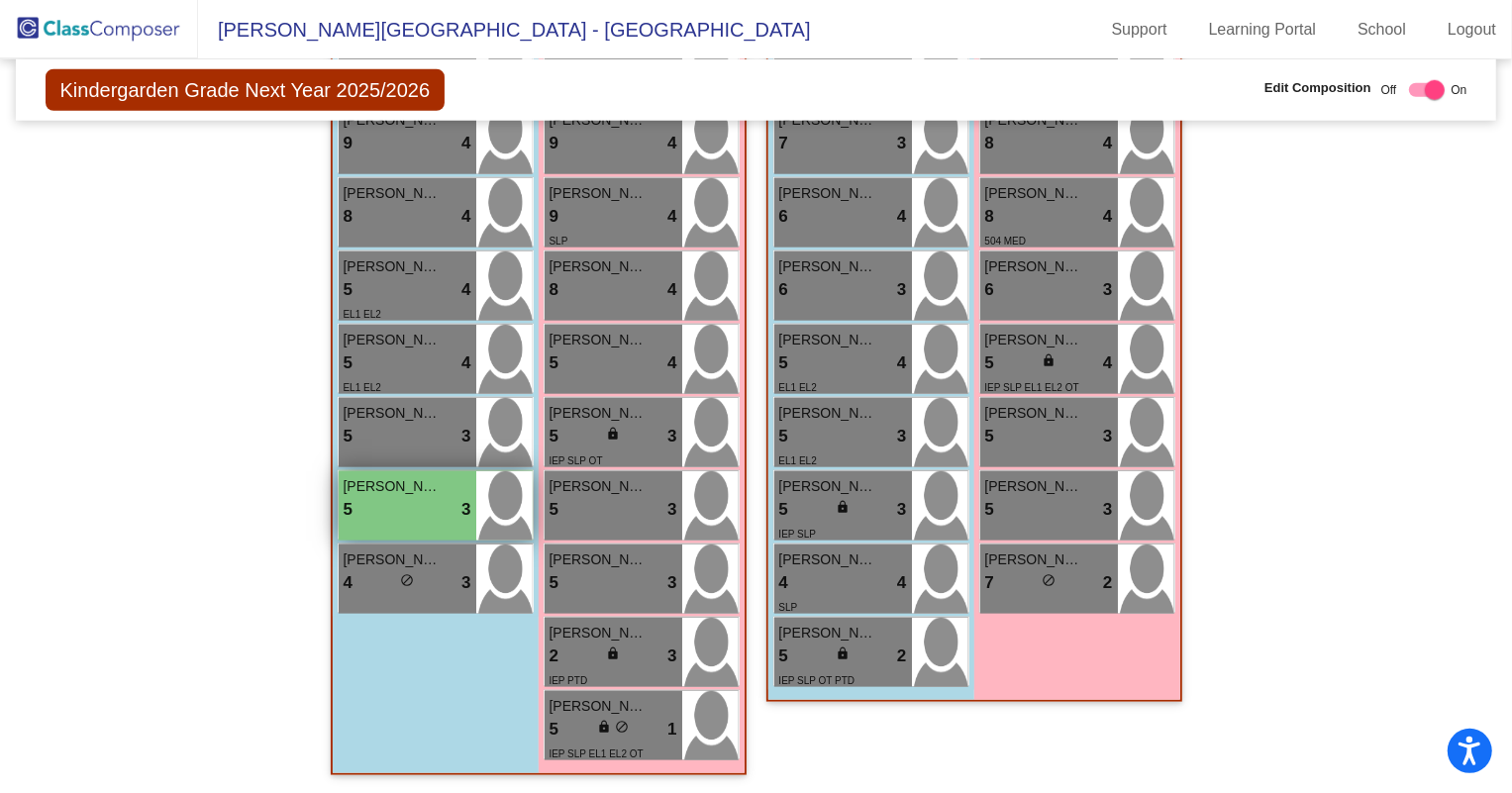 type on "Melg" 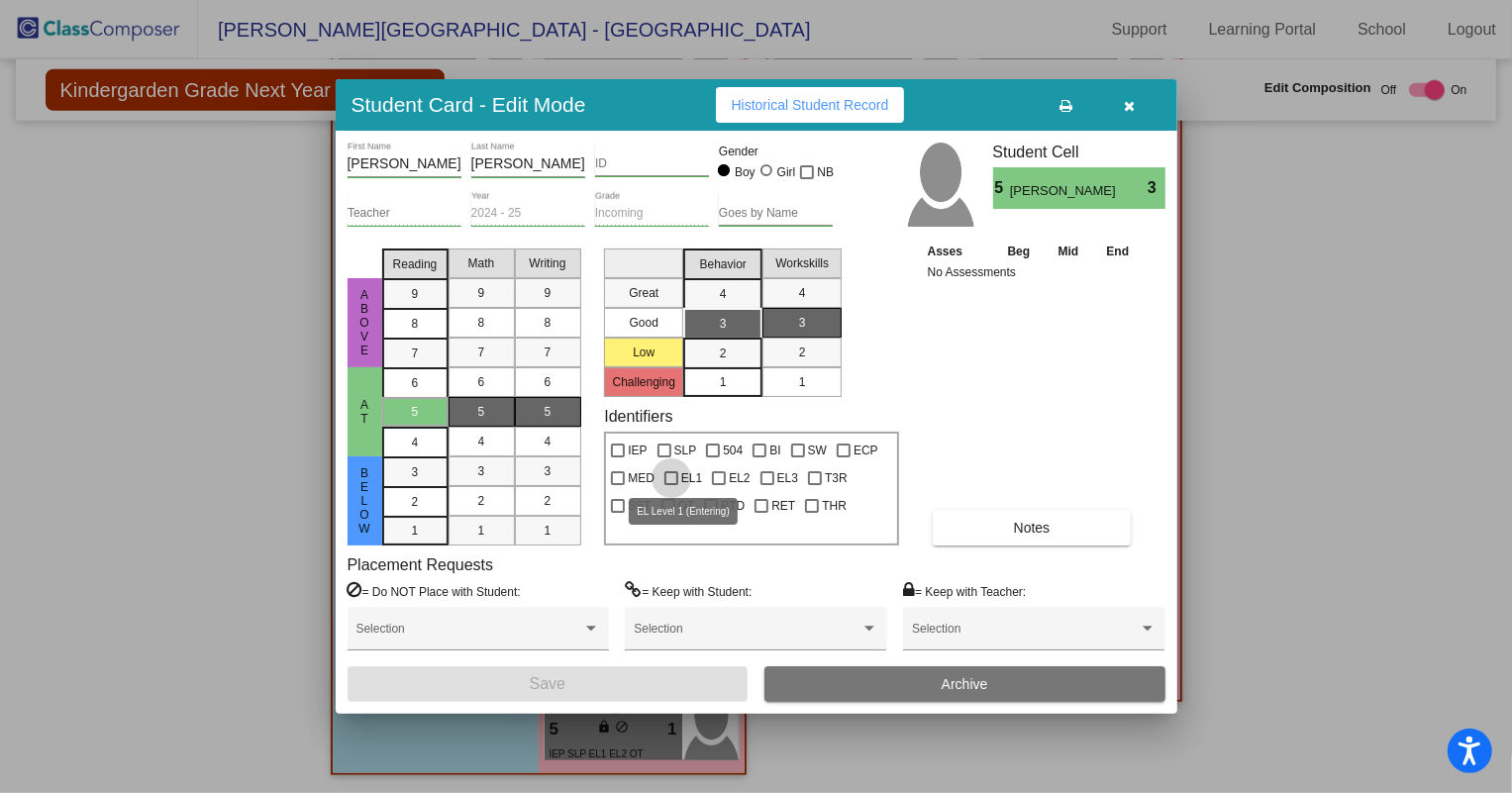 click at bounding box center (671, 478) 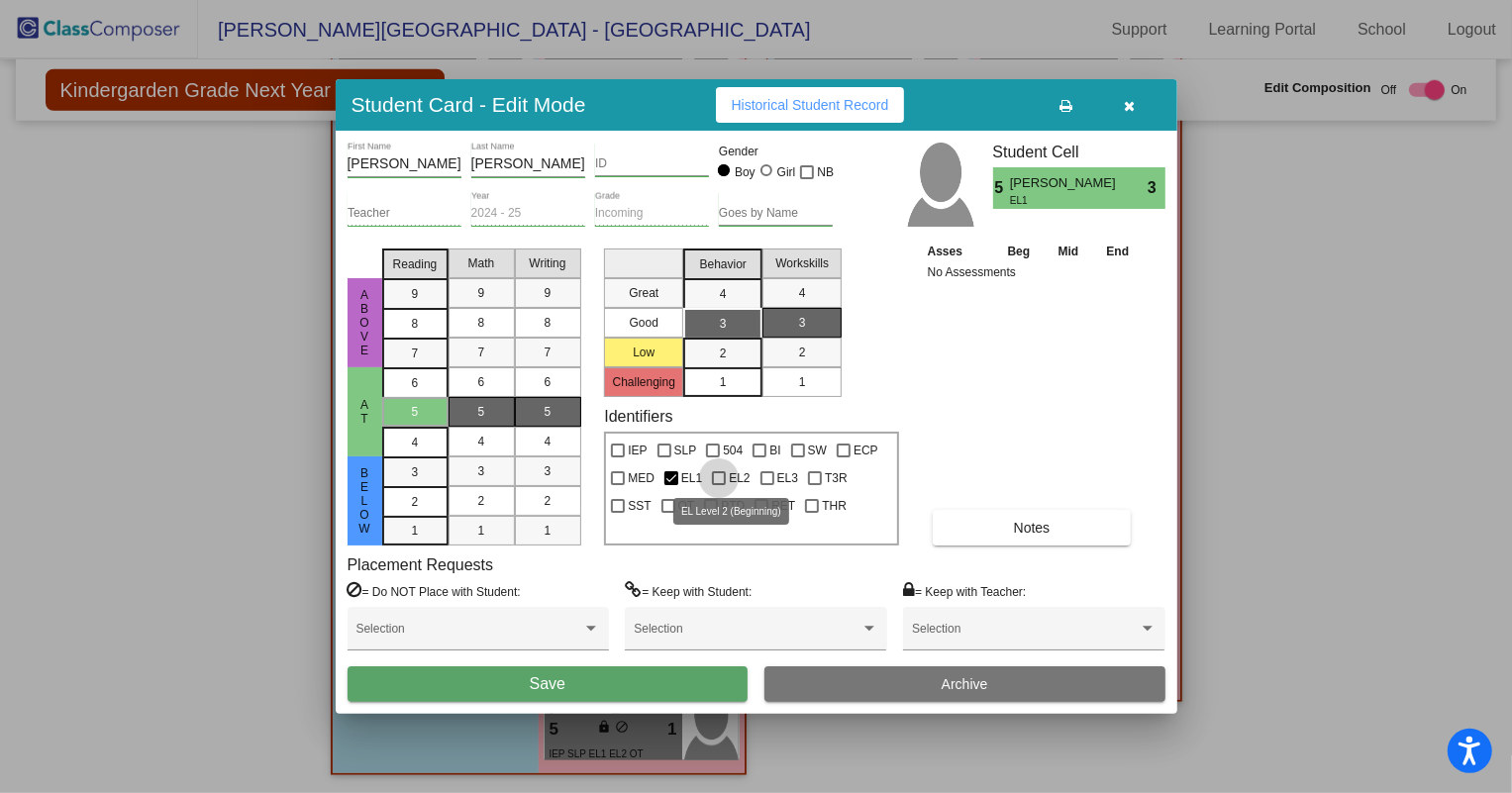 click at bounding box center (719, 478) 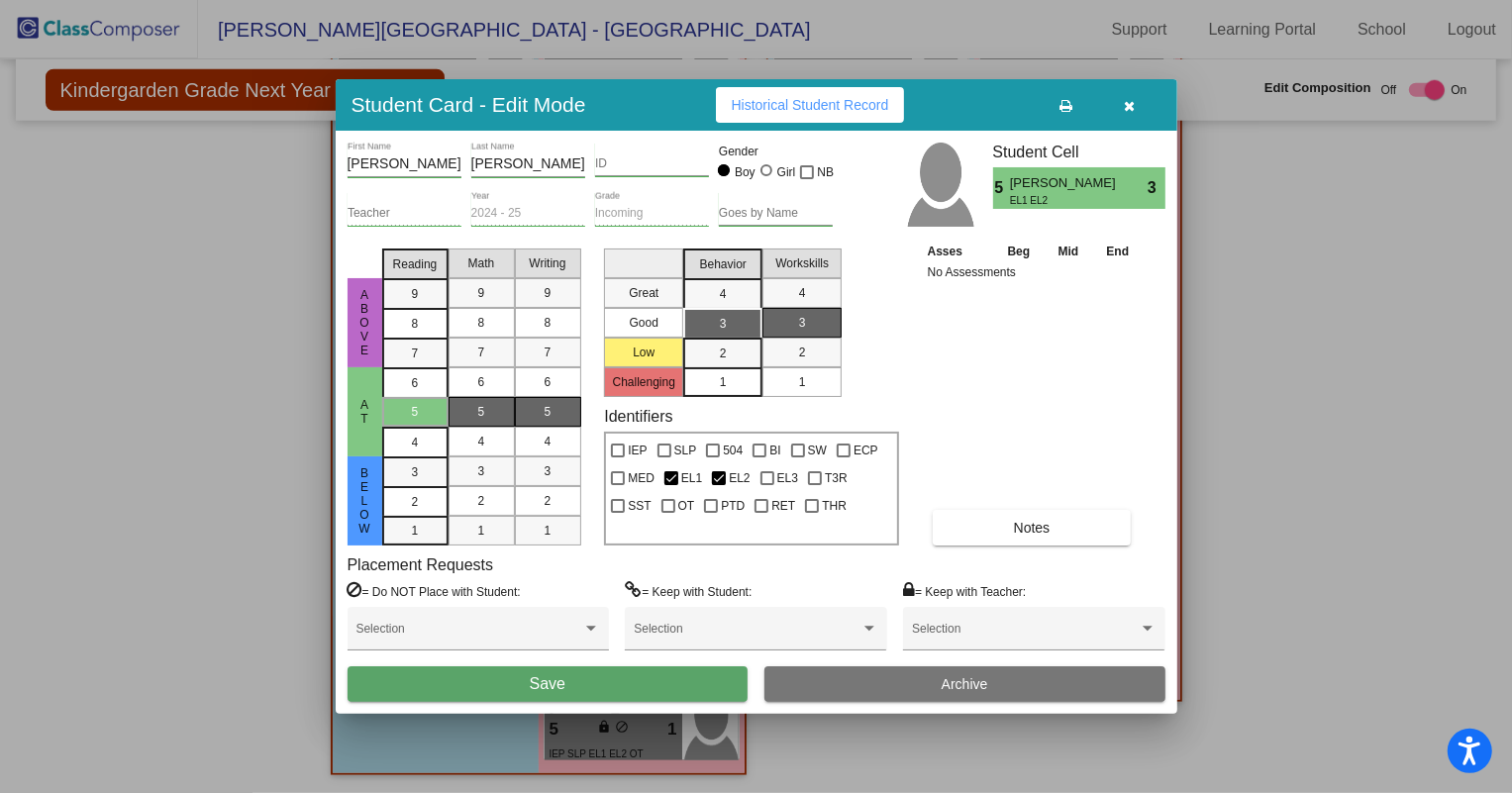 click on "Save" at bounding box center (548, 684) 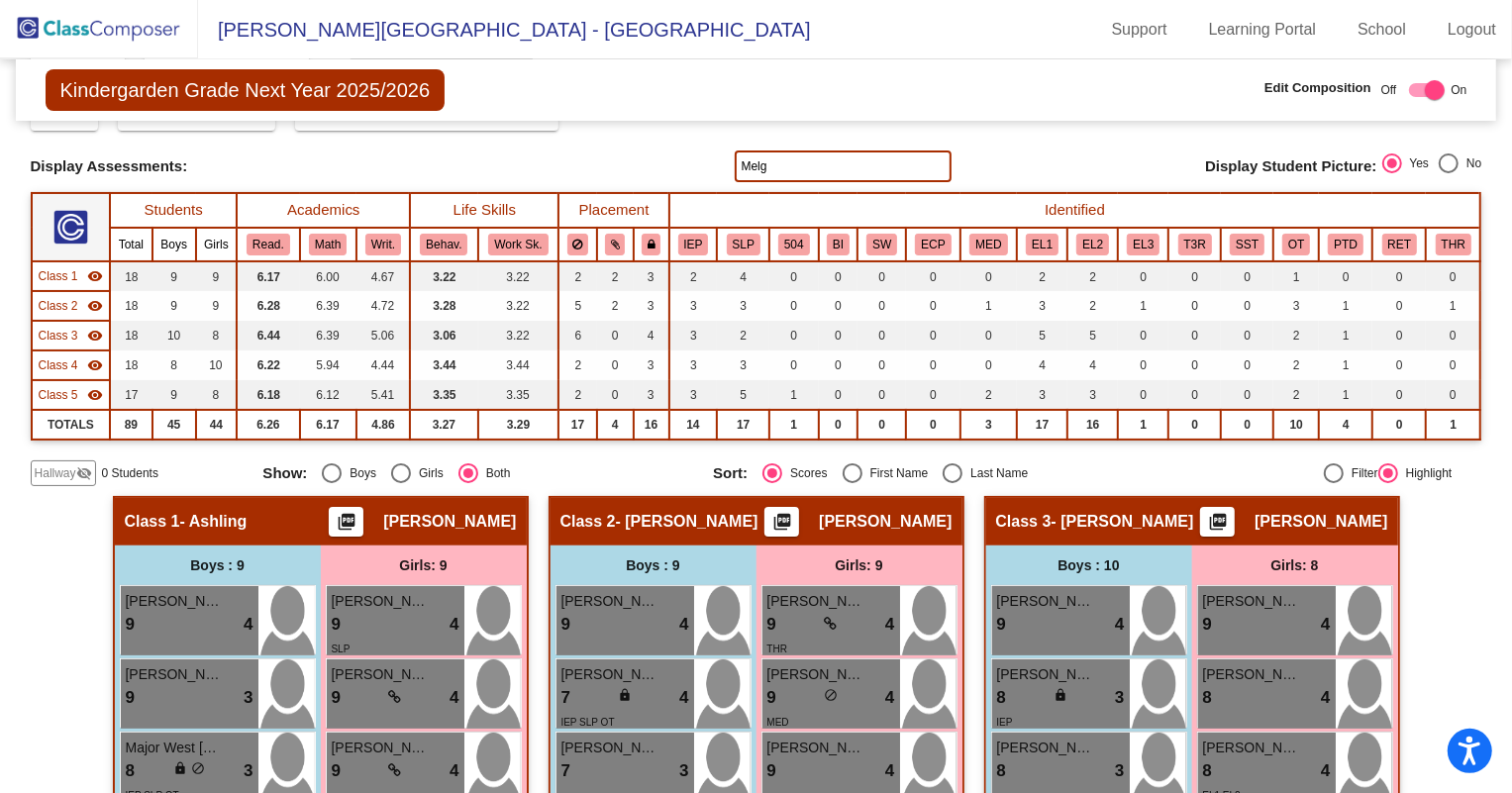 scroll, scrollTop: 0, scrollLeft: 0, axis: both 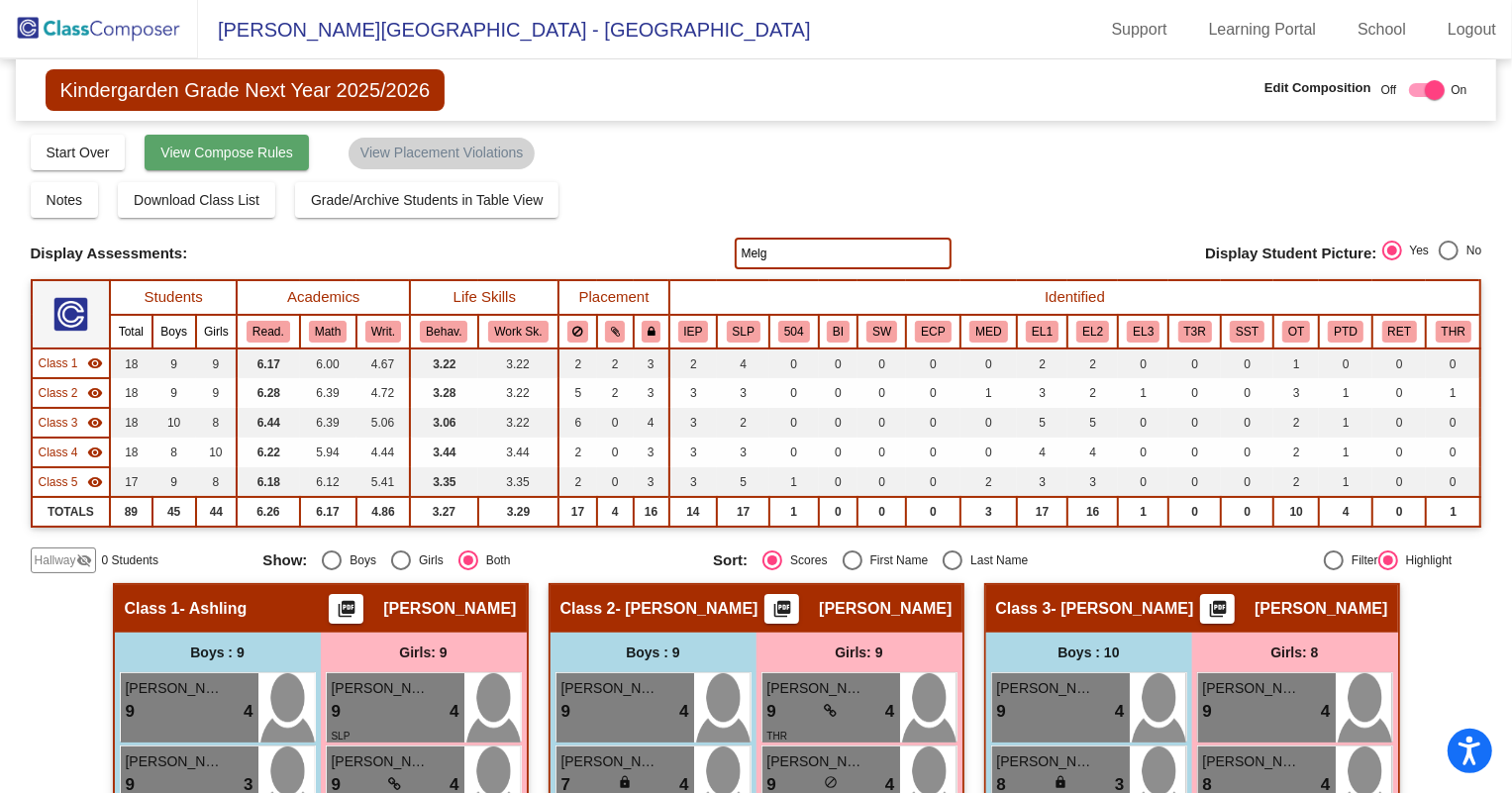 click on "View Compose Rules" 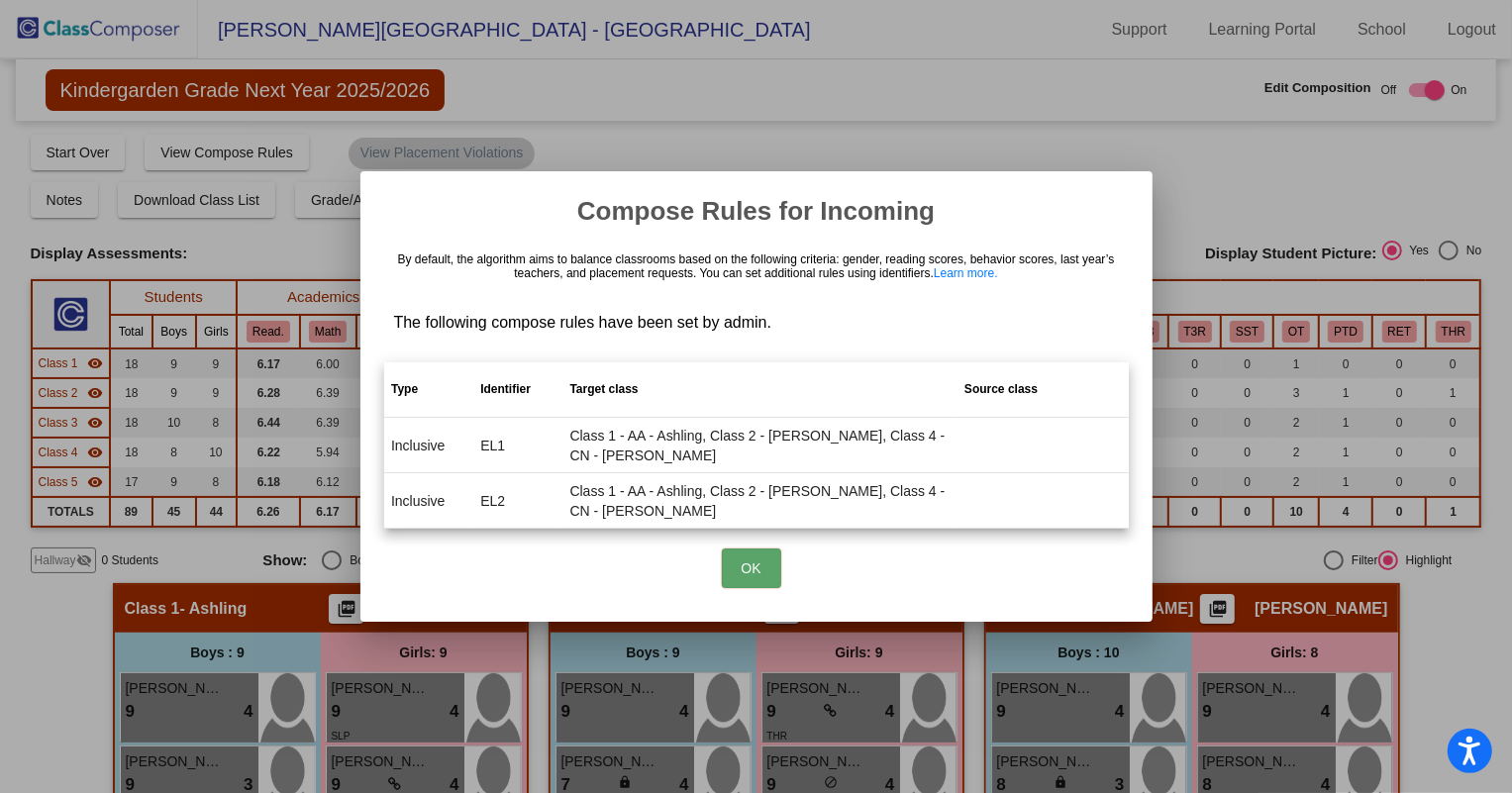 click on "OK" at bounding box center [752, 568] 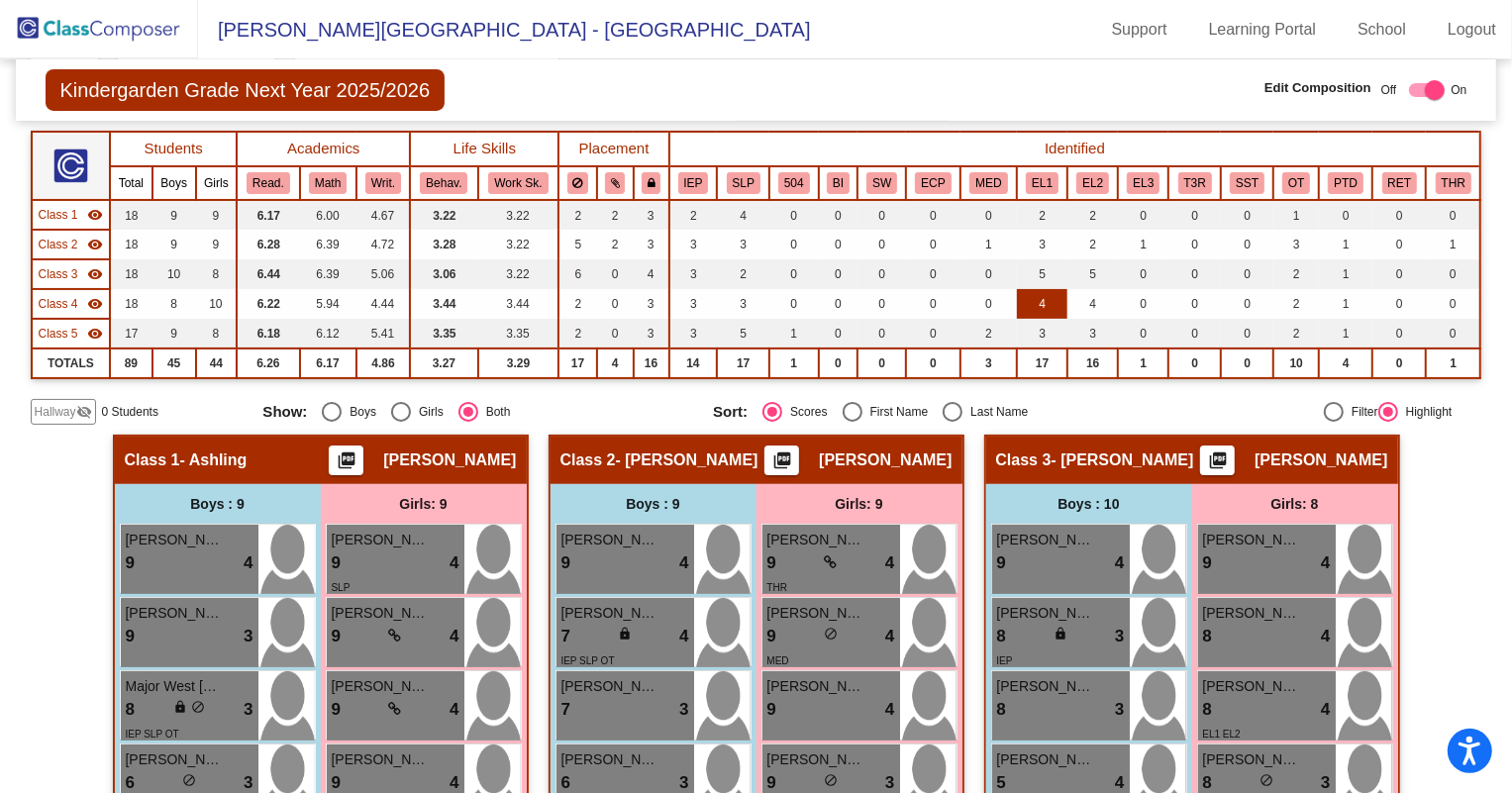 scroll, scrollTop: 0, scrollLeft: 0, axis: both 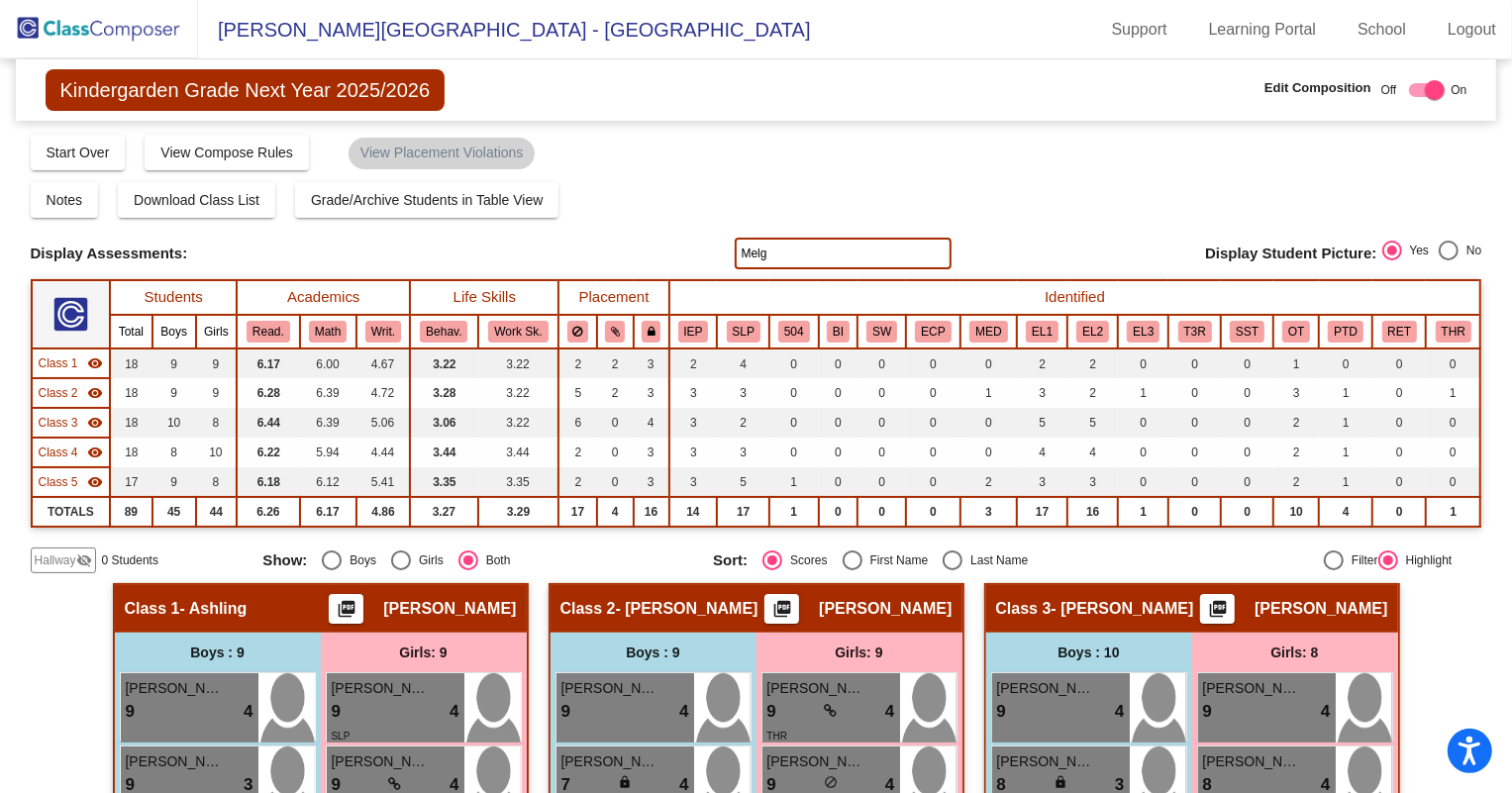 drag, startPoint x: 574, startPoint y: 253, endPoint x: 531, endPoint y: 247, distance: 43.416587 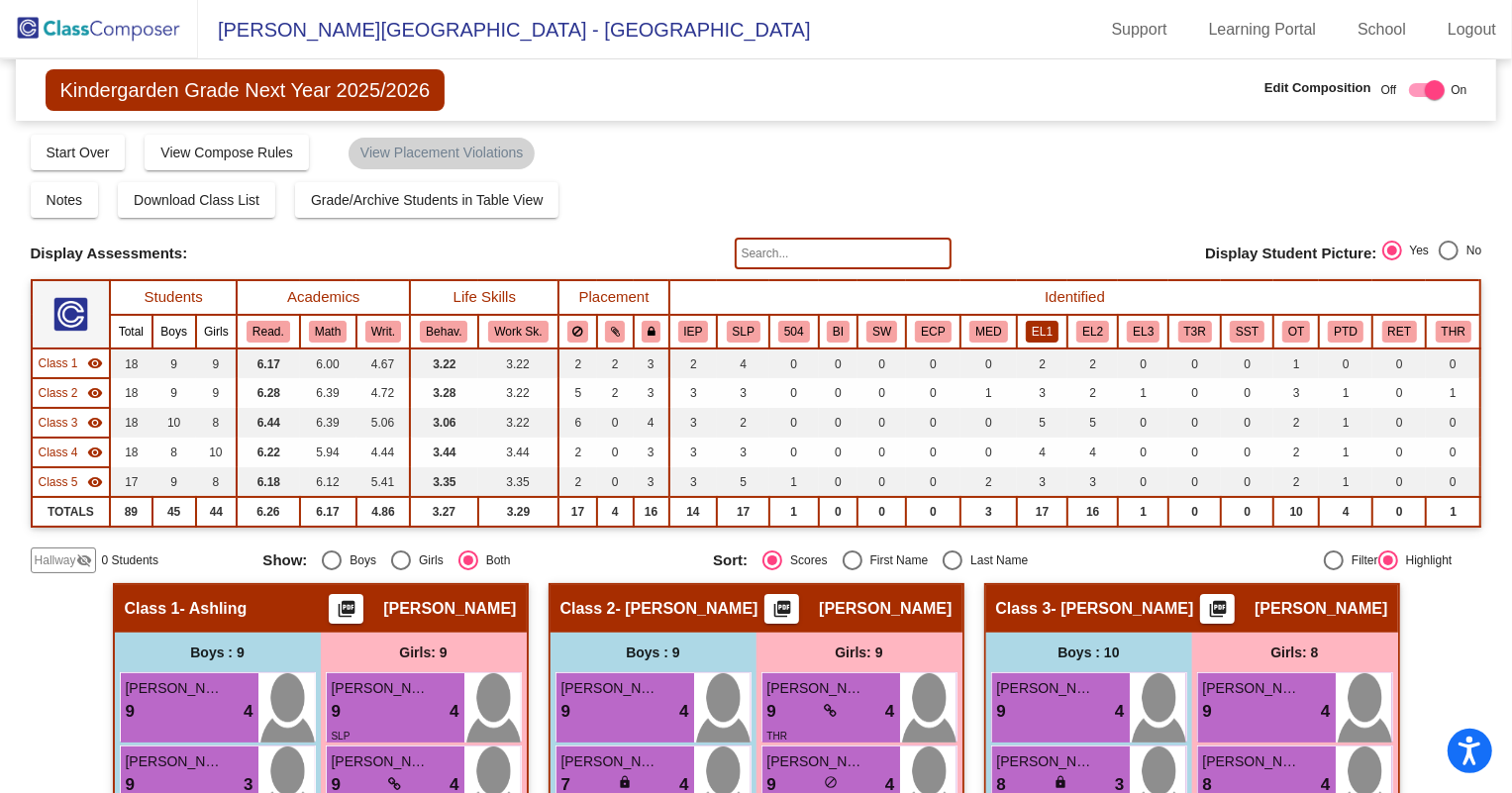 type 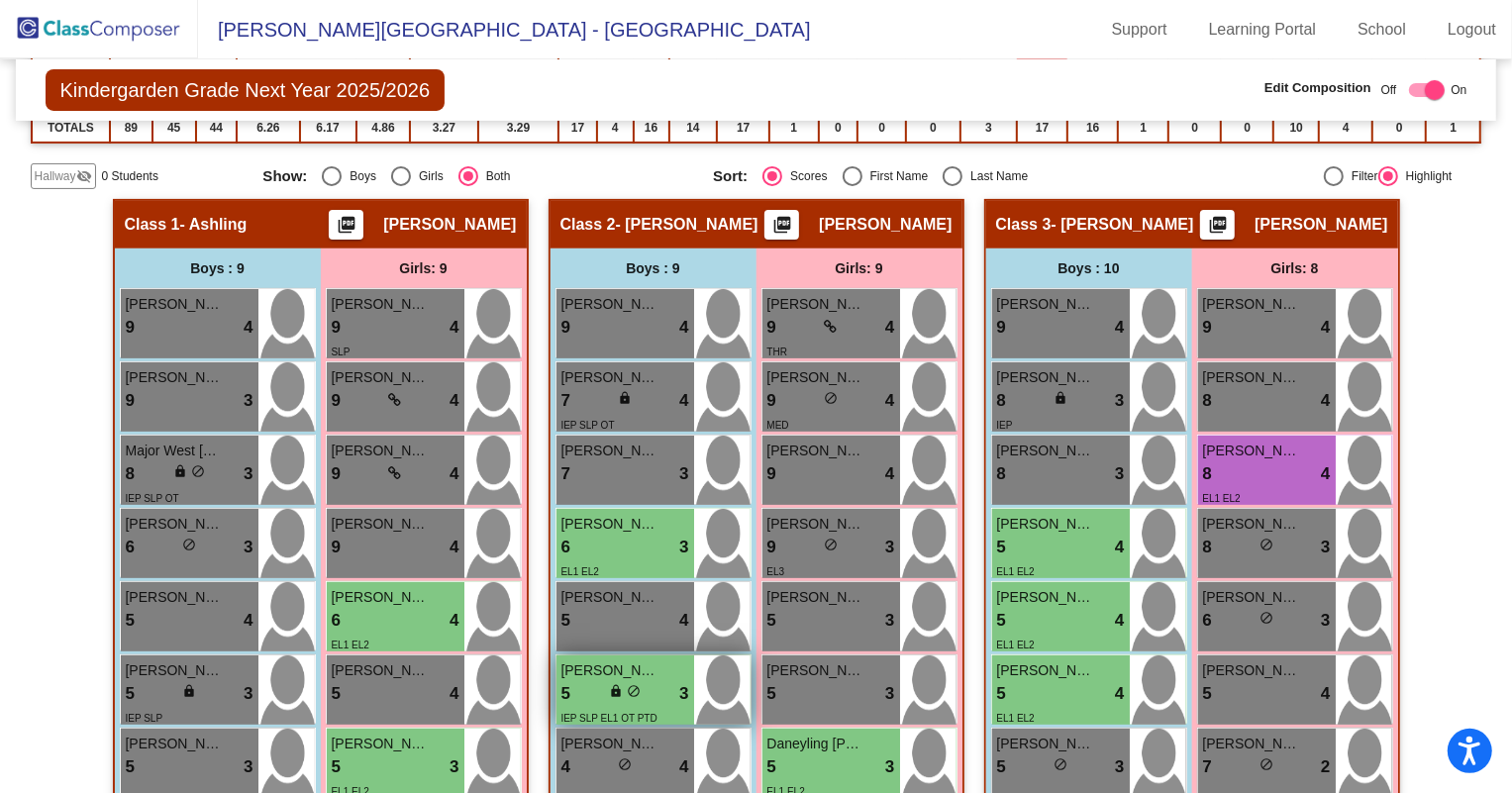 scroll, scrollTop: 359, scrollLeft: 0, axis: vertical 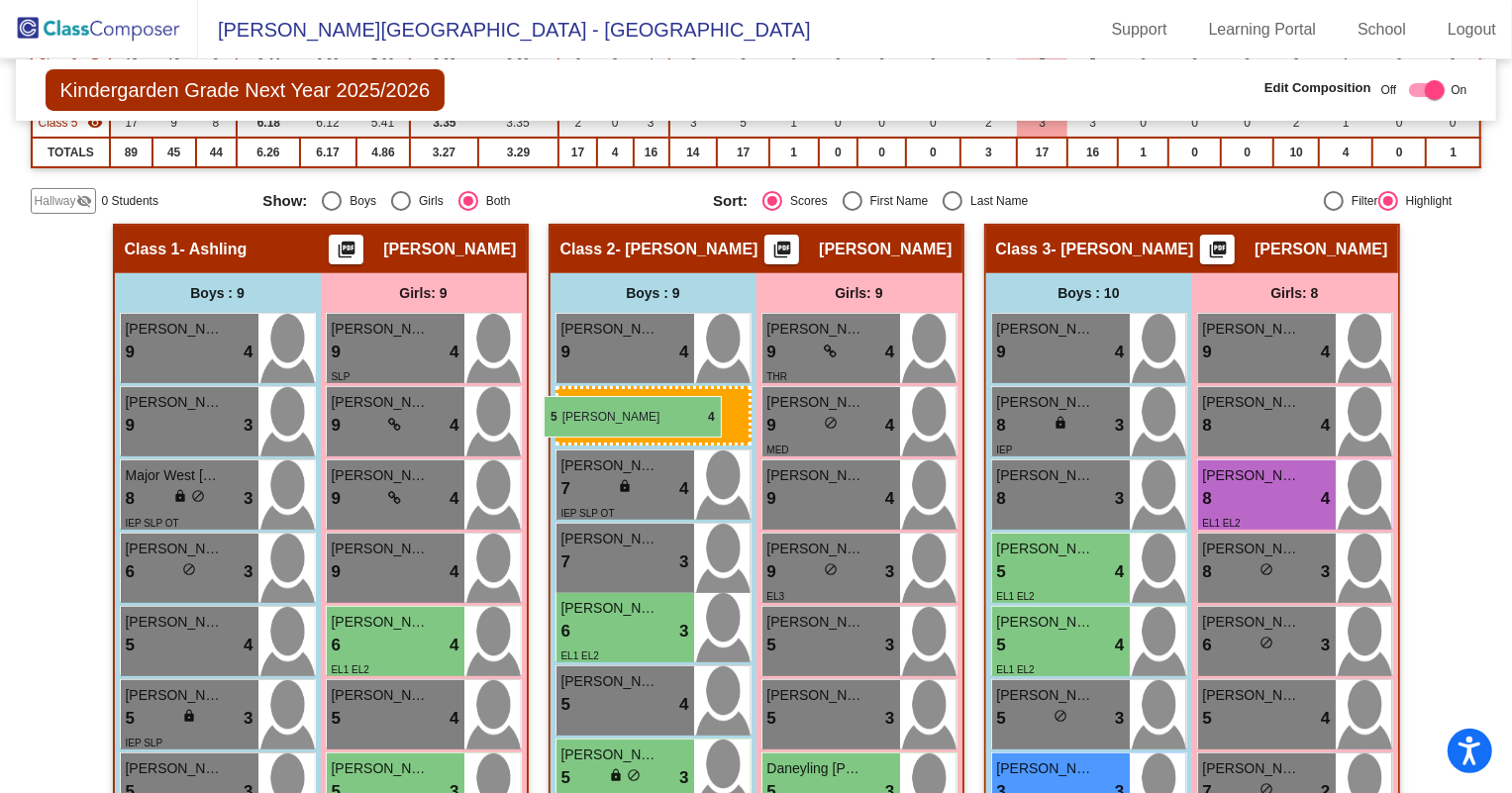 drag, startPoint x: 1045, startPoint y: 574, endPoint x: 544, endPoint y: 396, distance: 531.6813 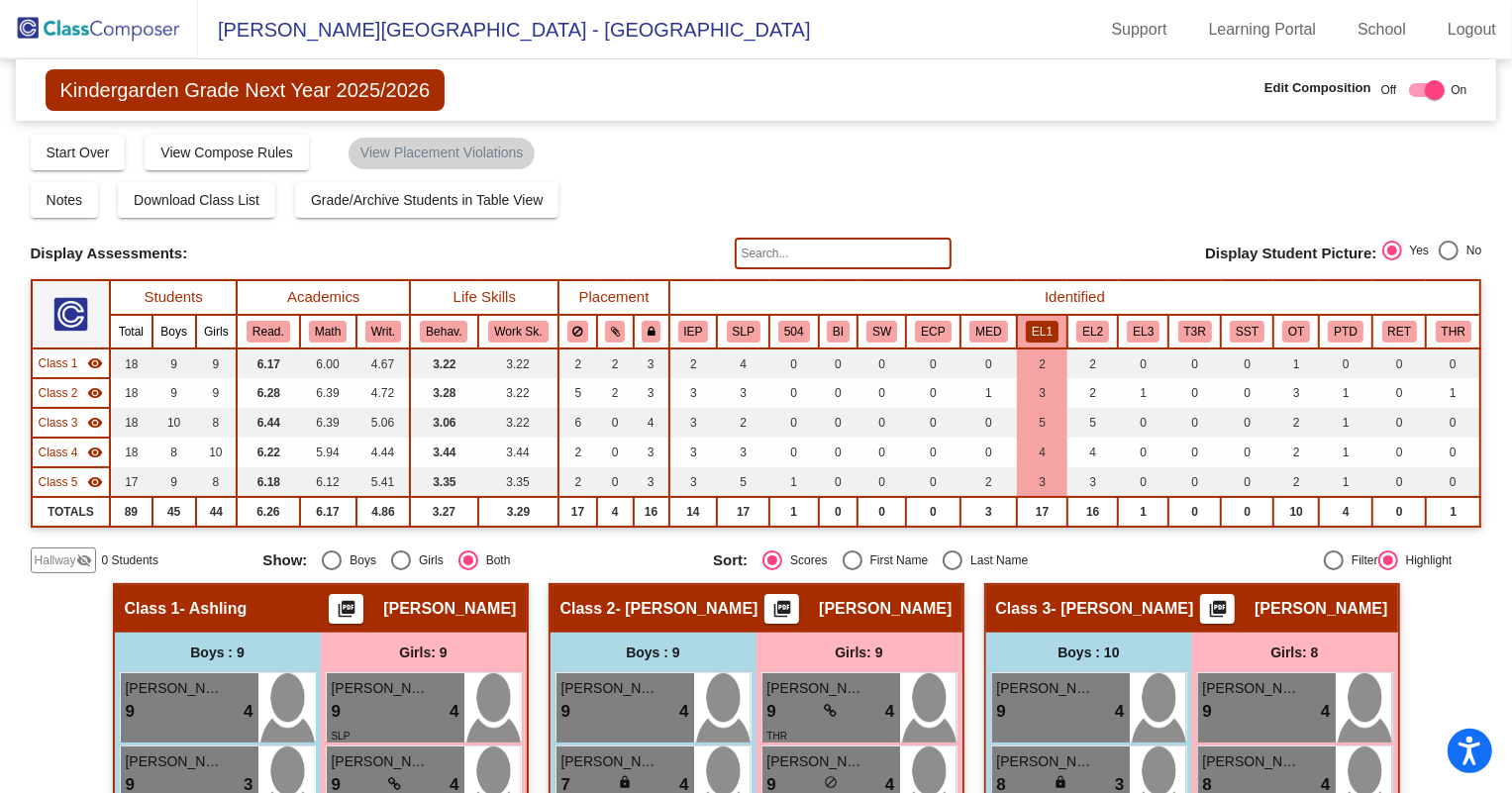 scroll, scrollTop: 540, scrollLeft: 0, axis: vertical 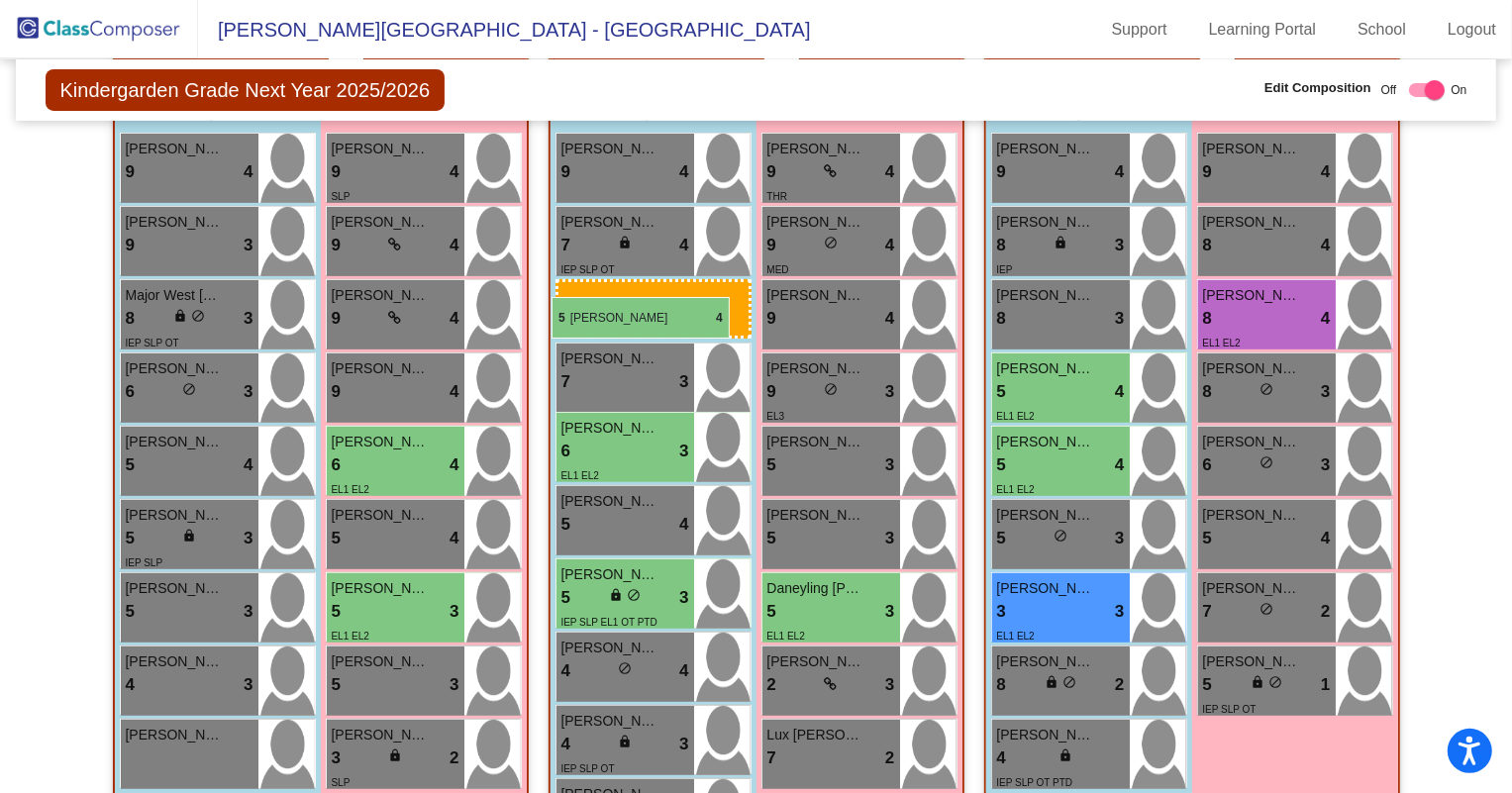 drag, startPoint x: 1029, startPoint y: 387, endPoint x: 552, endPoint y: 297, distance: 485.41632 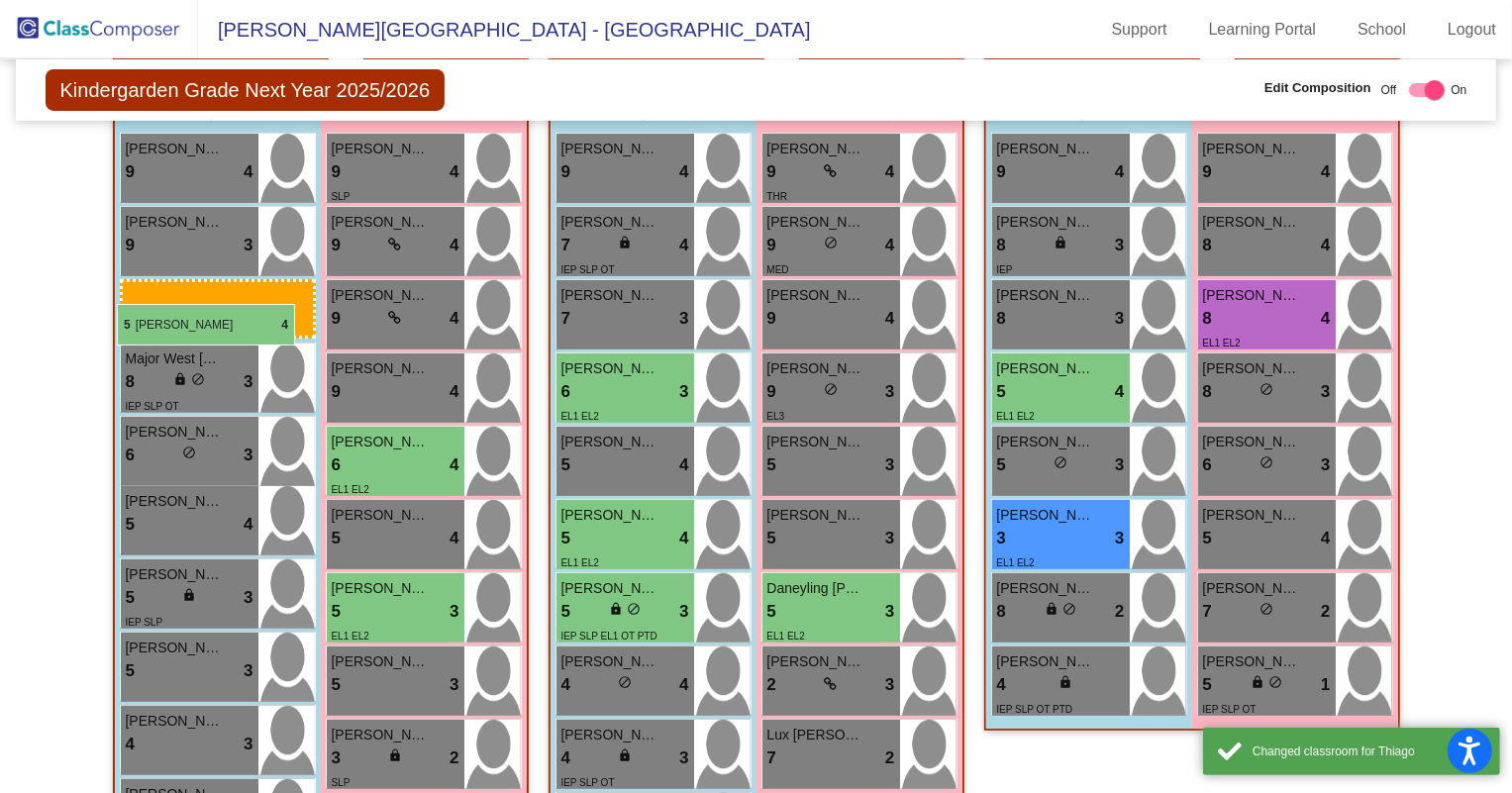 drag, startPoint x: 1063, startPoint y: 455, endPoint x: 117, endPoint y: 304, distance: 957.9755 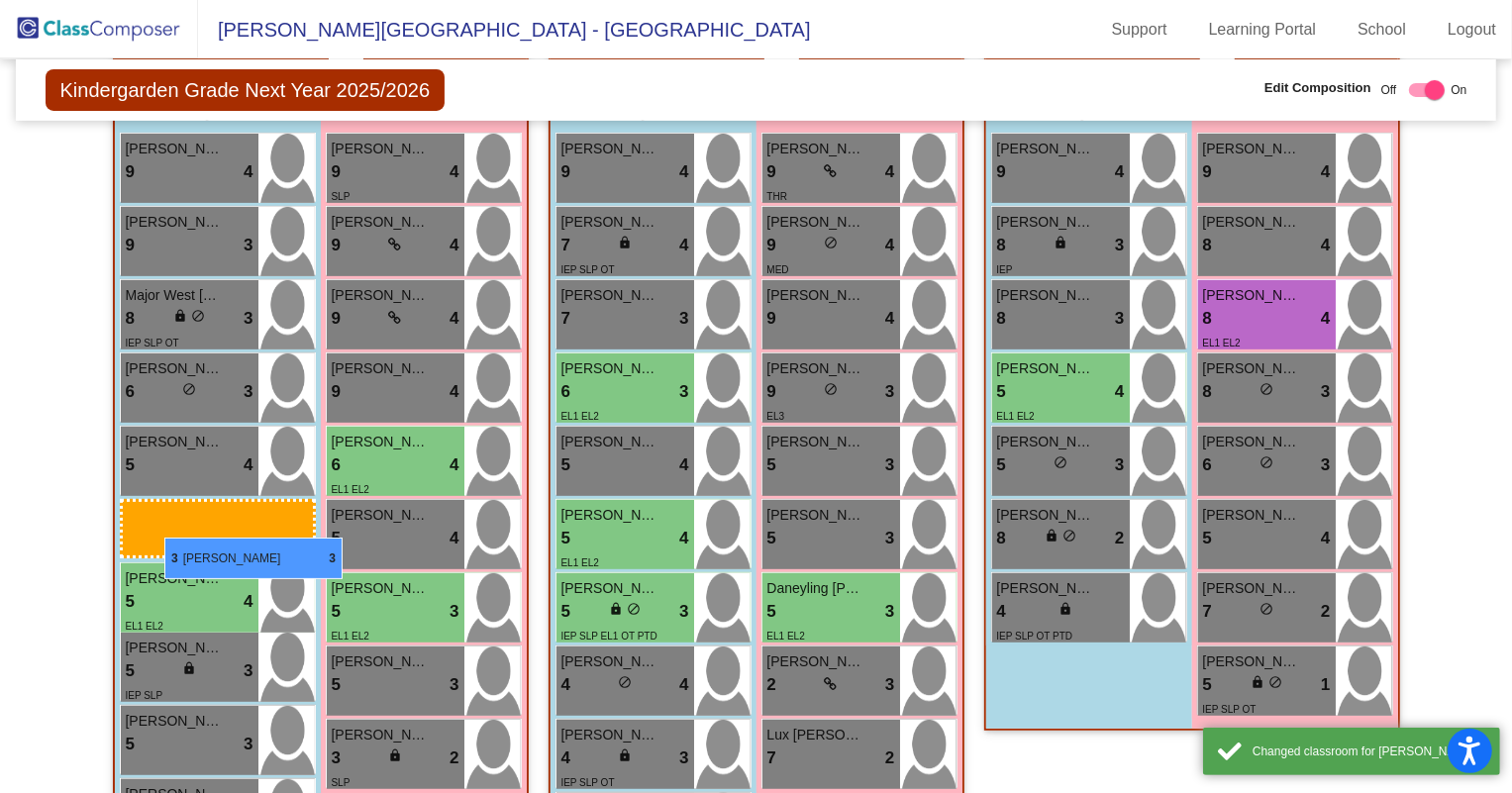 drag, startPoint x: 1035, startPoint y: 525, endPoint x: 164, endPoint y: 538, distance: 871.097 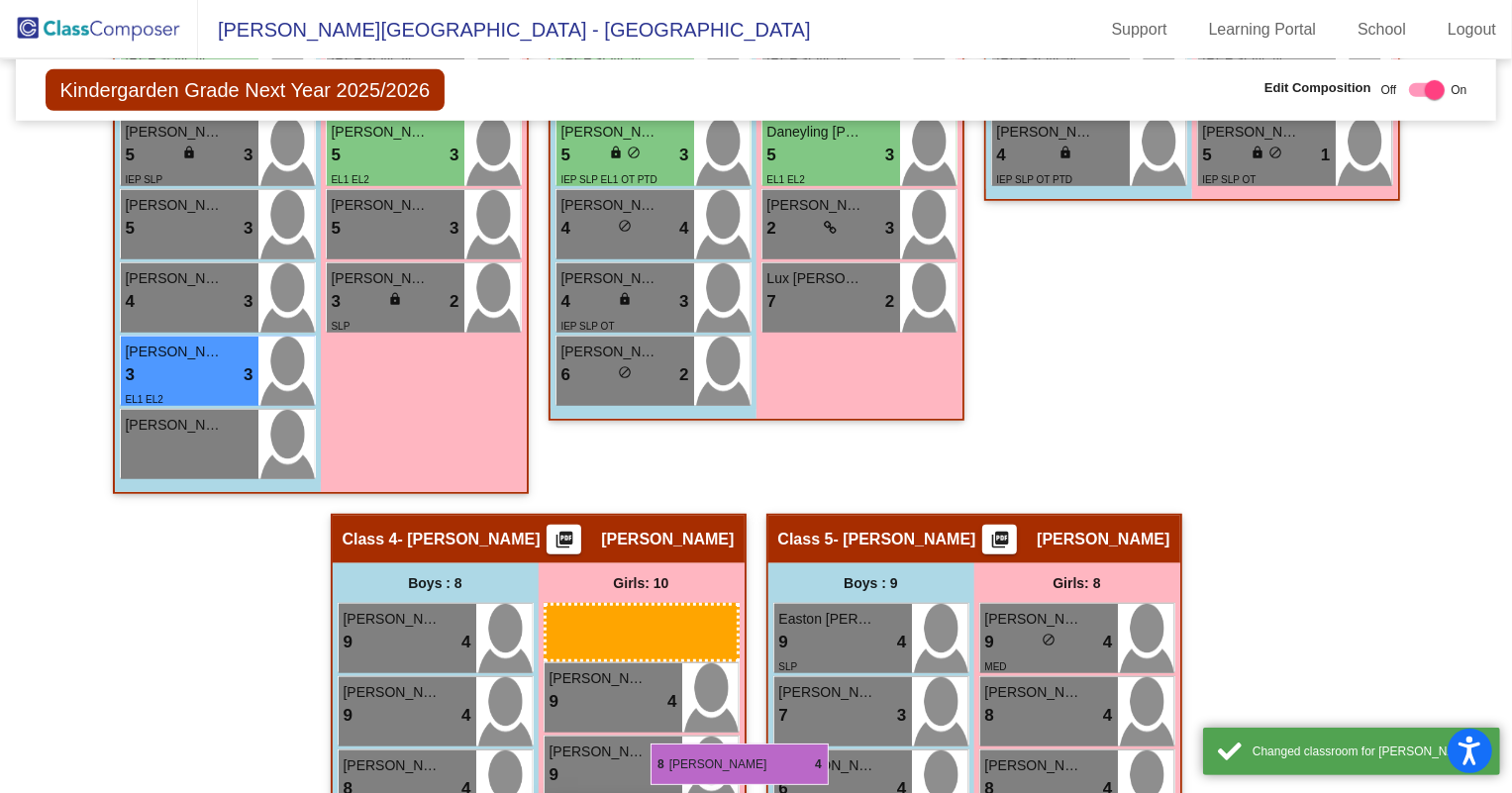 scroll, scrollTop: 1079, scrollLeft: 0, axis: vertical 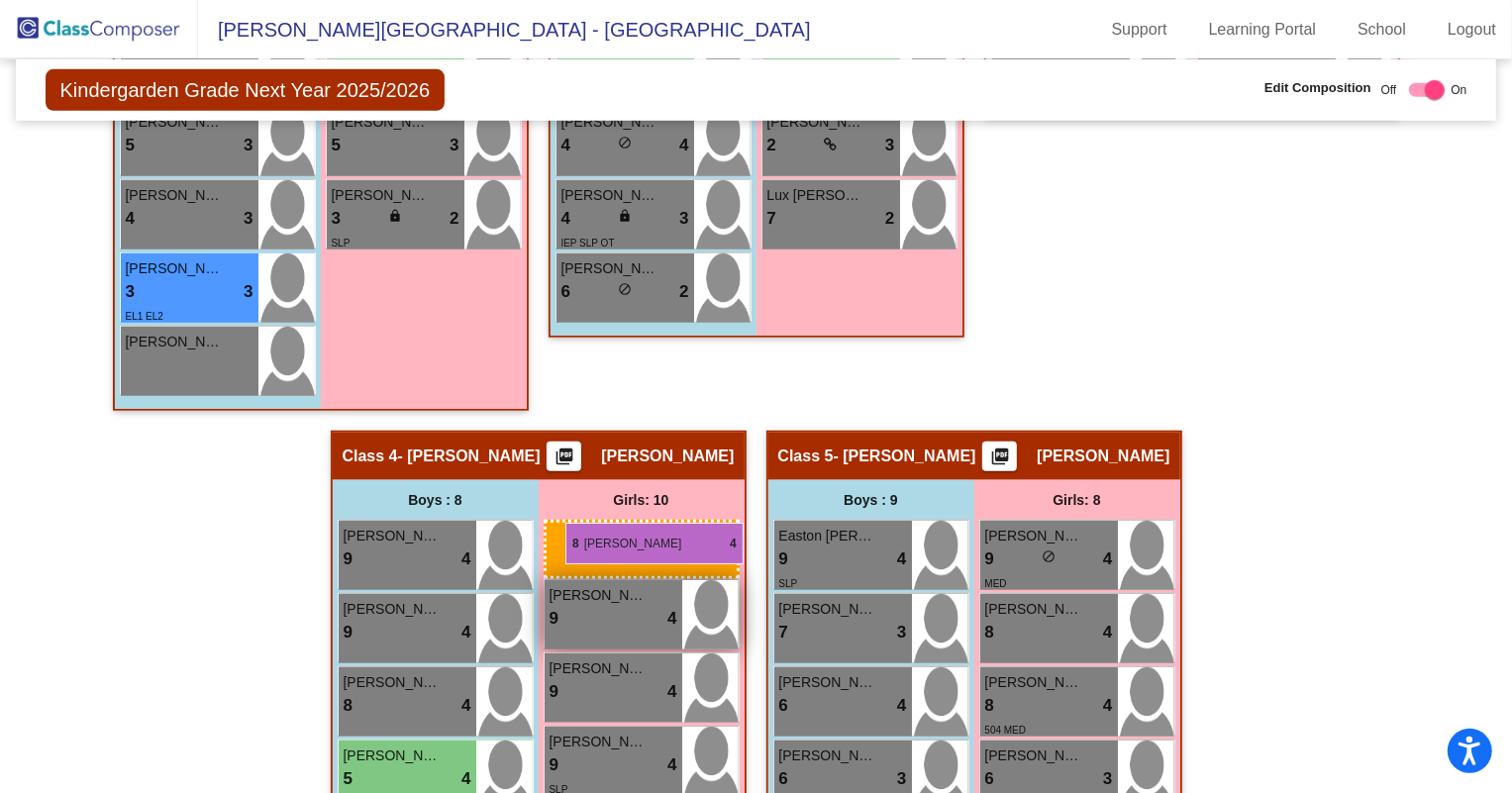 drag, startPoint x: 1259, startPoint y: 316, endPoint x: 566, endPoint y: 523, distance: 723.2551 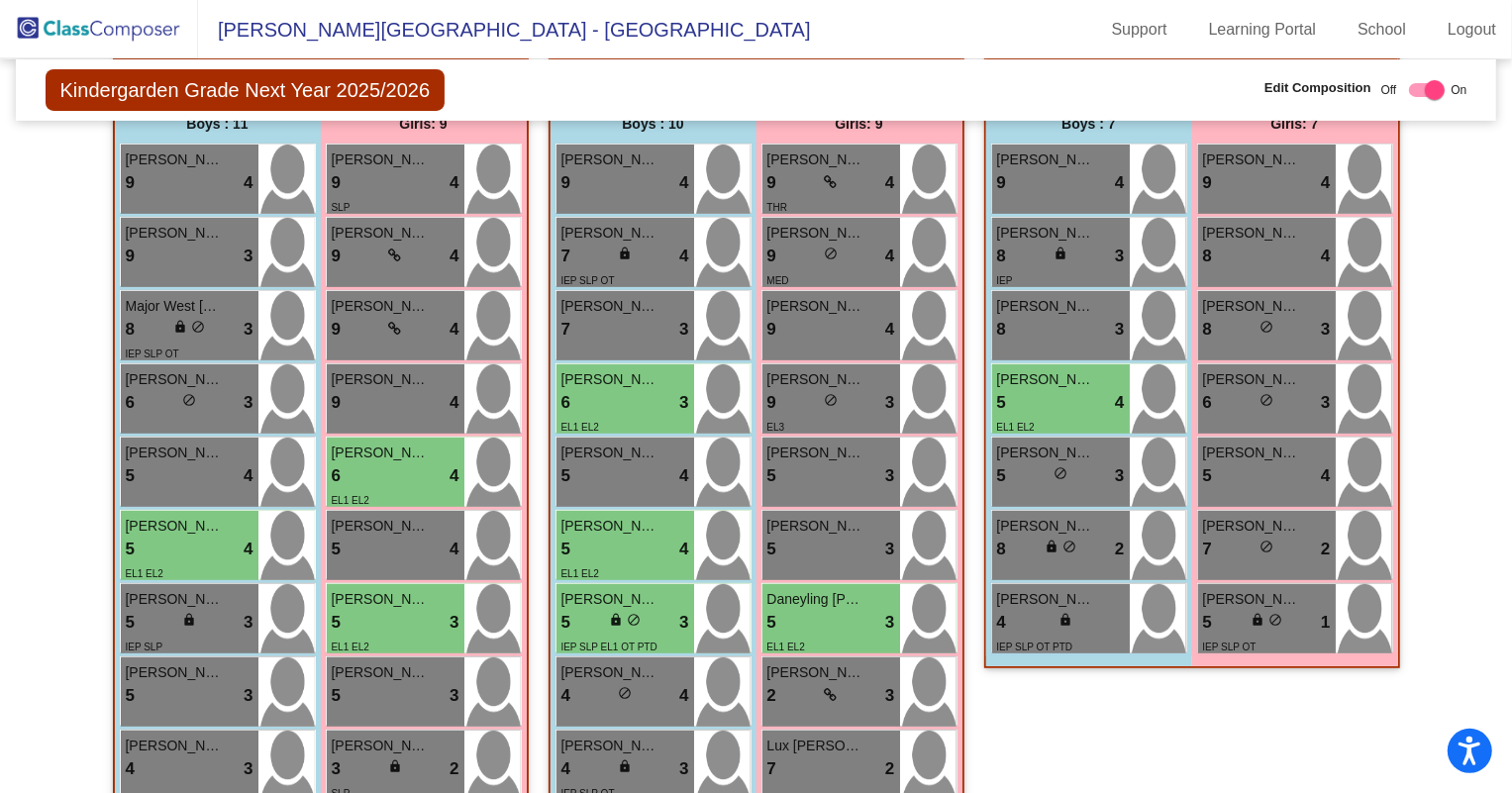 scroll, scrollTop: 540, scrollLeft: 0, axis: vertical 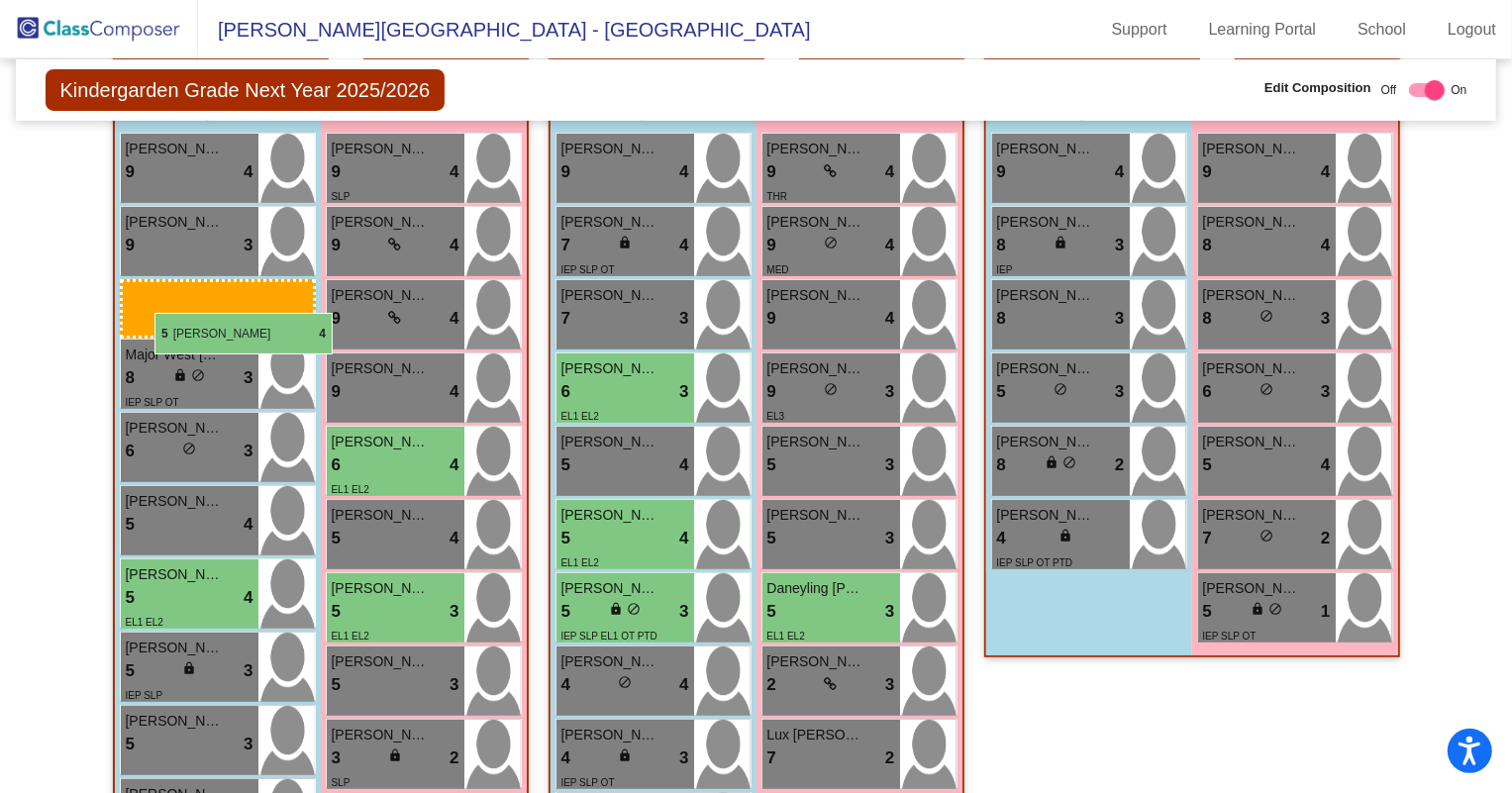 drag, startPoint x: 1069, startPoint y: 386, endPoint x: 154, endPoint y: 313, distance: 917.9074 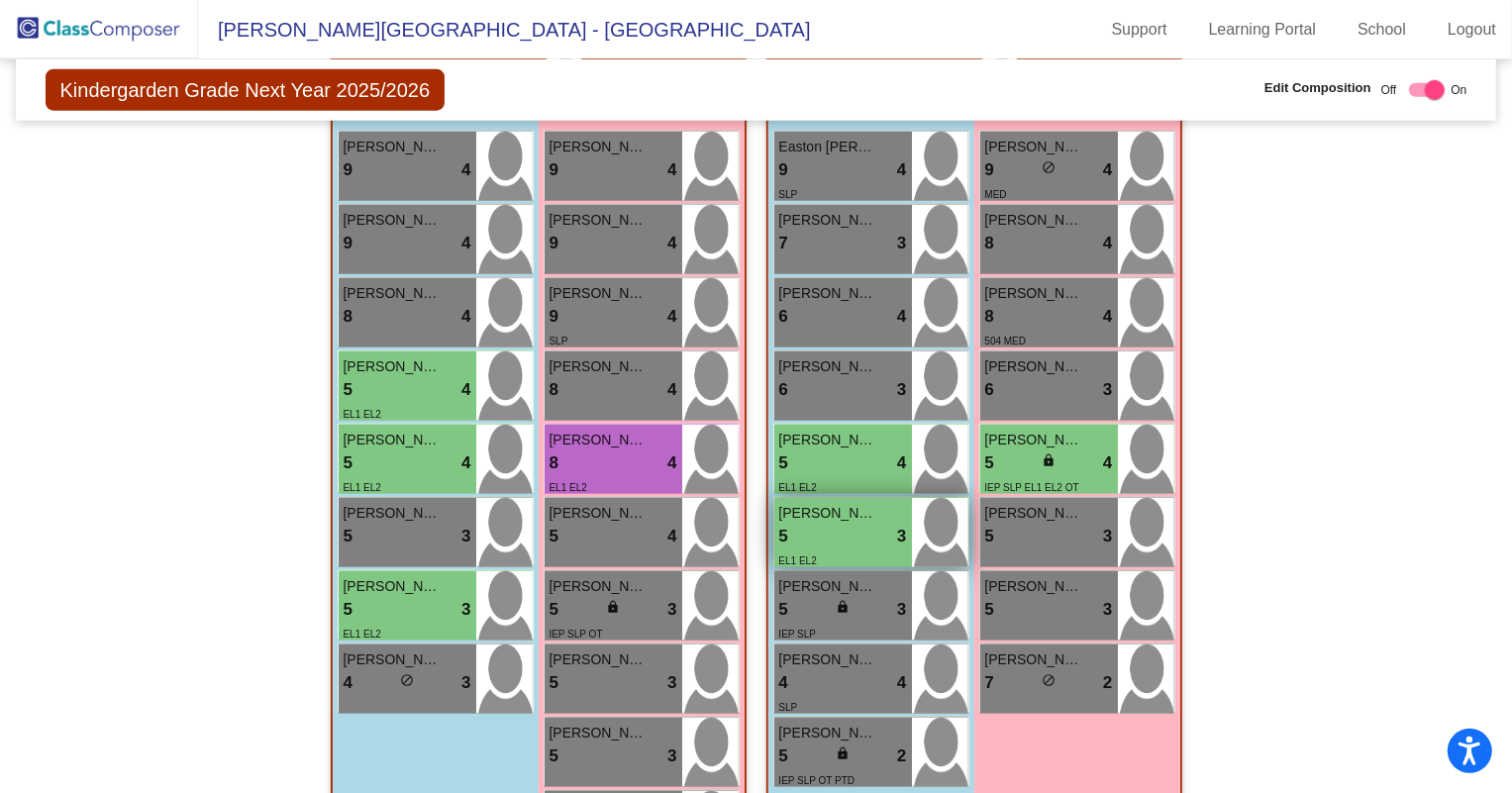 scroll, scrollTop: 1439, scrollLeft: 0, axis: vertical 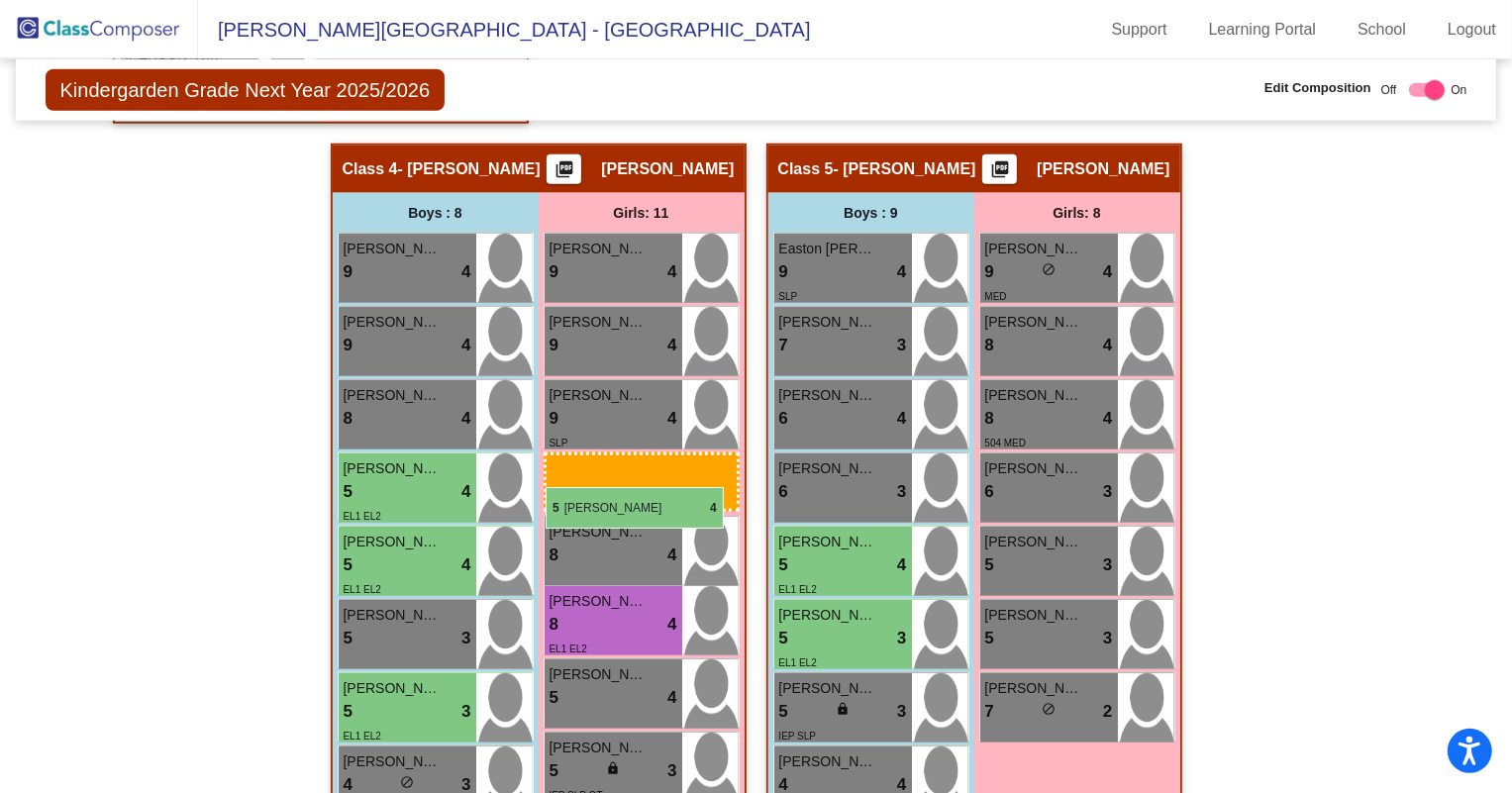 drag, startPoint x: 1029, startPoint y: 573, endPoint x: 546, endPoint y: 487, distance: 490.59658 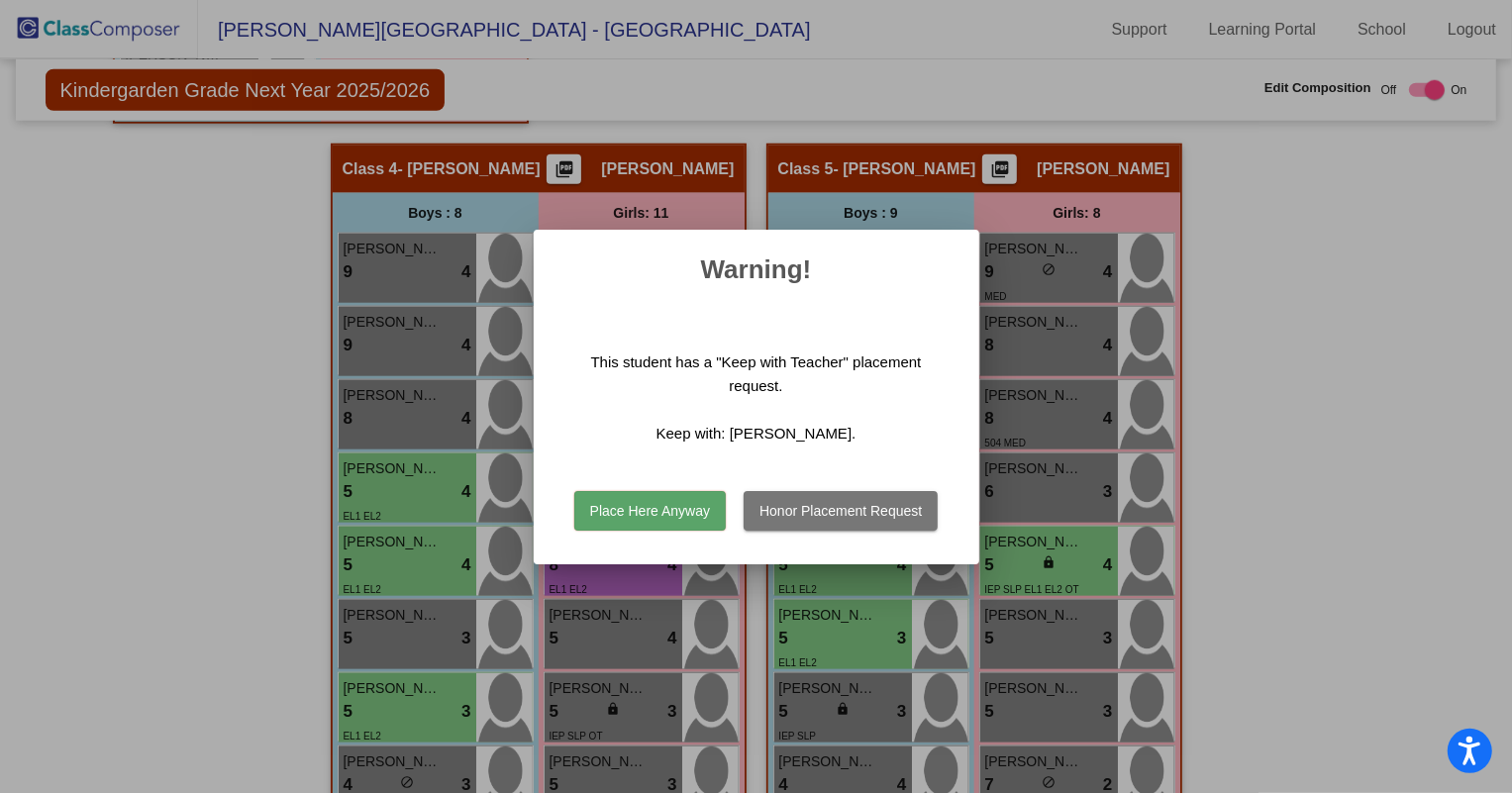 click on "Honor Placement Request" at bounding box center [841, 511] 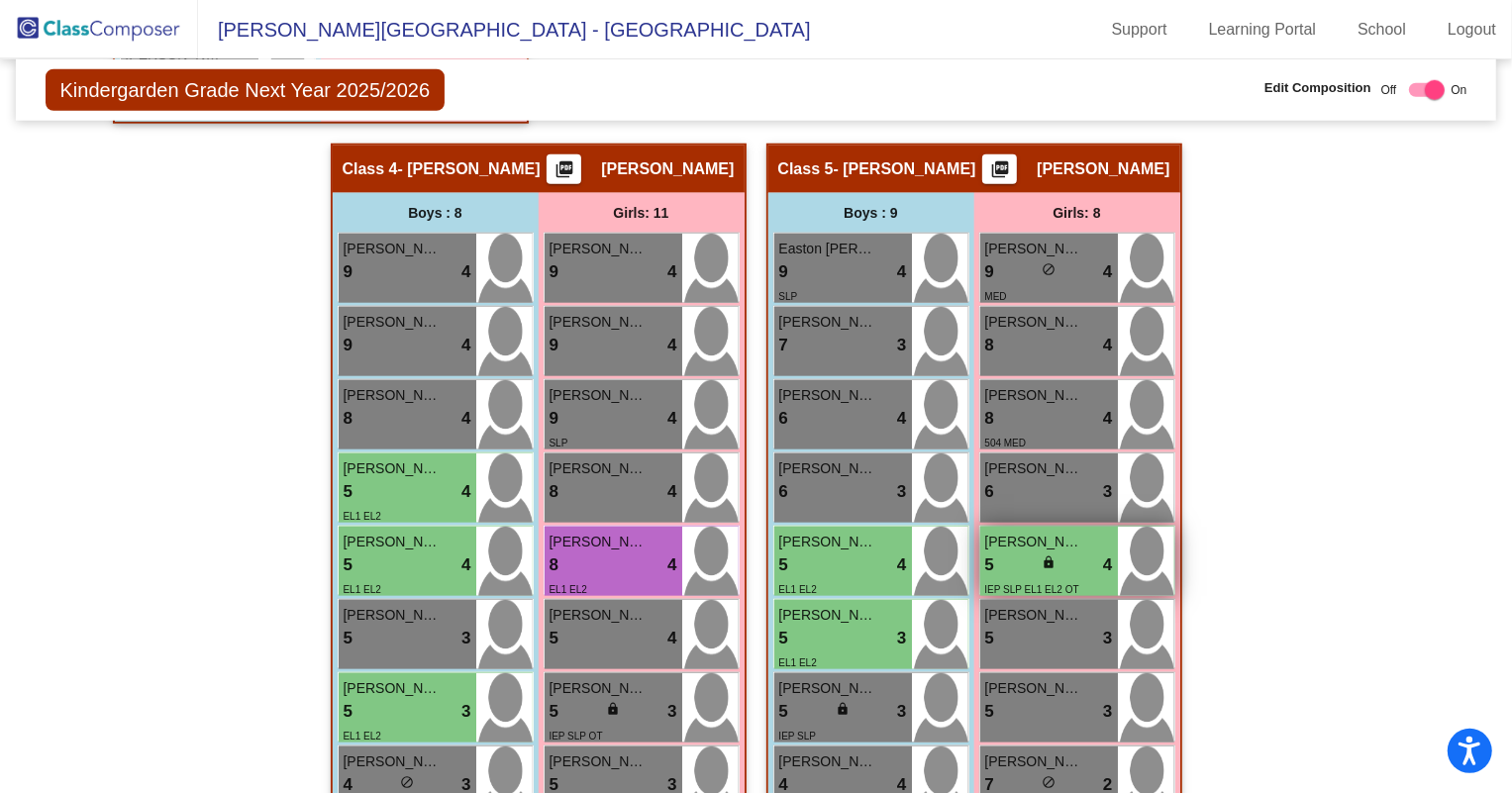click on "5 lock do_not_disturb_alt 4" at bounding box center (1049, 565) 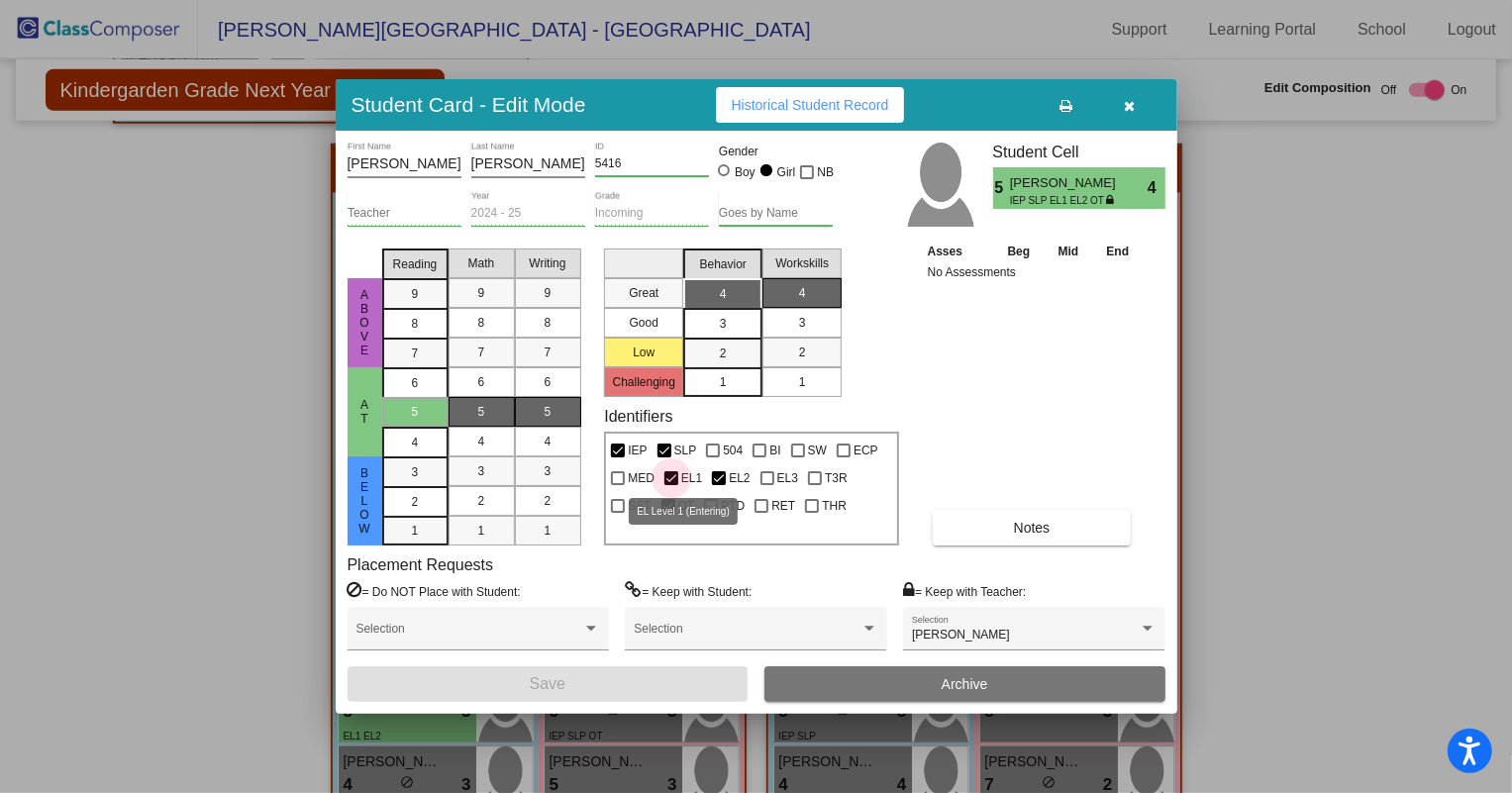 drag, startPoint x: 671, startPoint y: 474, endPoint x: 694, endPoint y: 477, distance: 23.194827 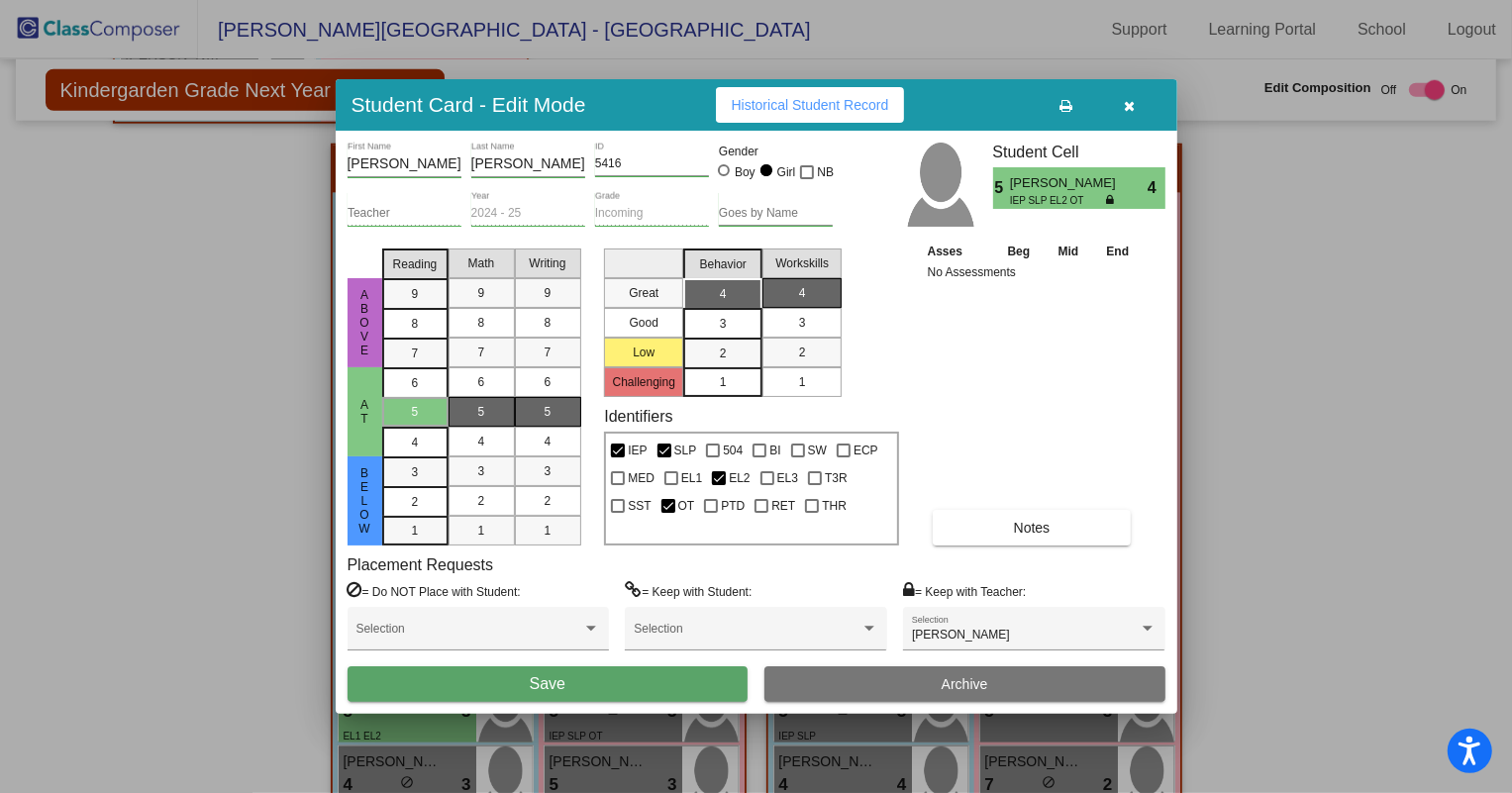 click on "EL2" at bounding box center [731, 475] 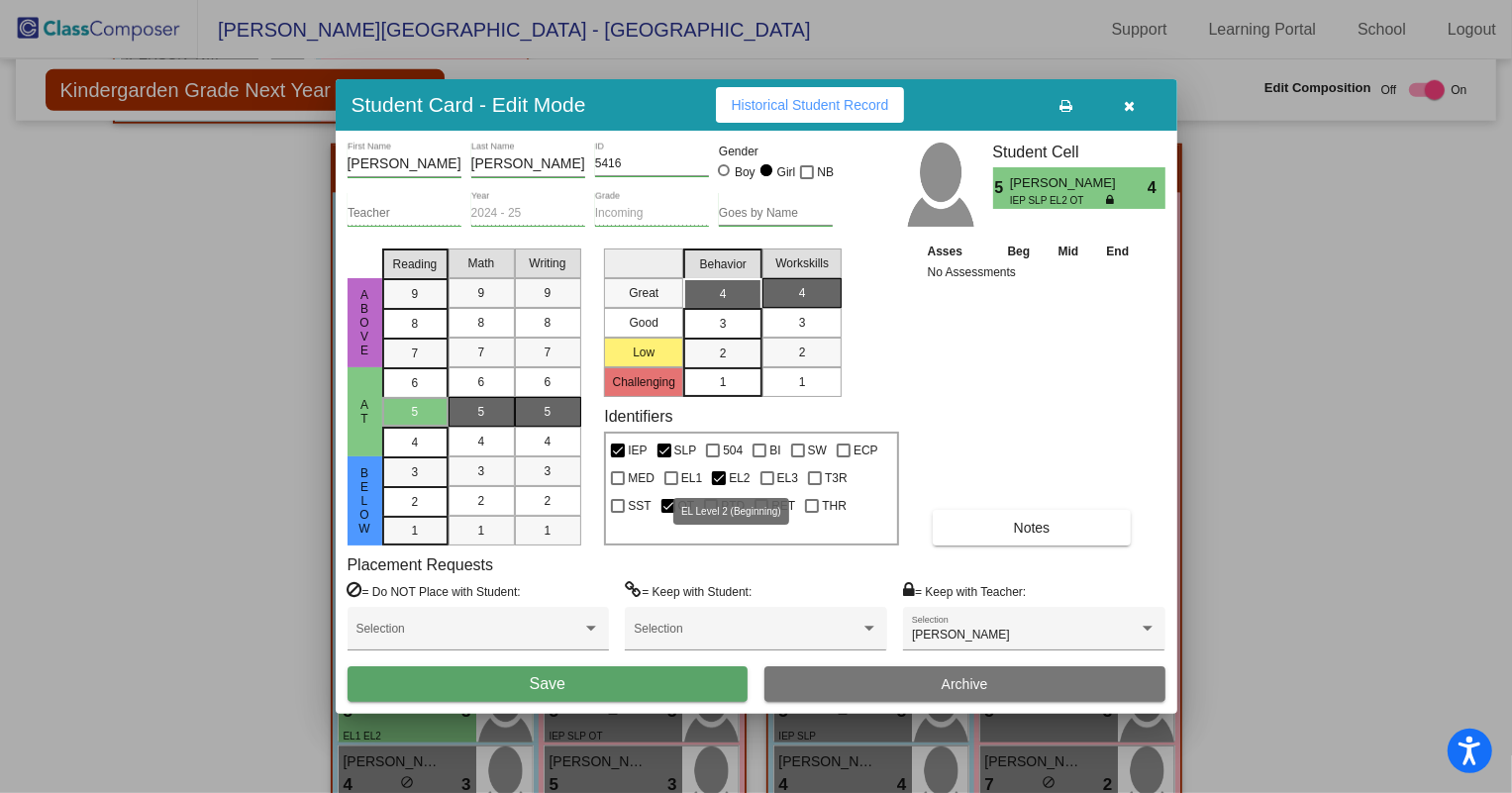 click at bounding box center [719, 478] 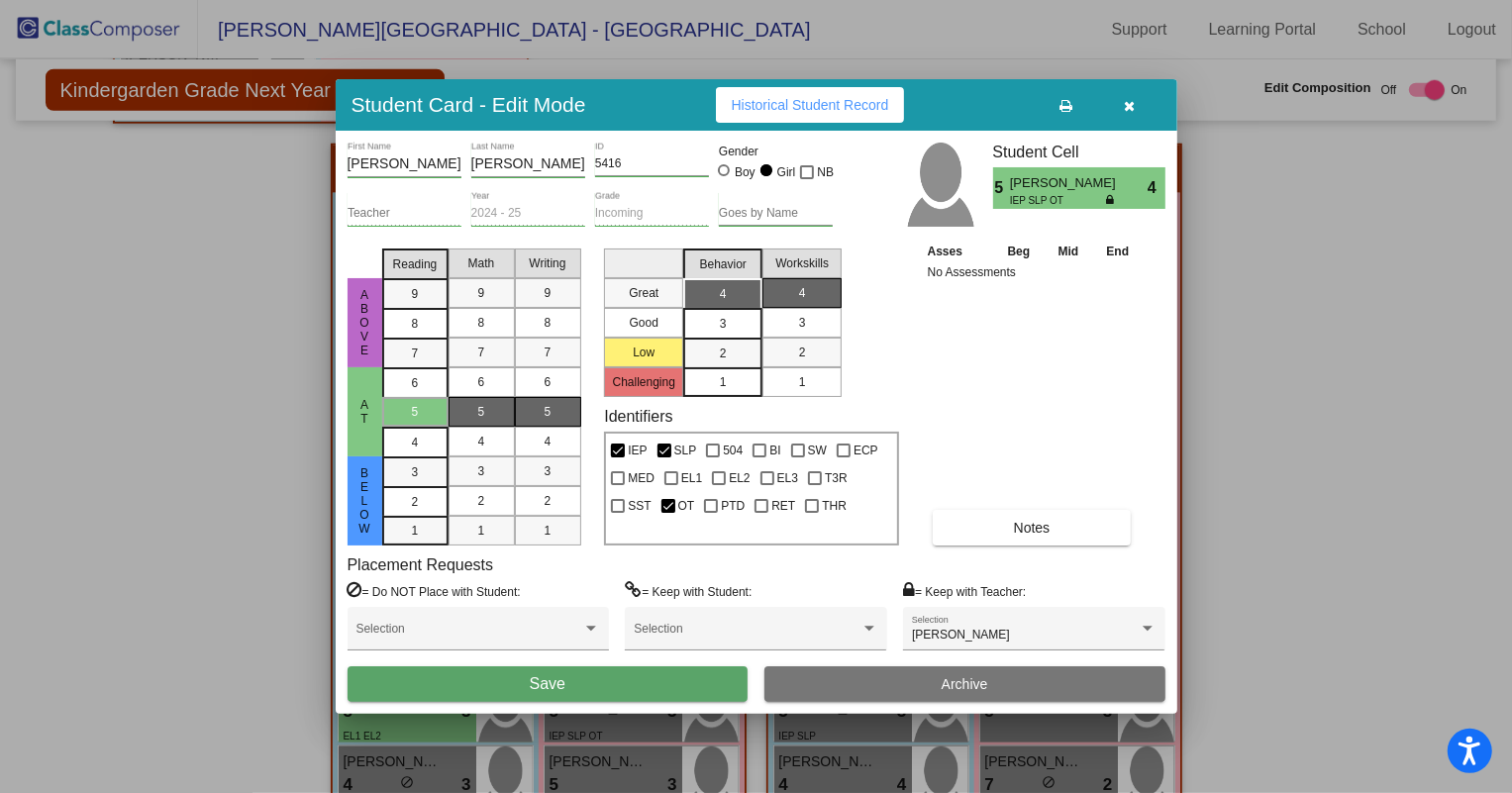 click on "Save" at bounding box center (548, 684) 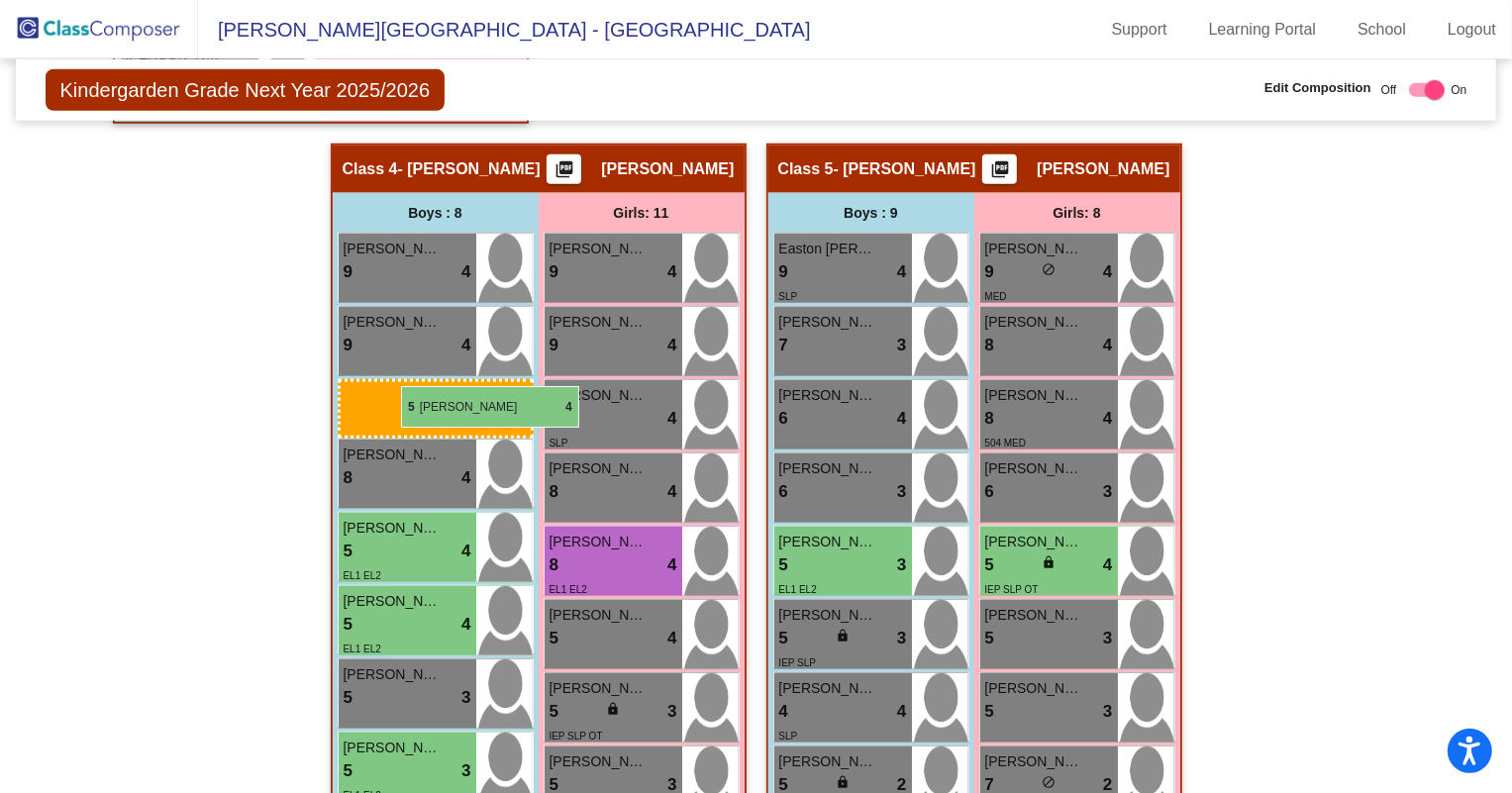 drag, startPoint x: 855, startPoint y: 563, endPoint x: 401, endPoint y: 386, distance: 487.28329 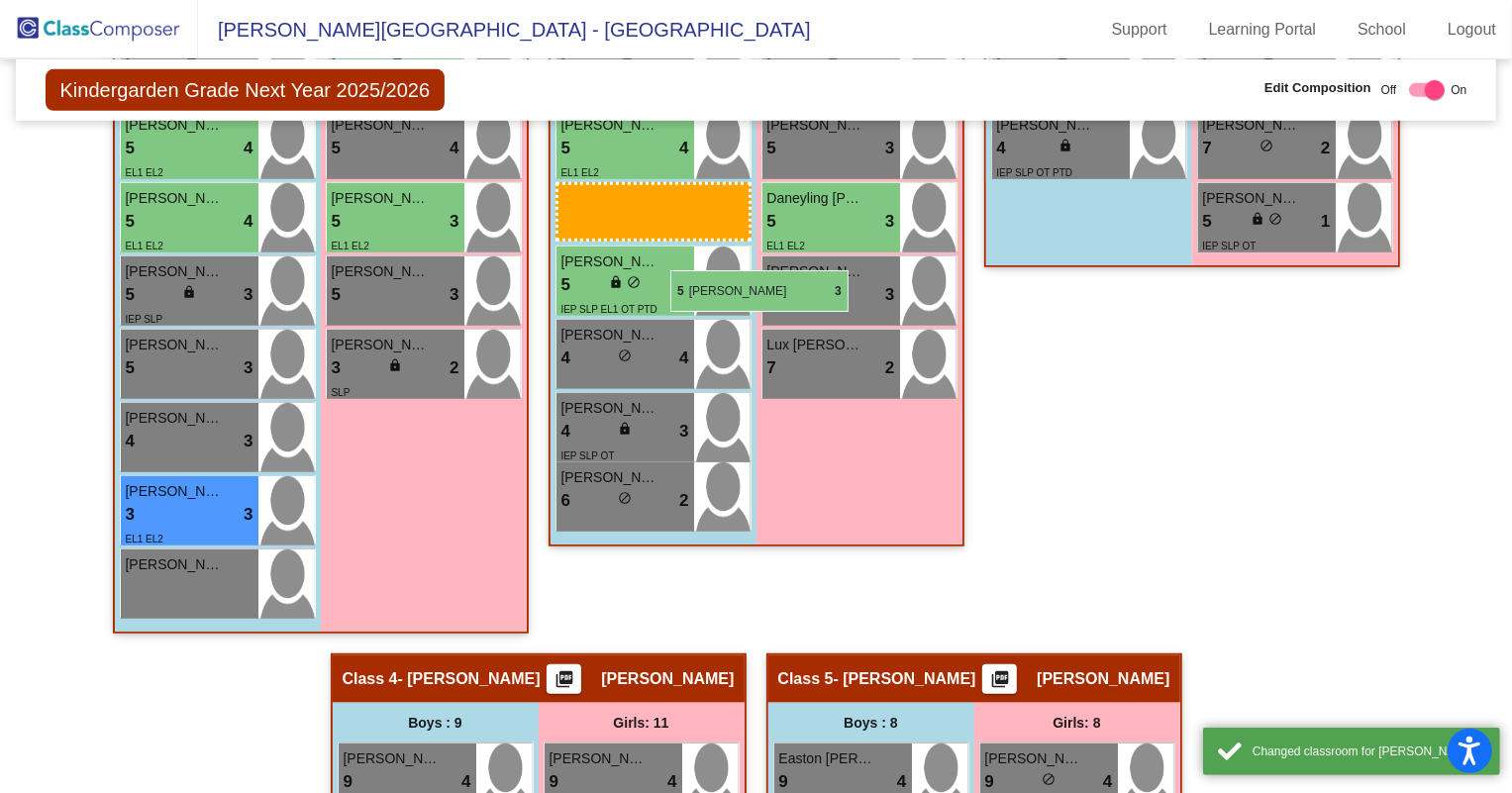 scroll, scrollTop: 900, scrollLeft: 0, axis: vertical 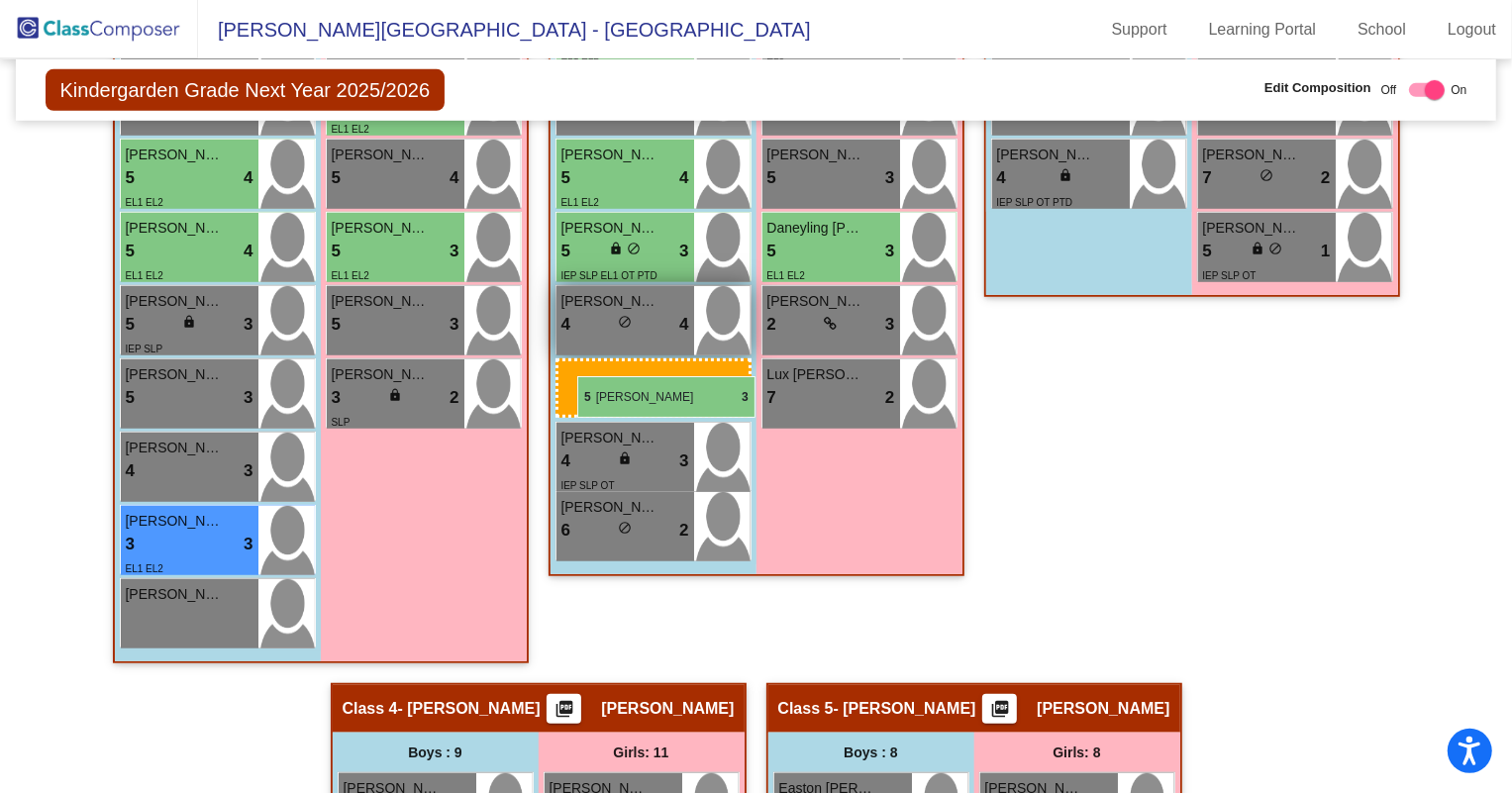 drag, startPoint x: 843, startPoint y: 581, endPoint x: 557, endPoint y: 375, distance: 352.4656 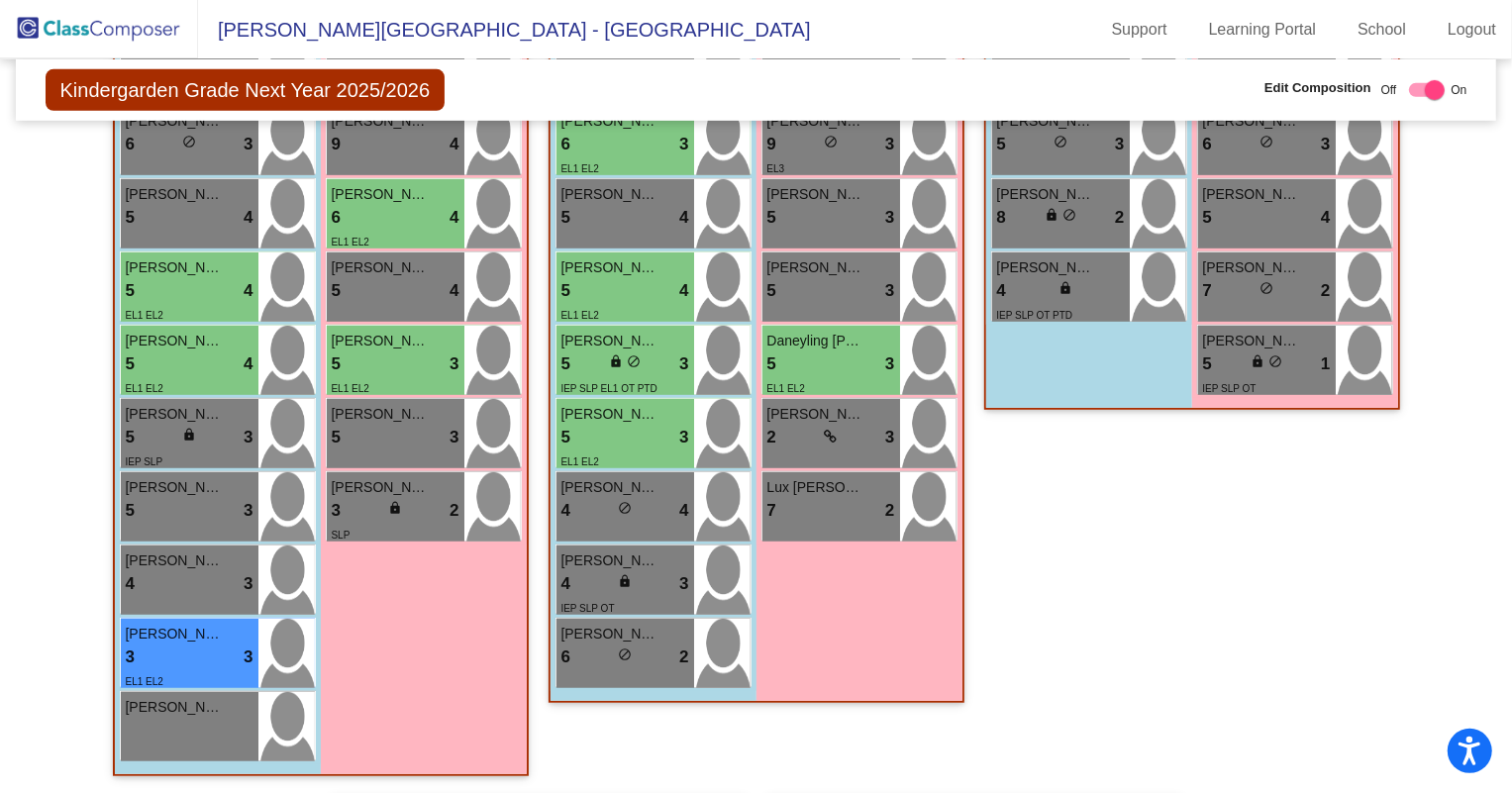 scroll, scrollTop: 900, scrollLeft: 0, axis: vertical 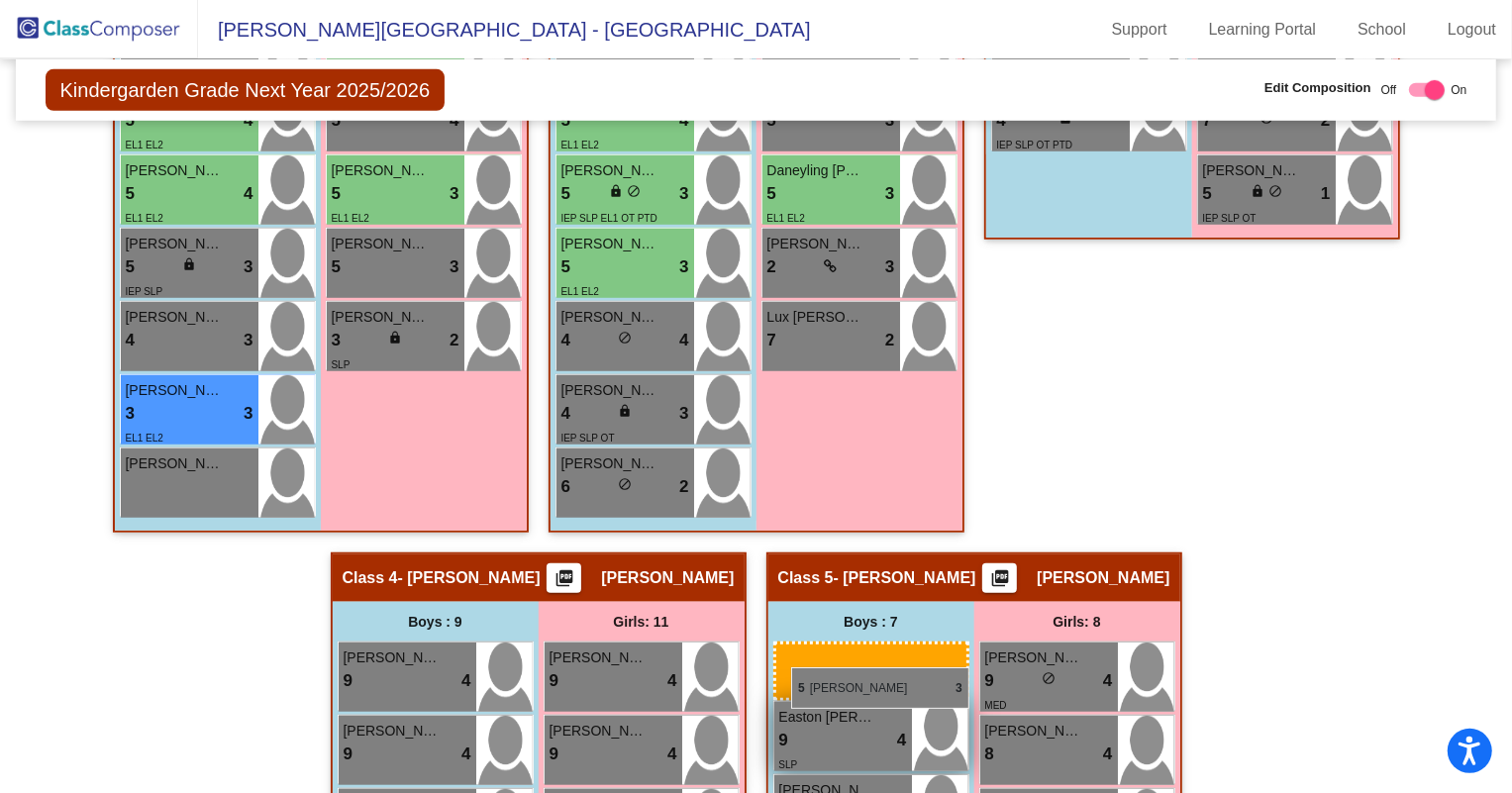 drag, startPoint x: 147, startPoint y: 393, endPoint x: 788, endPoint y: 670, distance: 698.2908 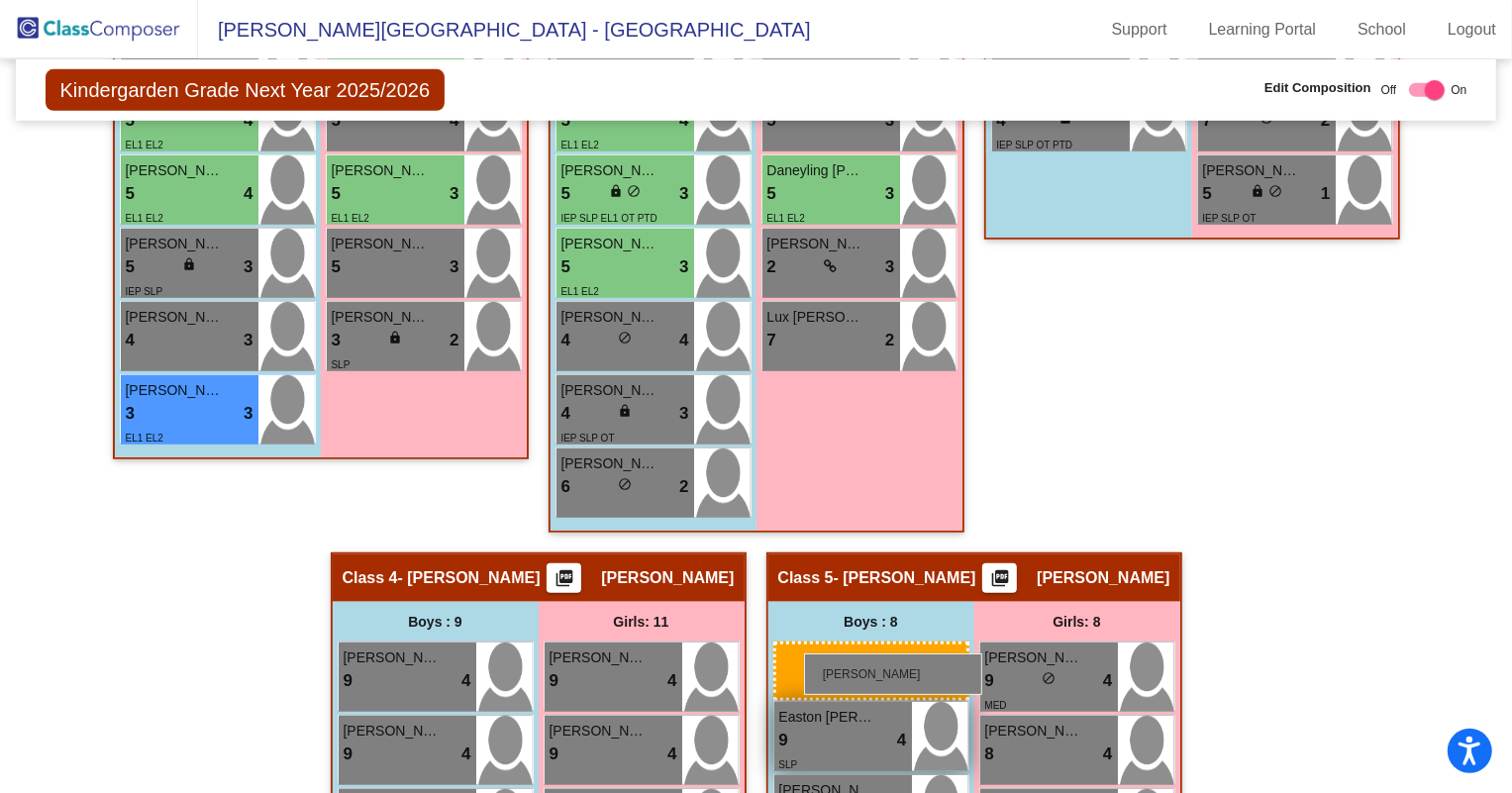 drag, startPoint x: 168, startPoint y: 486, endPoint x: 802, endPoint y: 653, distance: 655.6257 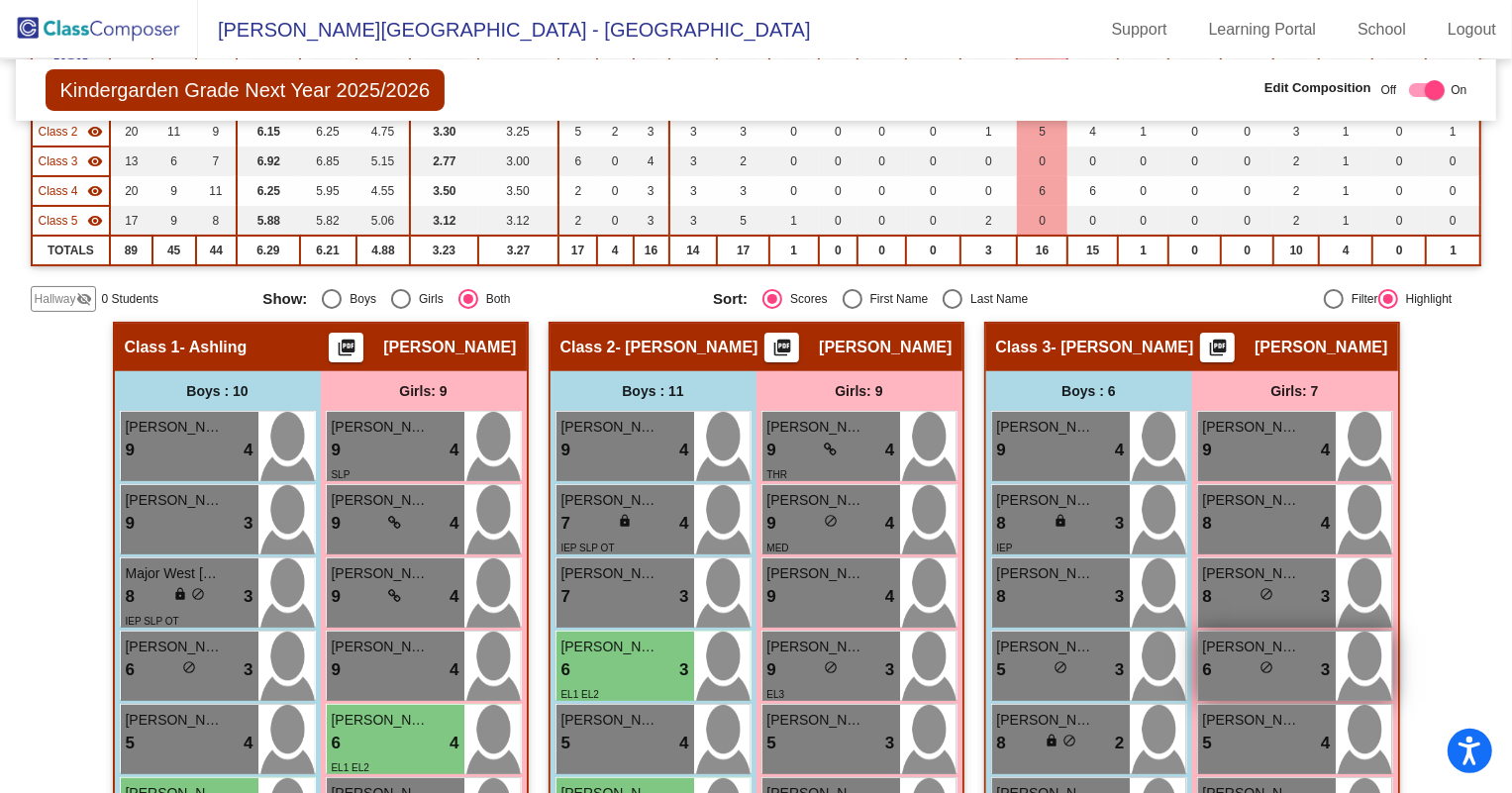 scroll, scrollTop: 507, scrollLeft: 0, axis: vertical 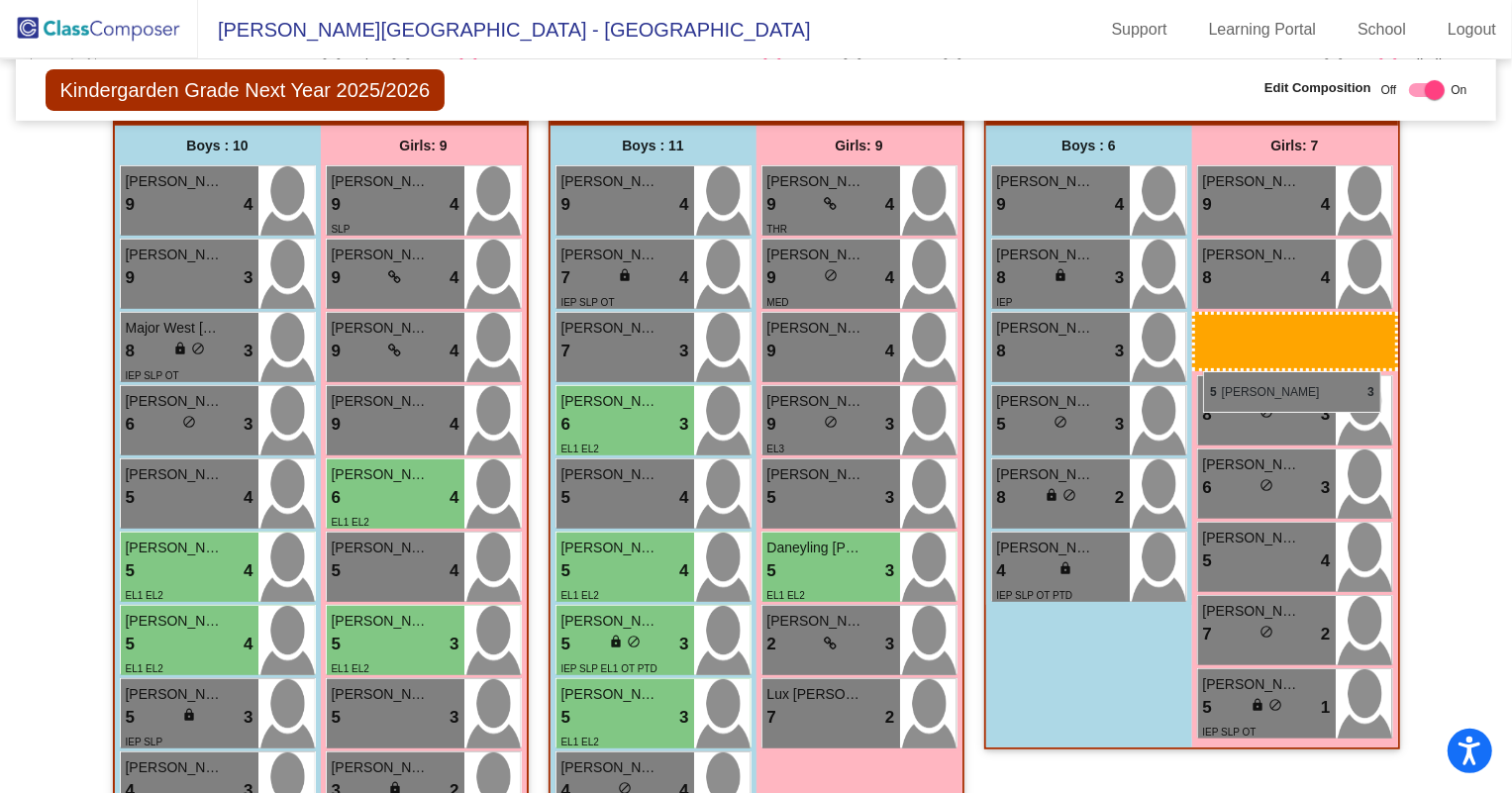 drag, startPoint x: 788, startPoint y: 504, endPoint x: 1203, endPoint y: 371, distance: 435.79123 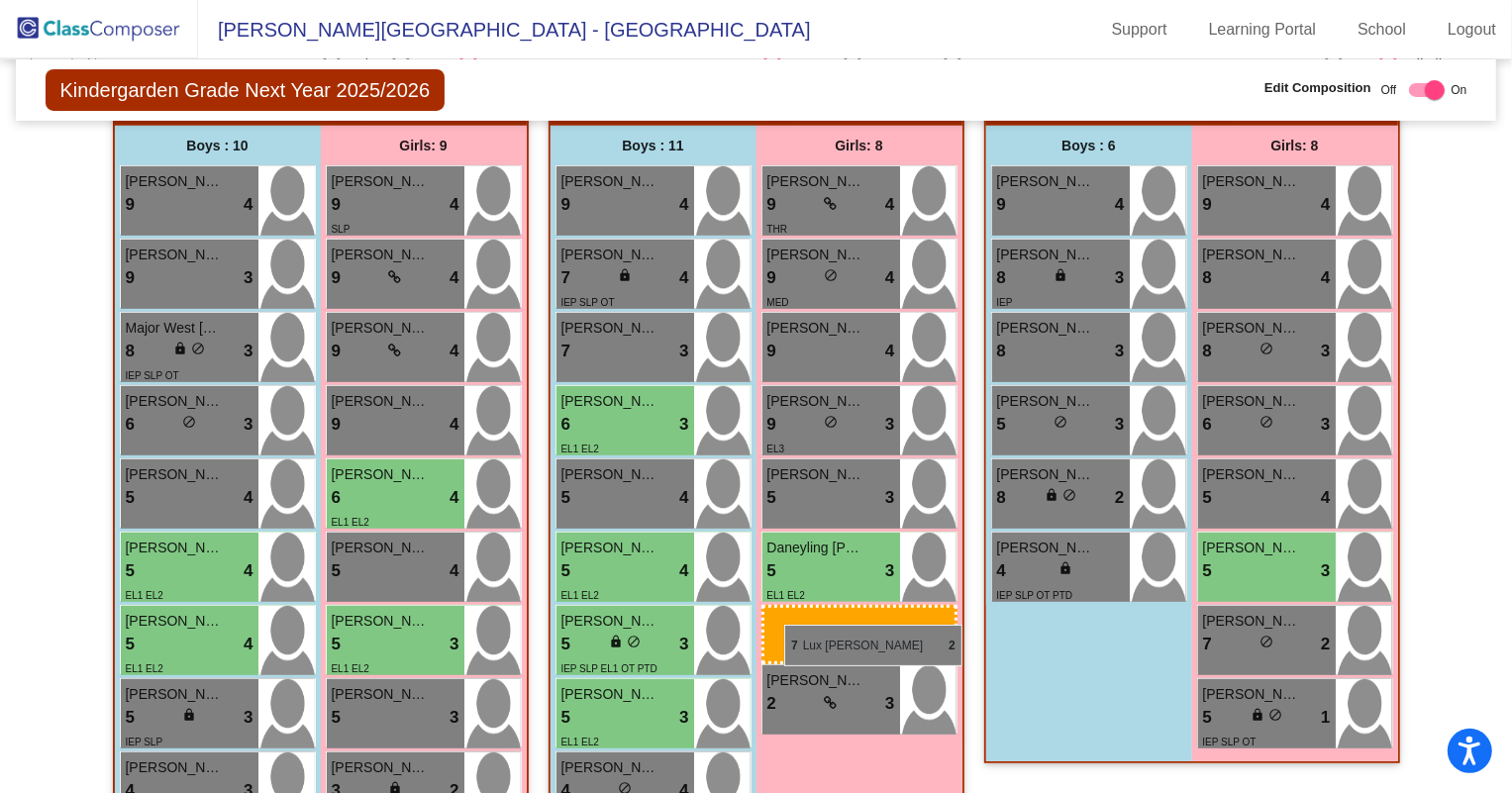 drag, startPoint x: 851, startPoint y: 723, endPoint x: 784, endPoint y: 625, distance: 118.71394 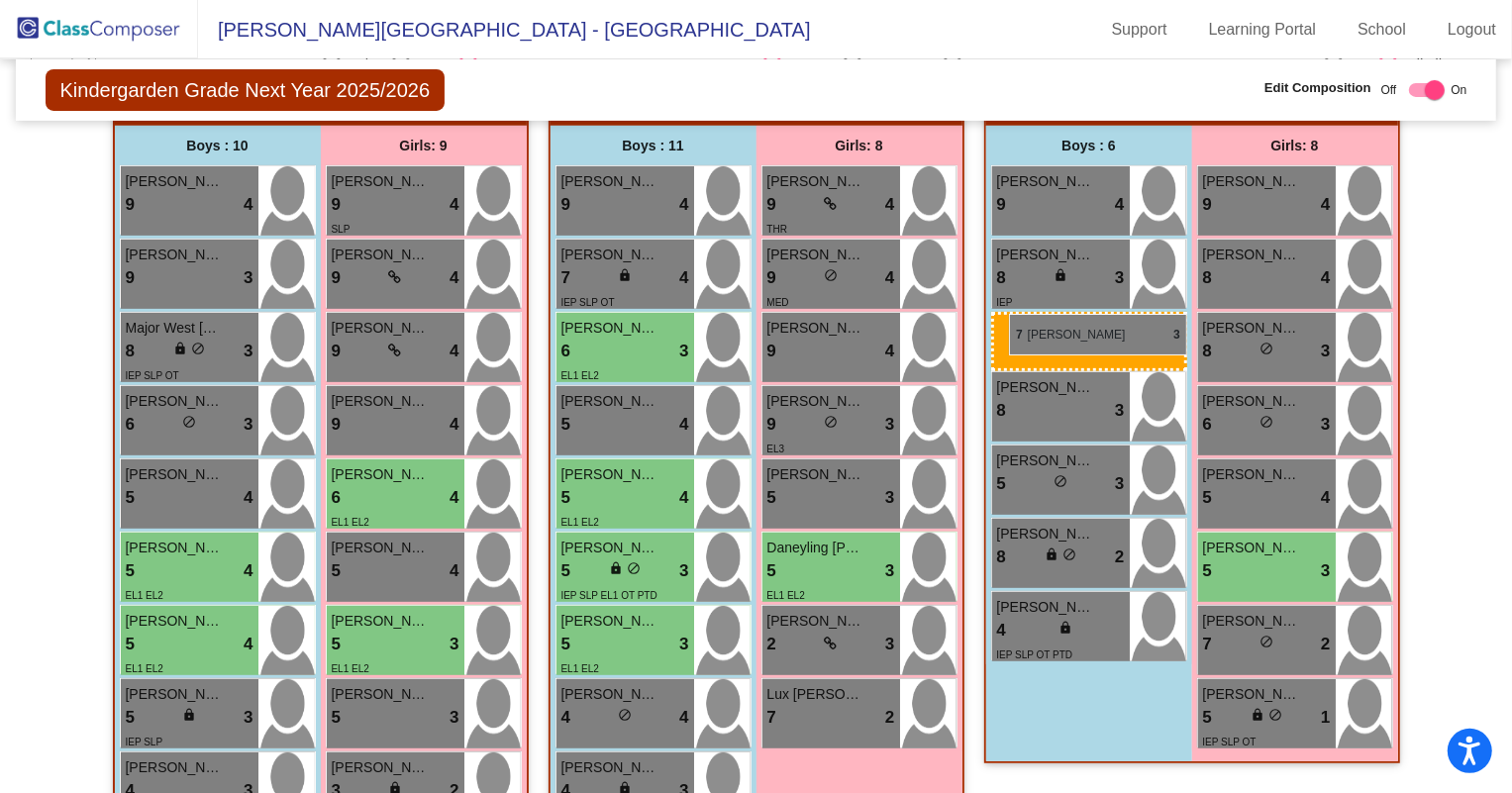 drag, startPoint x: 647, startPoint y: 348, endPoint x: 1009, endPoint y: 314, distance: 363.59318 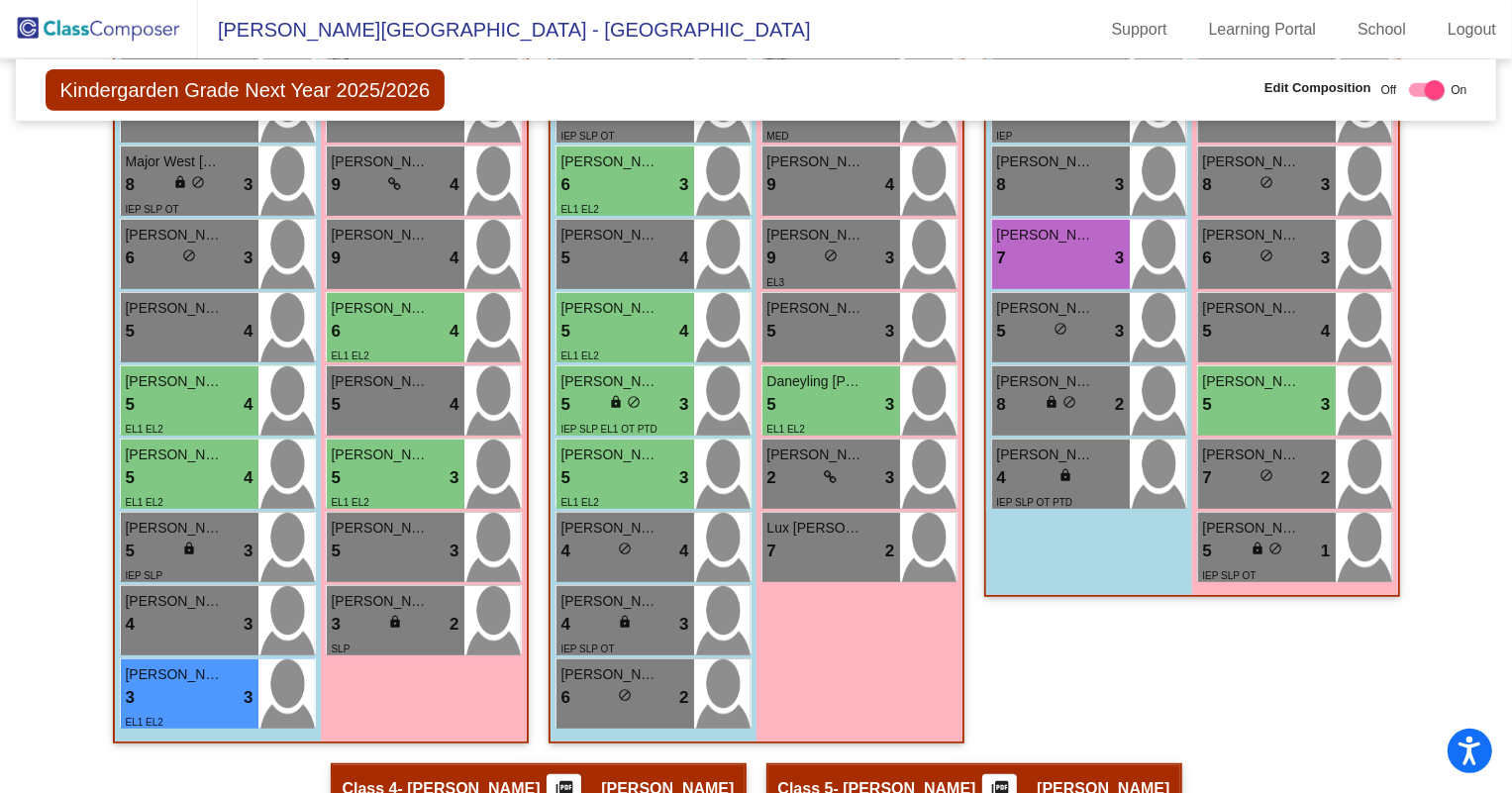 scroll, scrollTop: 687, scrollLeft: 0, axis: vertical 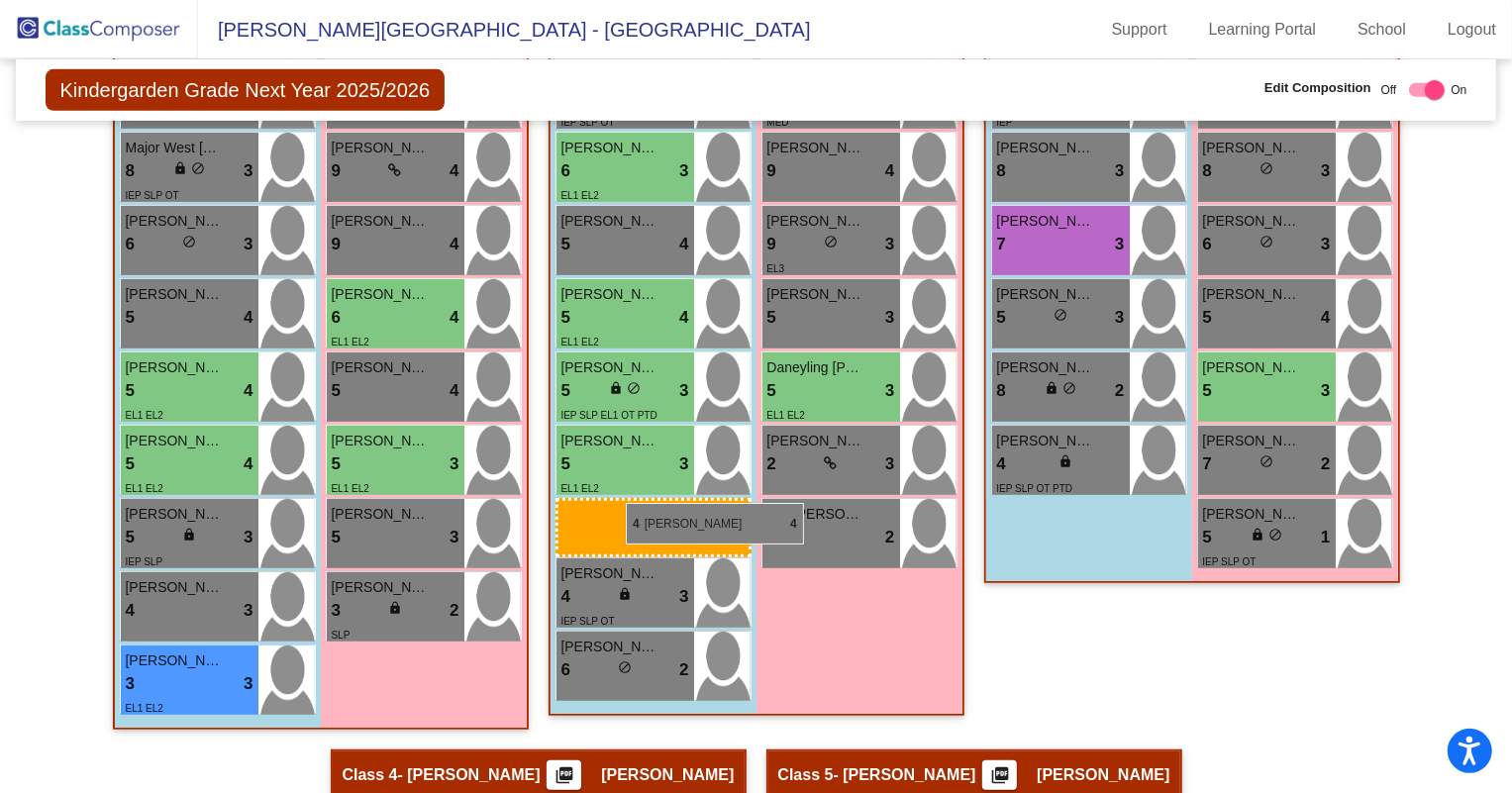 drag, startPoint x: 623, startPoint y: 520, endPoint x: 606, endPoint y: 503, distance: 24.04163 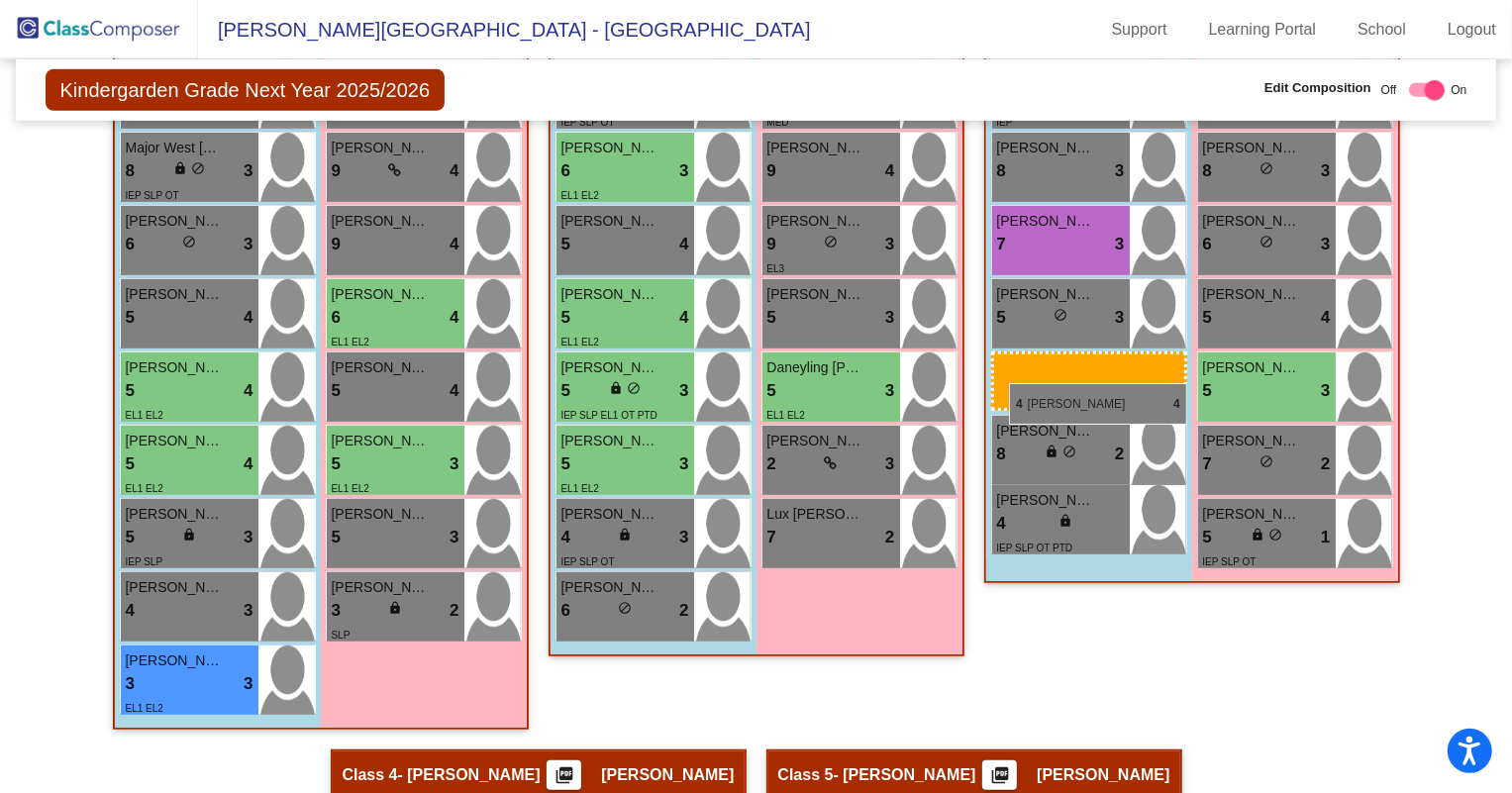 drag, startPoint x: 631, startPoint y: 541, endPoint x: 1009, endPoint y: 383, distance: 409.69257 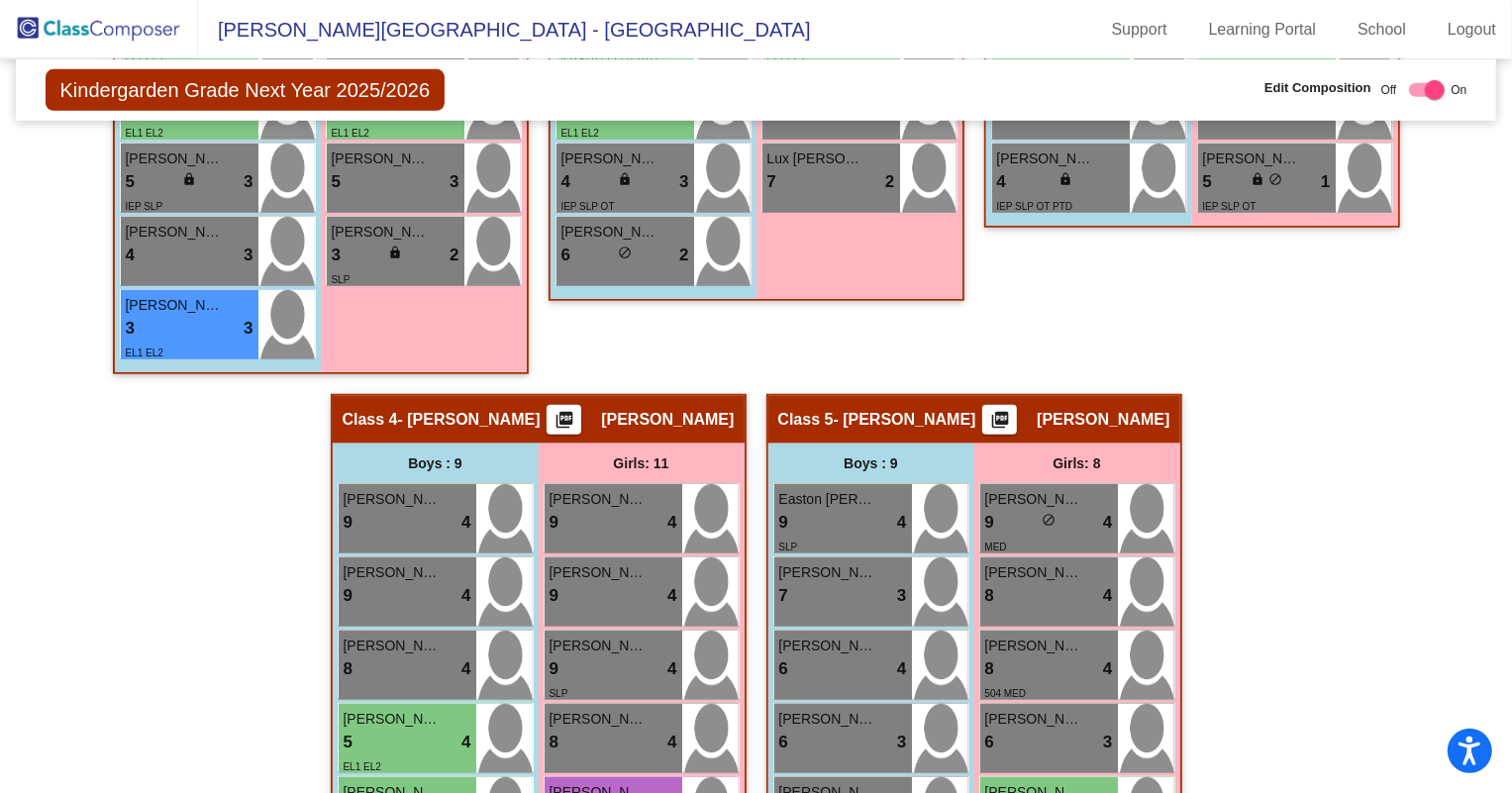 scroll, scrollTop: 1047, scrollLeft: 0, axis: vertical 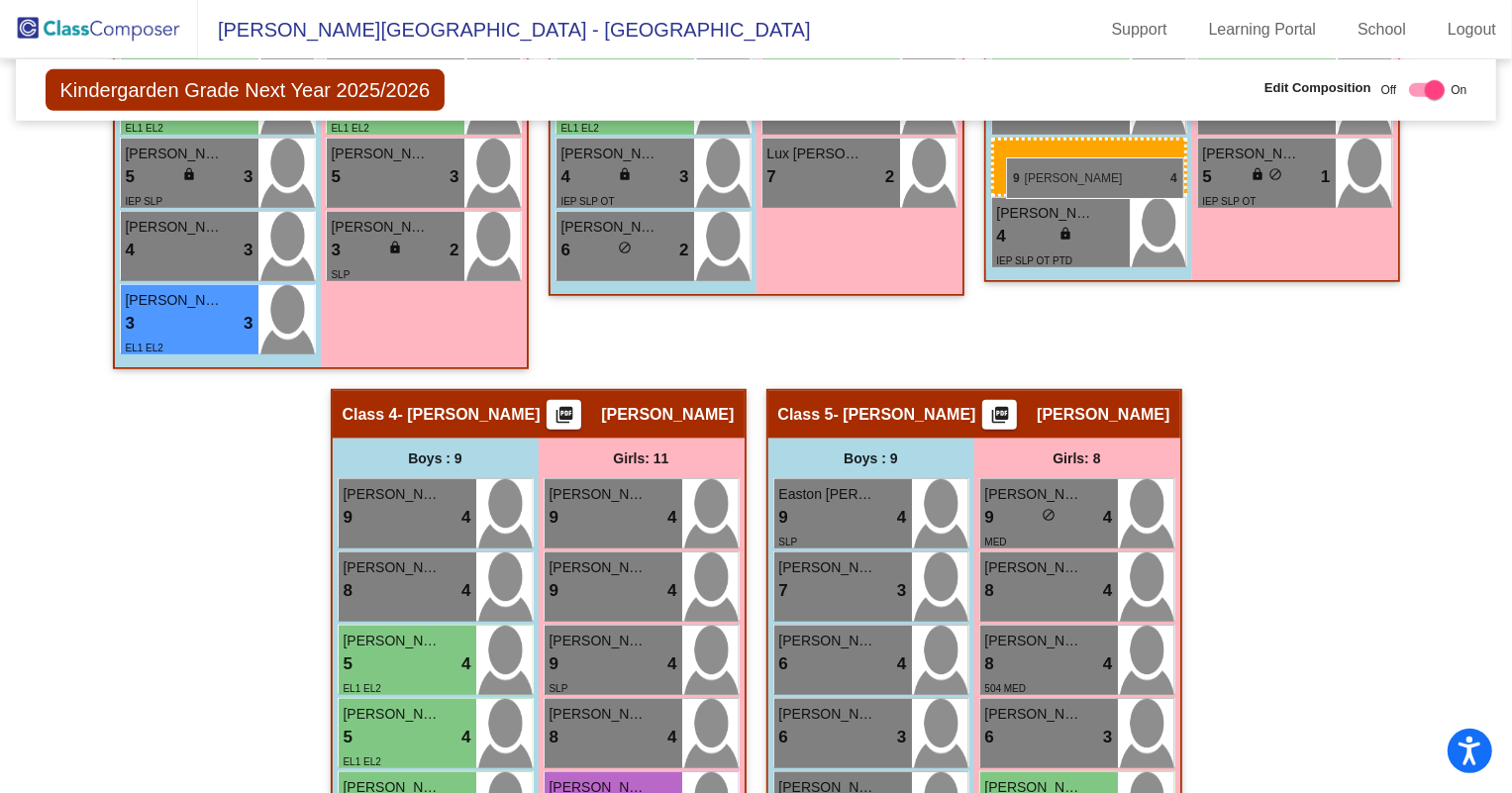 drag, startPoint x: 353, startPoint y: 588, endPoint x: 1006, endPoint y: 157, distance: 782.41293 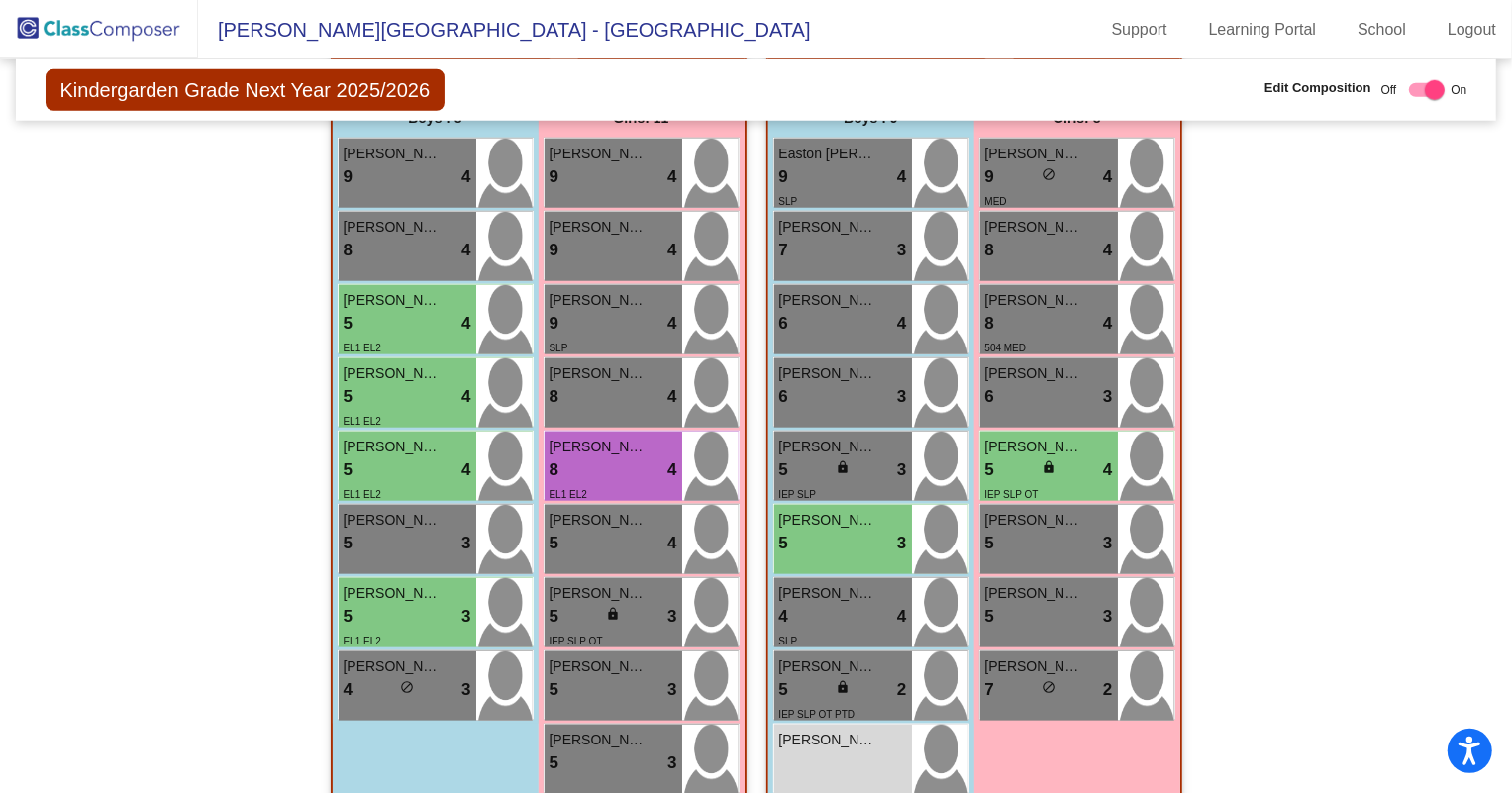 scroll, scrollTop: 1297, scrollLeft: 0, axis: vertical 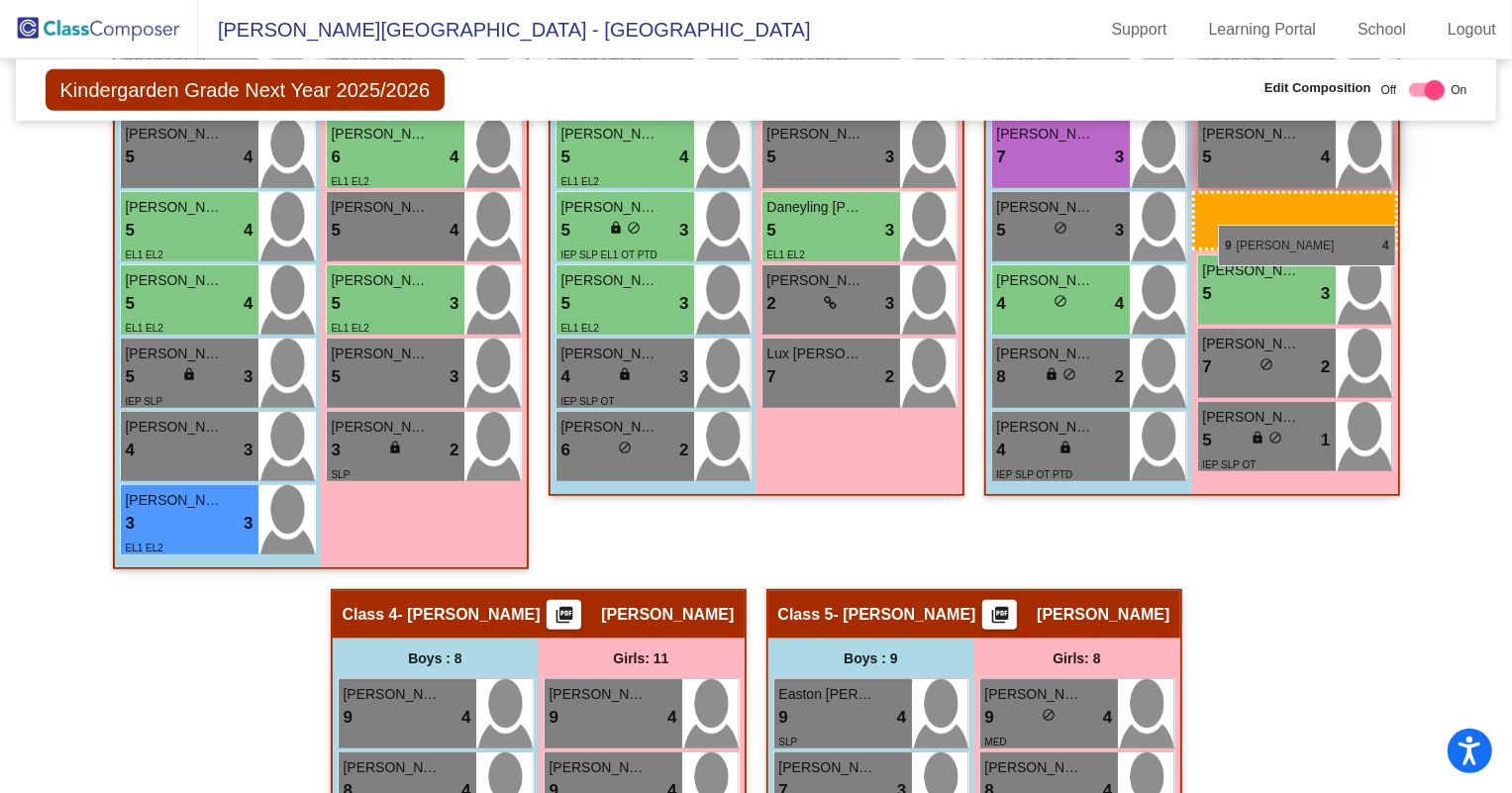 drag, startPoint x: 603, startPoint y: 341, endPoint x: 1204, endPoint y: 226, distance: 611.9036 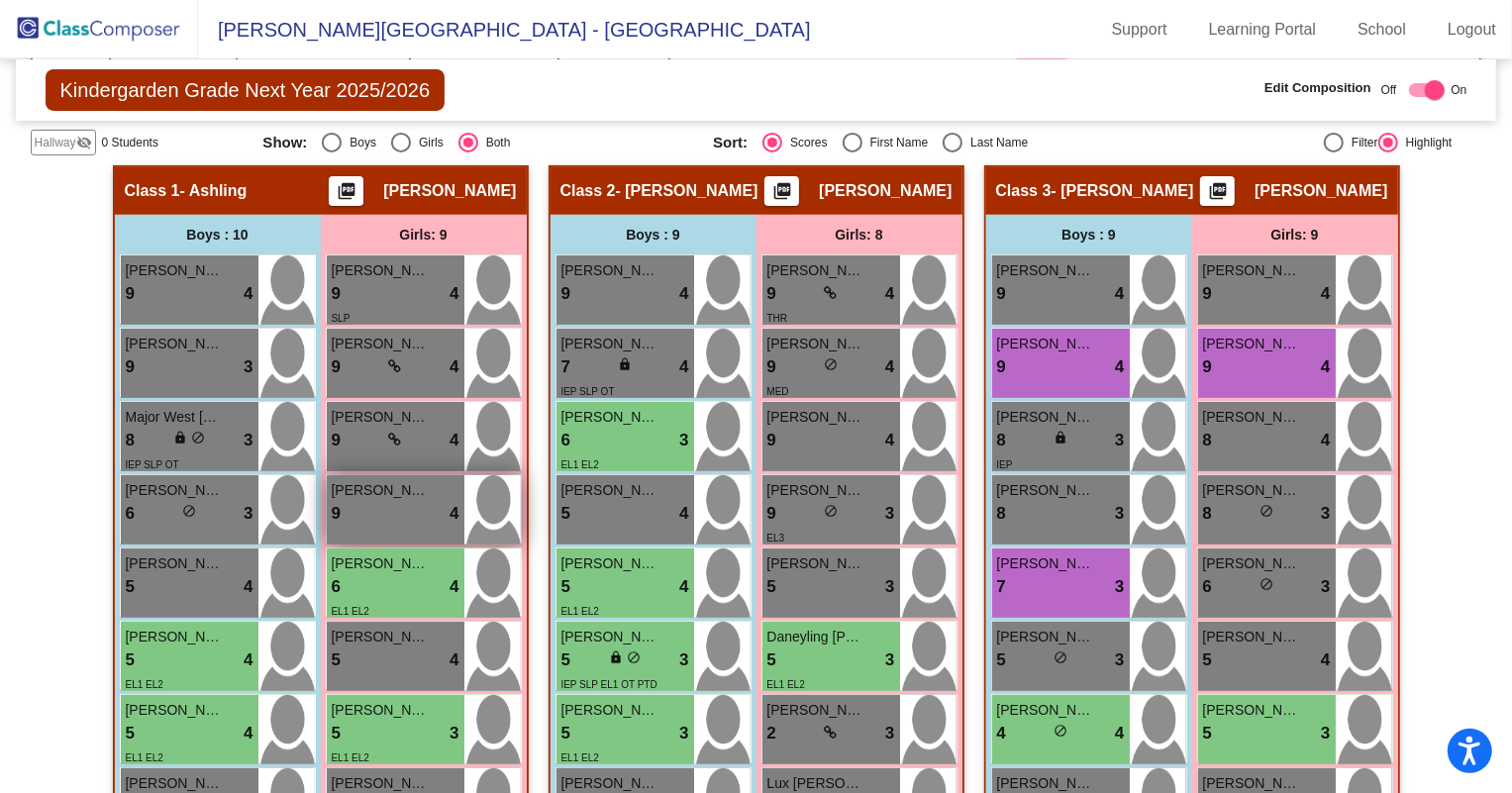 scroll, scrollTop: 415, scrollLeft: 0, axis: vertical 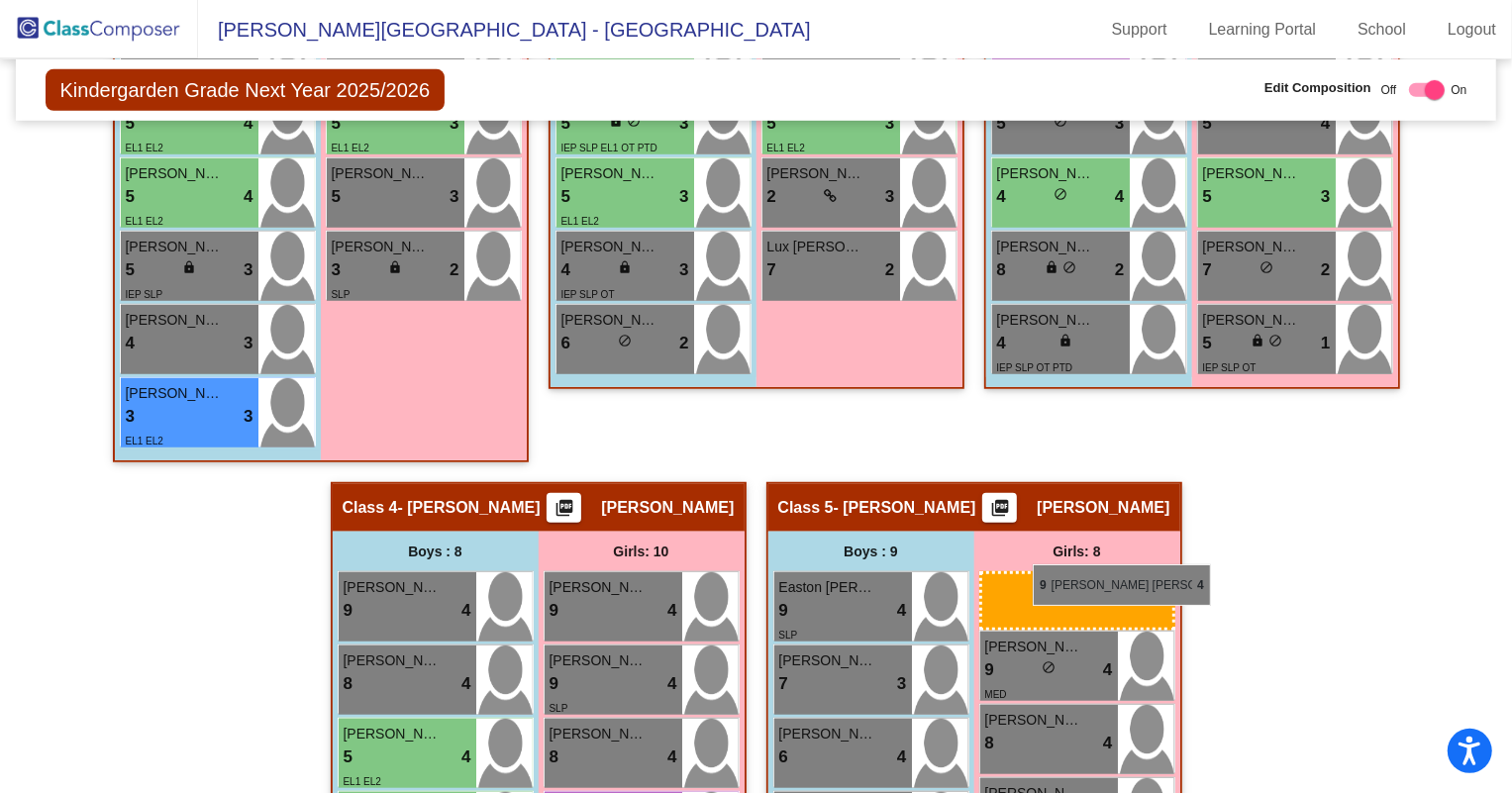 drag, startPoint x: 349, startPoint y: 297, endPoint x: 1029, endPoint y: 562, distance: 729.8116 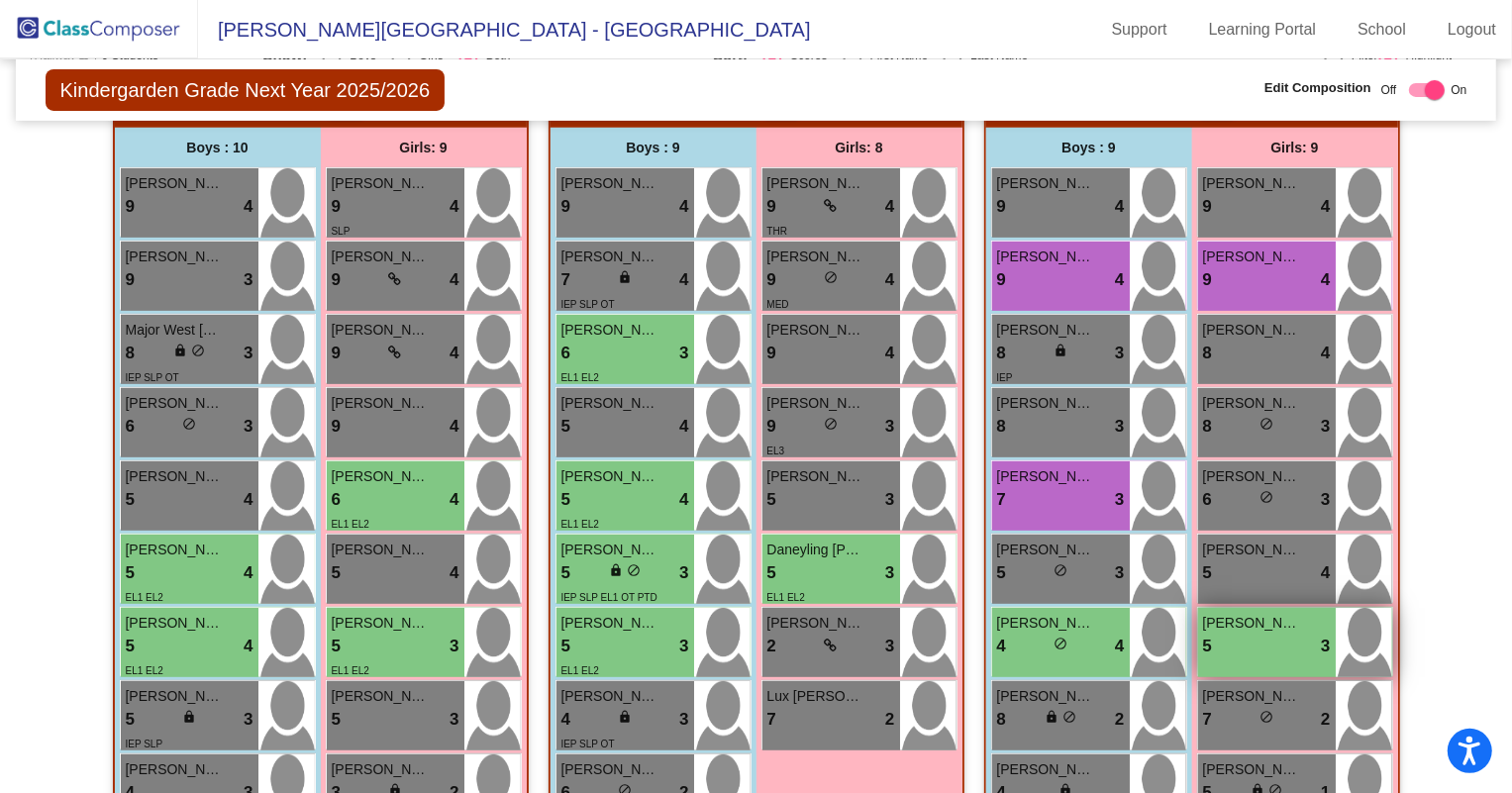 scroll, scrollTop: 505, scrollLeft: 0, axis: vertical 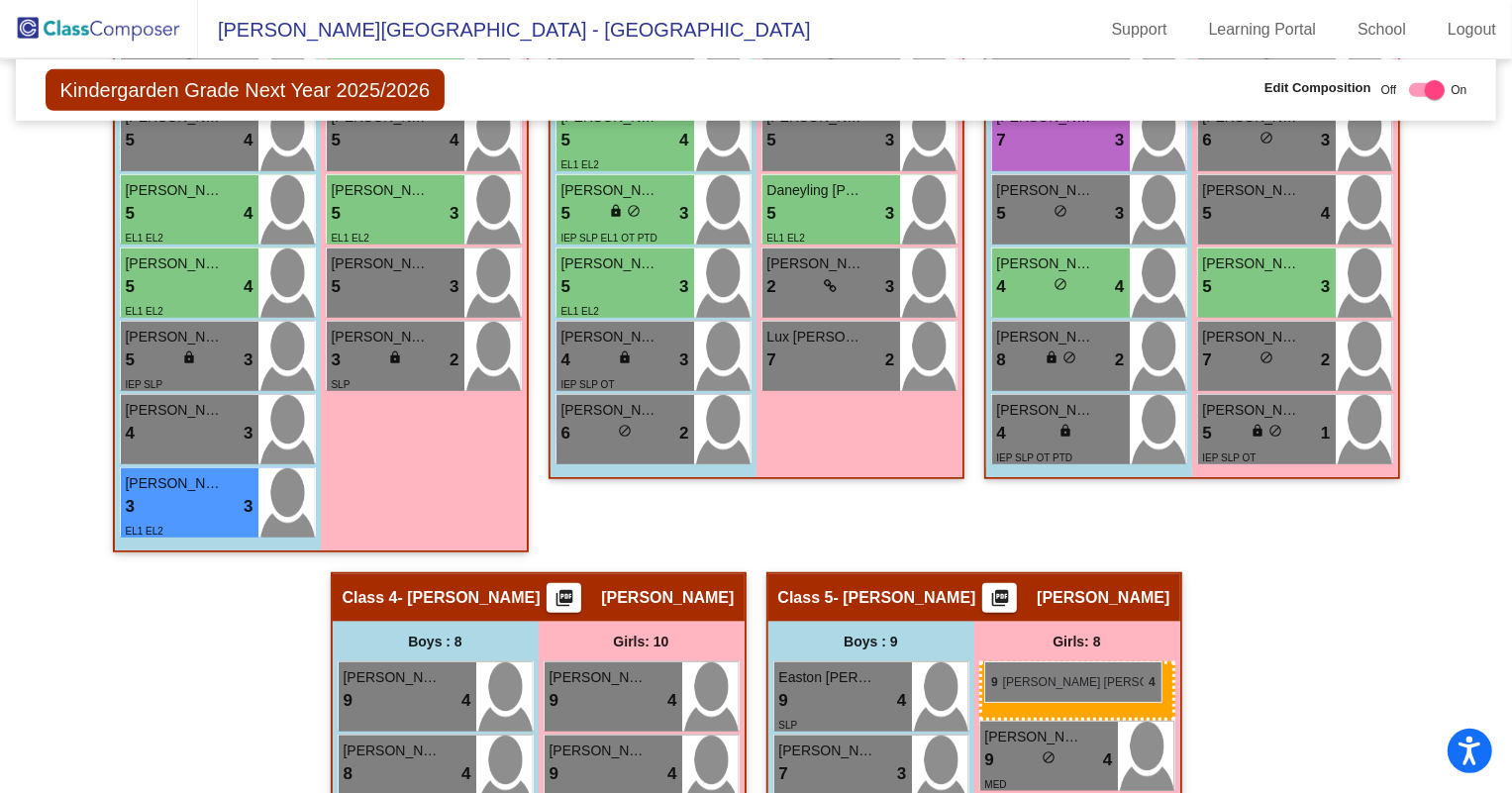drag, startPoint x: 401, startPoint y: 180, endPoint x: 984, endPoint y: 661, distance: 755.811 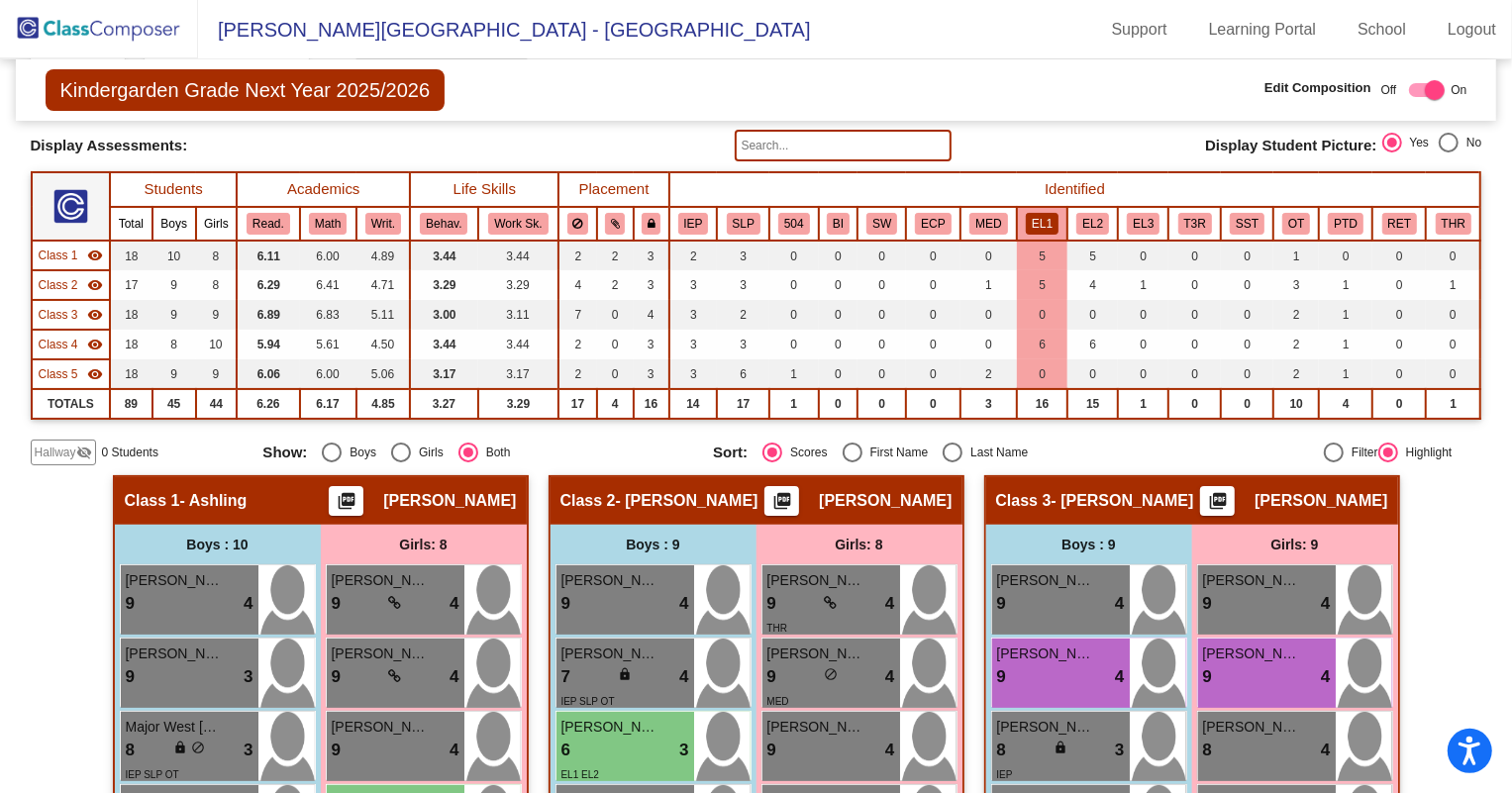 scroll, scrollTop: 0, scrollLeft: 0, axis: both 